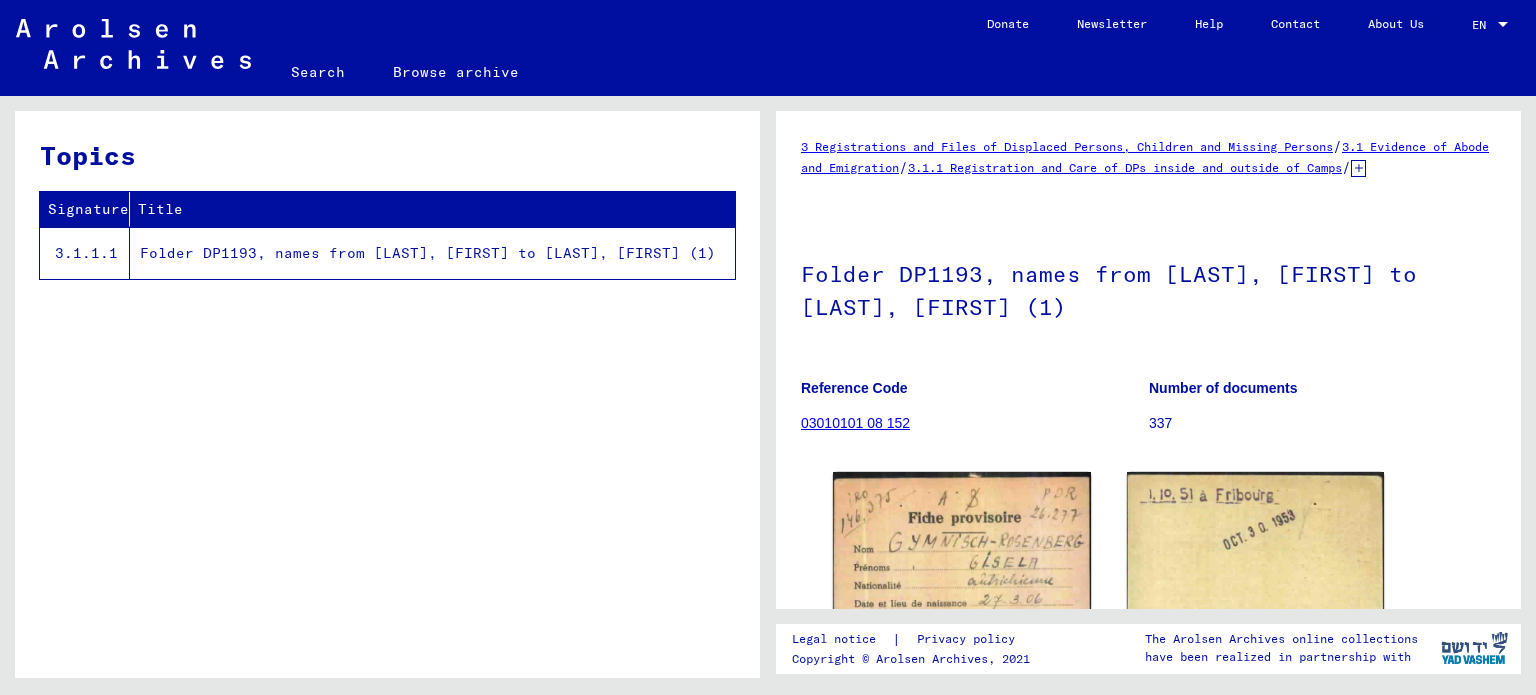scroll, scrollTop: 0, scrollLeft: 0, axis: both 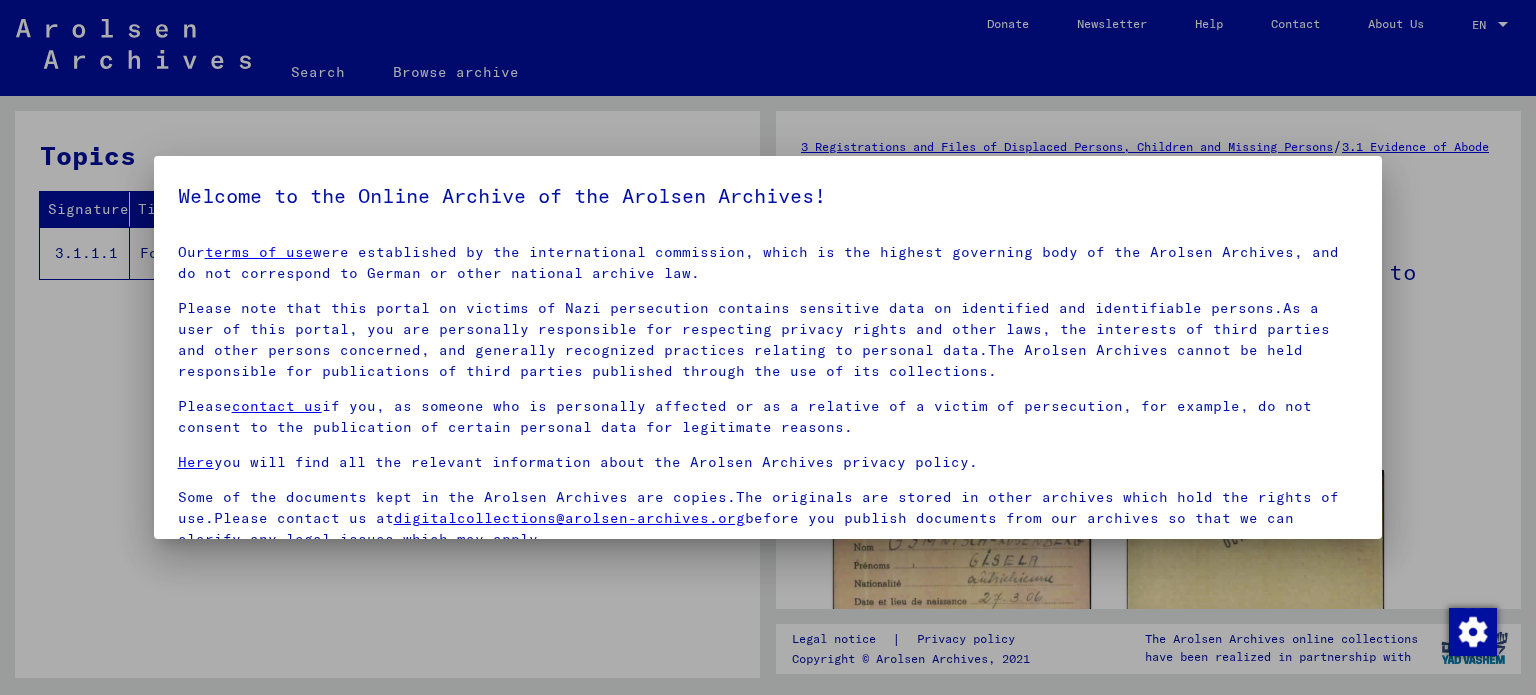 click on "Please note that this portal on victims of Nazi persecution contains sensitive data on identified and identifiable persons.As a user of this portal, you are personally responsible for respecting privacy rights and other laws, the interests of third parties and other persons concerned, and generally recognized practices relating to personal data.The Arolsen Archives cannot be held responsible for publications of third parties published through the use of its collections." at bounding box center [768, 340] 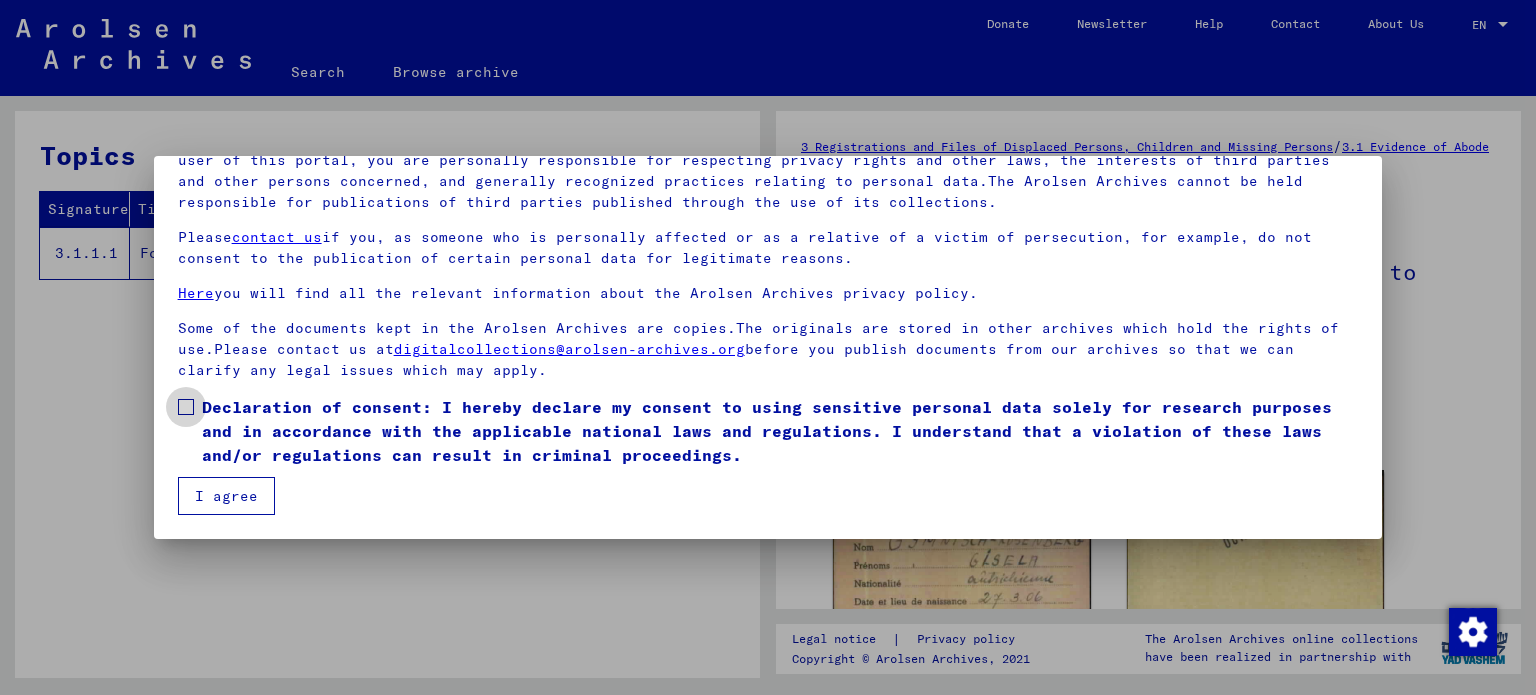 click at bounding box center [186, 407] 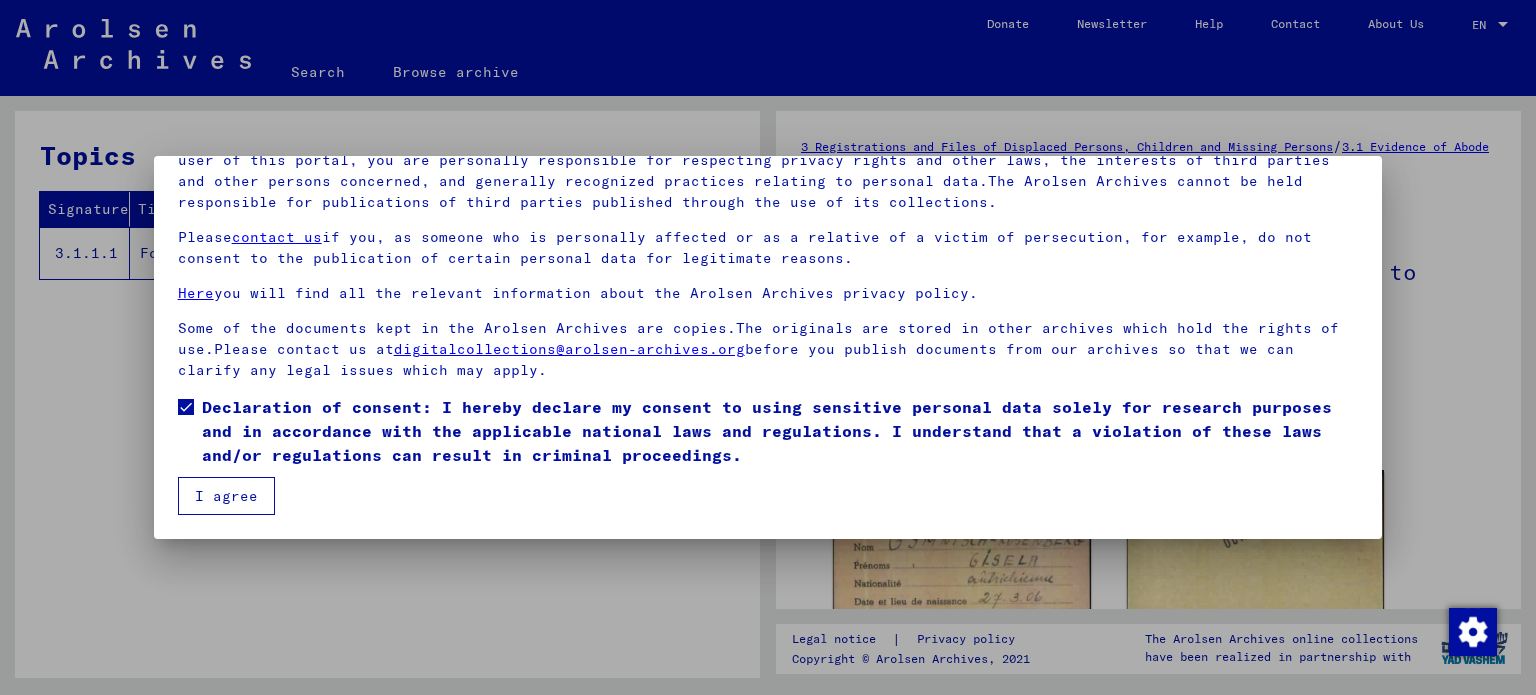 click on "I agree" at bounding box center [226, 496] 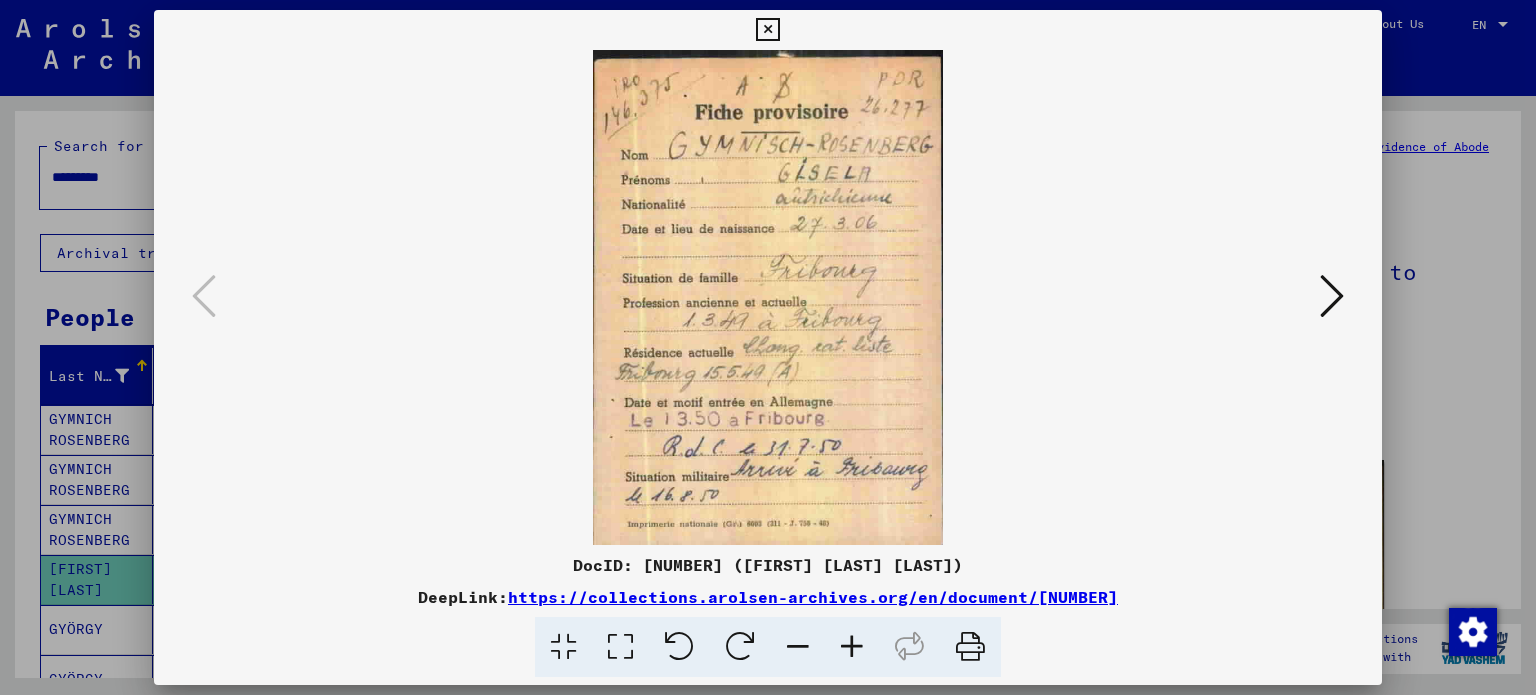 scroll, scrollTop: 0, scrollLeft: 0, axis: both 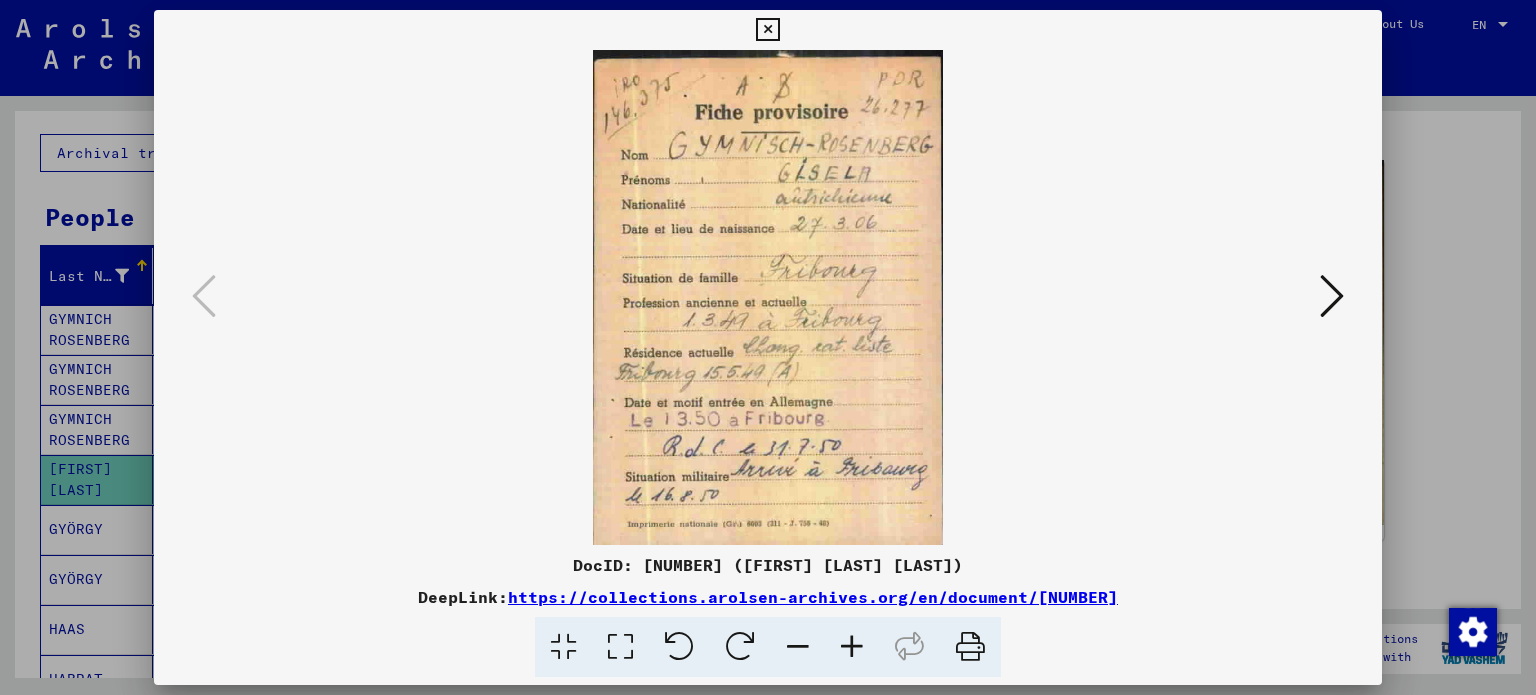click at bounding box center [767, 30] 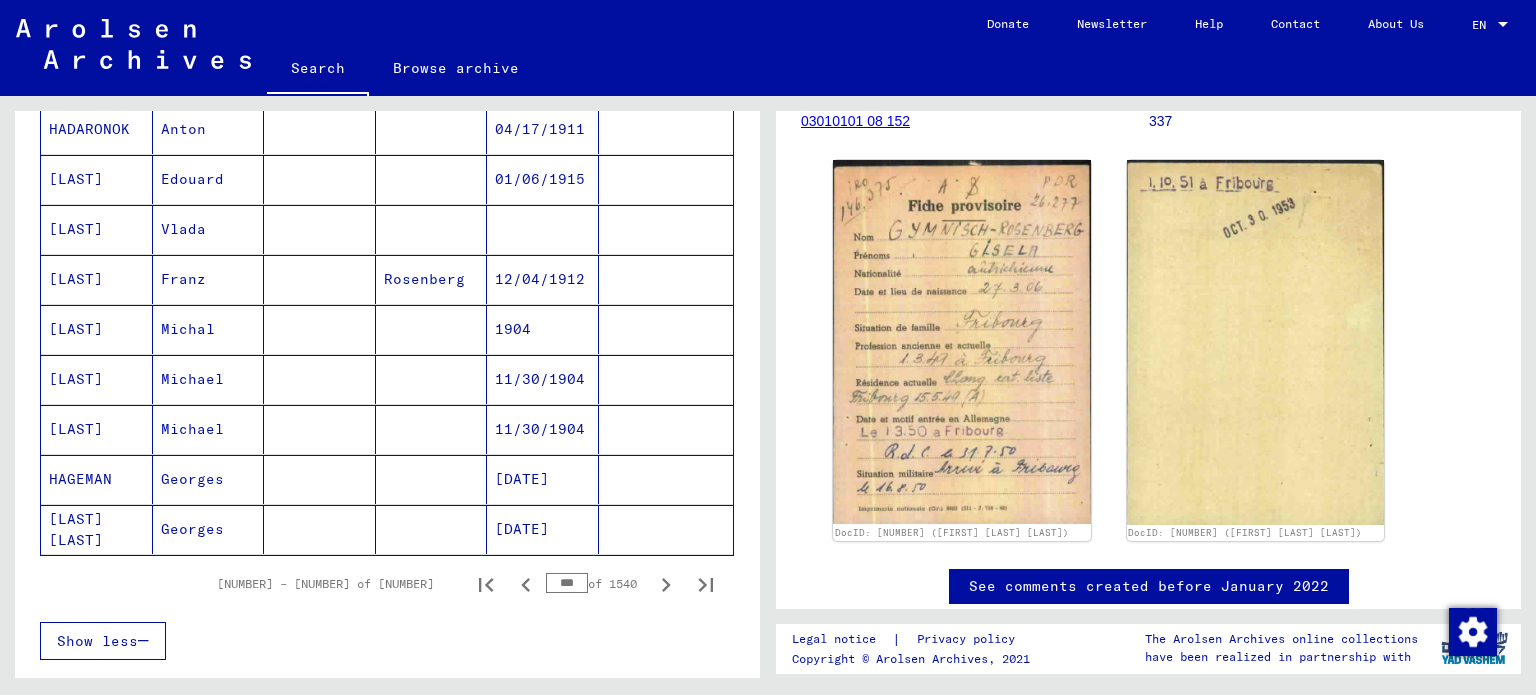 scroll, scrollTop: 1500, scrollLeft: 0, axis: vertical 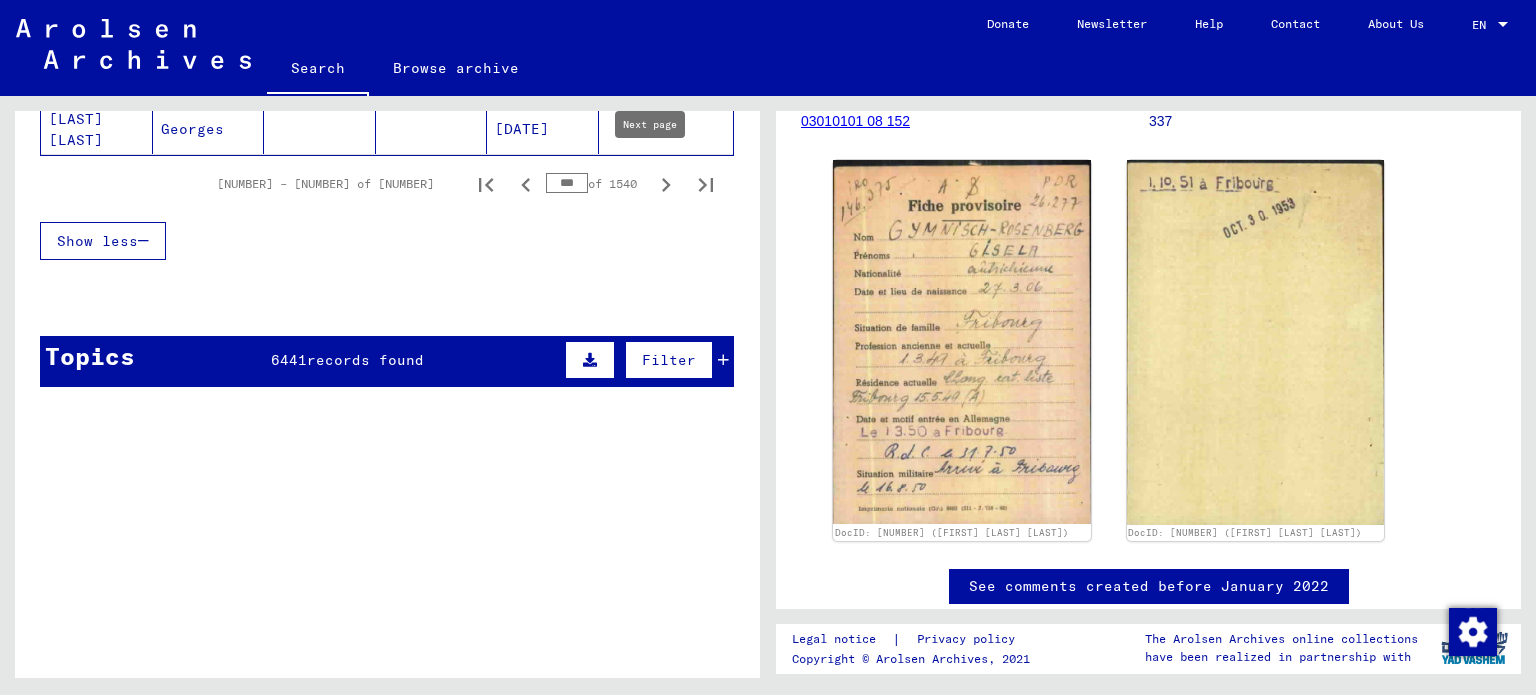click 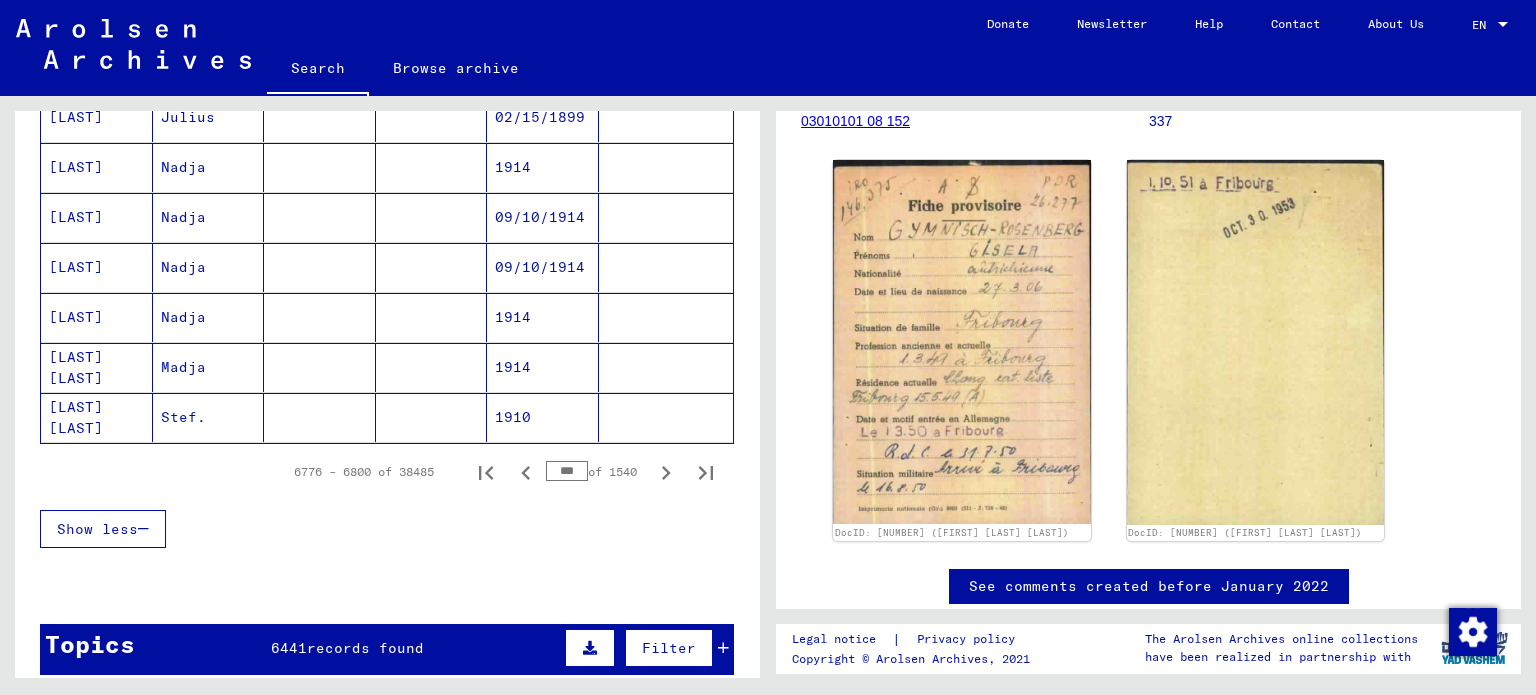 scroll, scrollTop: 1200, scrollLeft: 0, axis: vertical 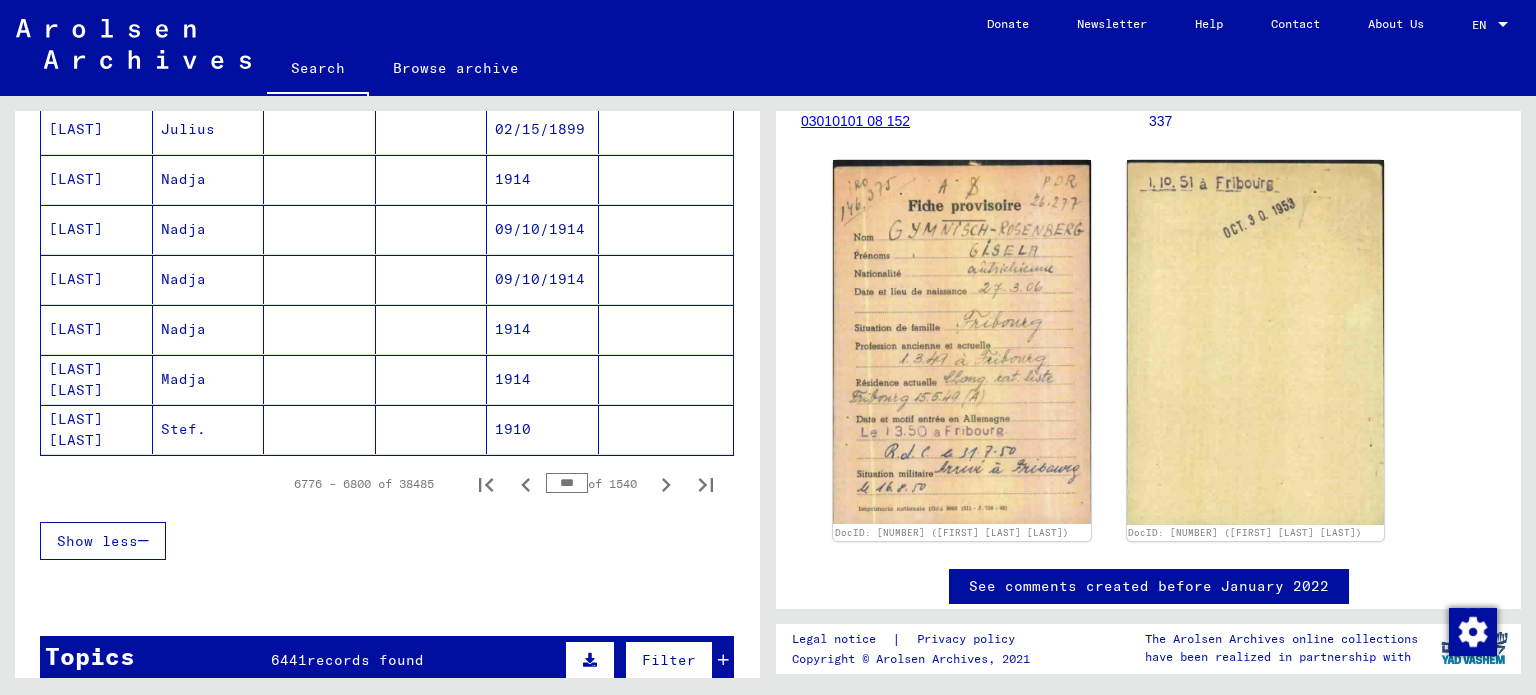 drag, startPoint x: 534, startPoint y: 470, endPoint x: 570, endPoint y: 461, distance: 37.107952 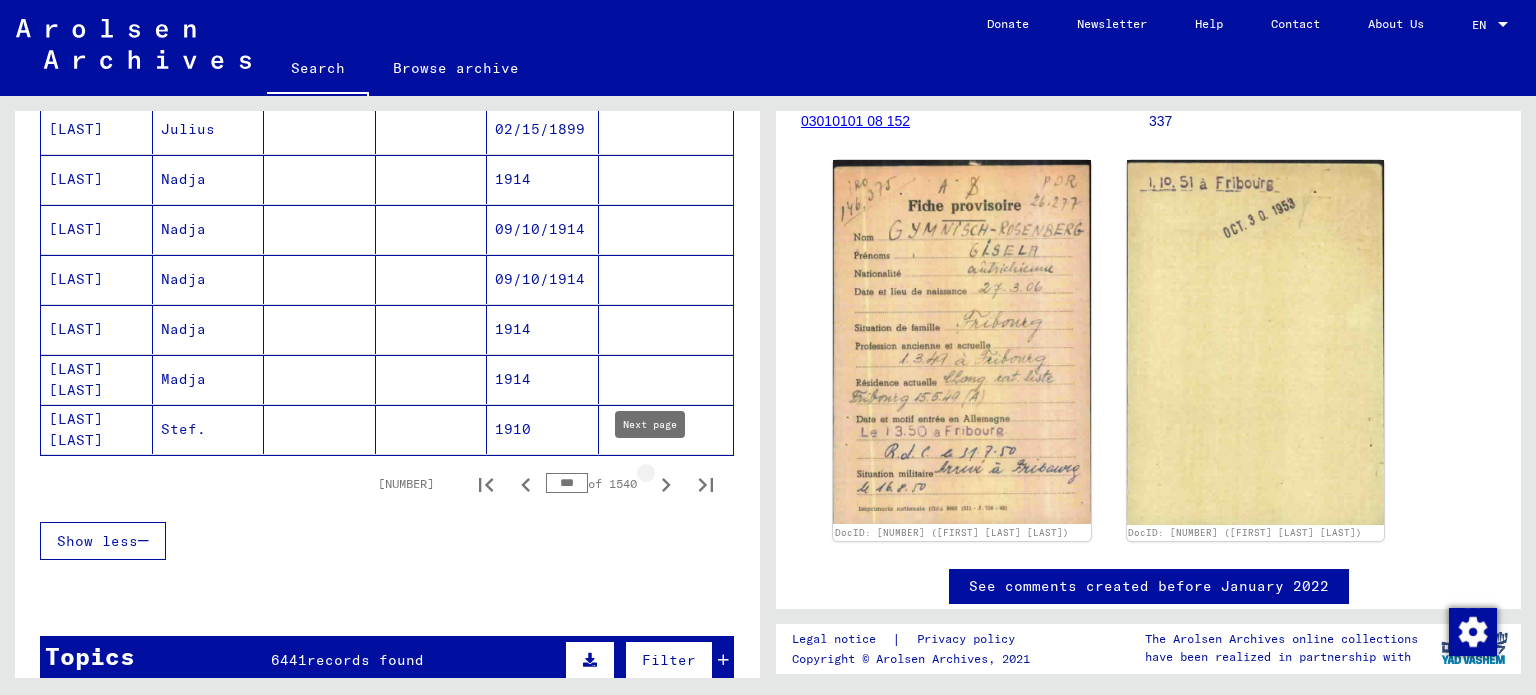 click 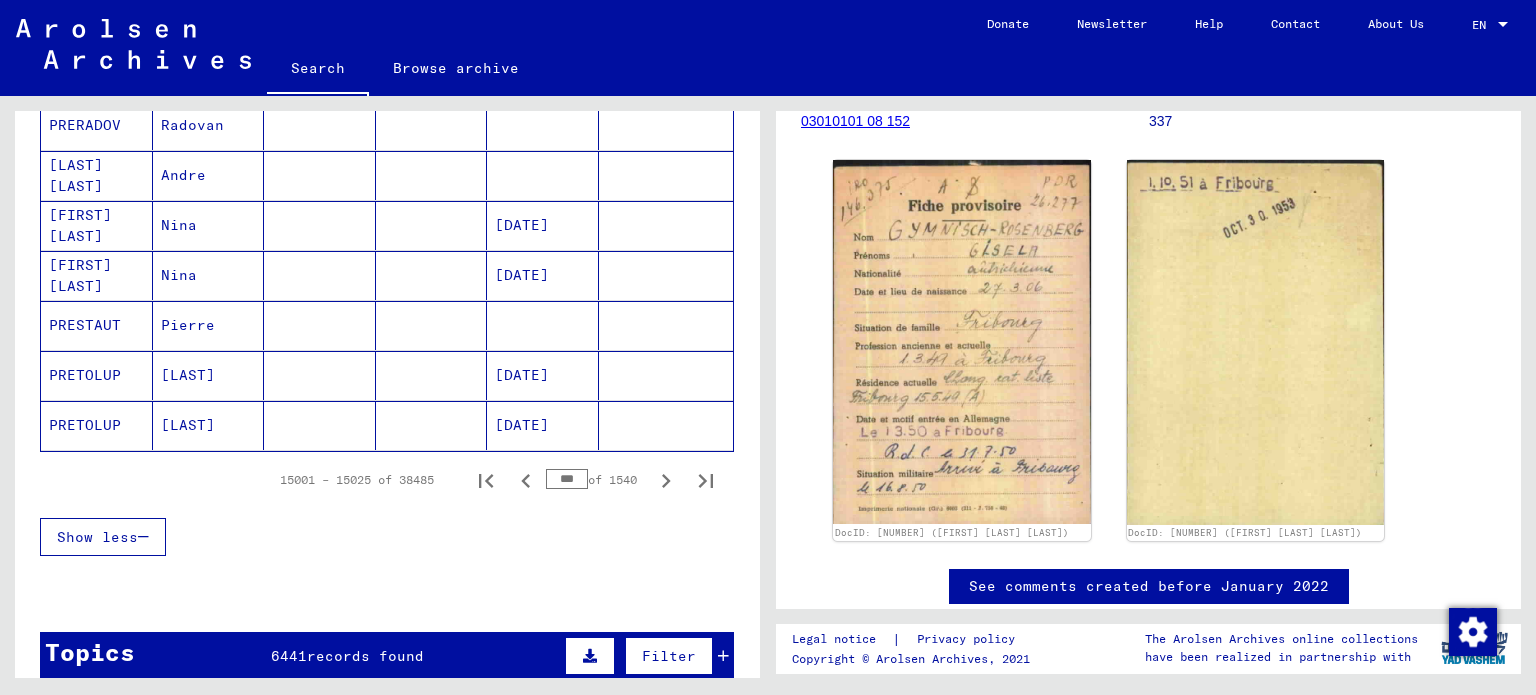 scroll, scrollTop: 1200, scrollLeft: 0, axis: vertical 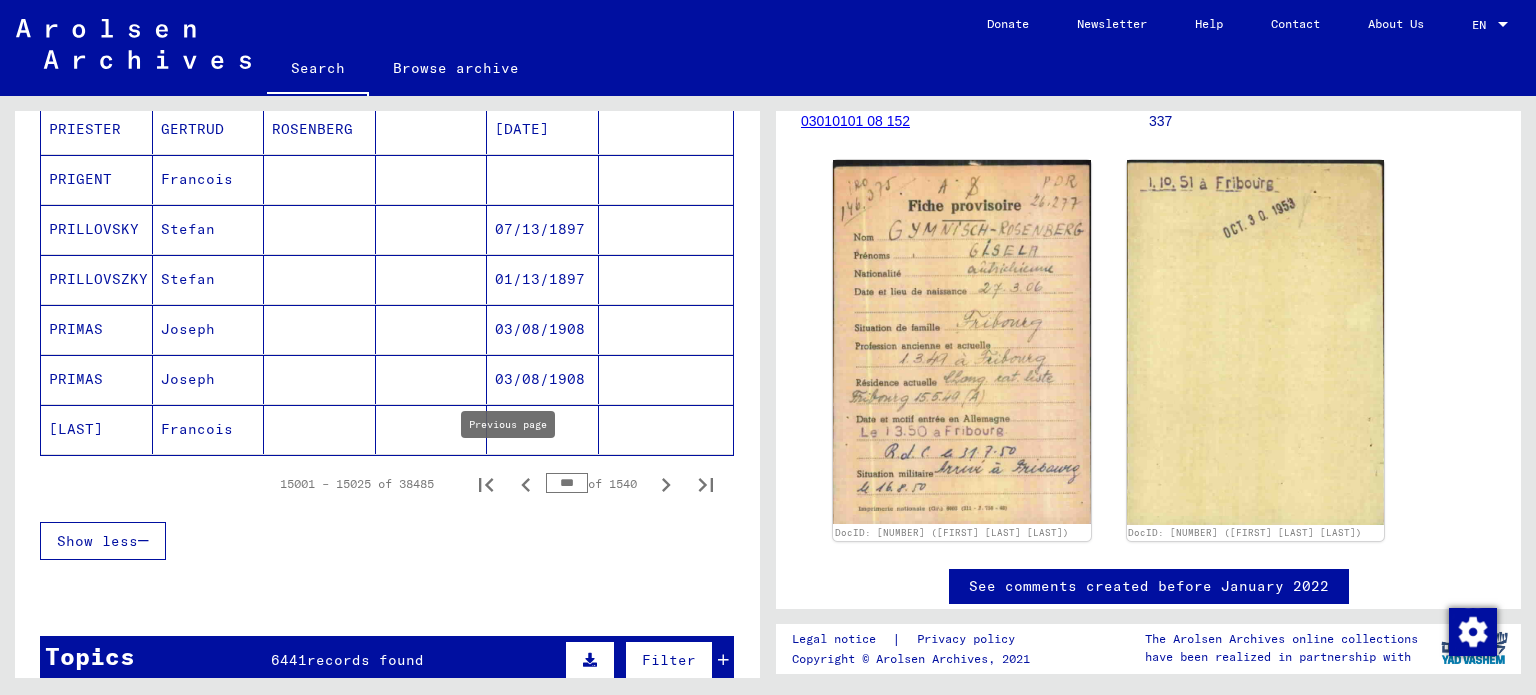 drag, startPoint x: 559, startPoint y: 470, endPoint x: 528, endPoint y: 470, distance: 31 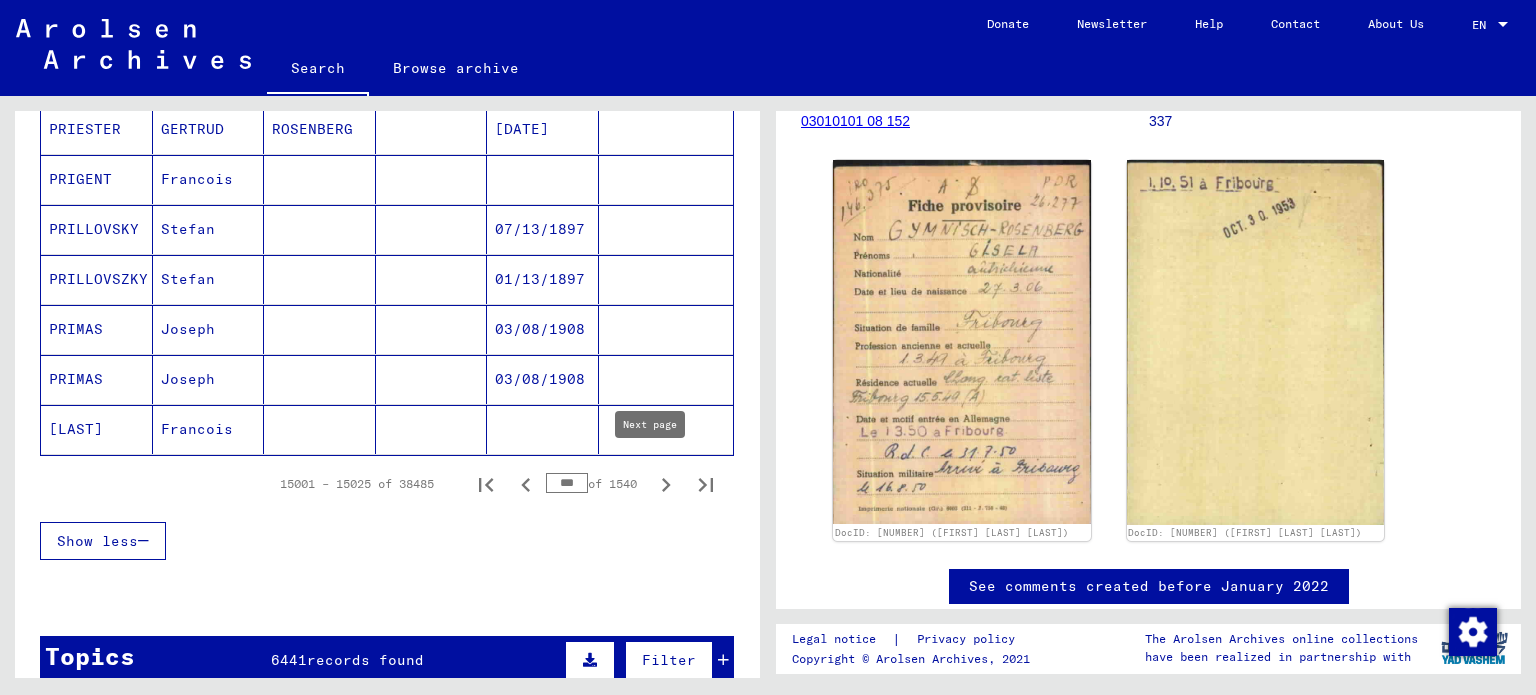 click 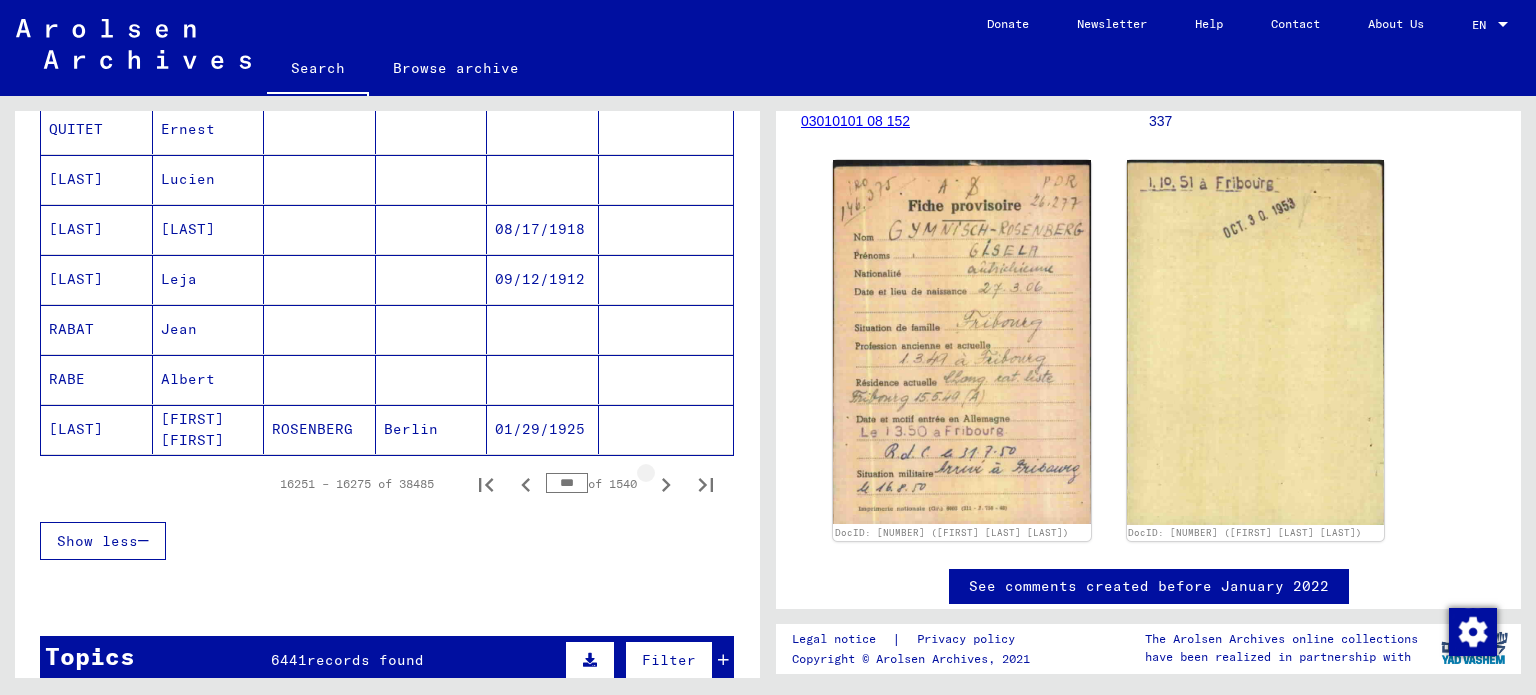 click 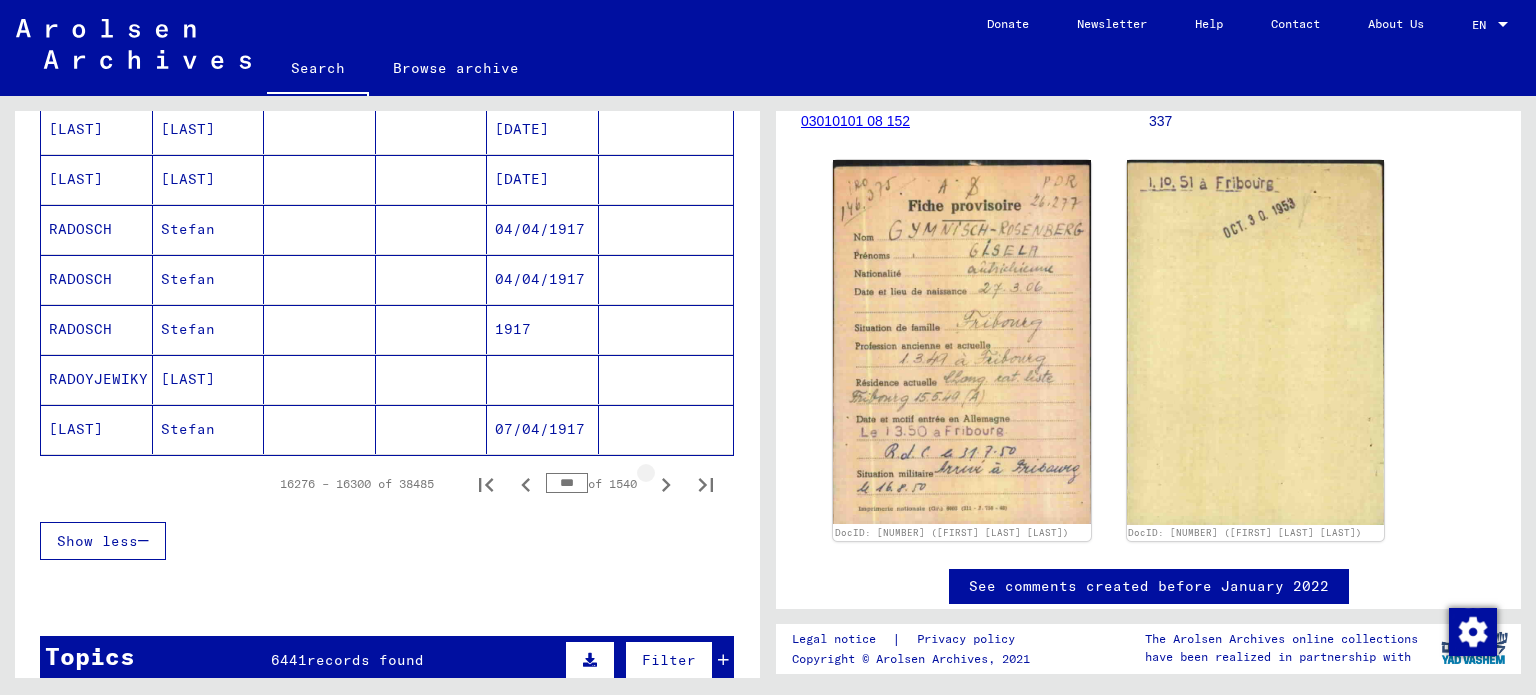 click 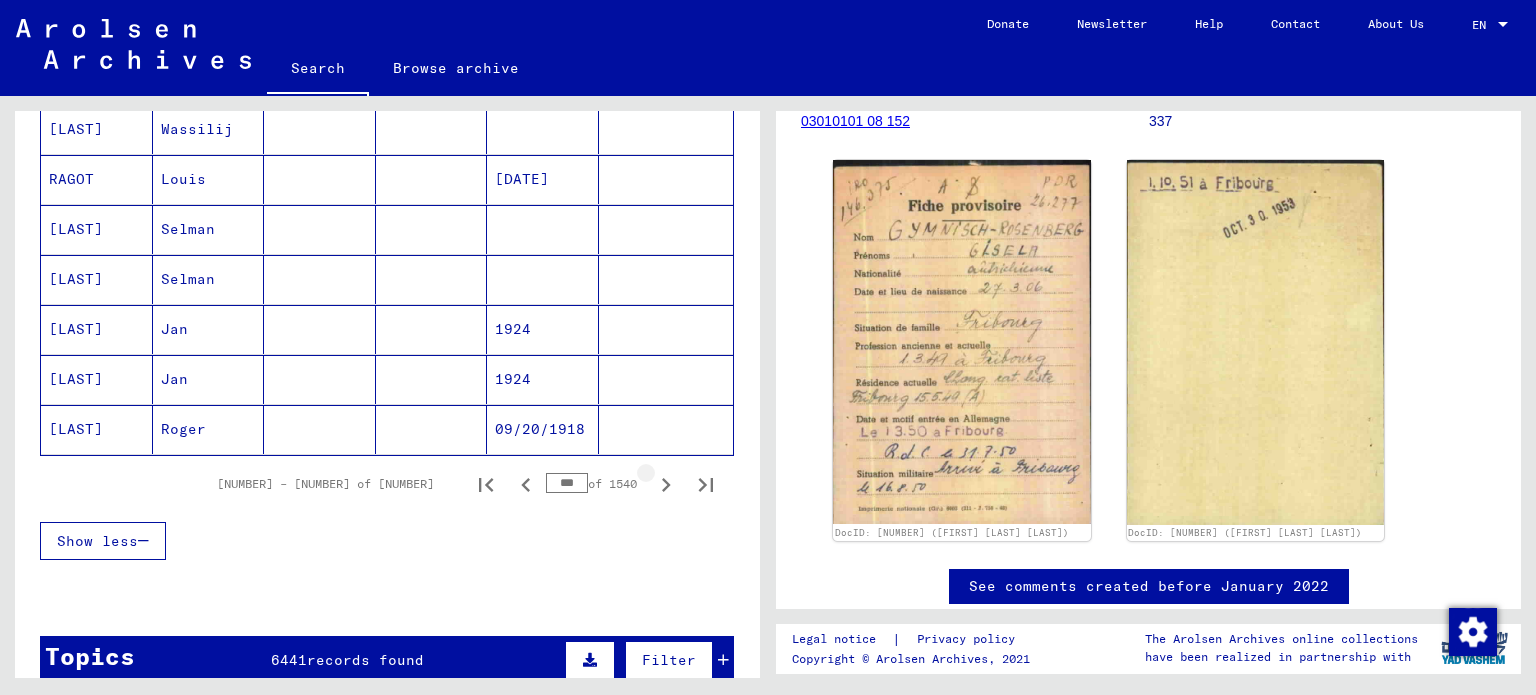 click 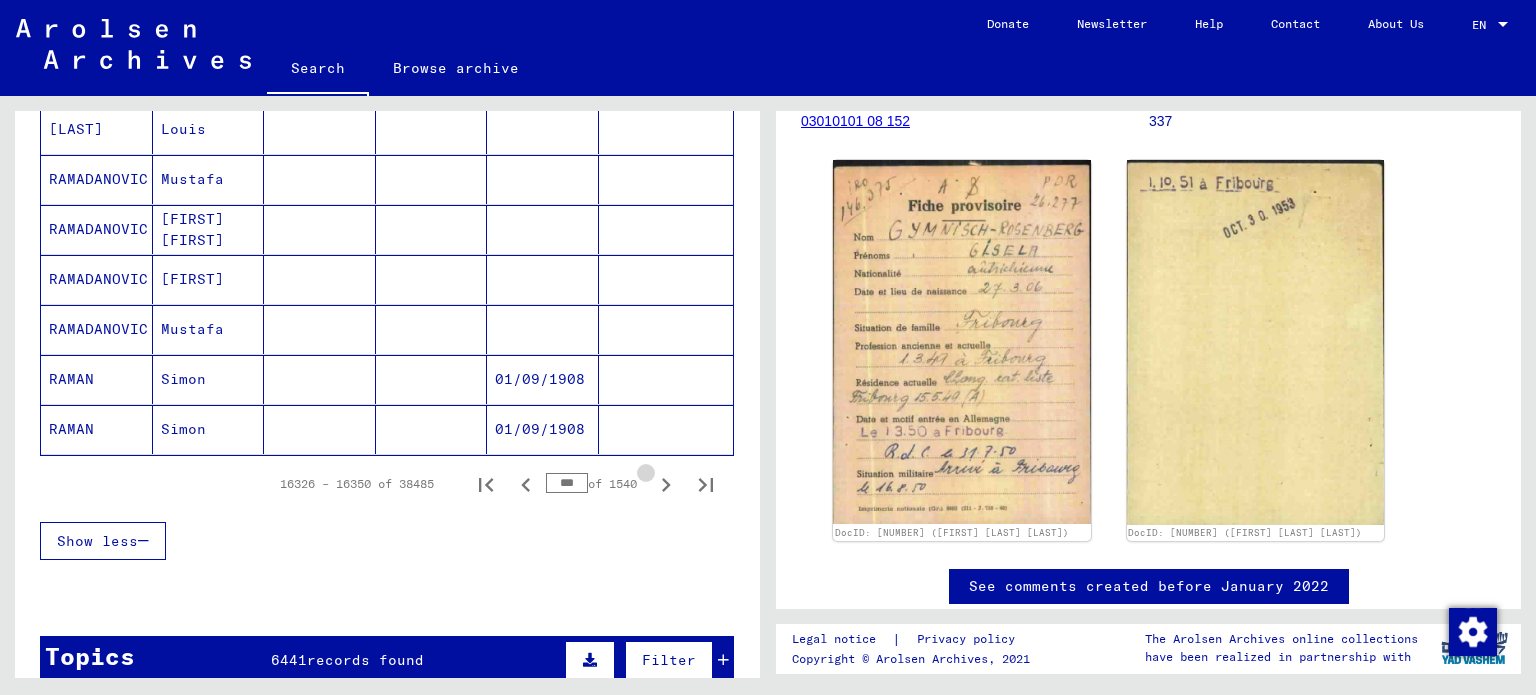 click 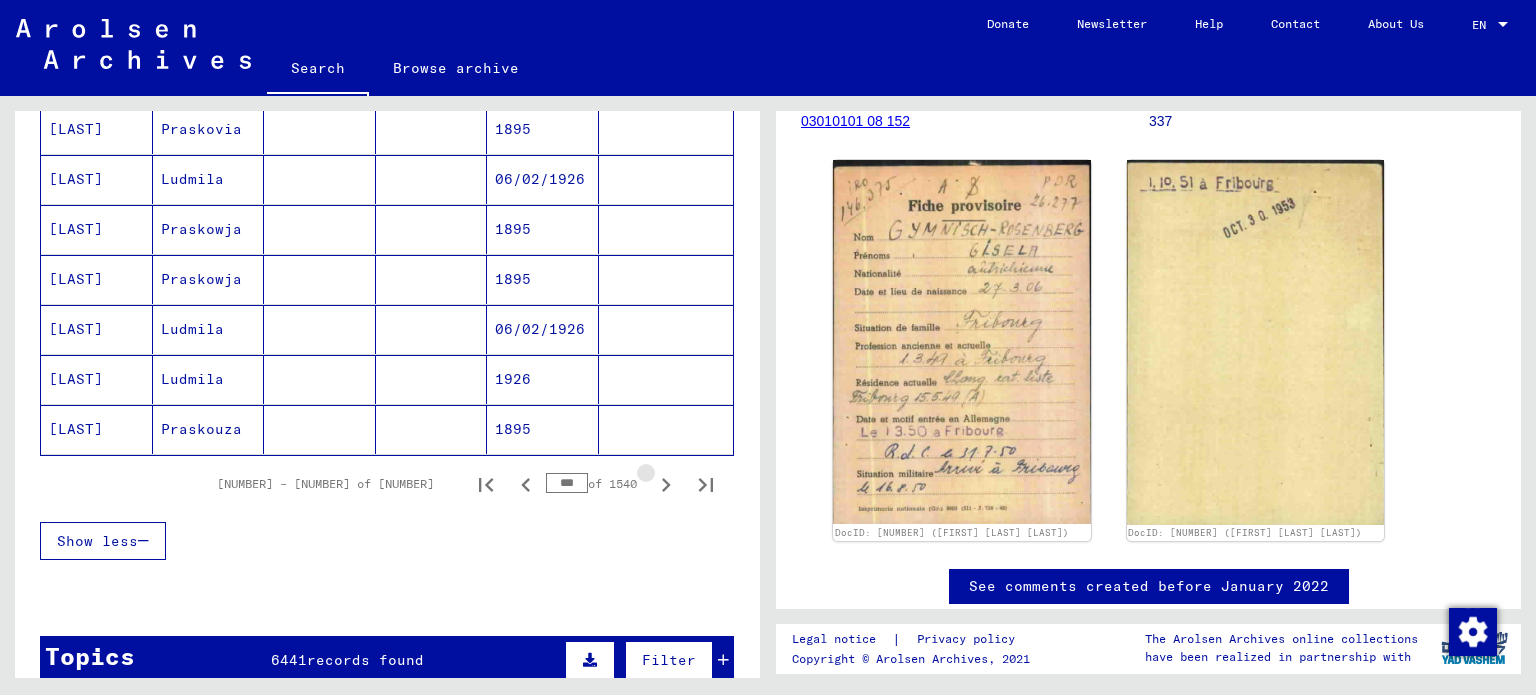 click 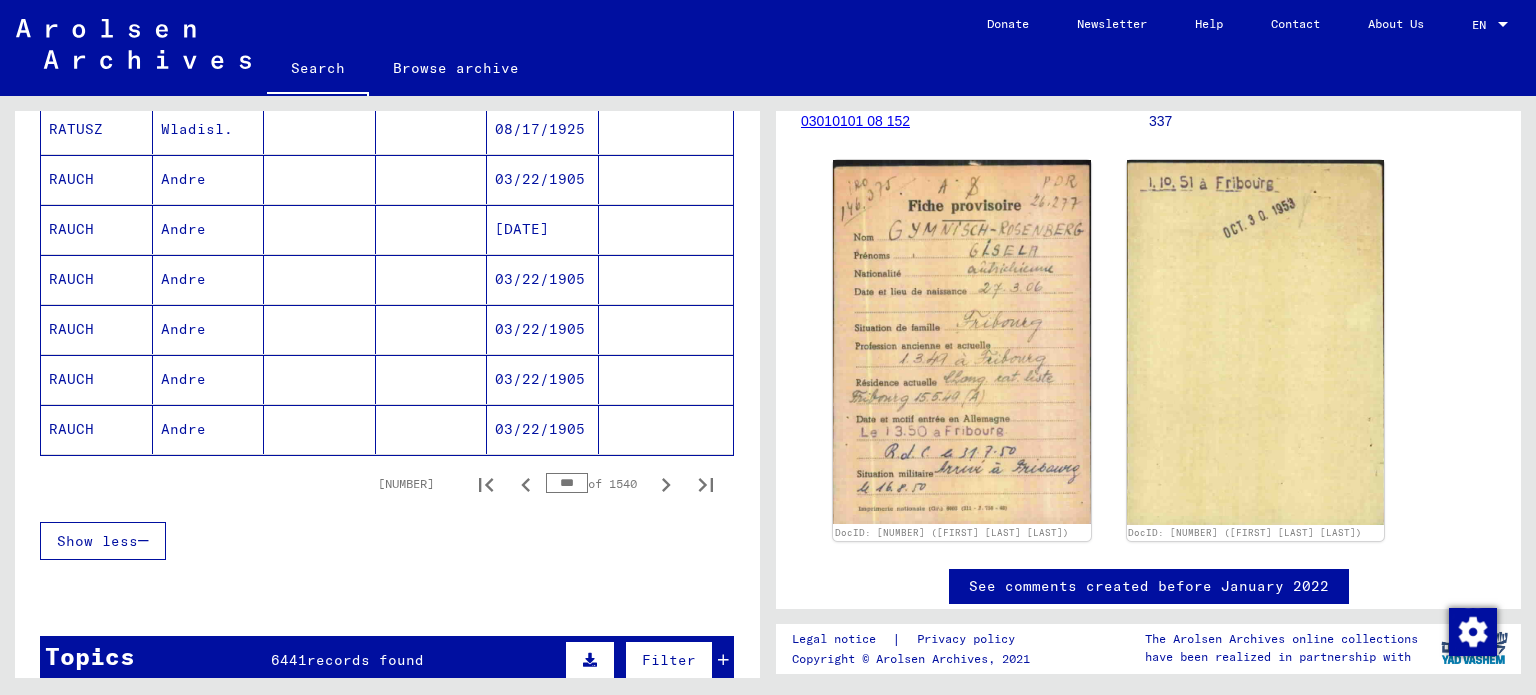 click 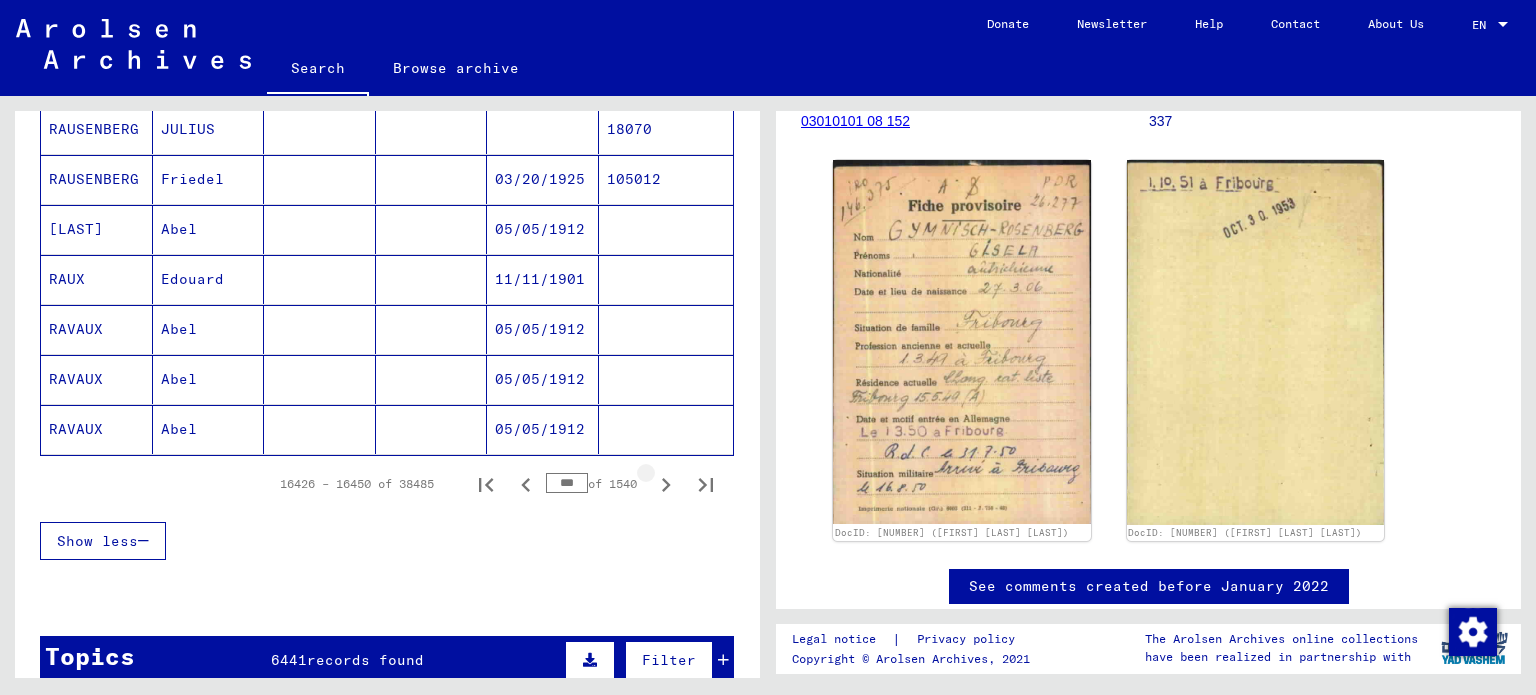 click 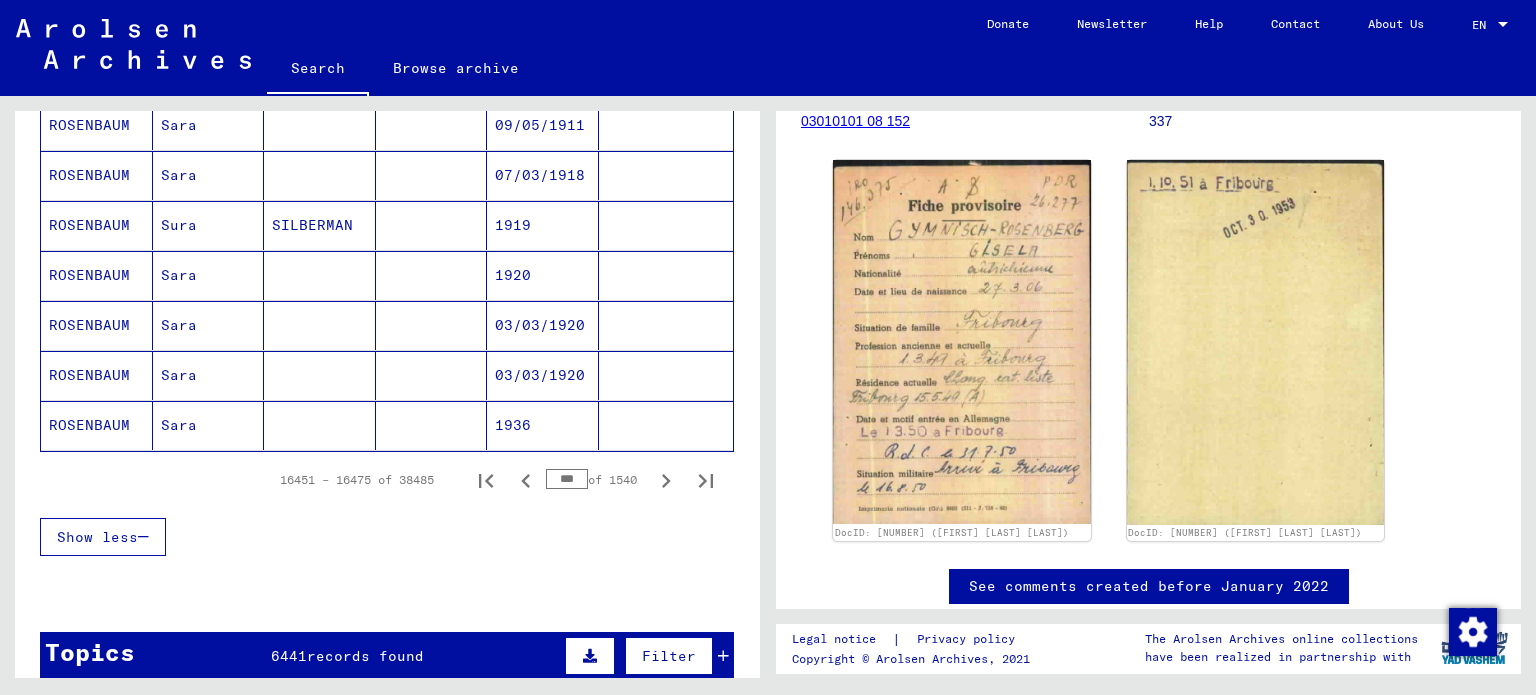 scroll, scrollTop: 1200, scrollLeft: 0, axis: vertical 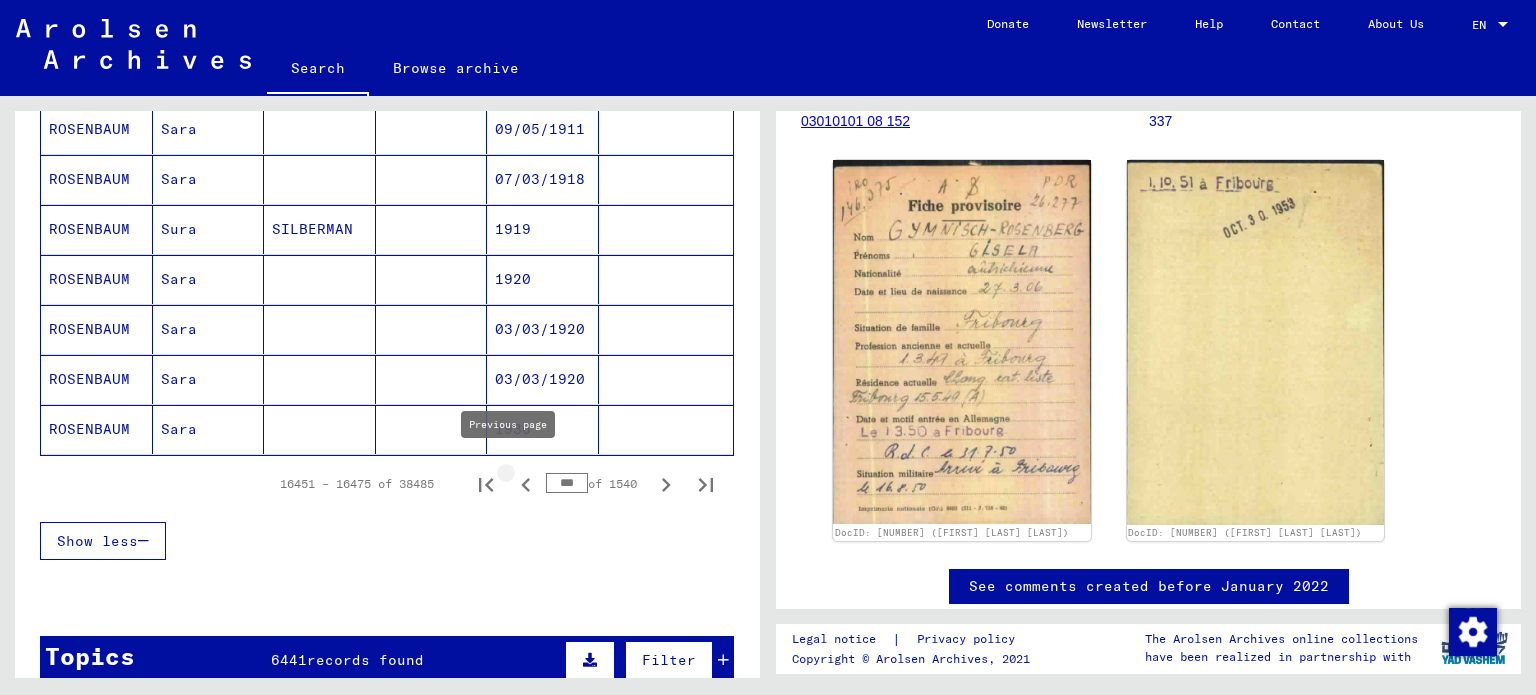 click 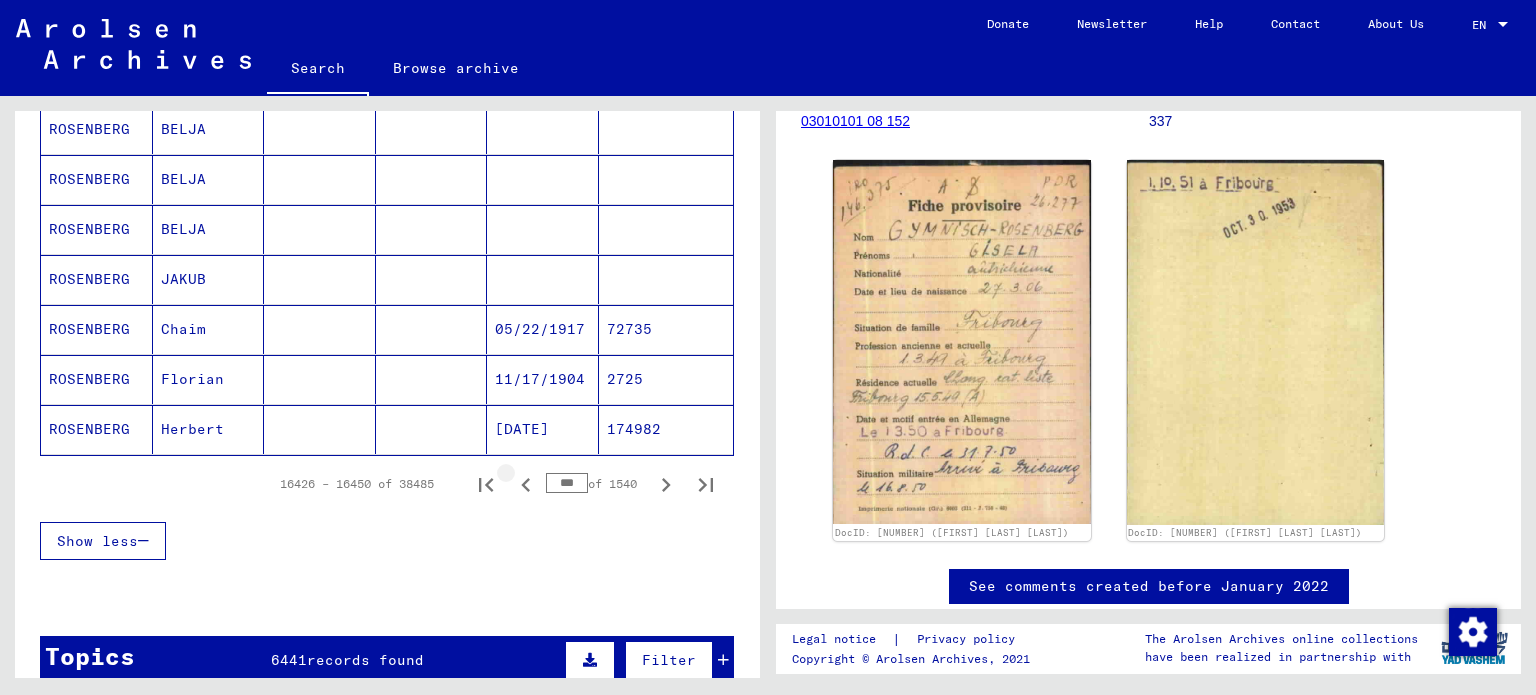 click 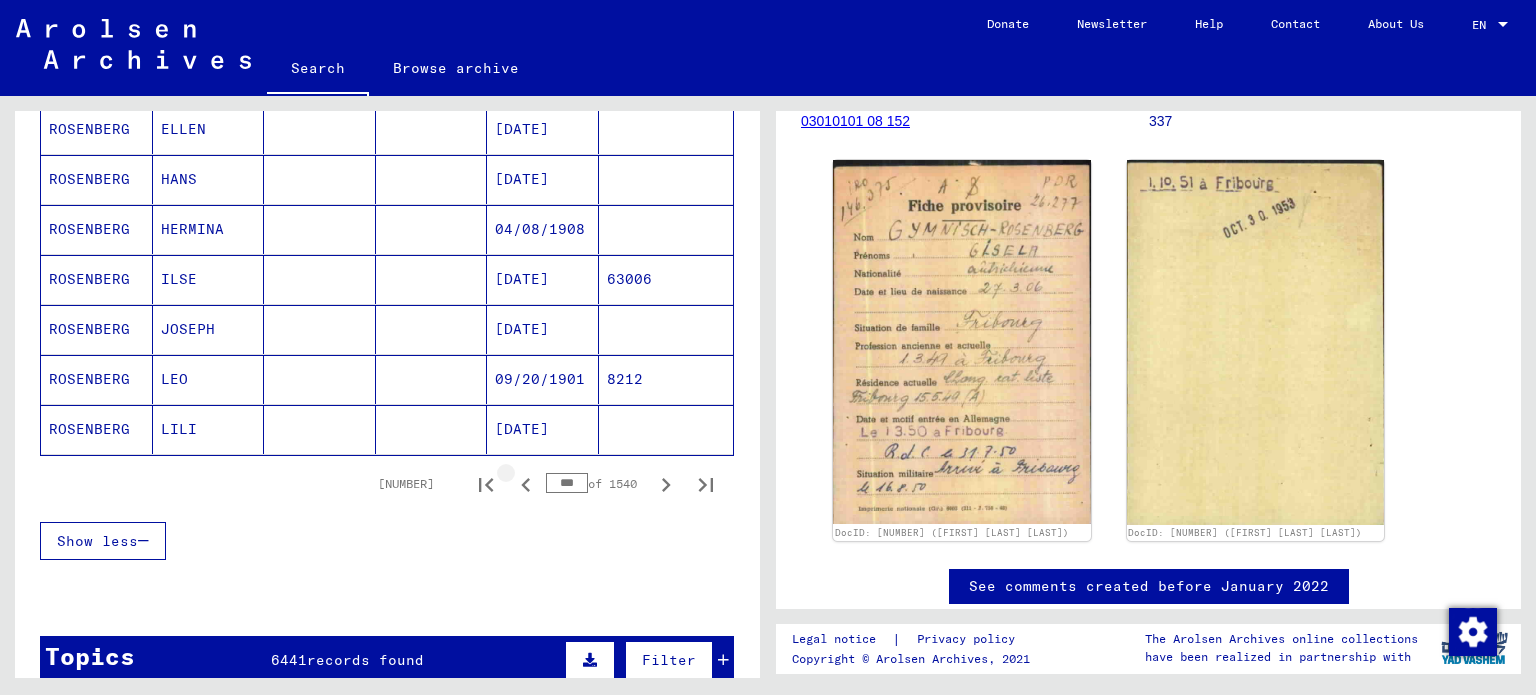 click 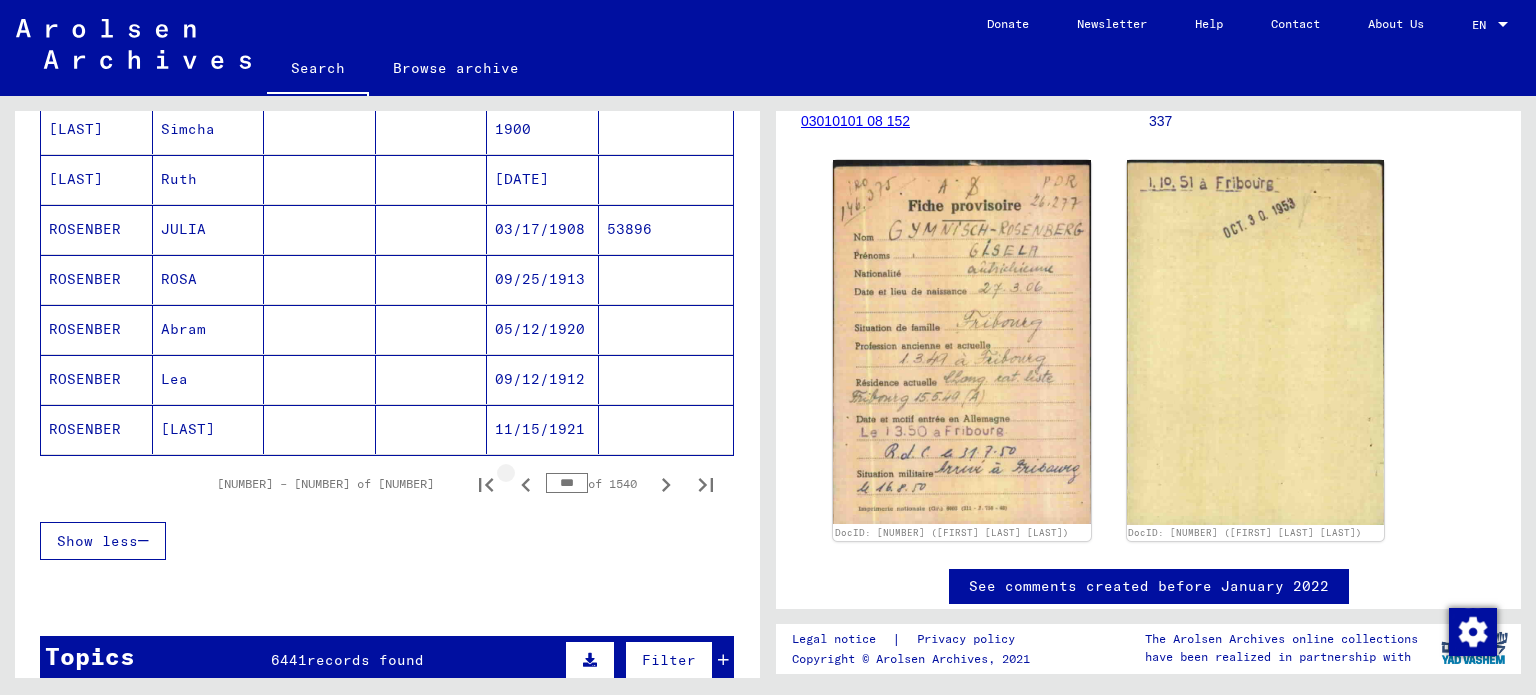 click 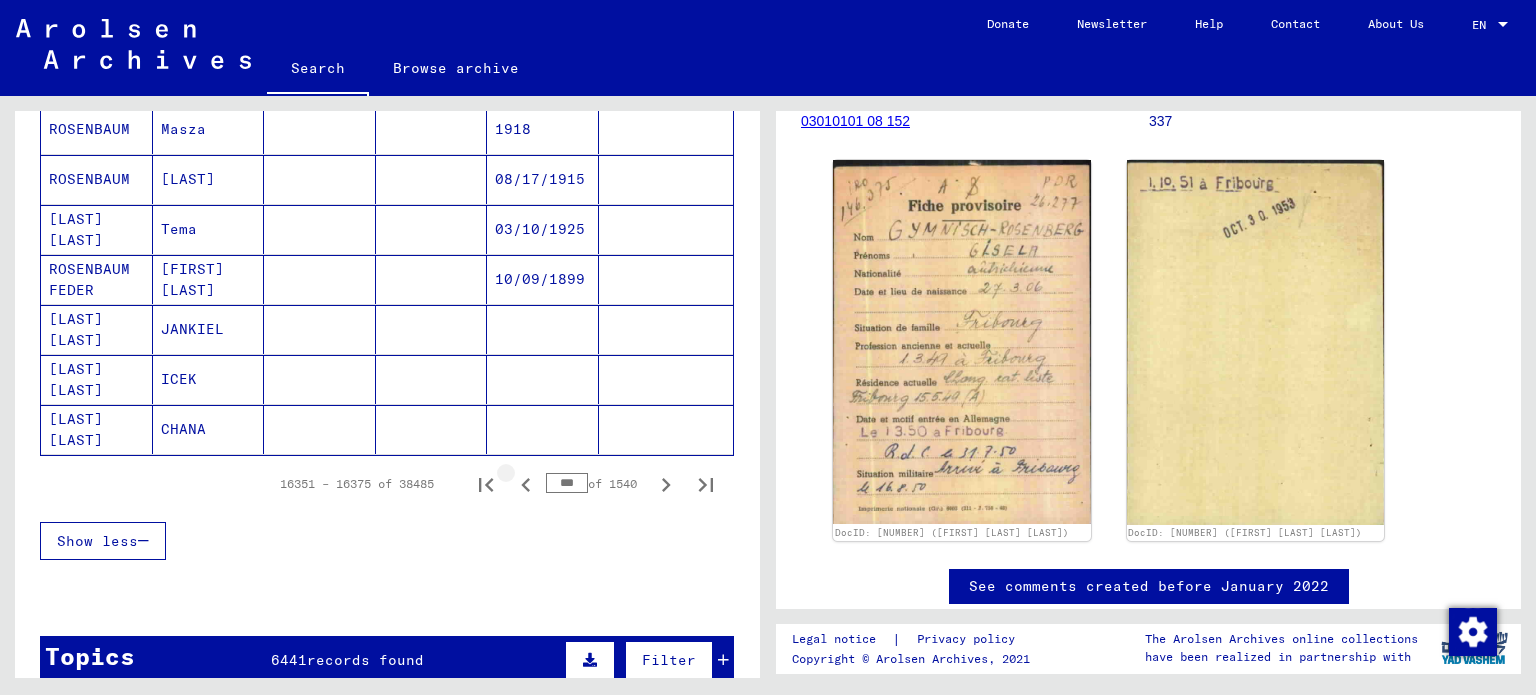 click 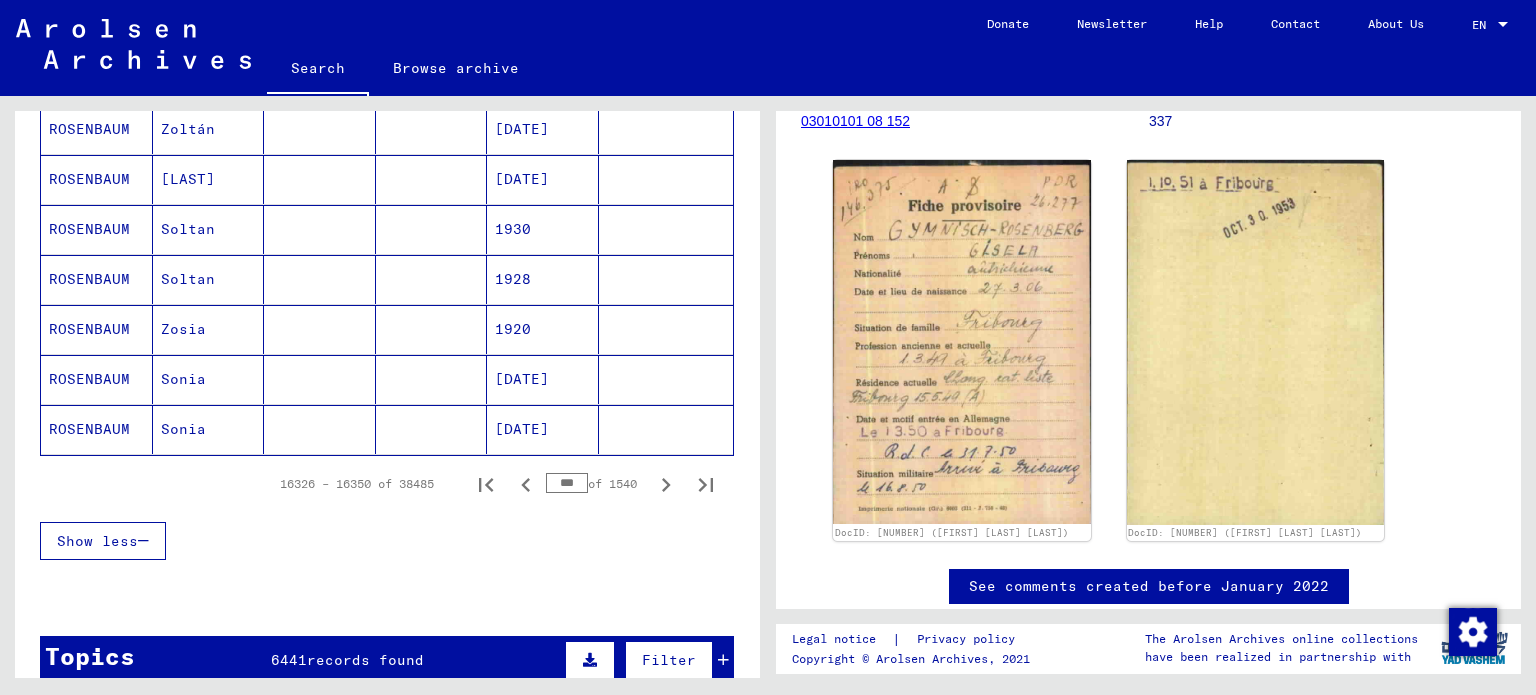 click 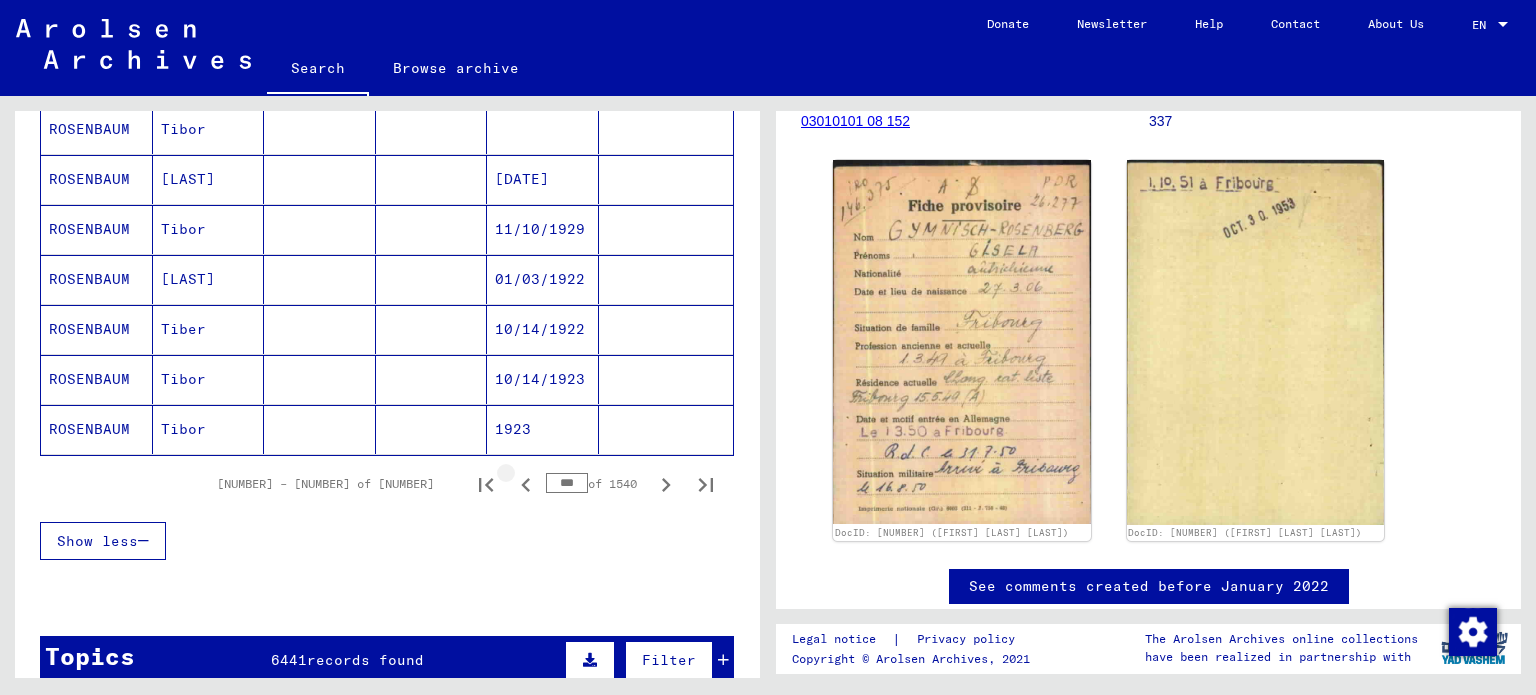 click 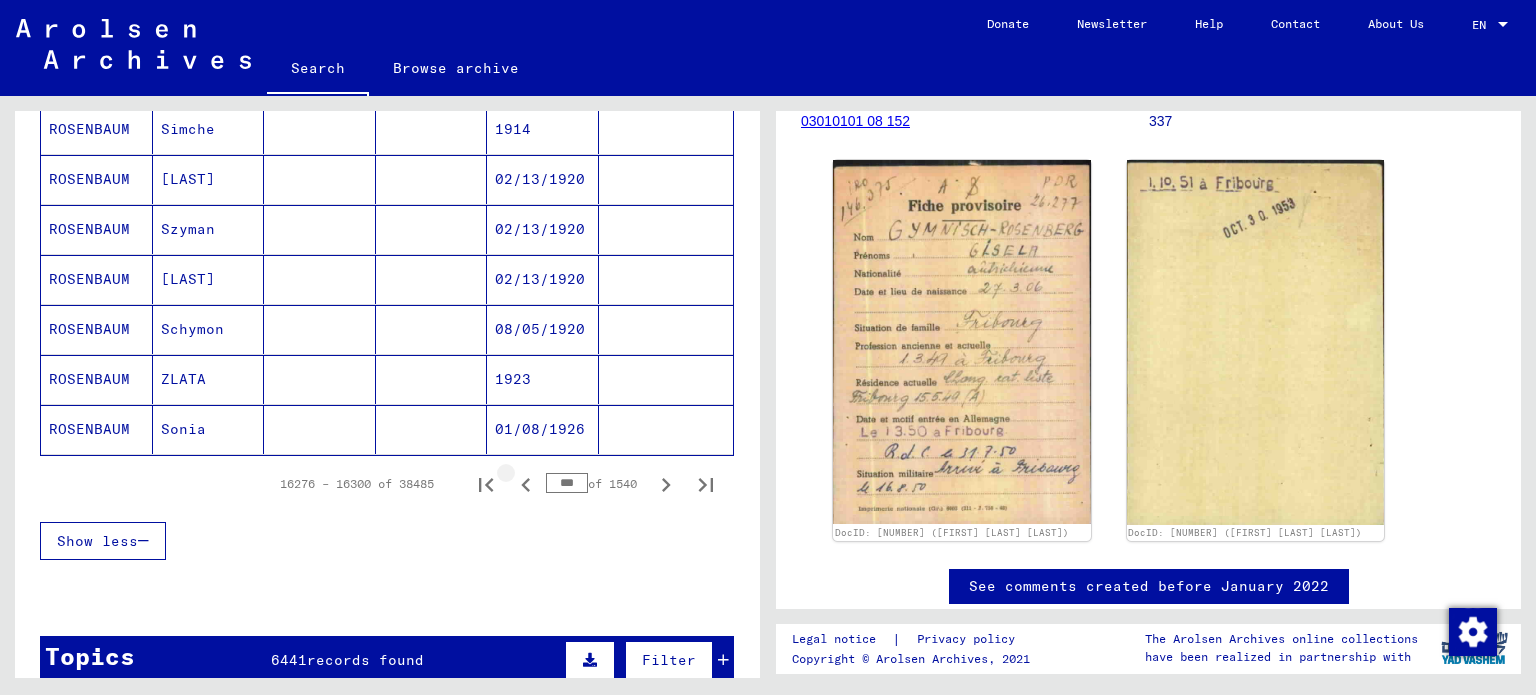 click 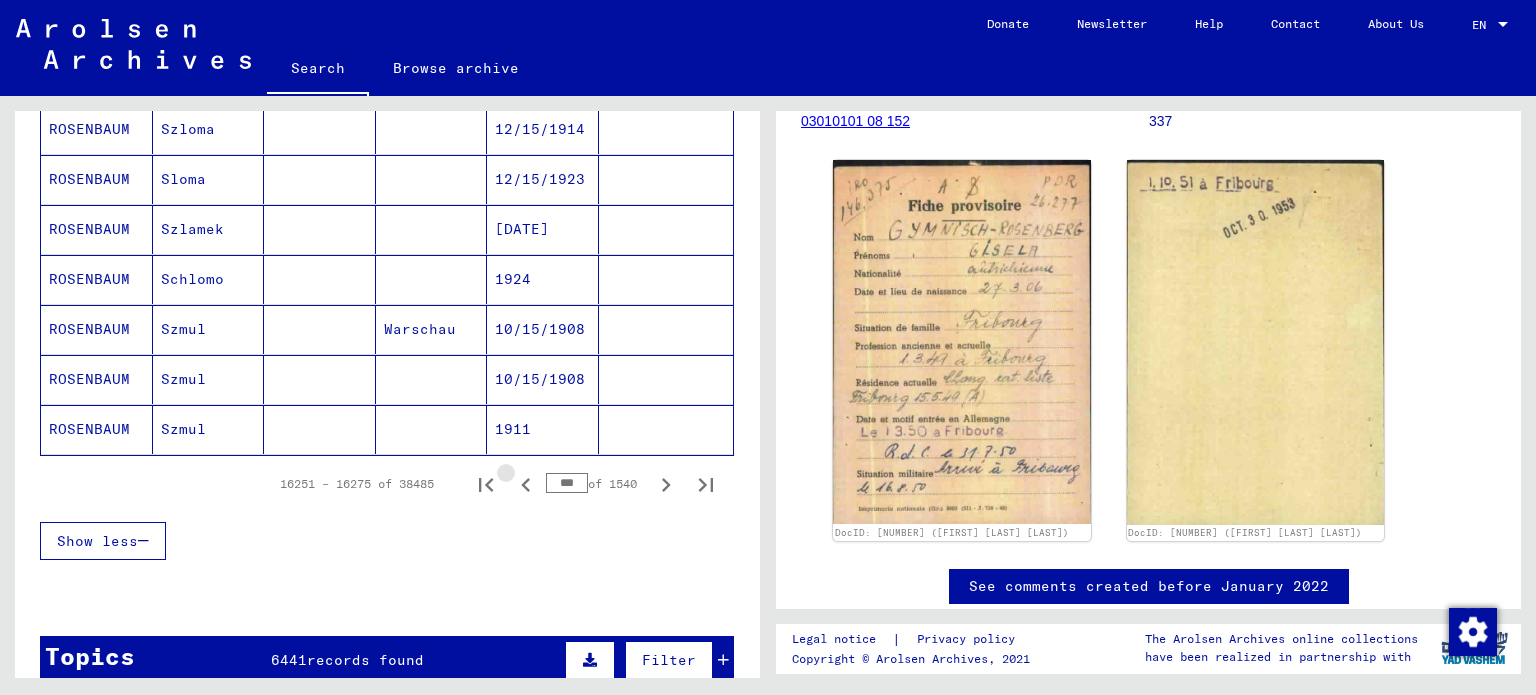 click 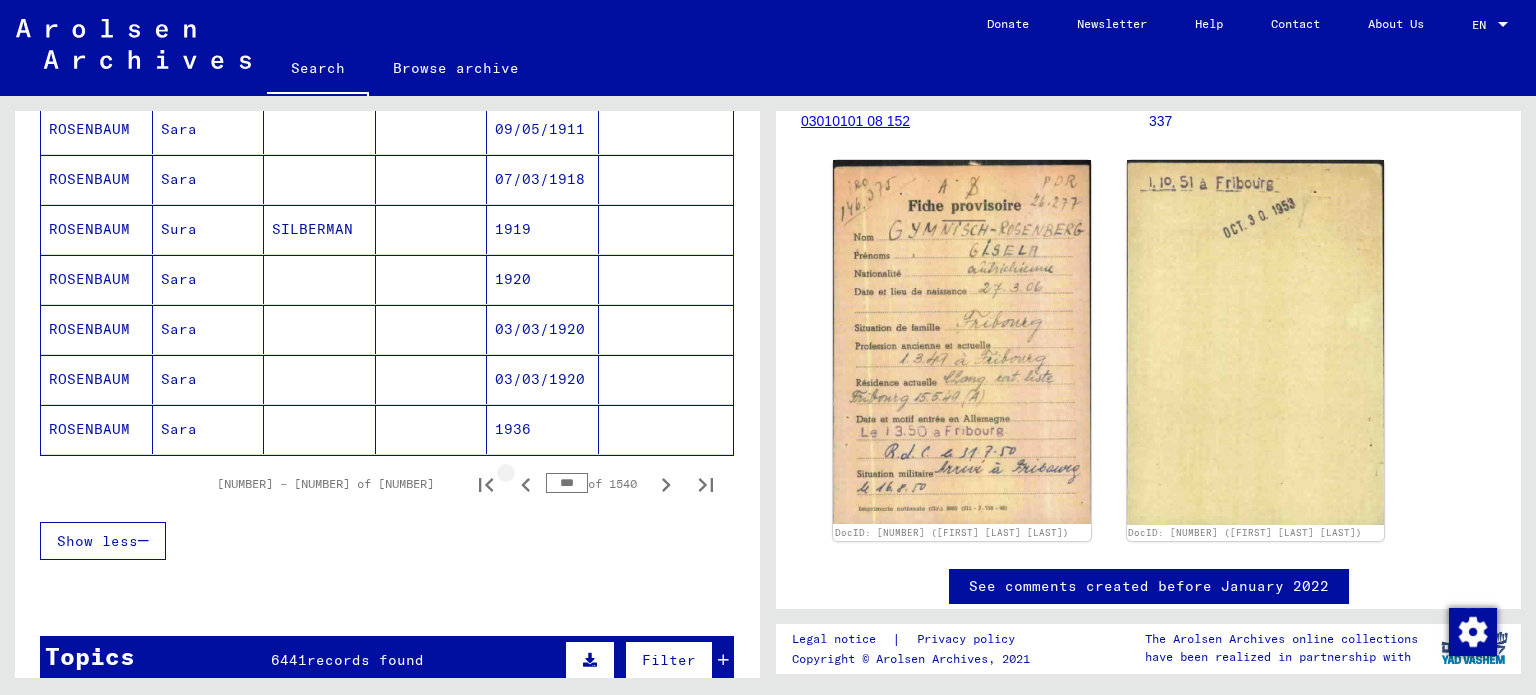 click 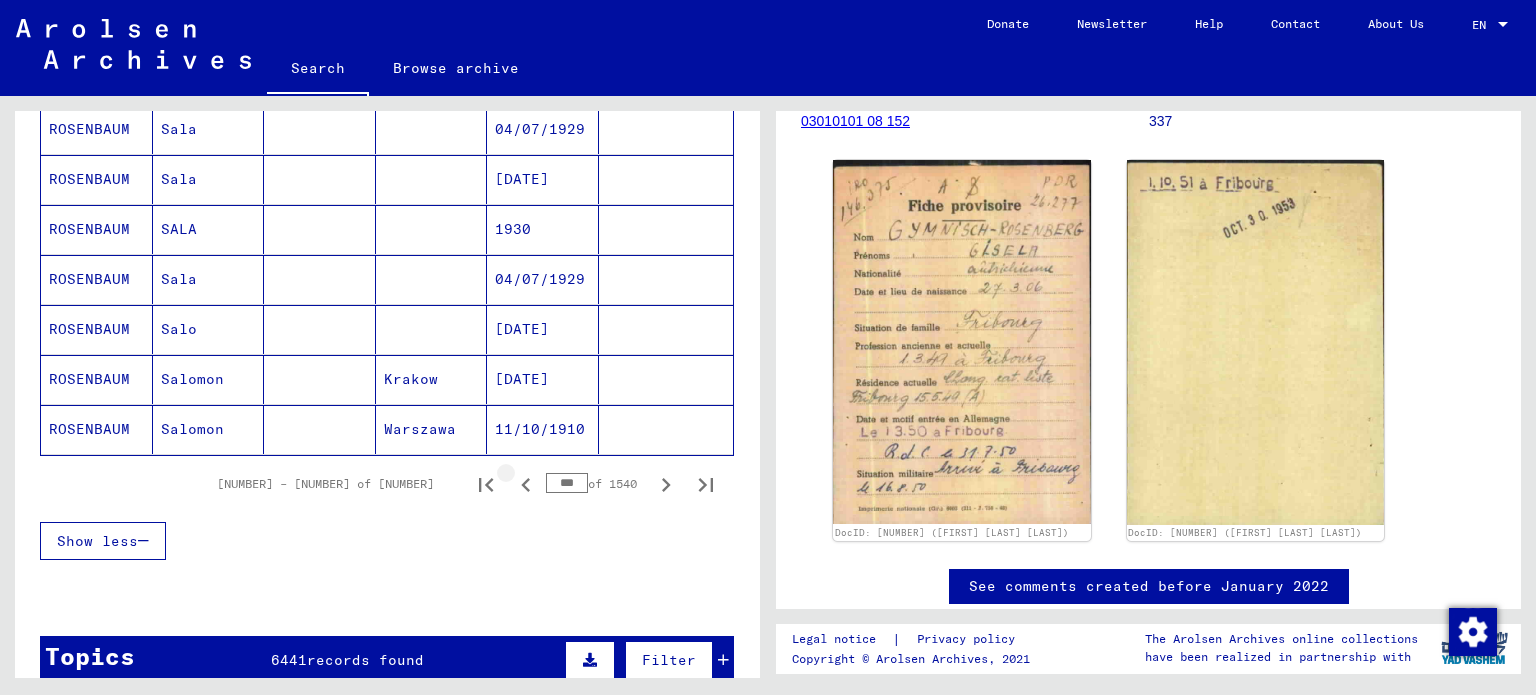 click 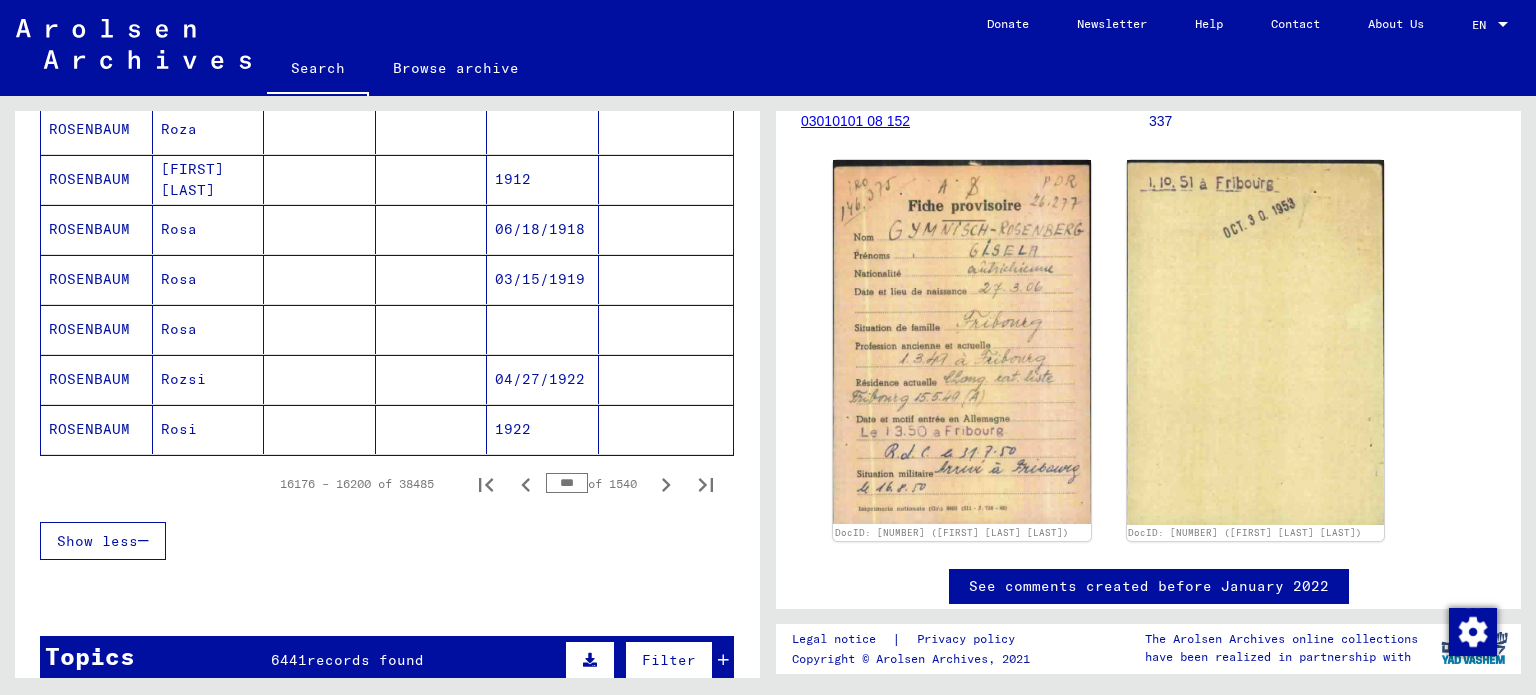 click 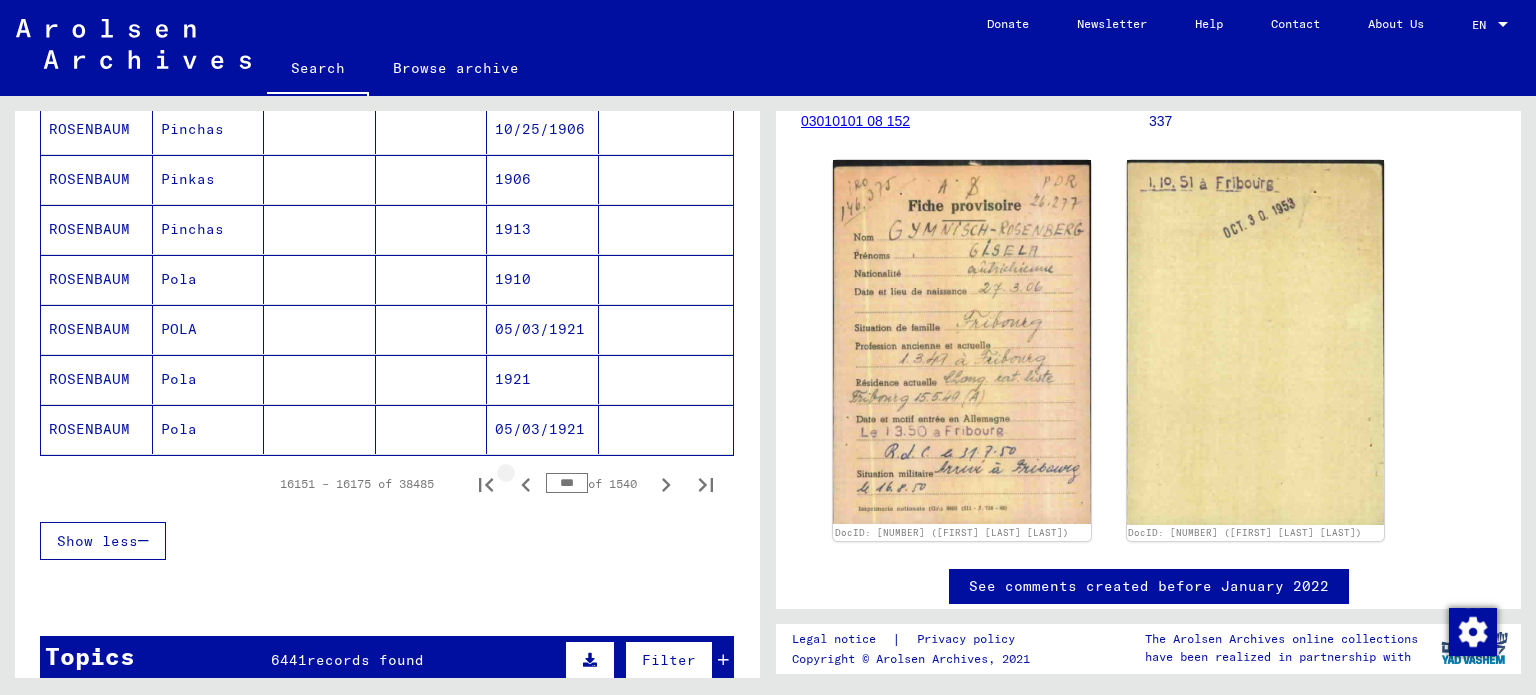 click 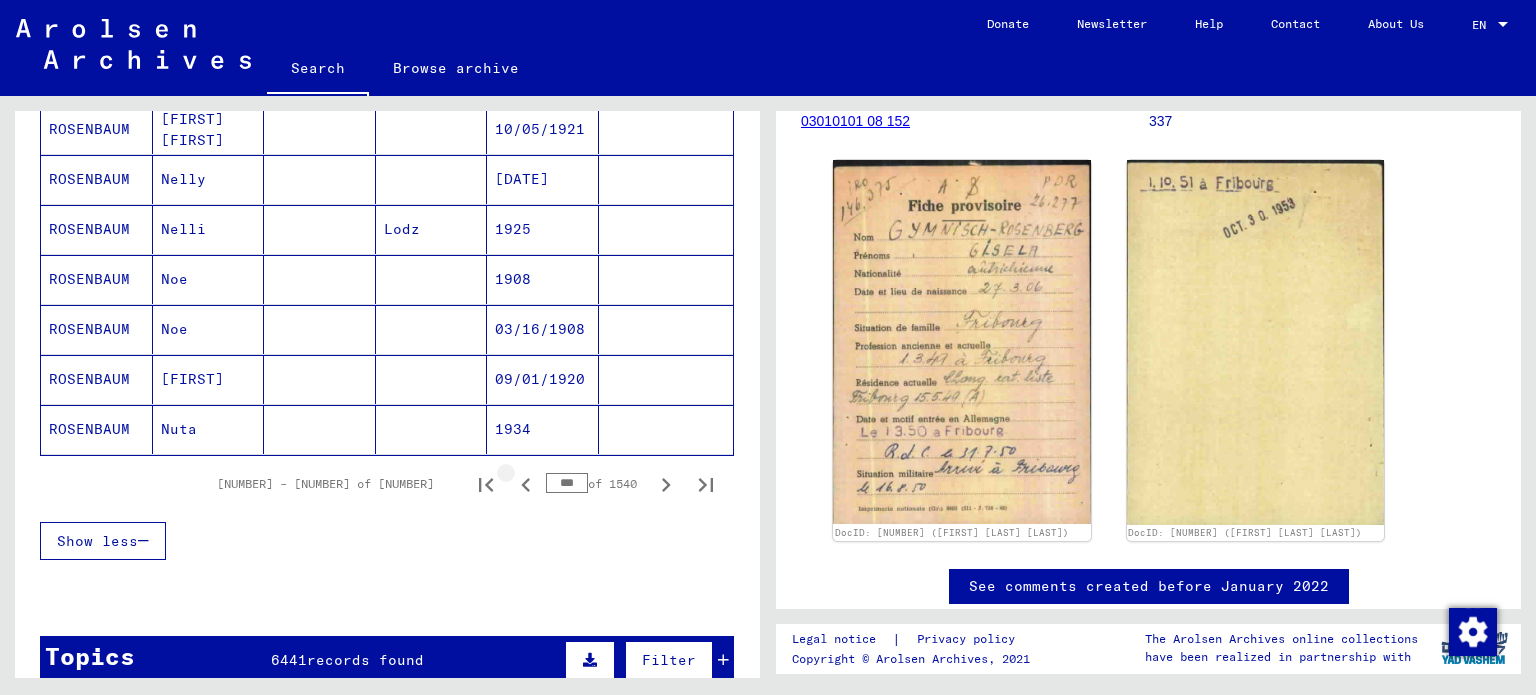 click 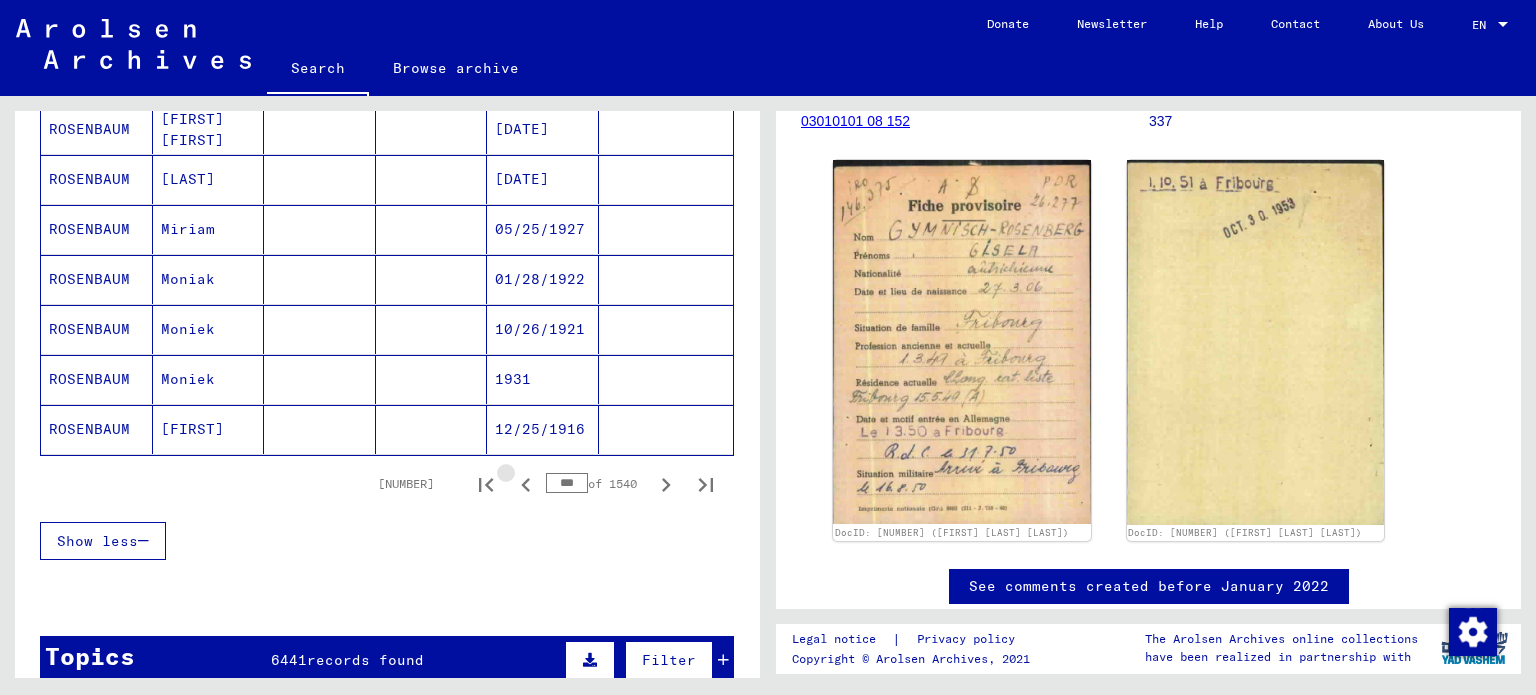 click 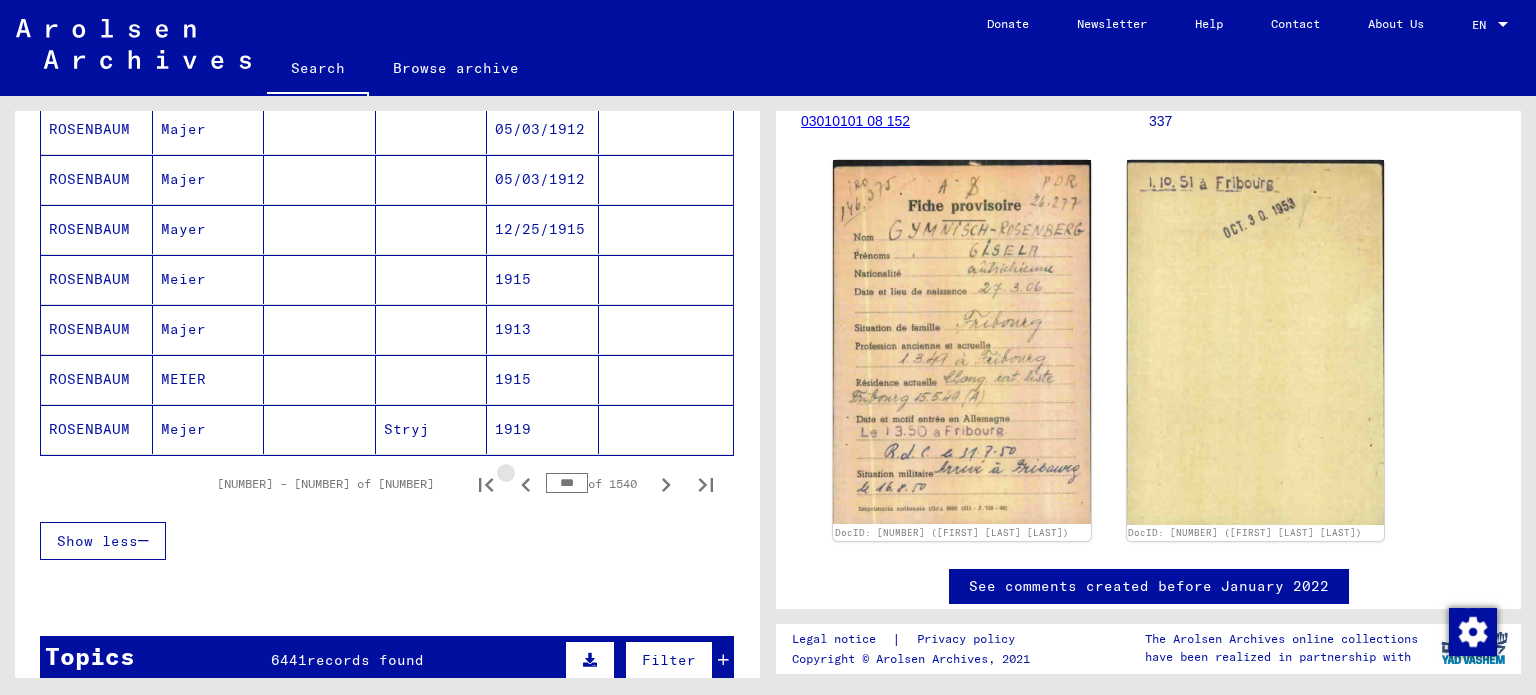 click 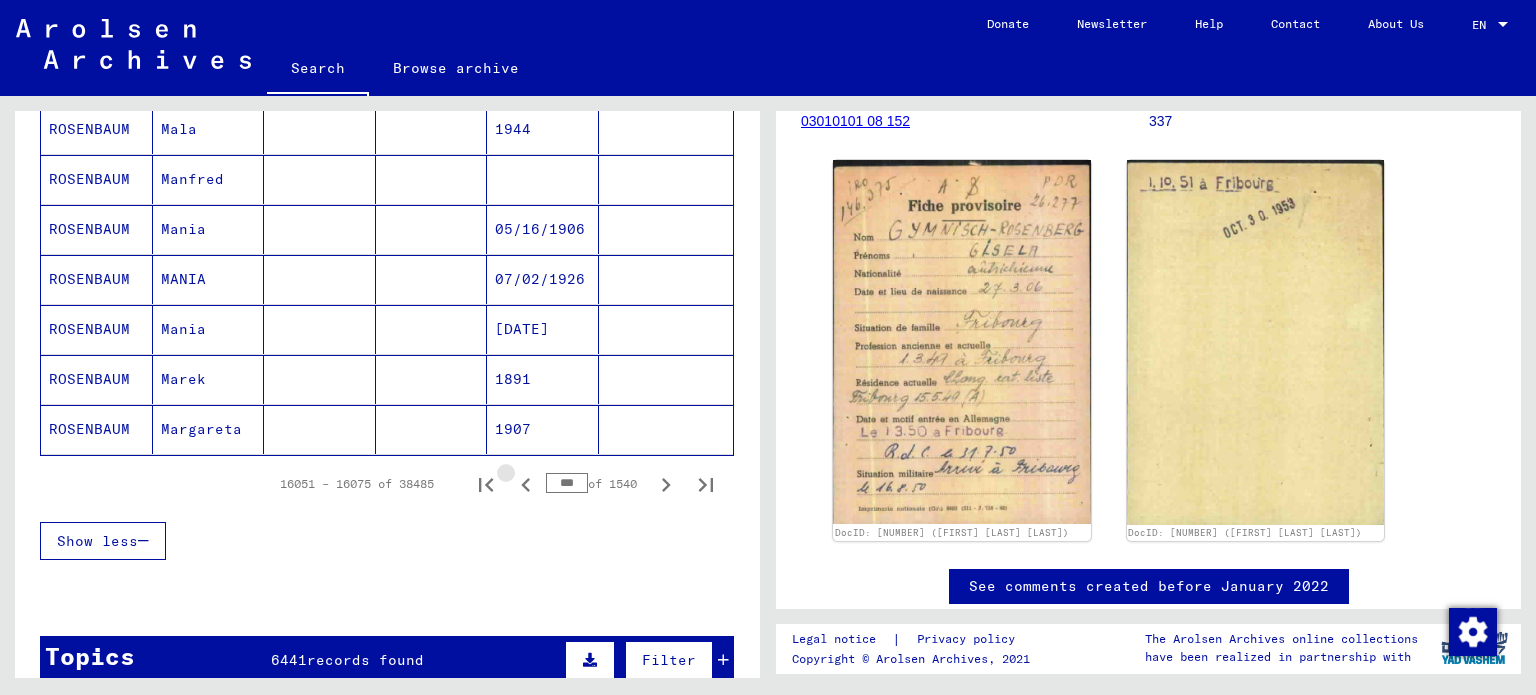 click 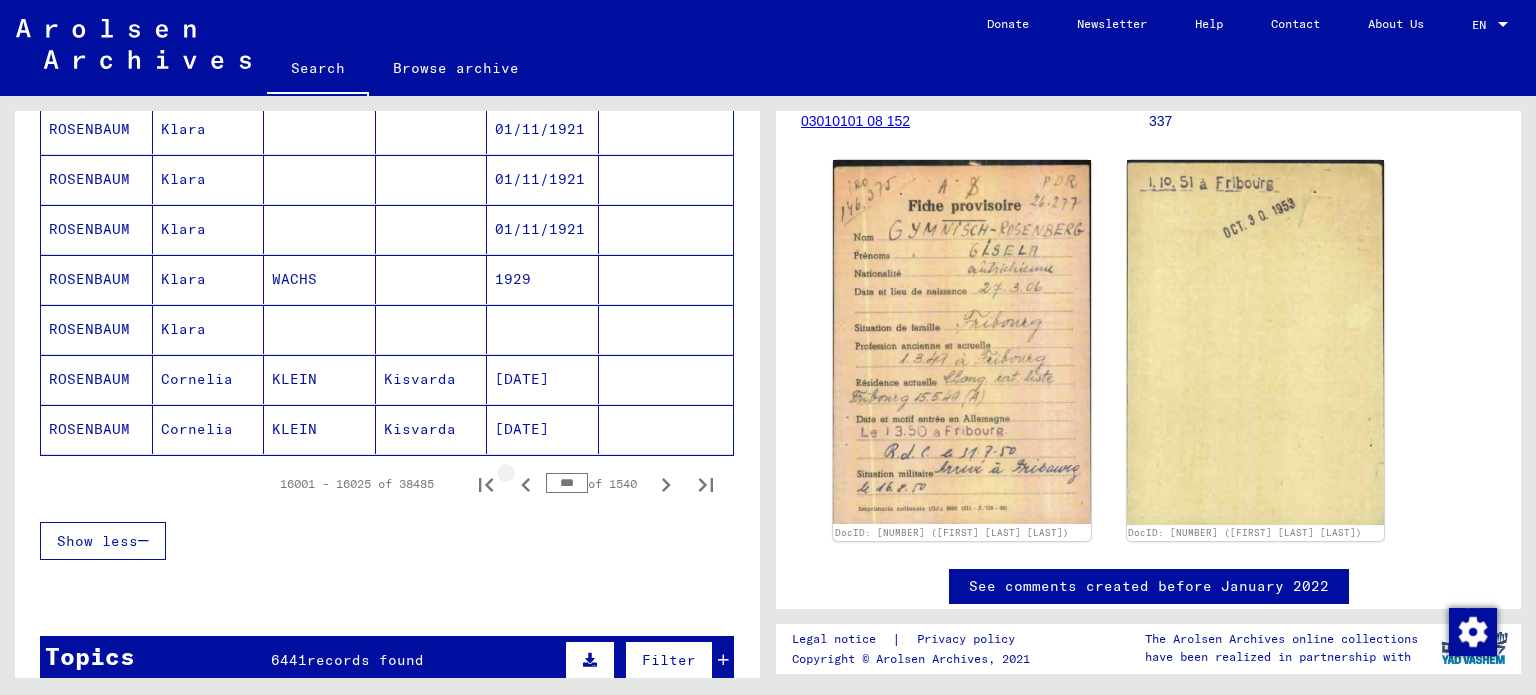 click 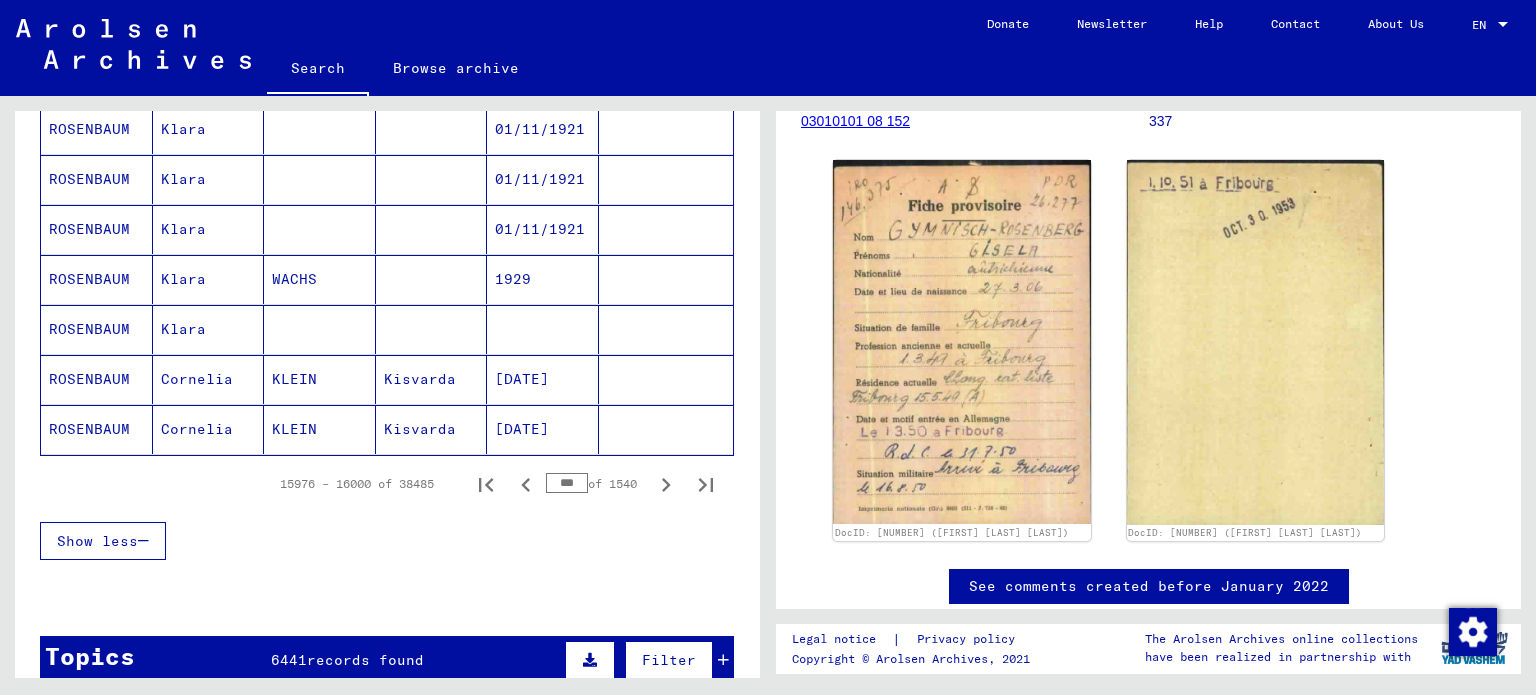 click 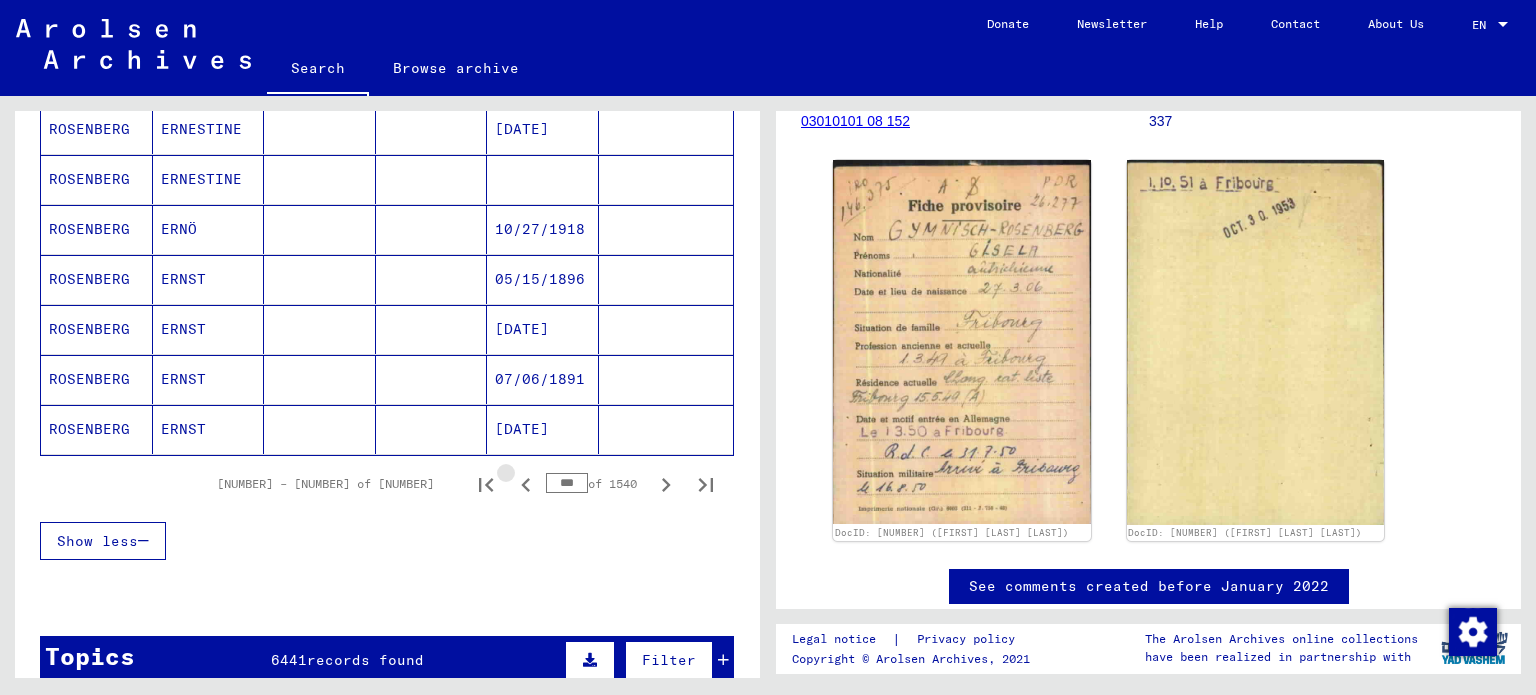 click 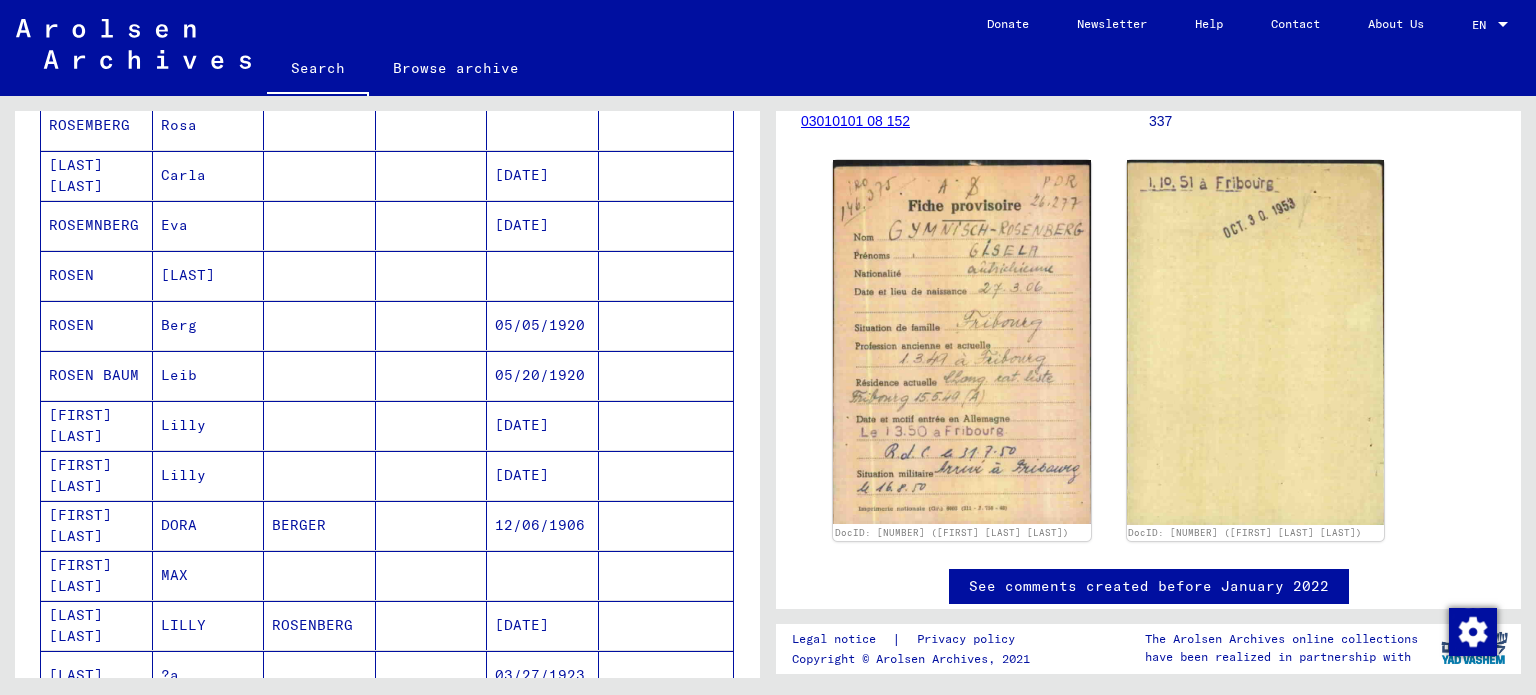 scroll, scrollTop: 1104, scrollLeft: 0, axis: vertical 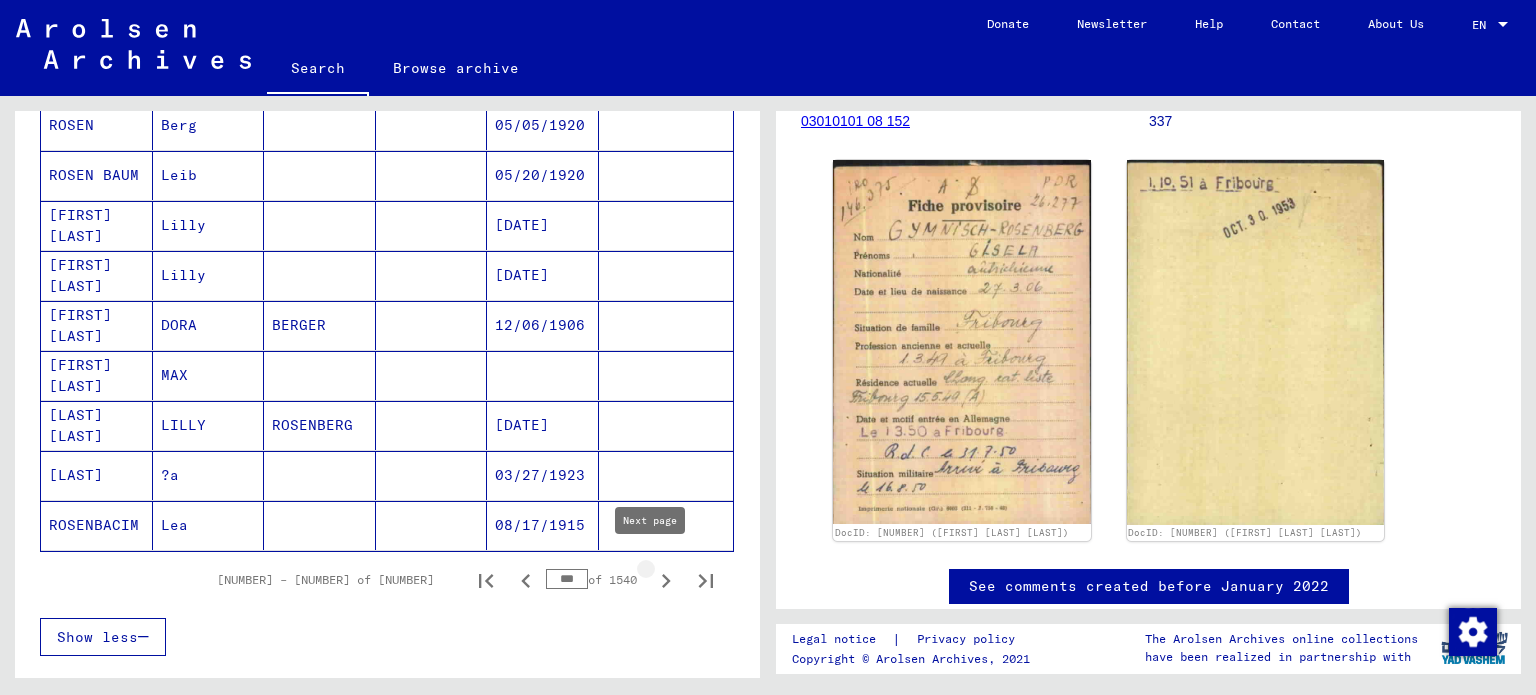 click 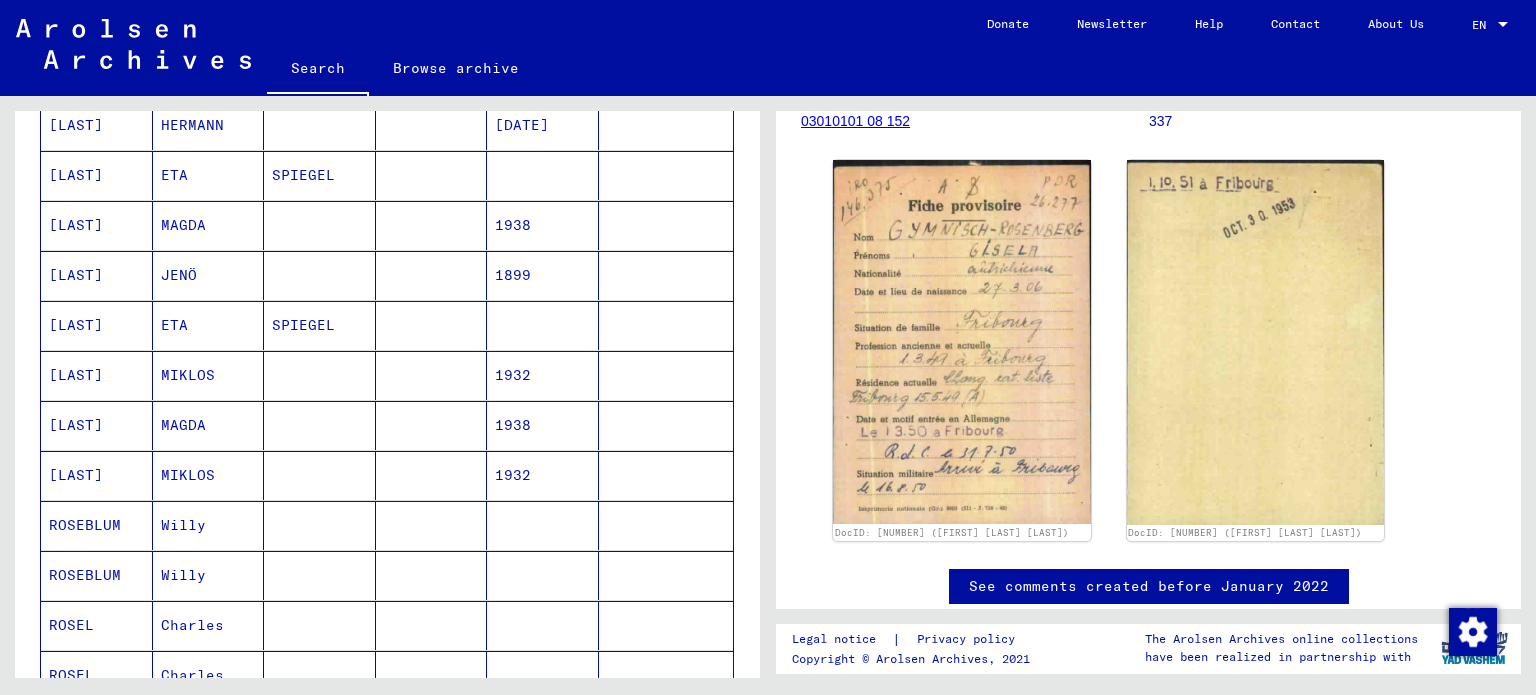 scroll, scrollTop: 1204, scrollLeft: 0, axis: vertical 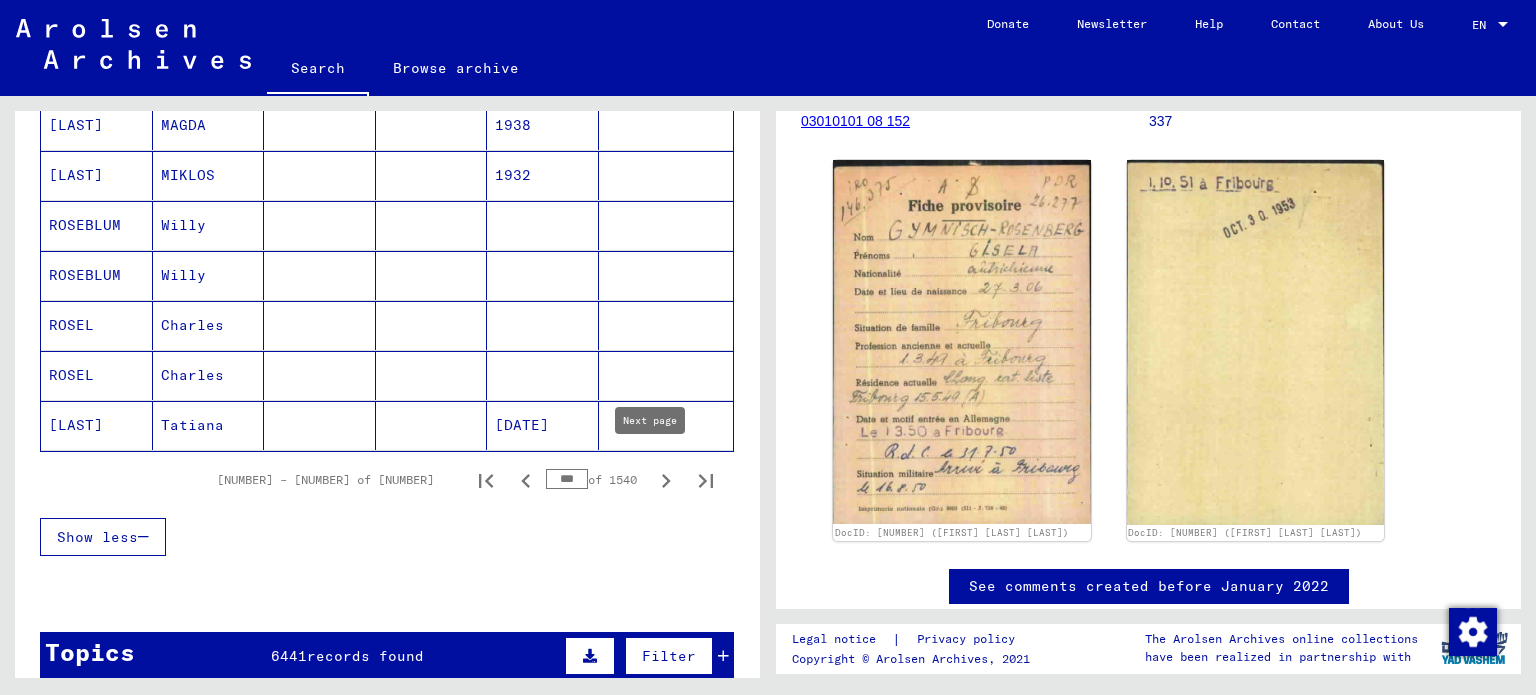 click 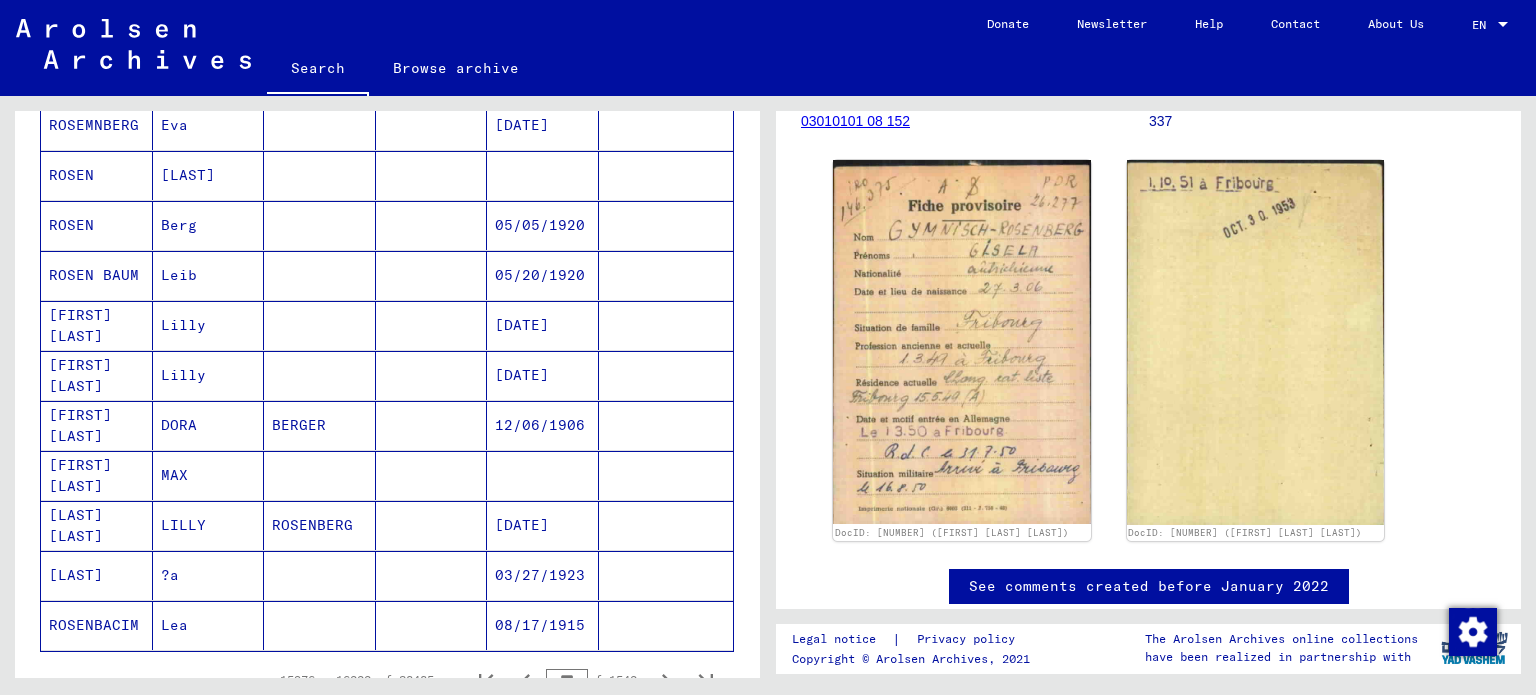 scroll, scrollTop: 1104, scrollLeft: 0, axis: vertical 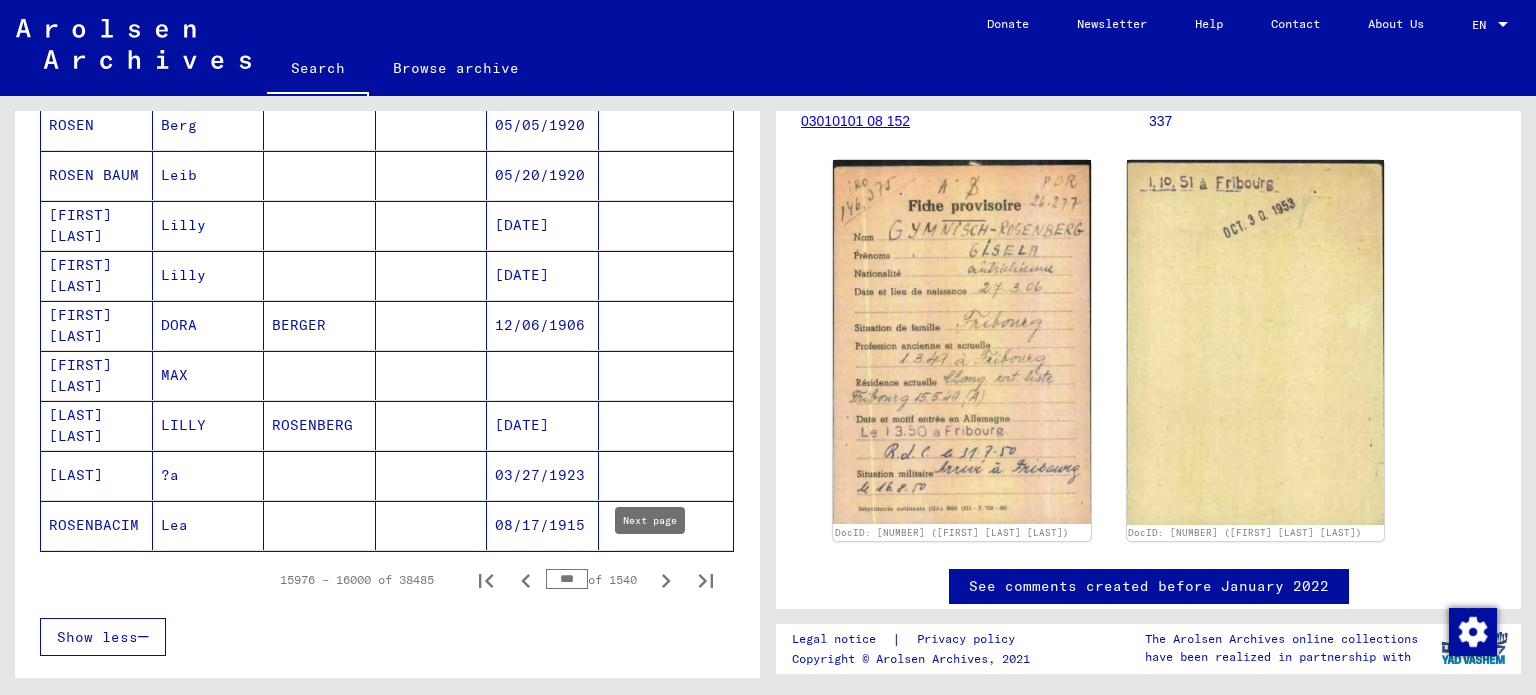 click 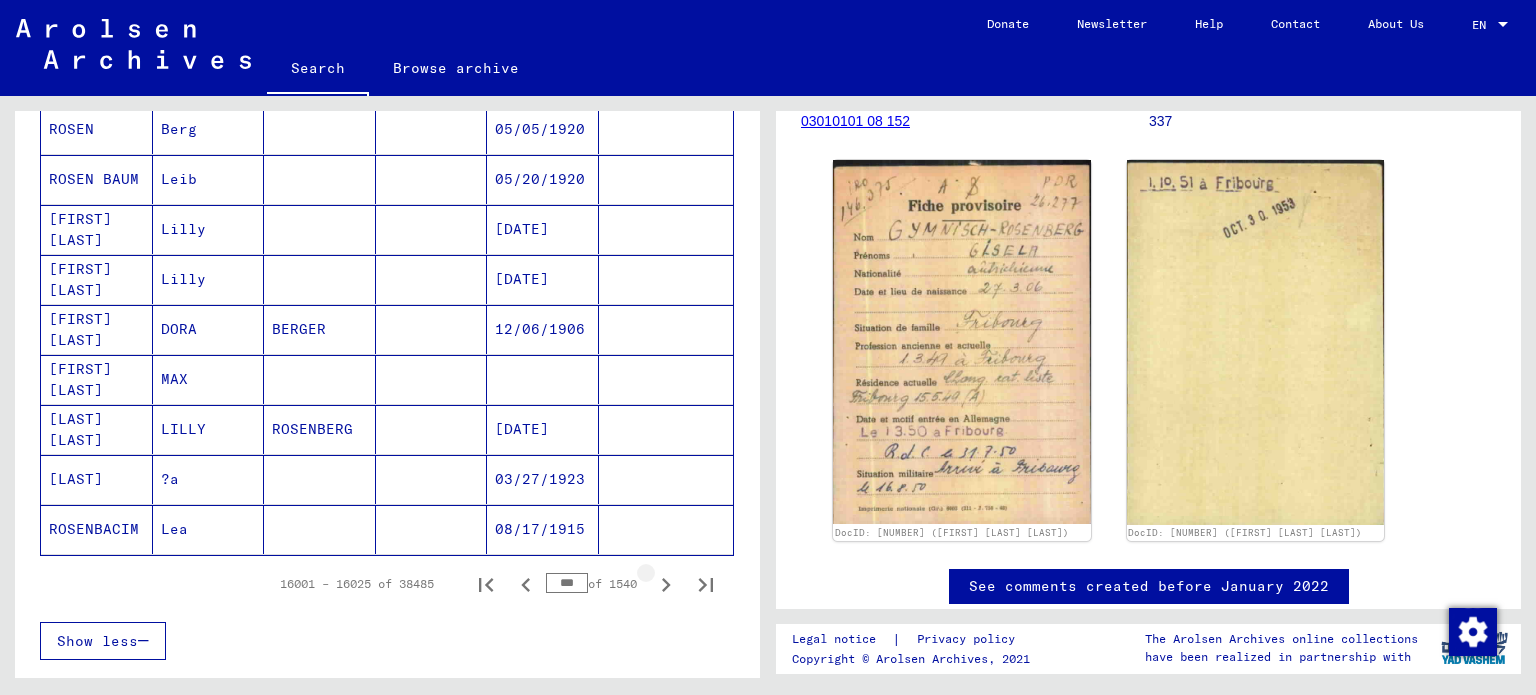 scroll, scrollTop: 1108, scrollLeft: 0, axis: vertical 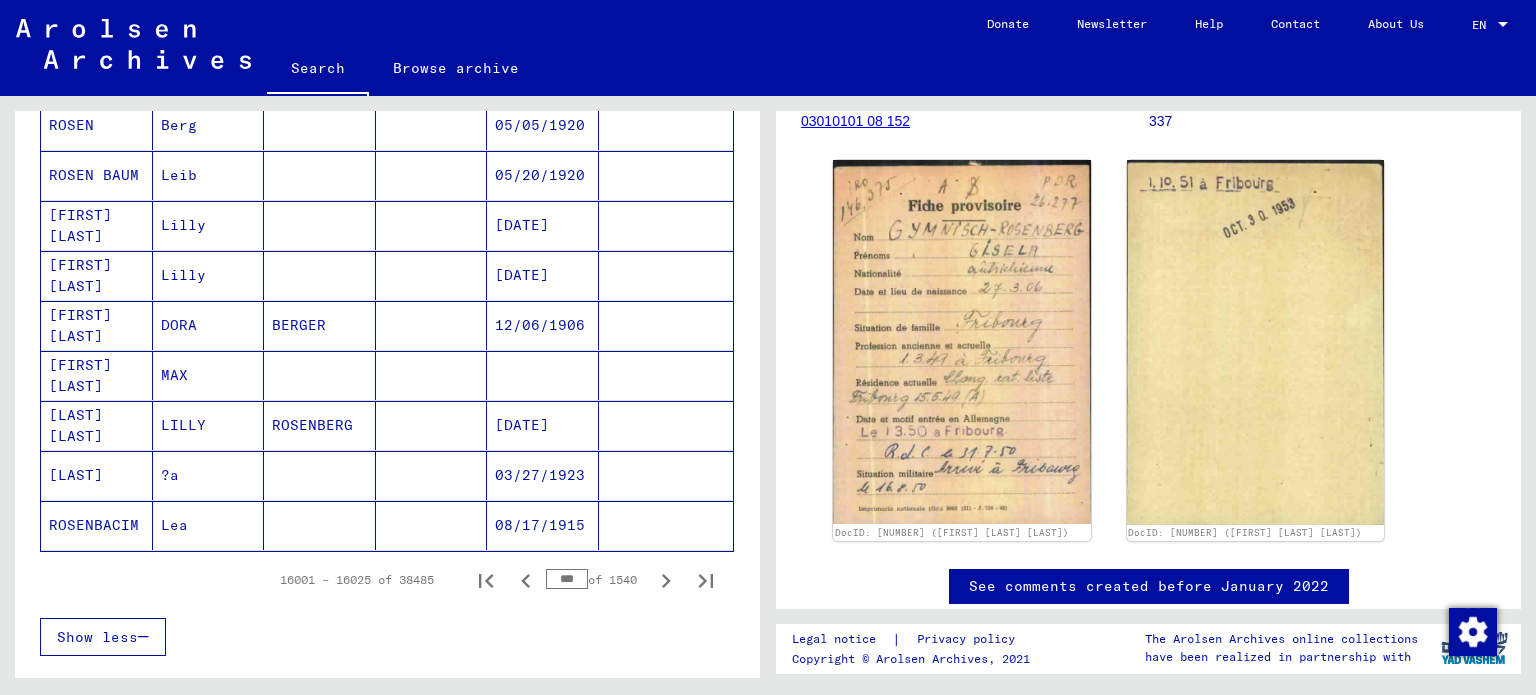 click 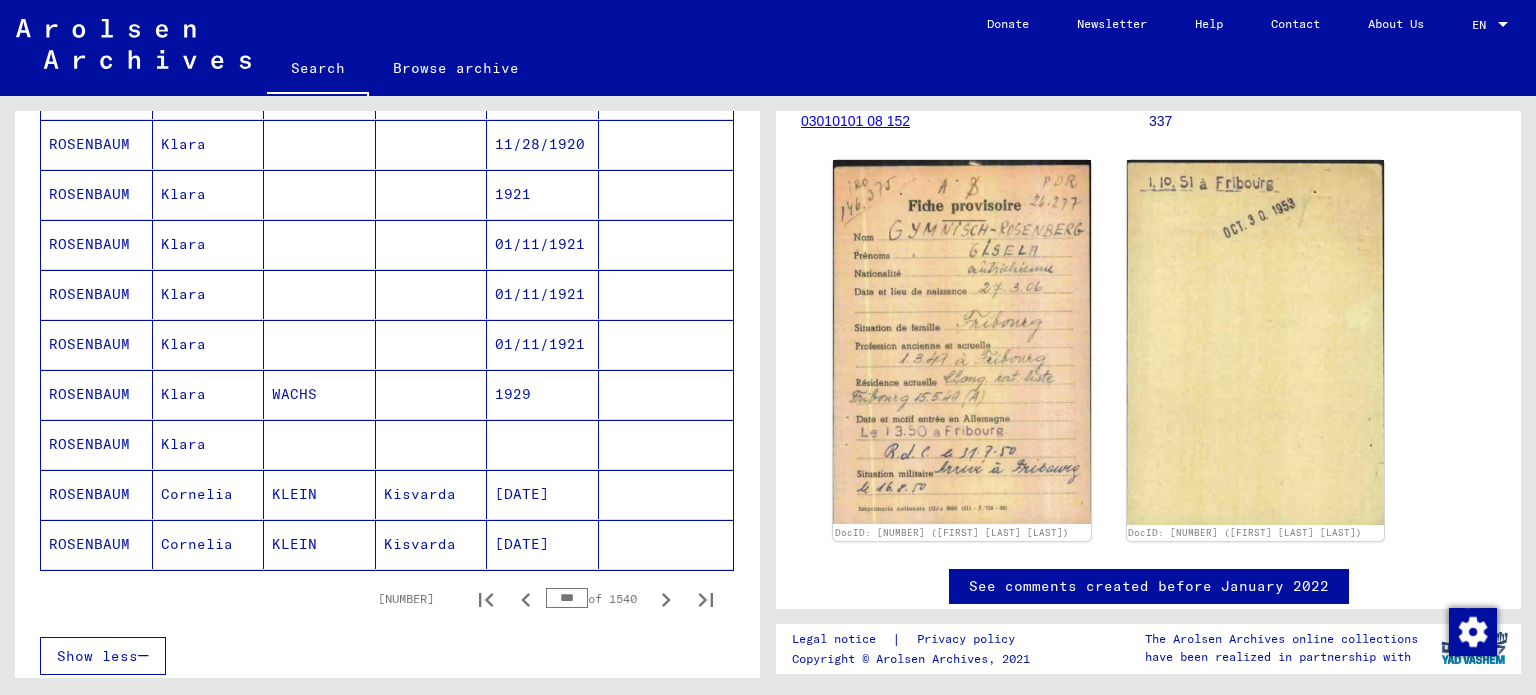 scroll, scrollTop: 1404, scrollLeft: 0, axis: vertical 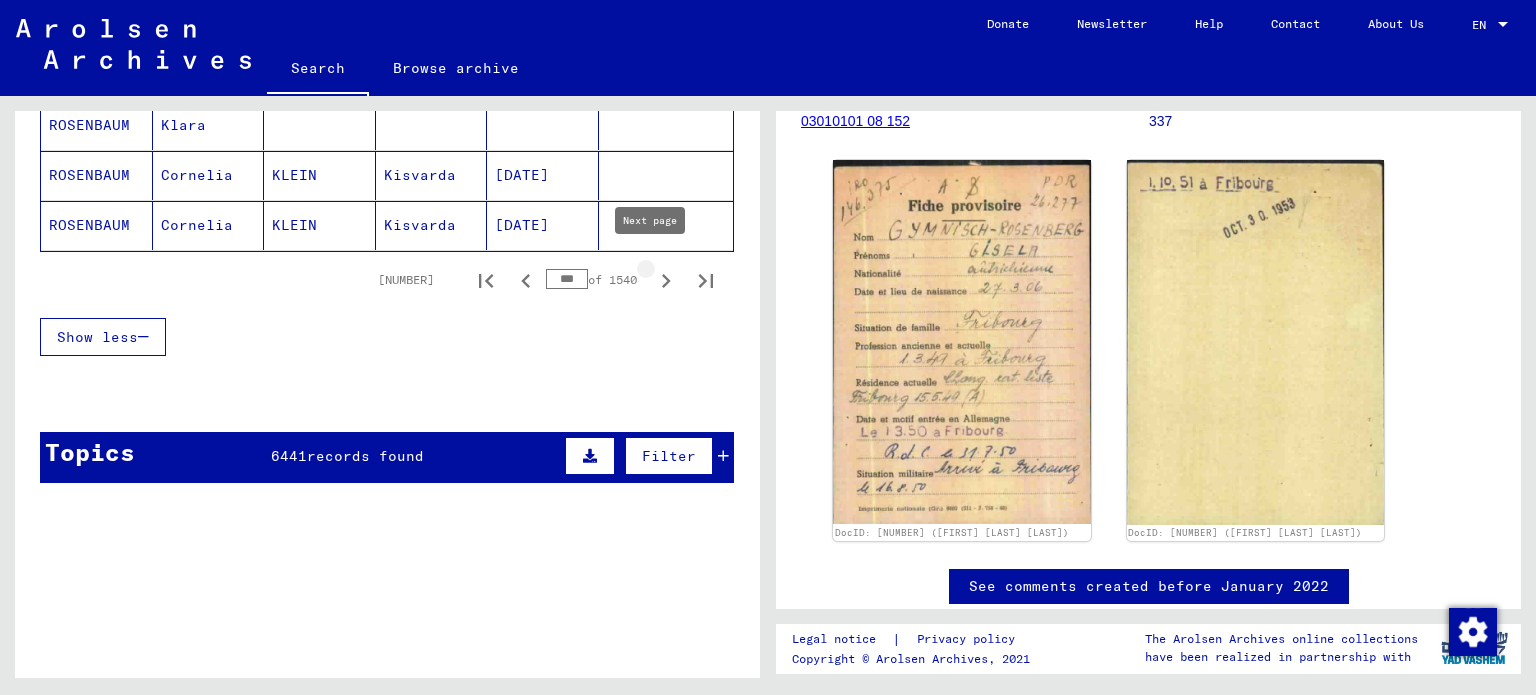 click 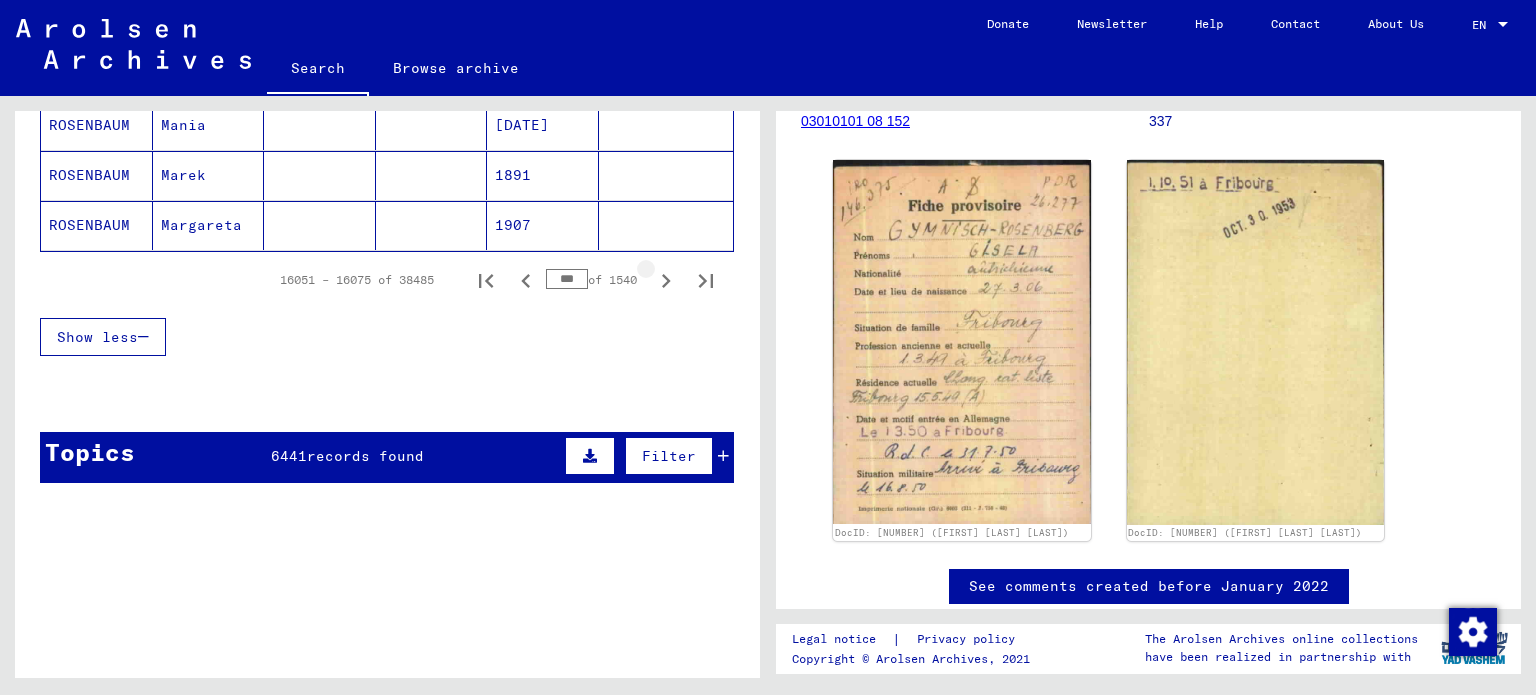 click 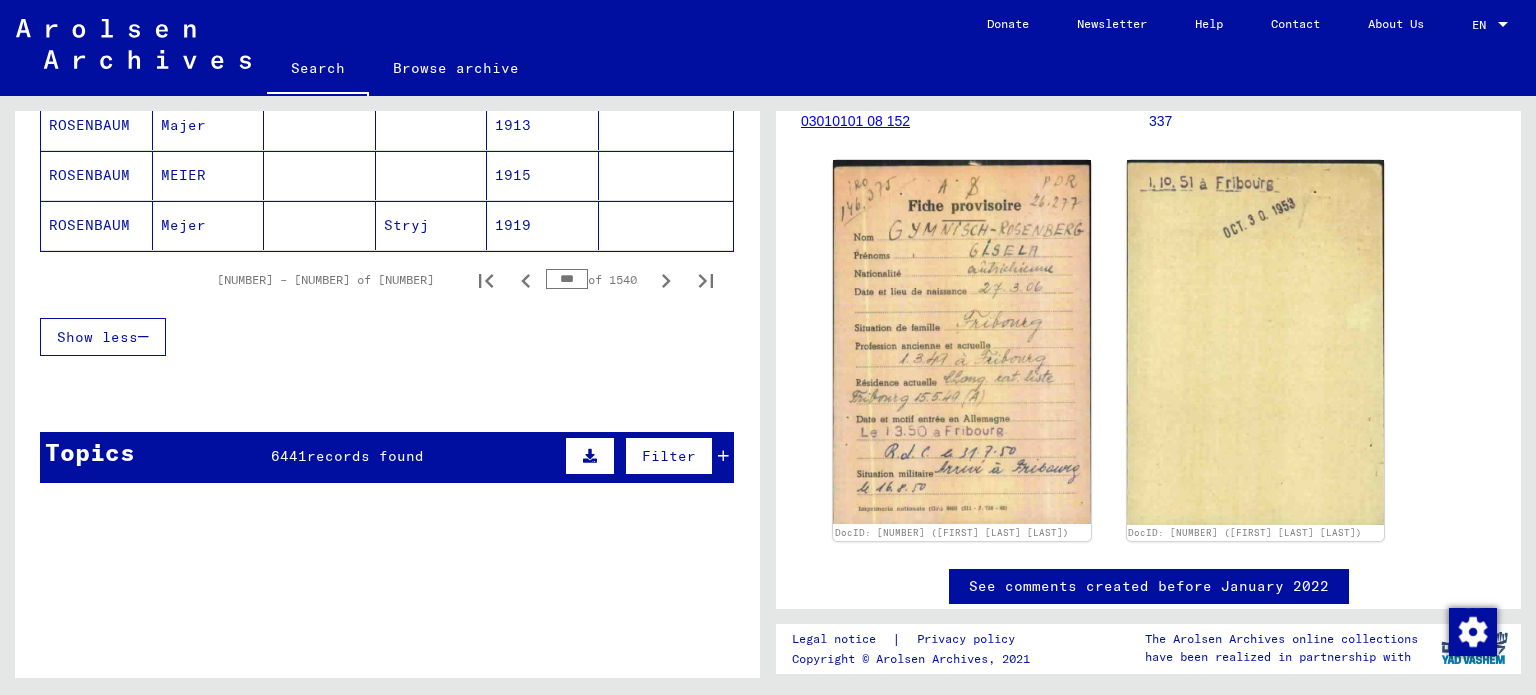 click 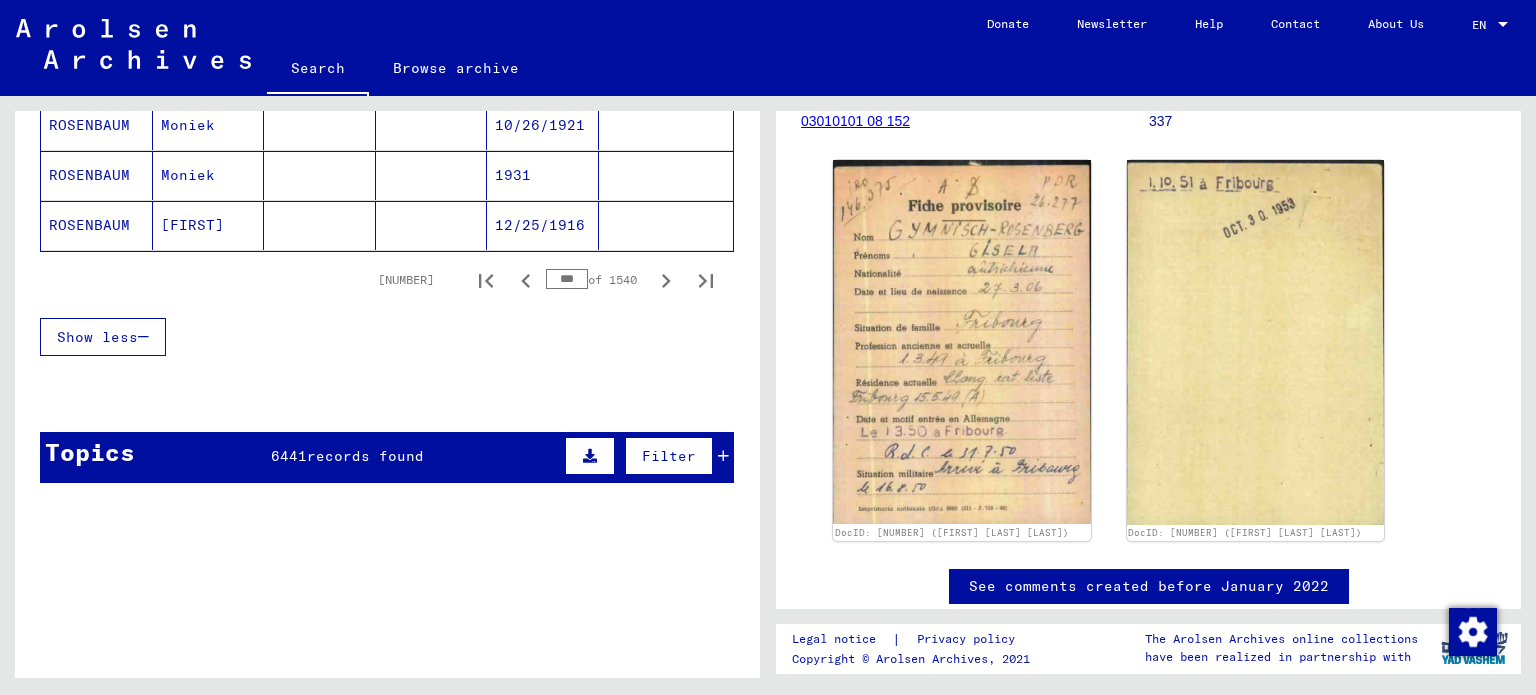 click 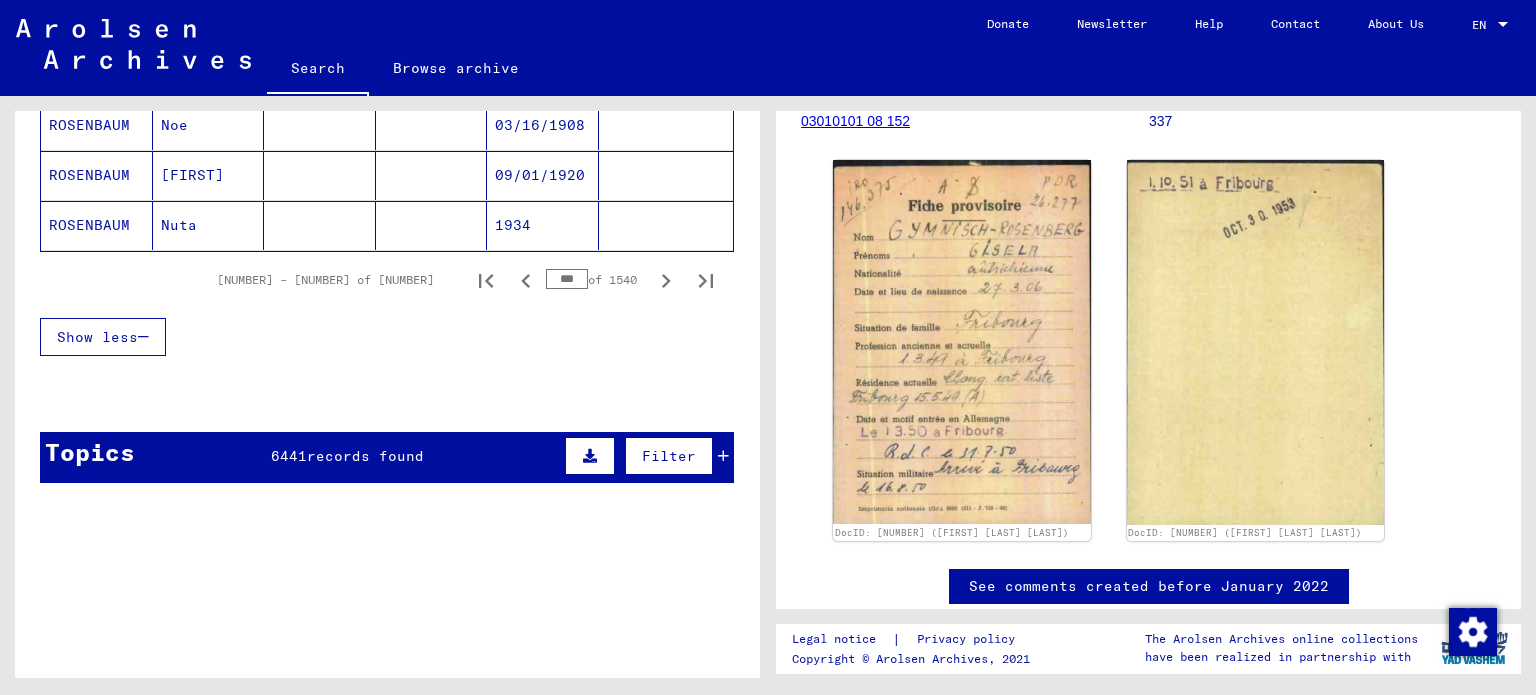 click 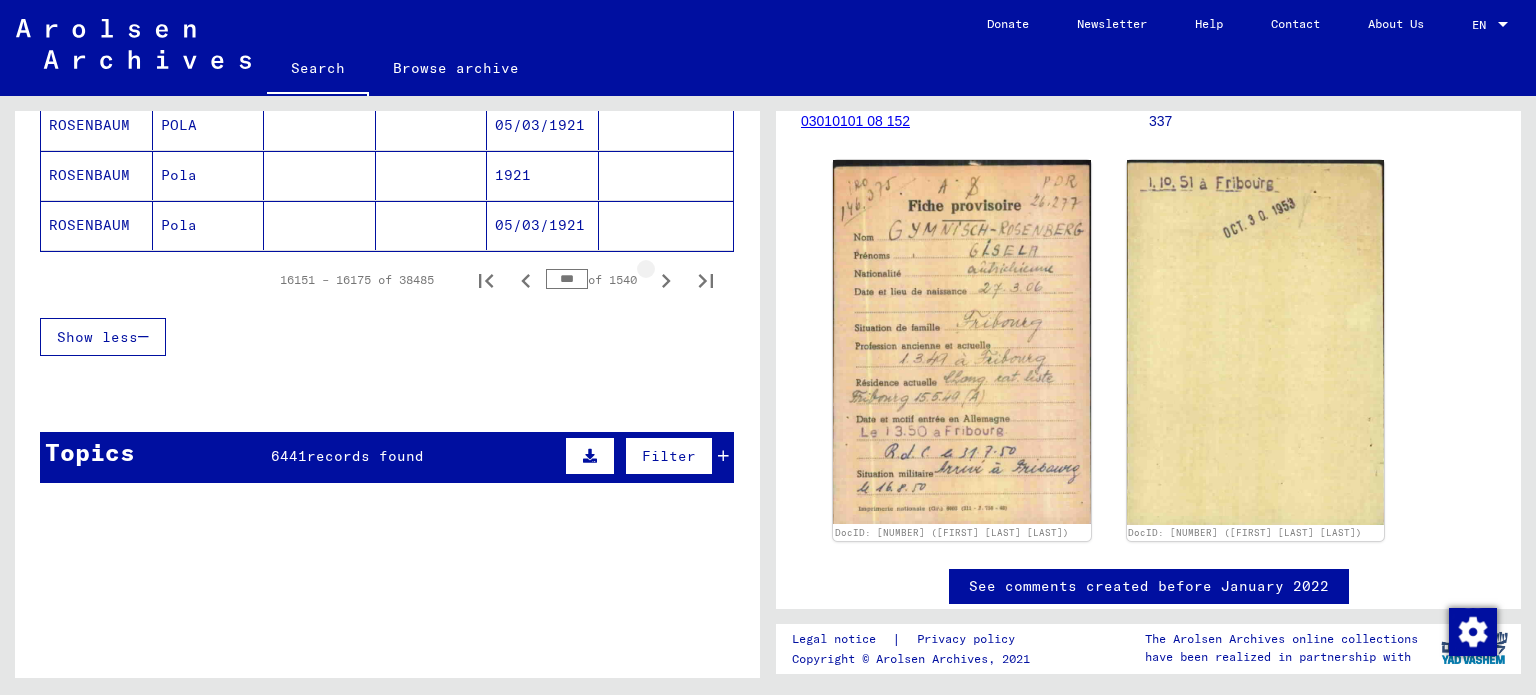 click 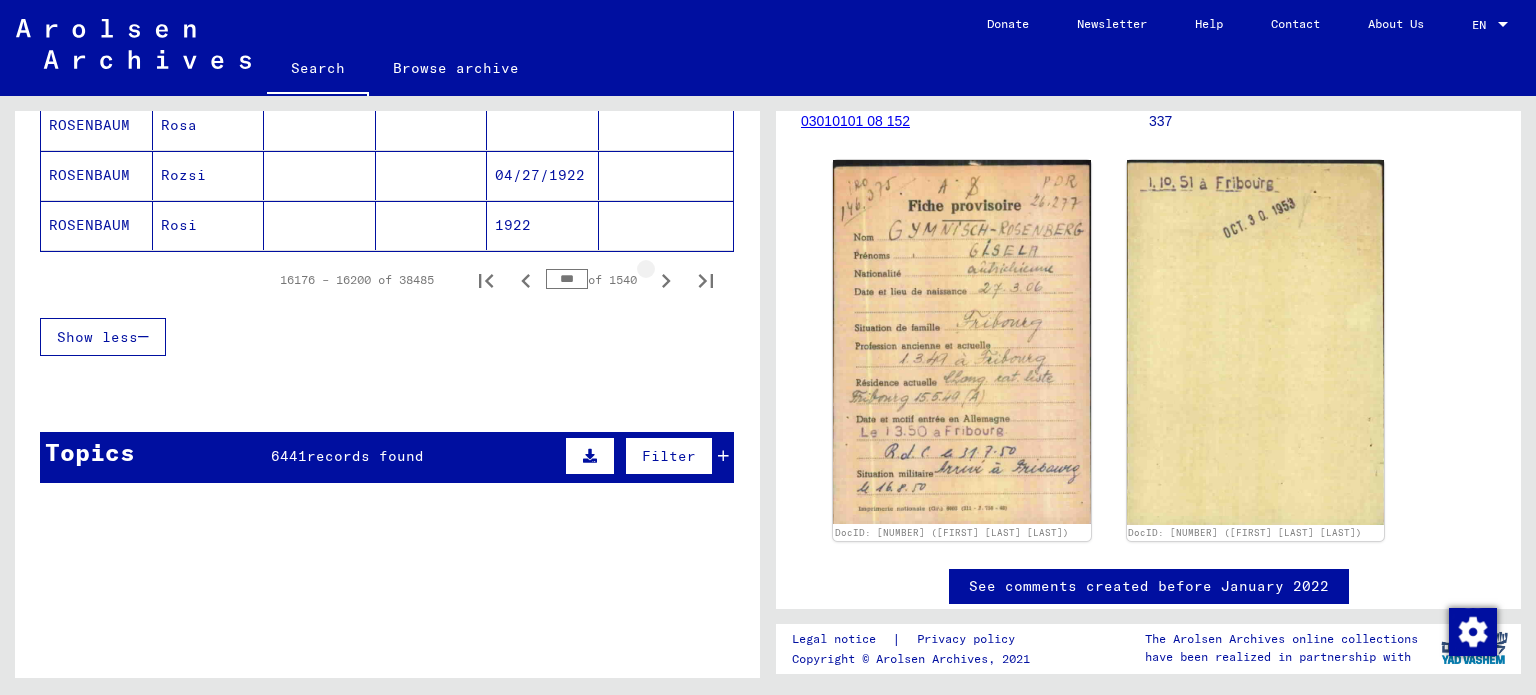 click 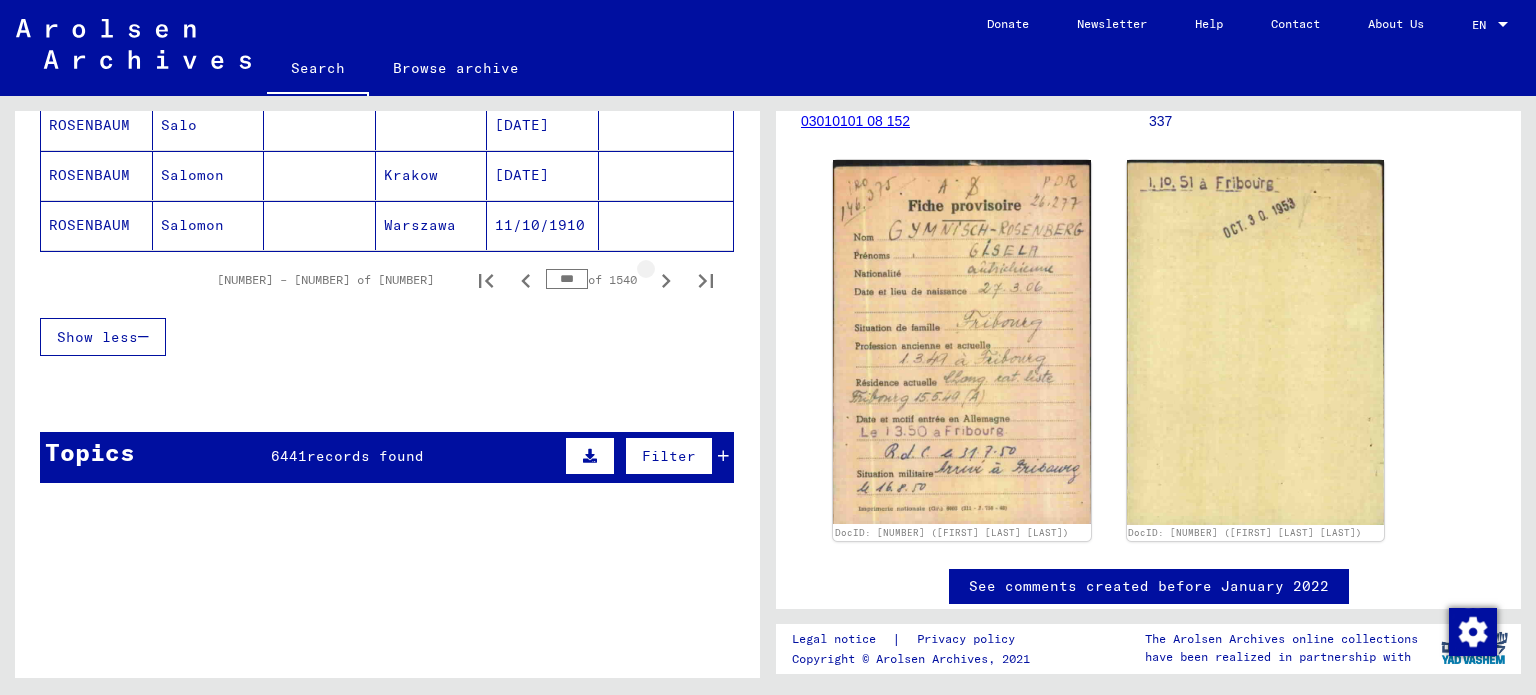 click 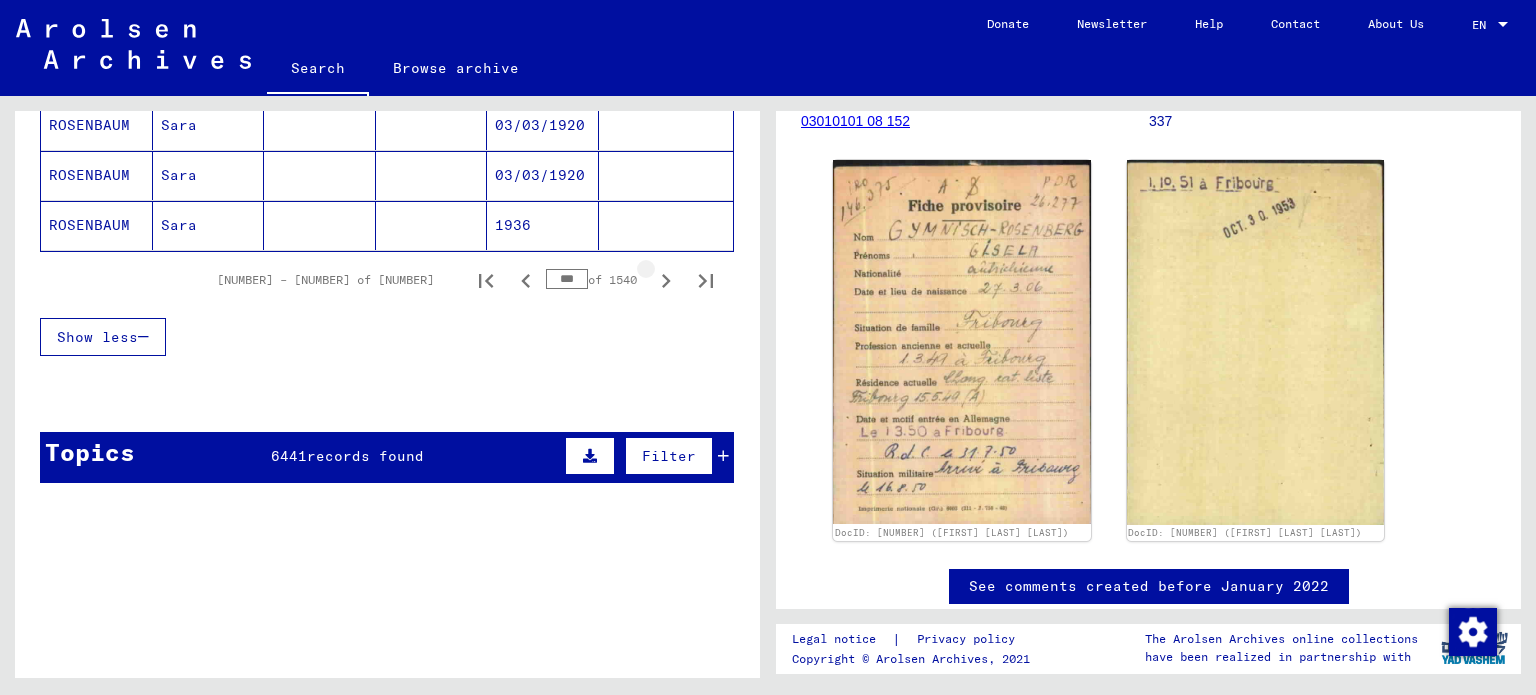 click 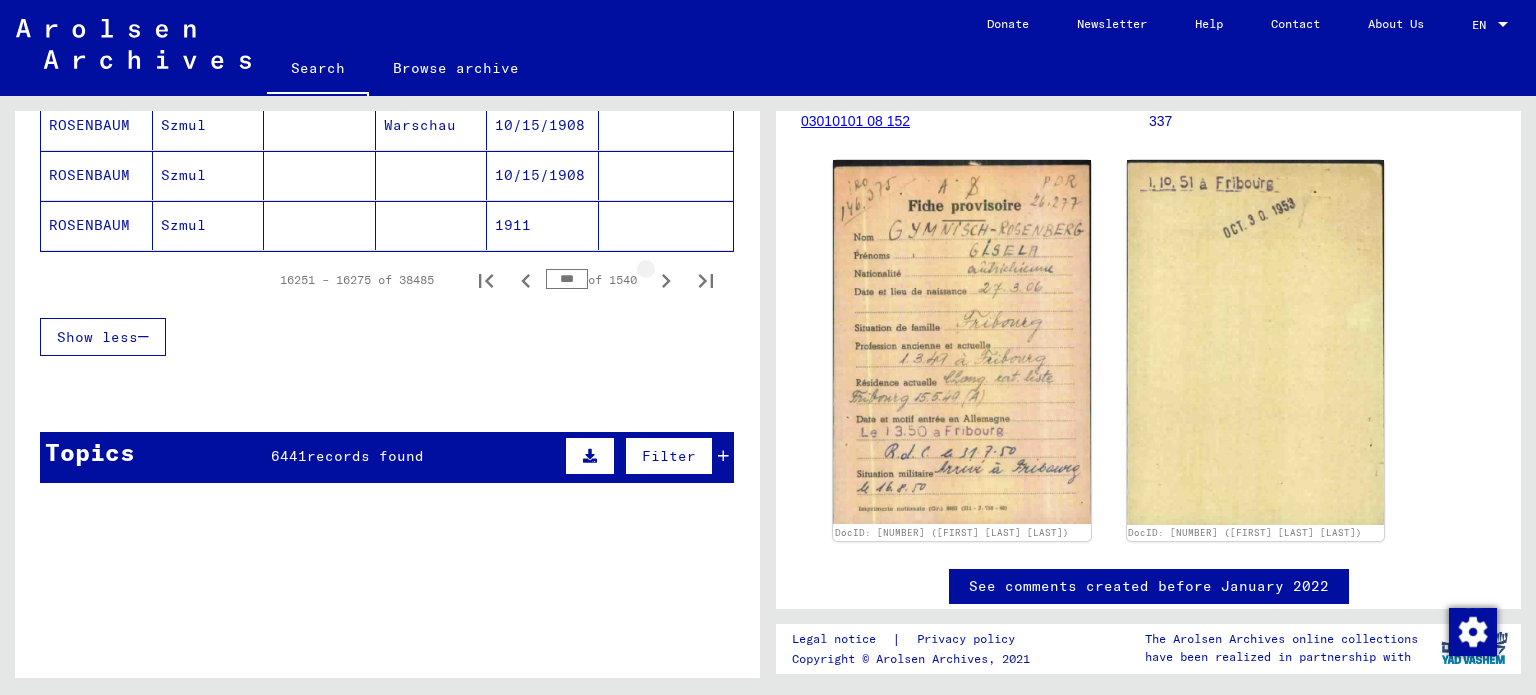 click 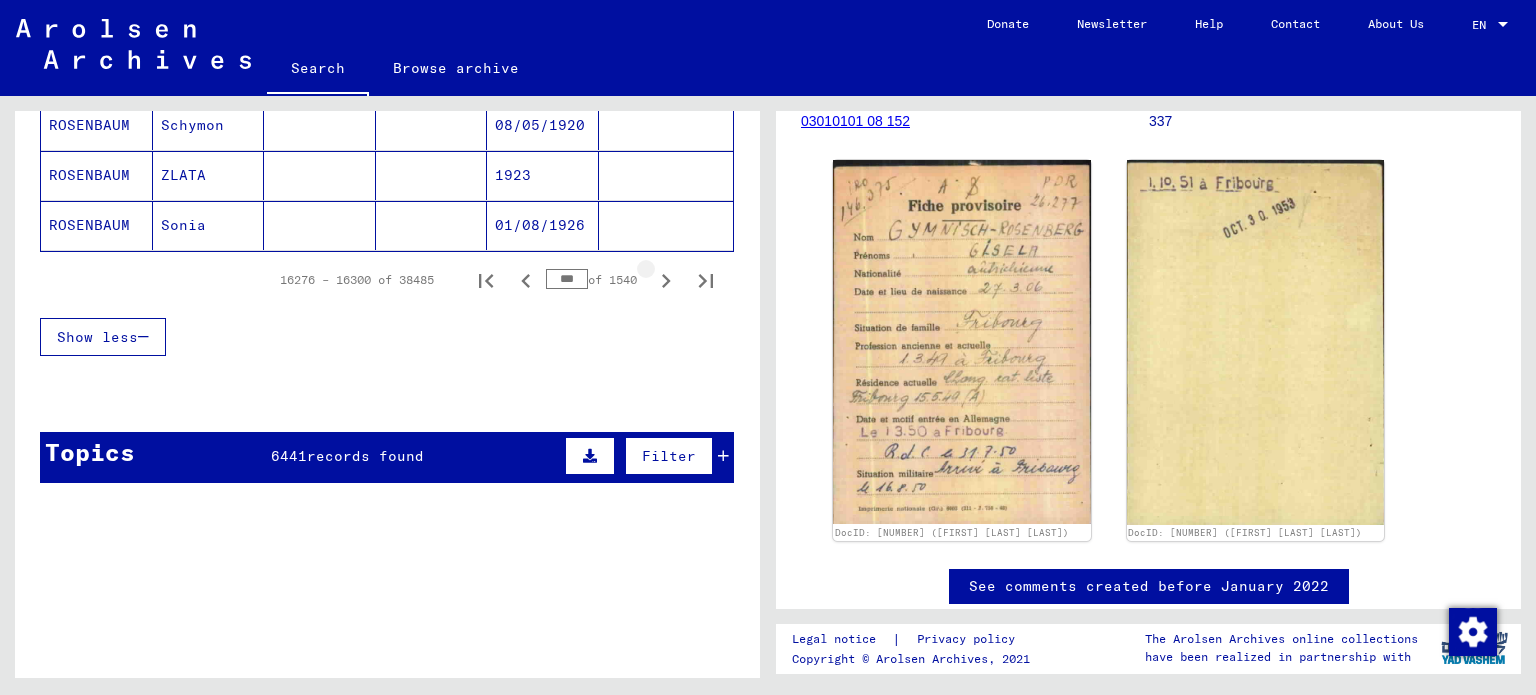 click 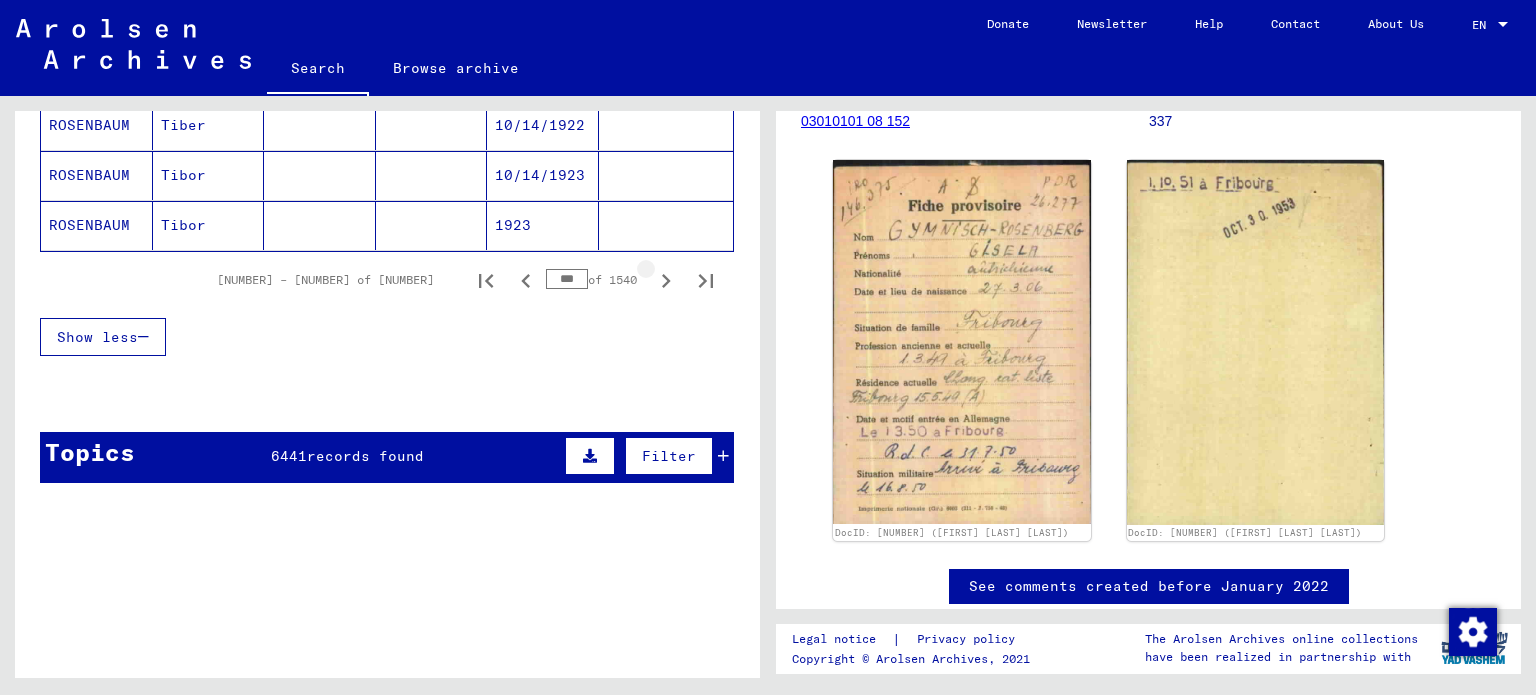 click 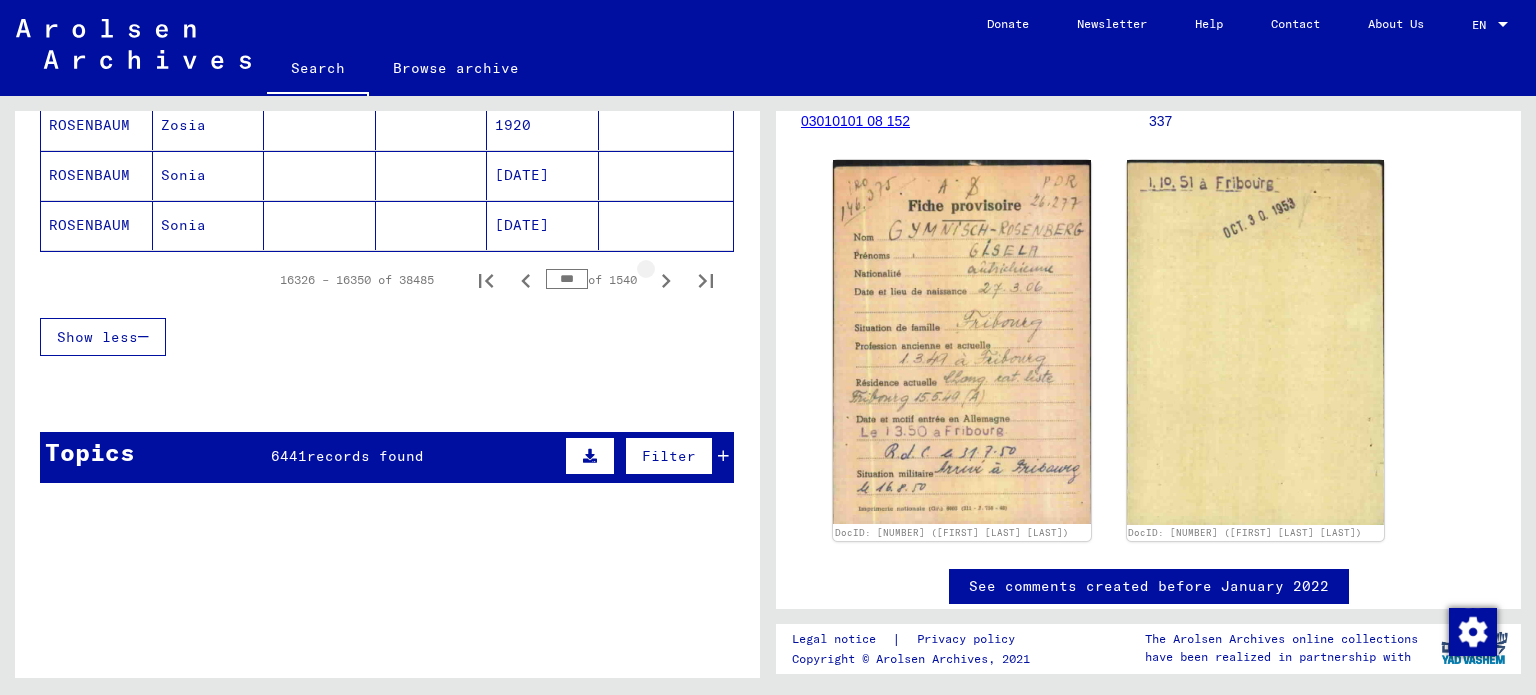 click 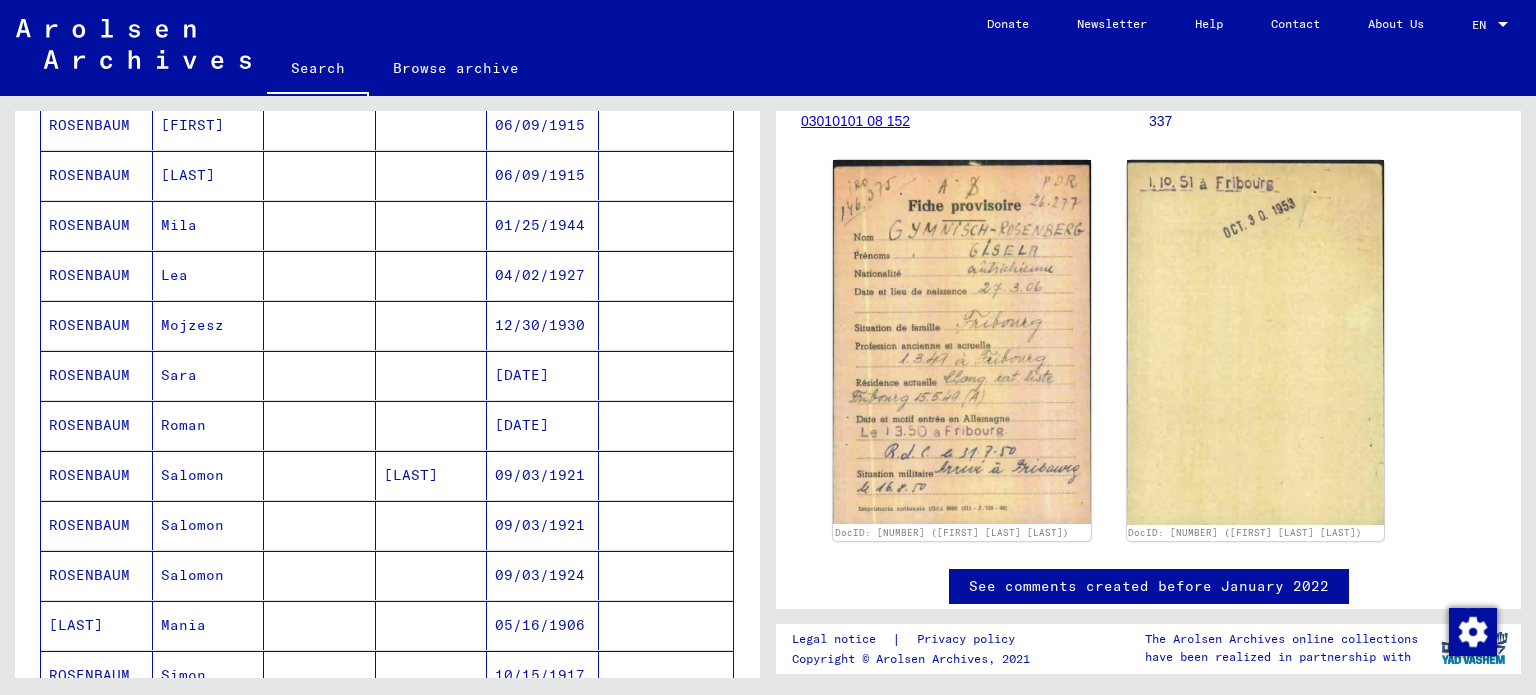 scroll, scrollTop: 1204, scrollLeft: 0, axis: vertical 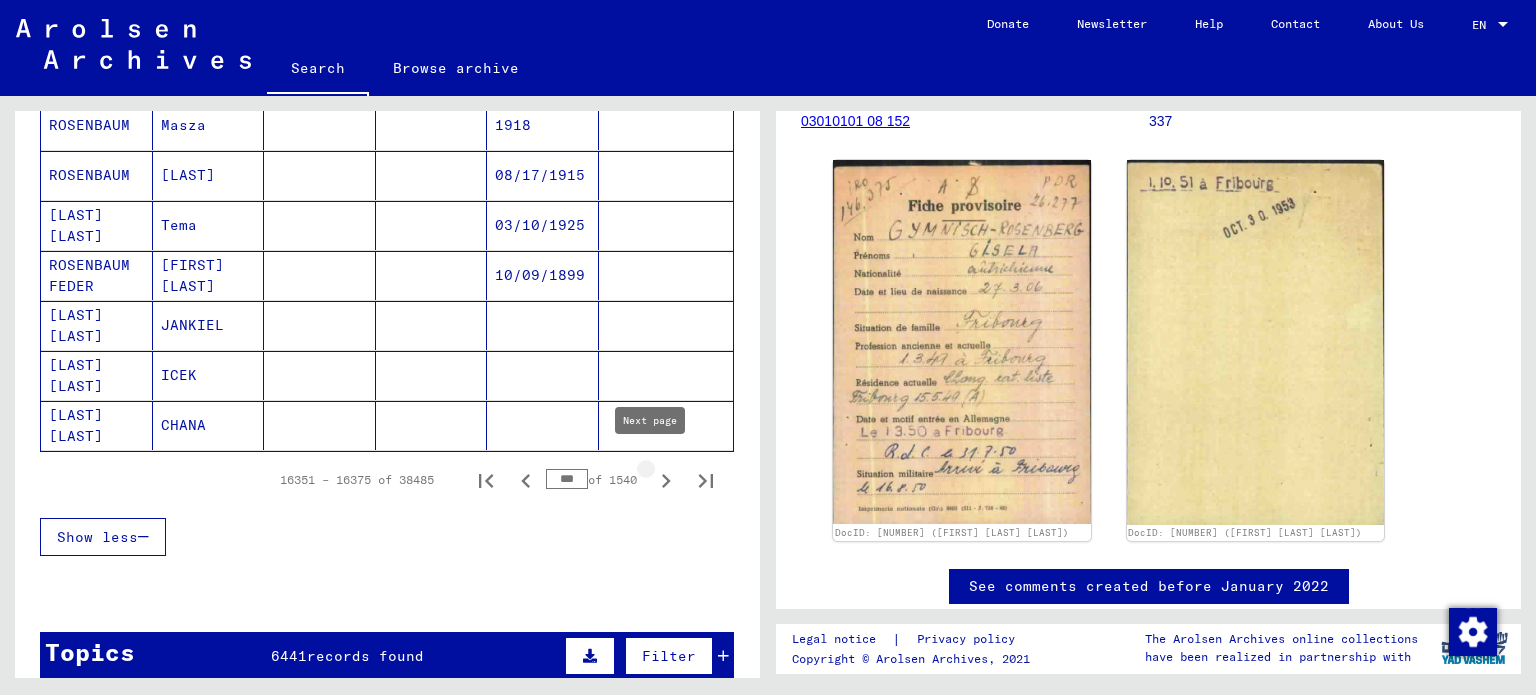 click 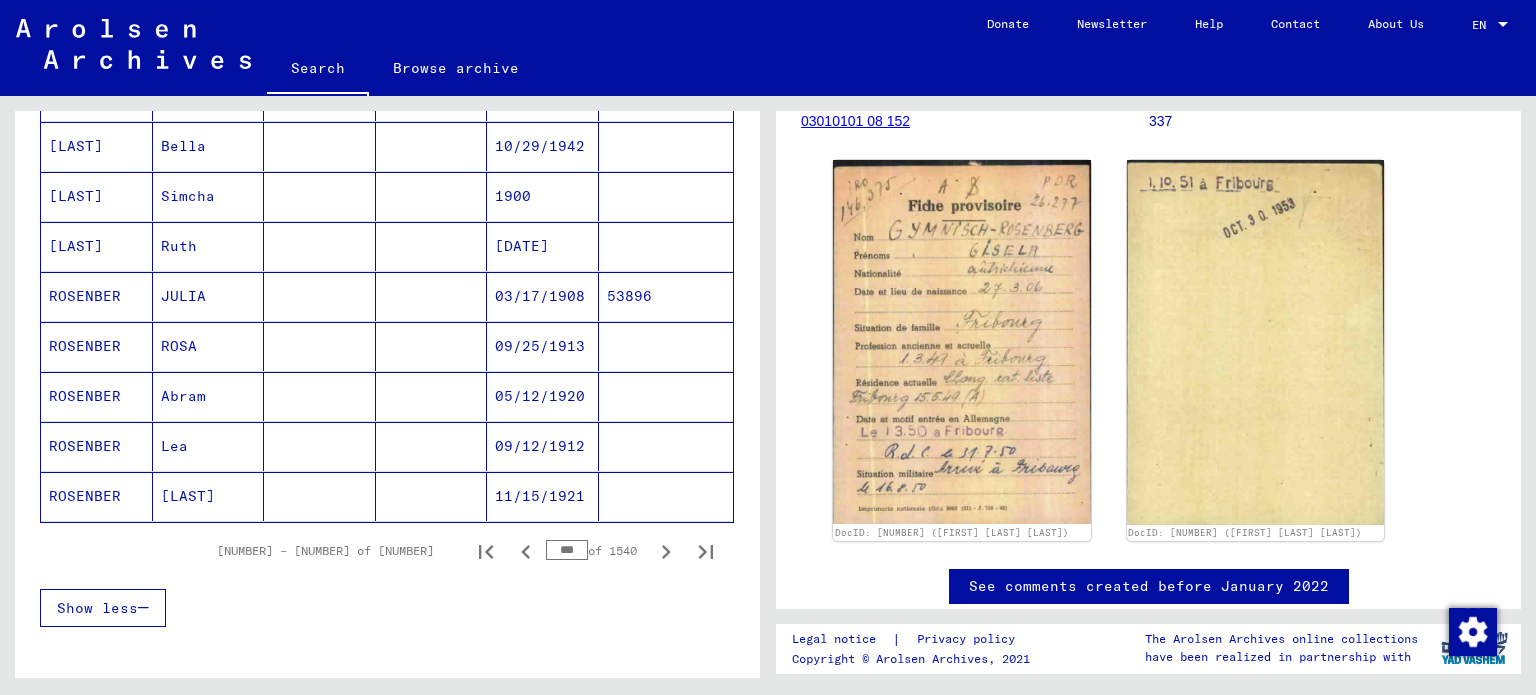 scroll, scrollTop: 1204, scrollLeft: 0, axis: vertical 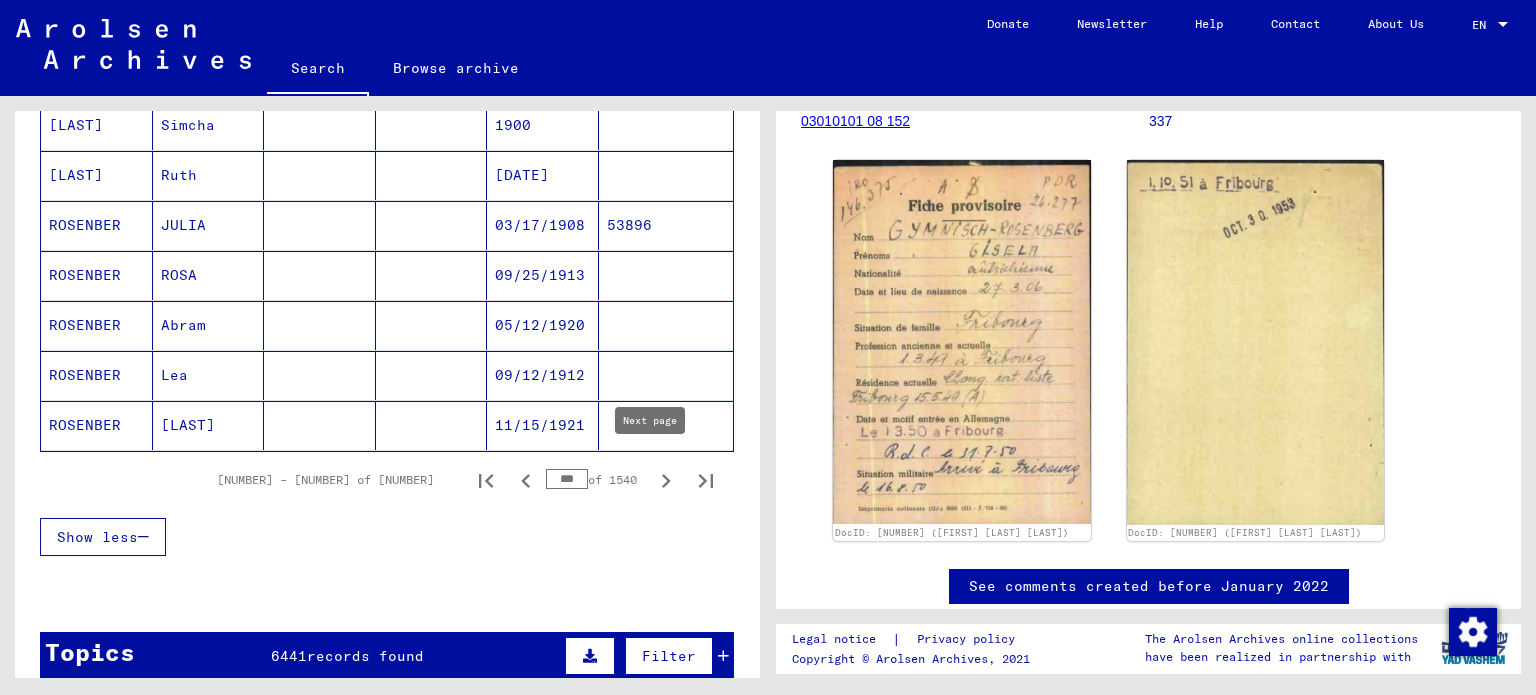 click 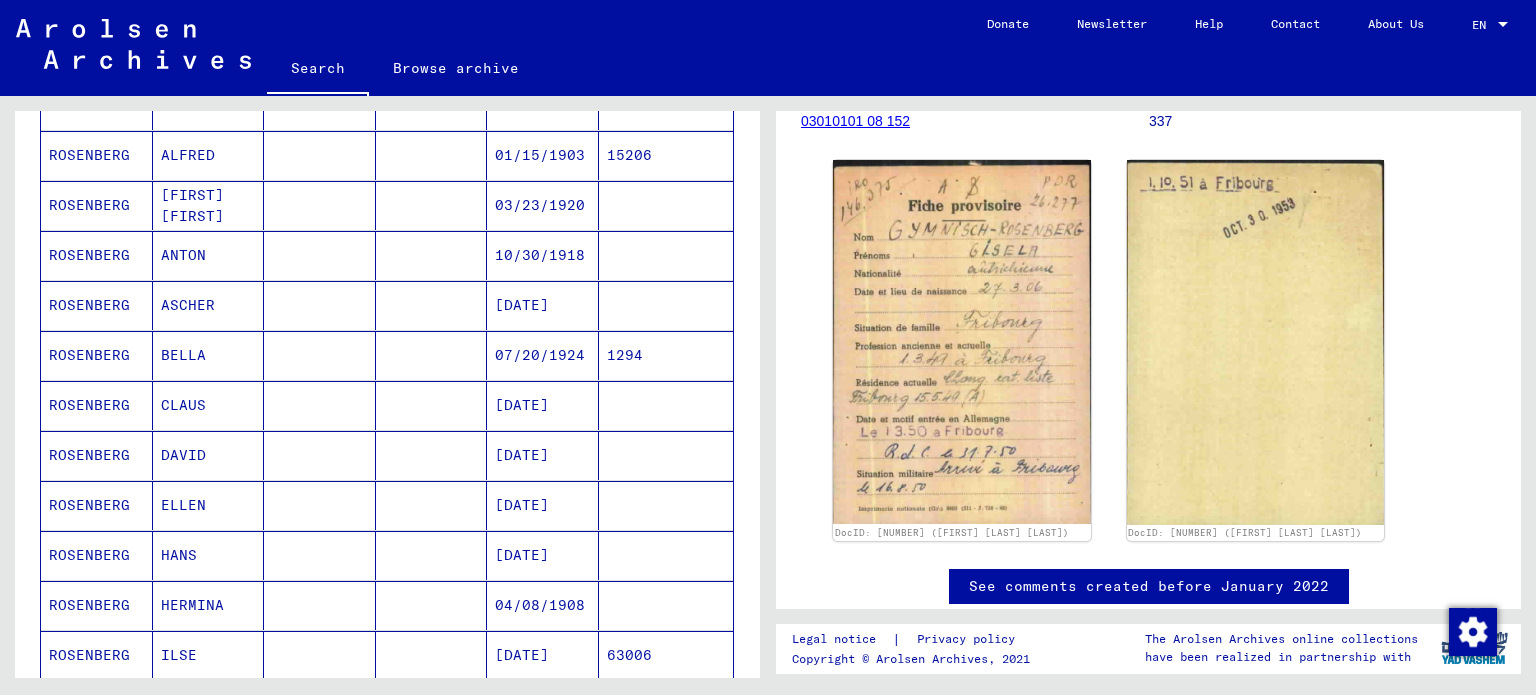 scroll, scrollTop: 1104, scrollLeft: 0, axis: vertical 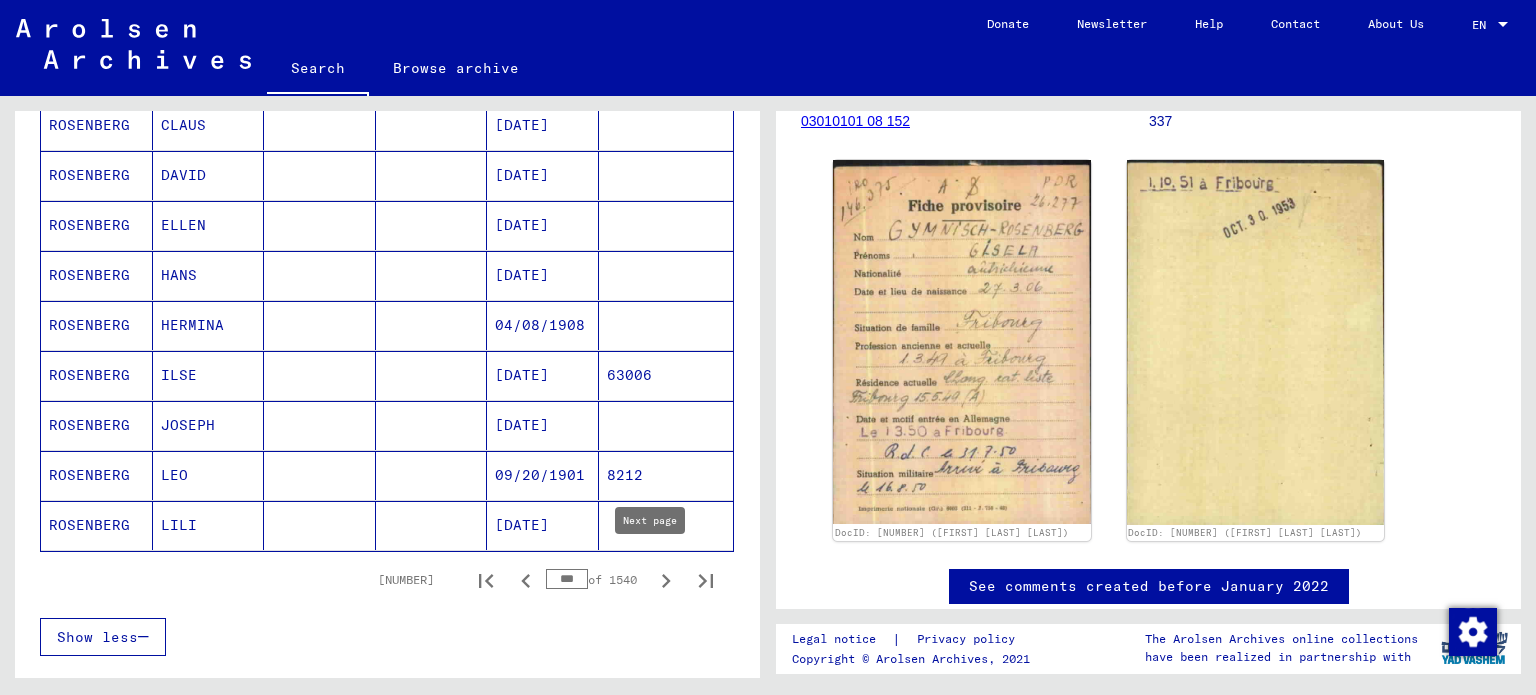 click 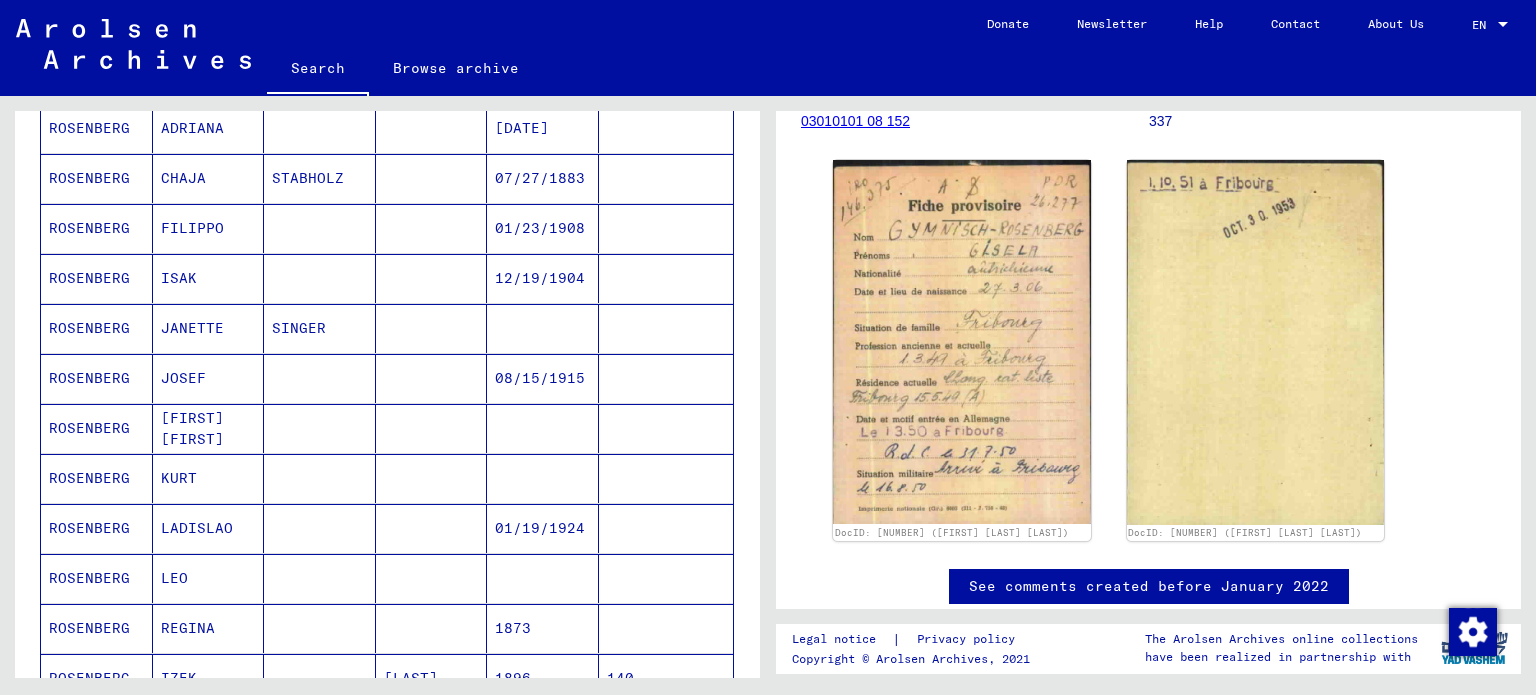 scroll, scrollTop: 504, scrollLeft: 0, axis: vertical 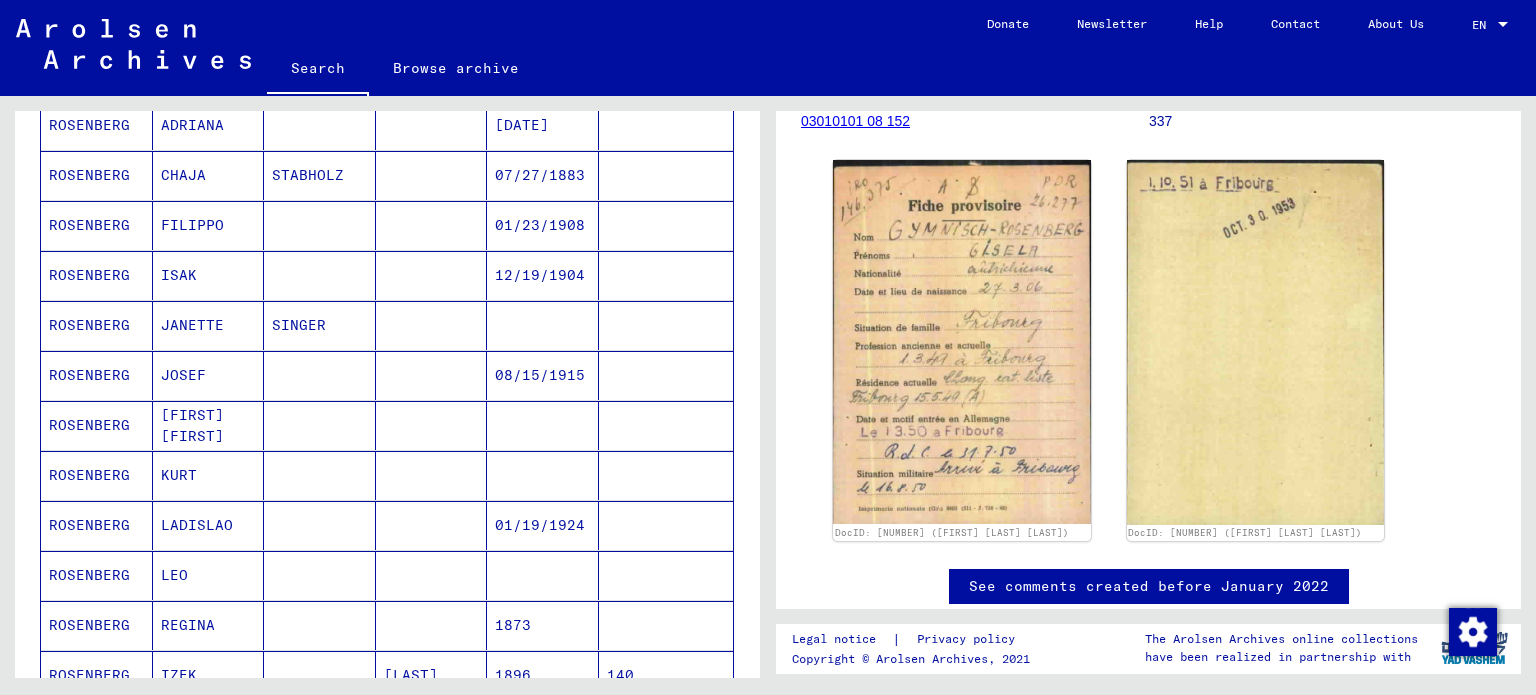 click on "[FIRST] [FIRST]" at bounding box center [209, 475] 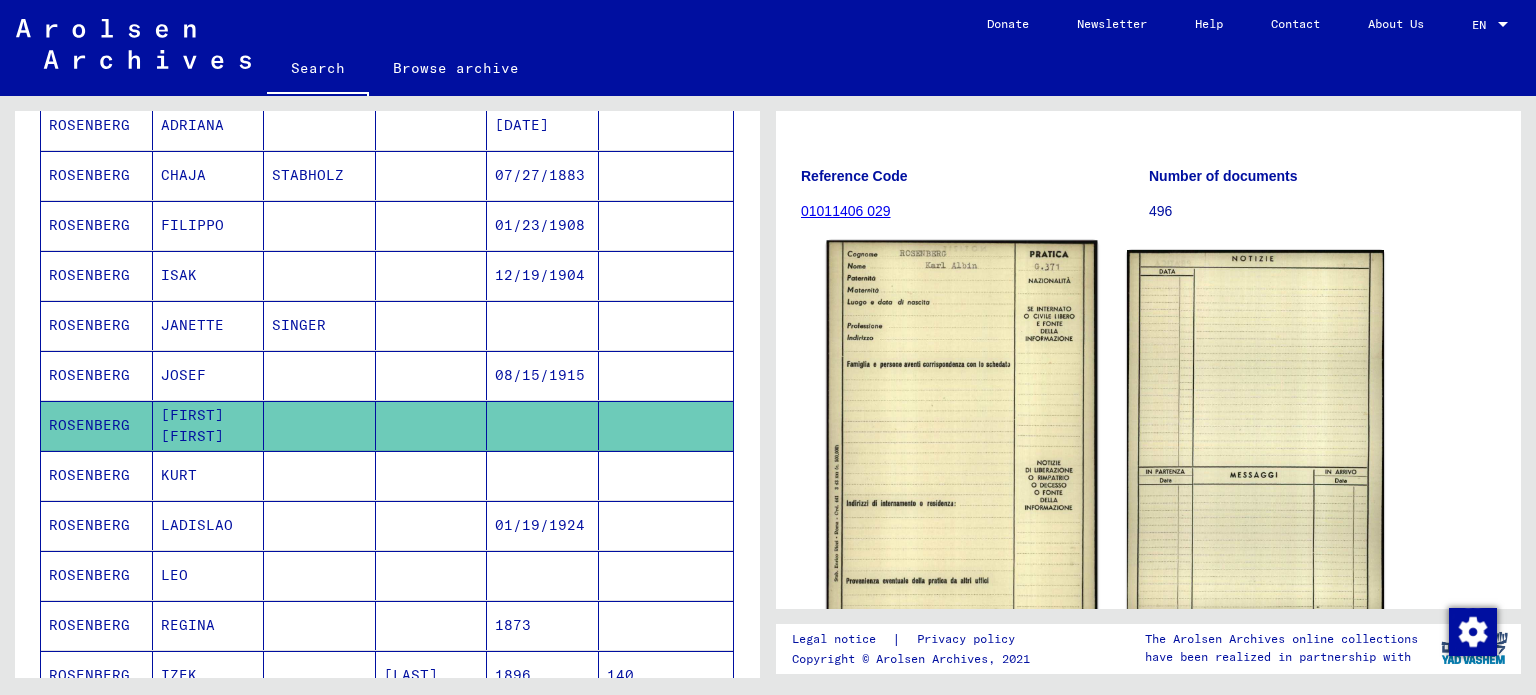 scroll, scrollTop: 0, scrollLeft: 0, axis: both 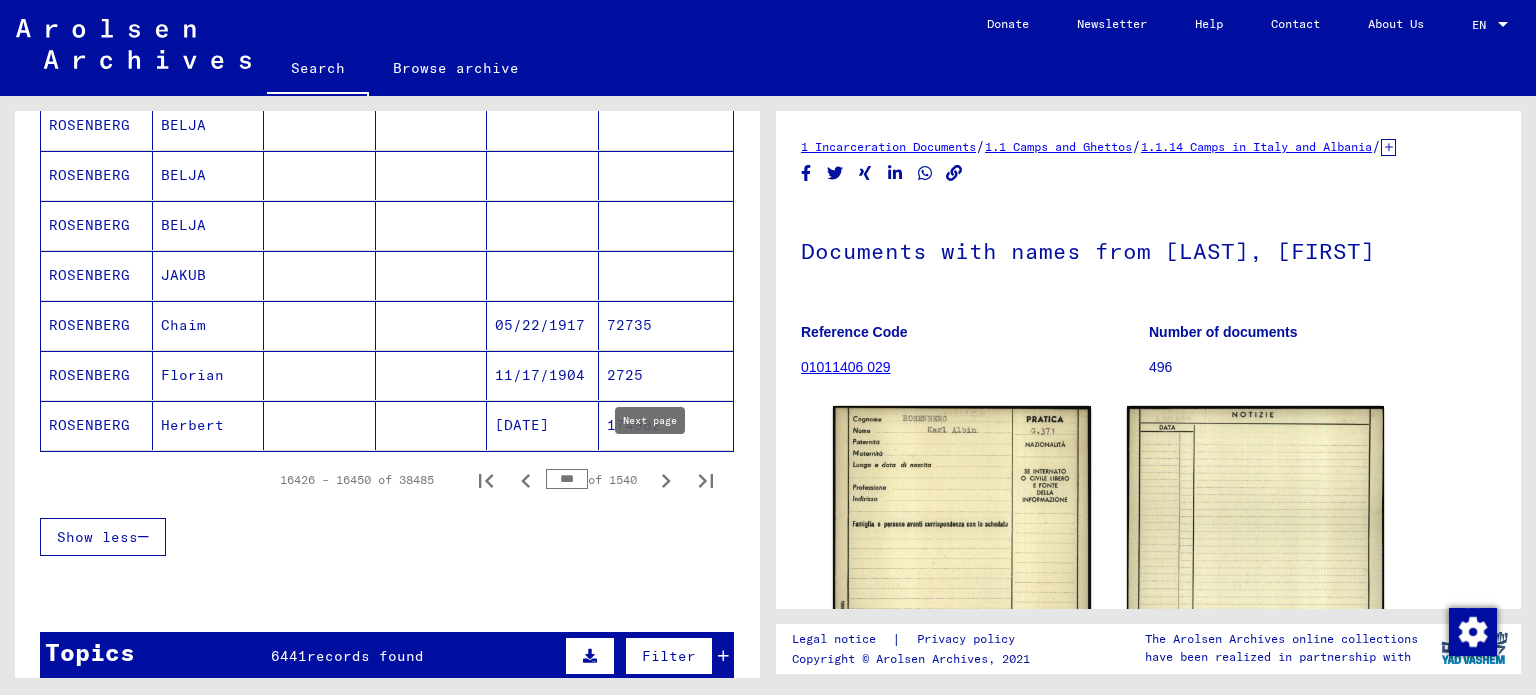 click 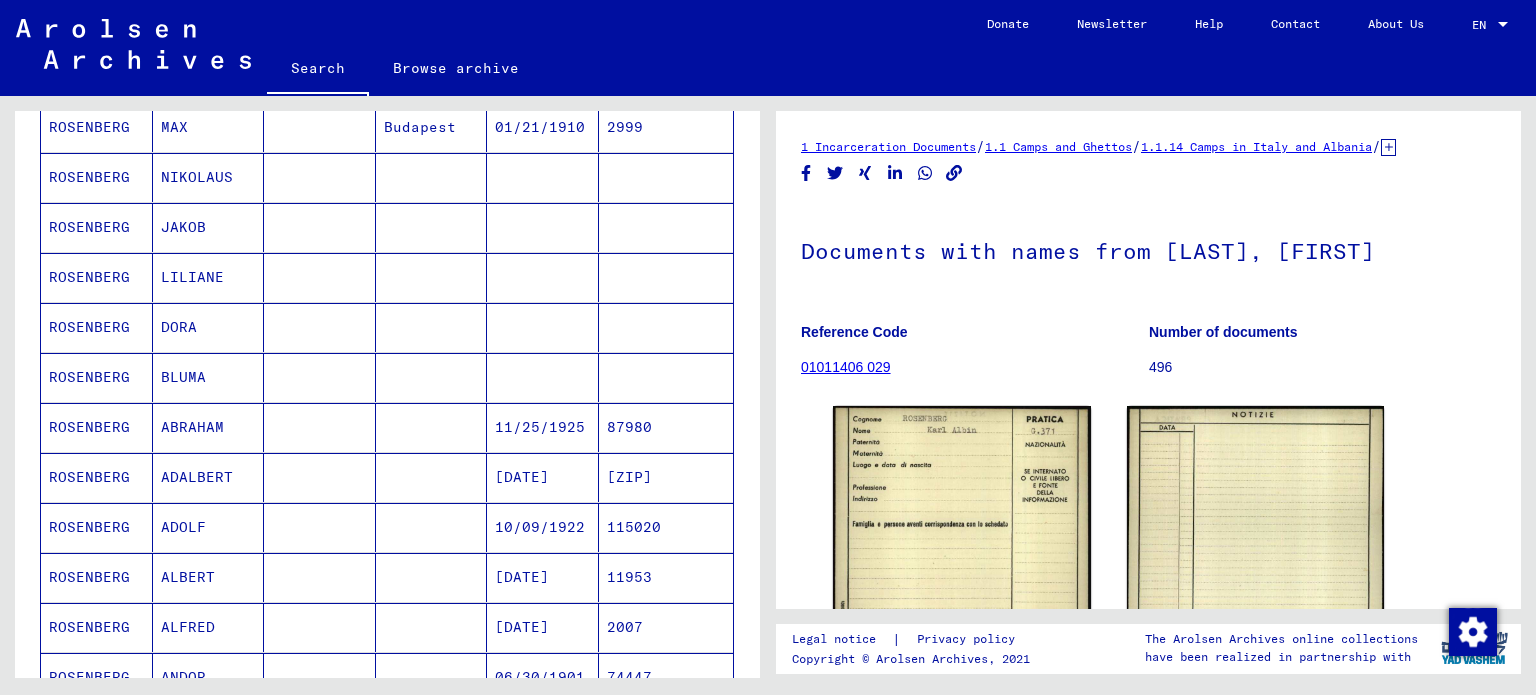 scroll, scrollTop: 704, scrollLeft: 0, axis: vertical 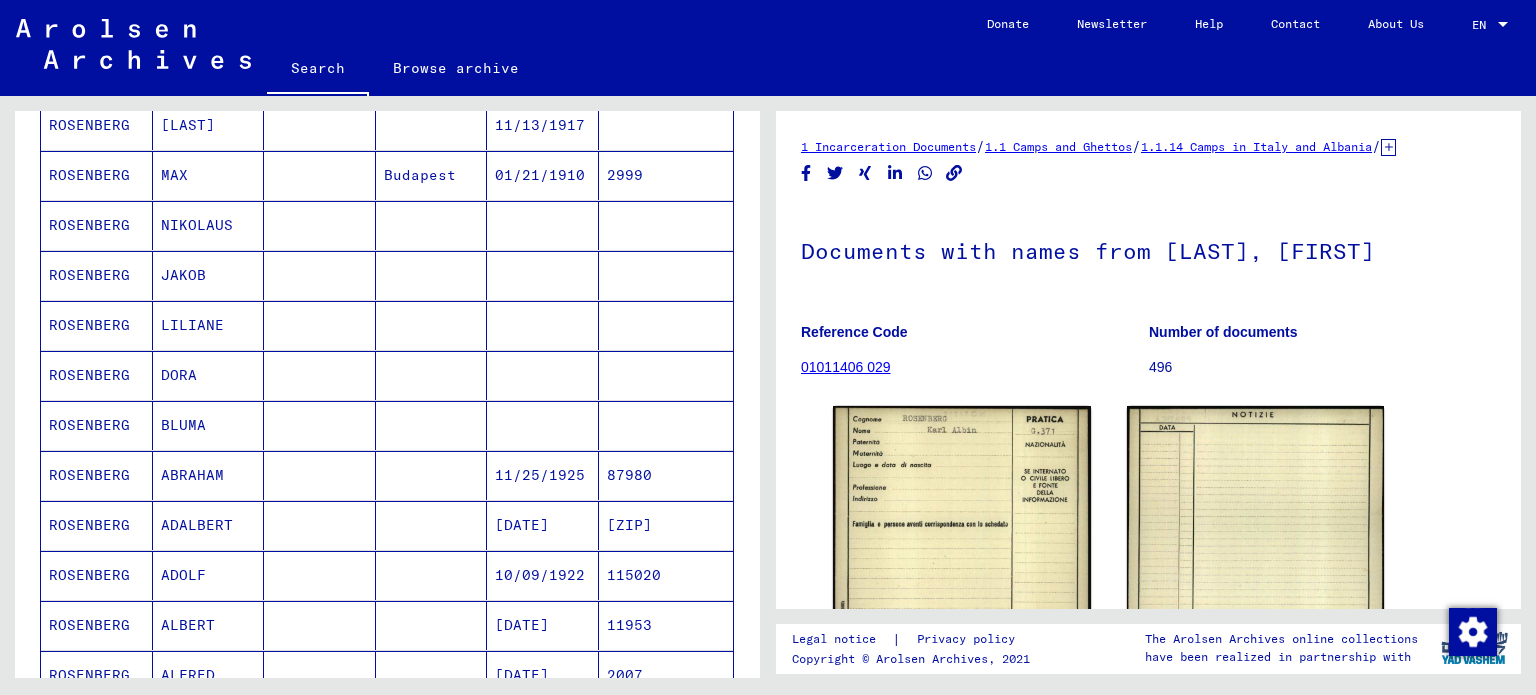 click on "NIKOLAUS" at bounding box center [209, 275] 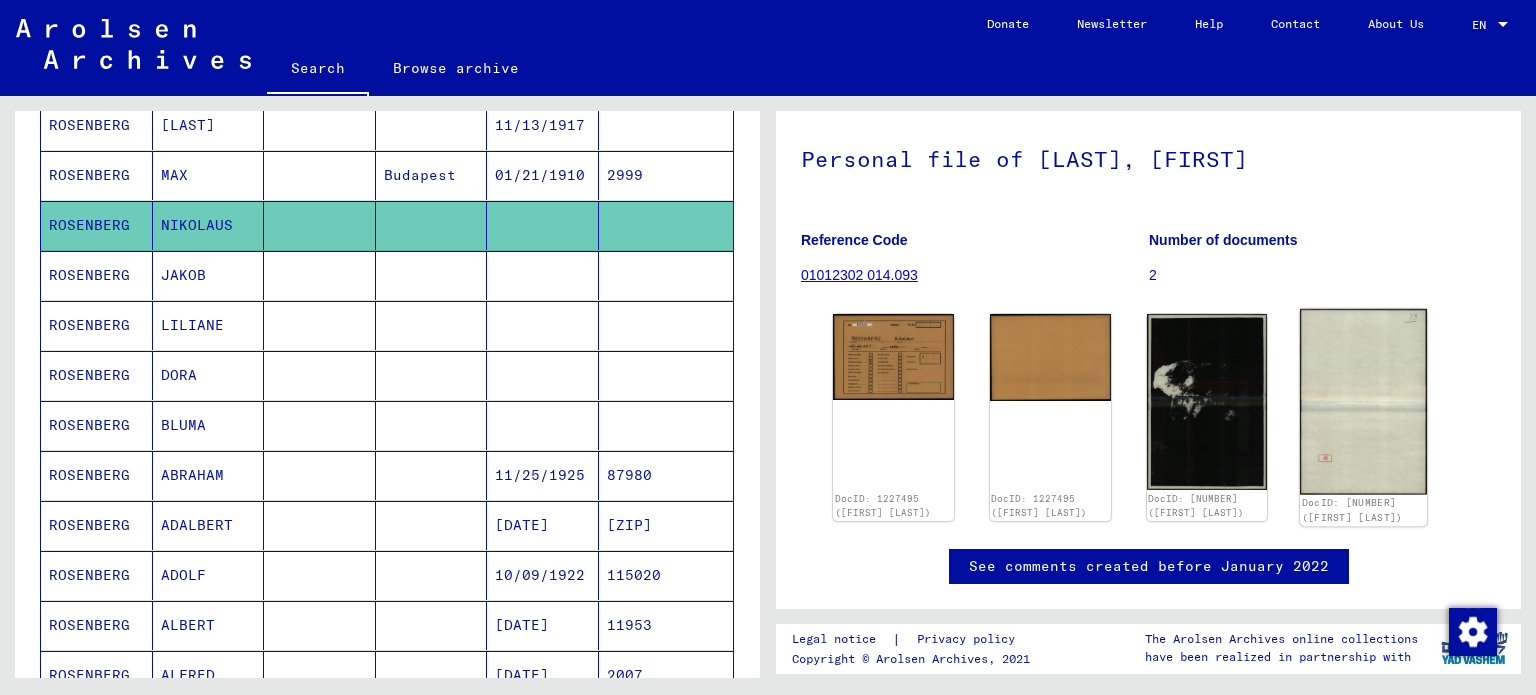 scroll, scrollTop: 107, scrollLeft: 0, axis: vertical 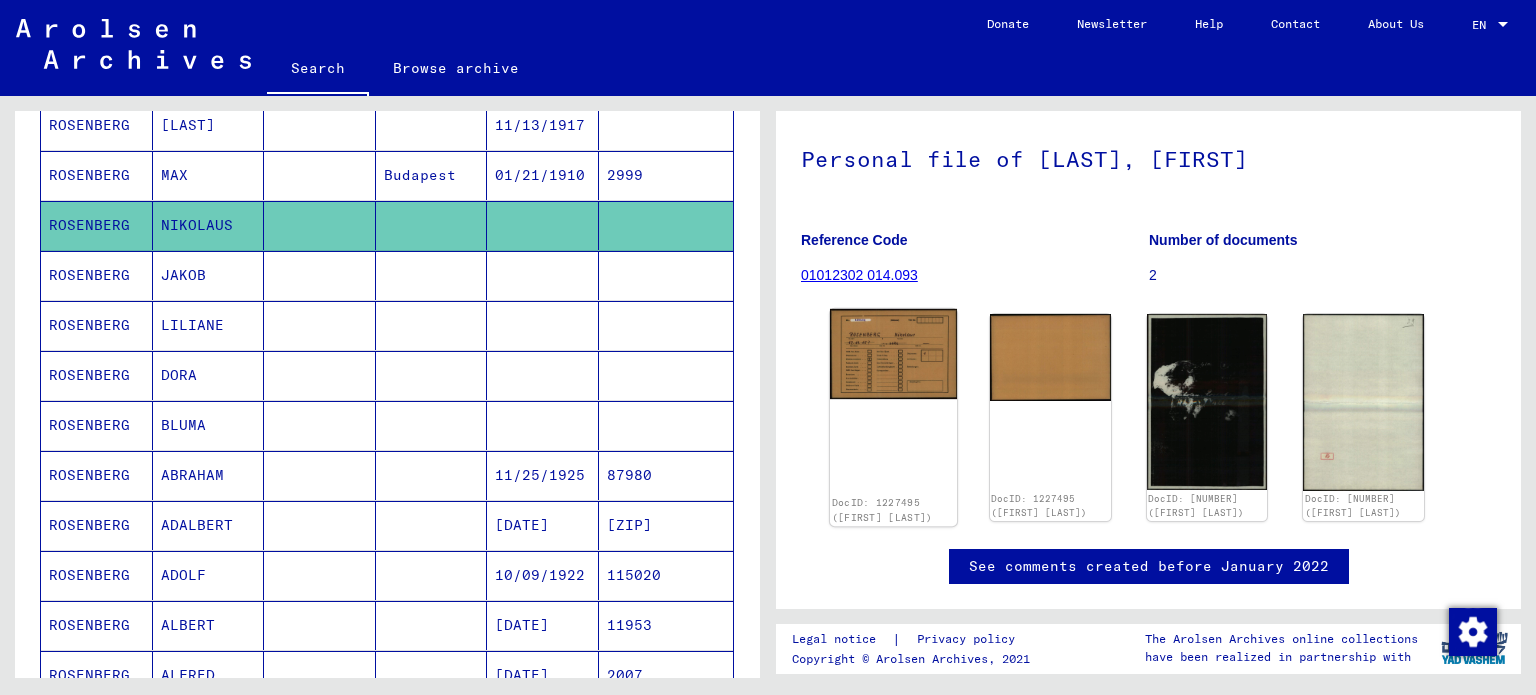 click 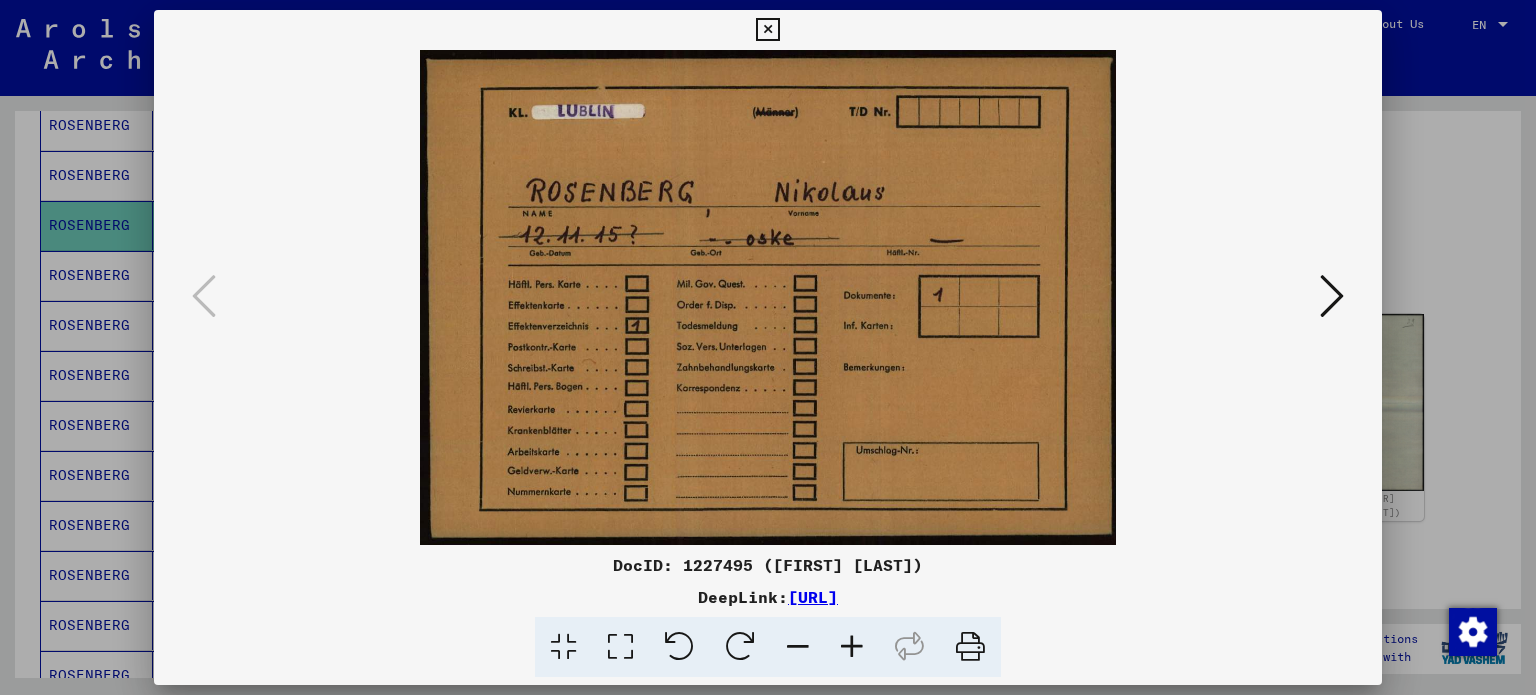 click at bounding box center [1332, 296] 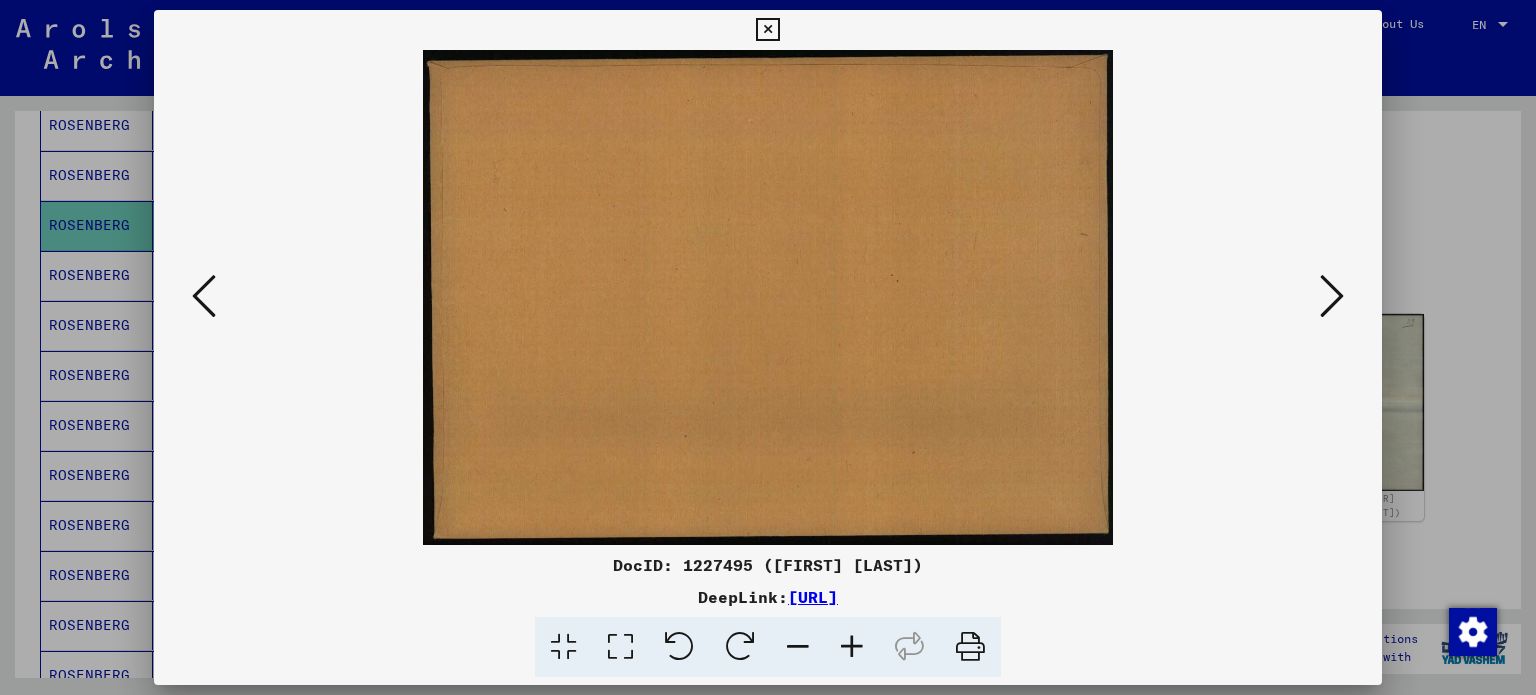 click at bounding box center [1332, 296] 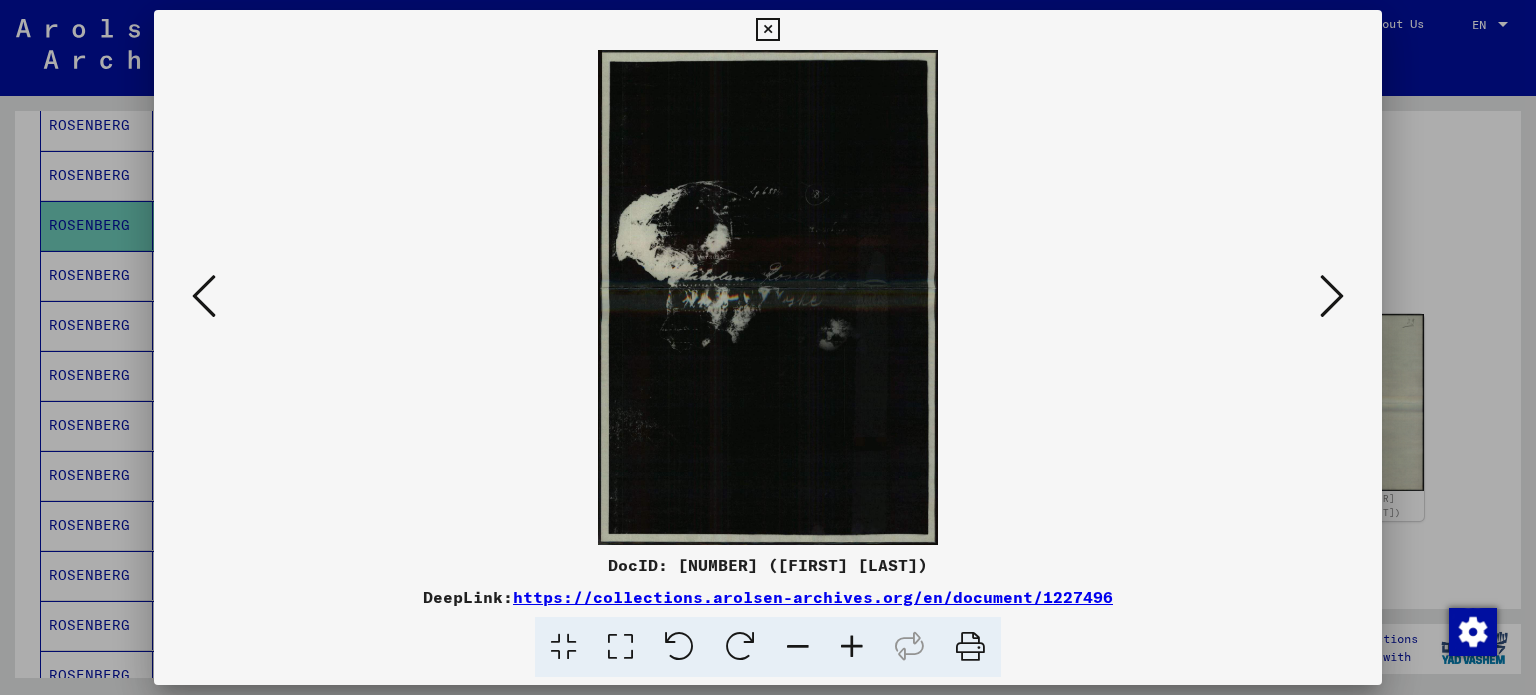 click at bounding box center [1332, 296] 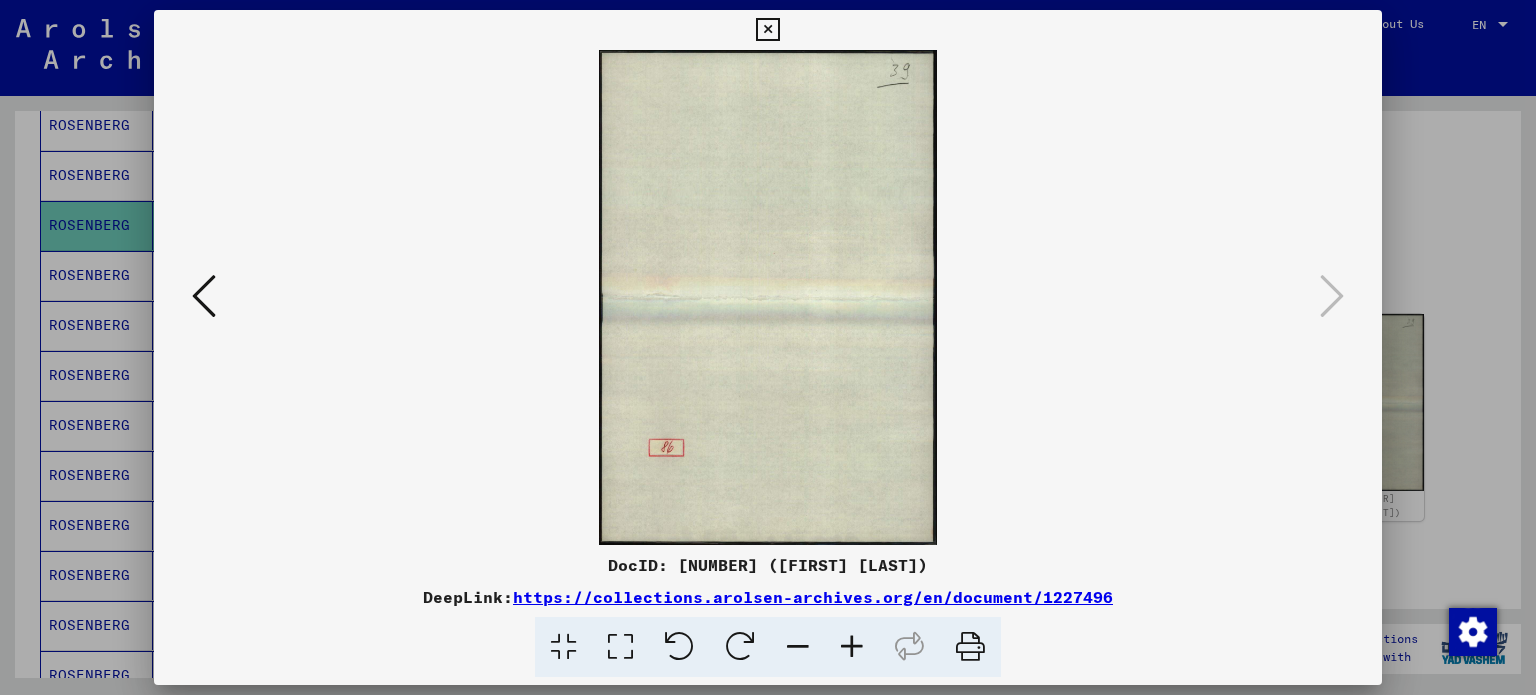 click at bounding box center (767, 30) 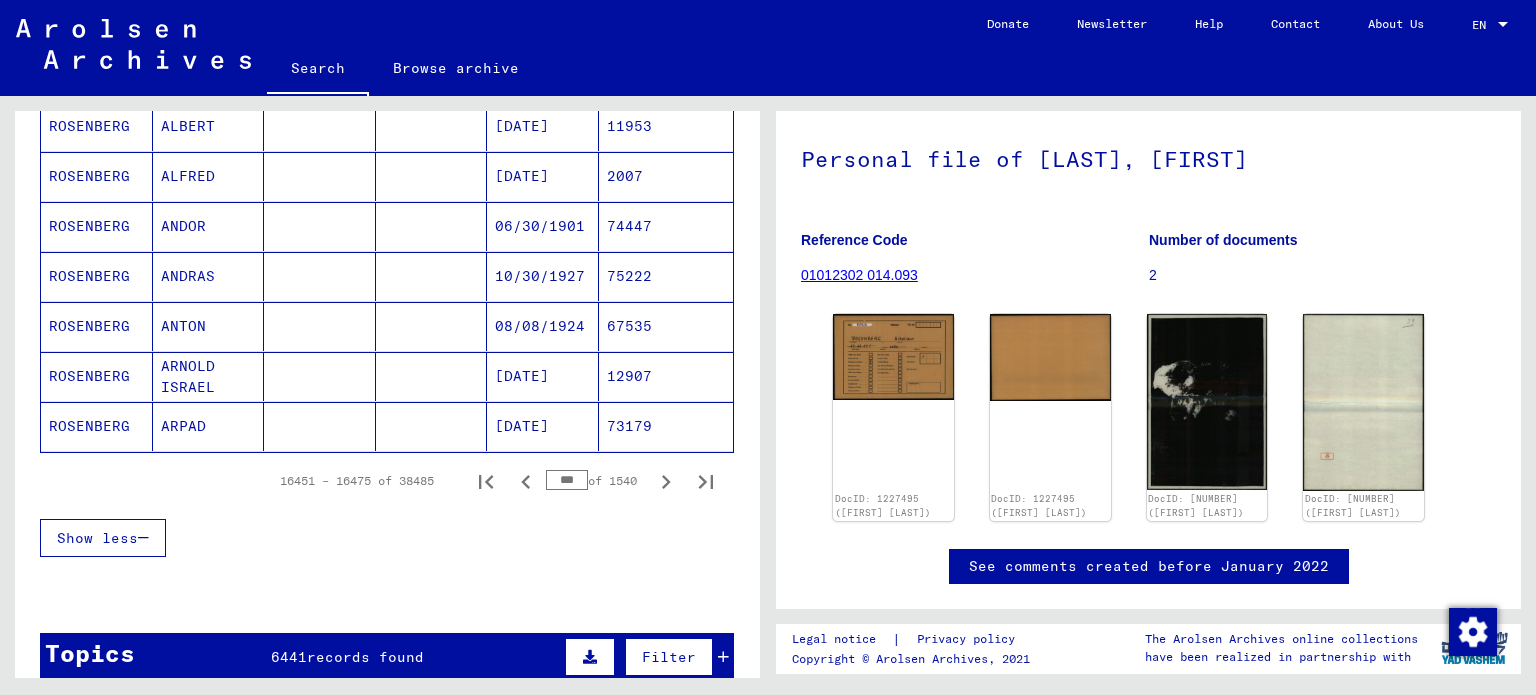scroll, scrollTop: 1204, scrollLeft: 0, axis: vertical 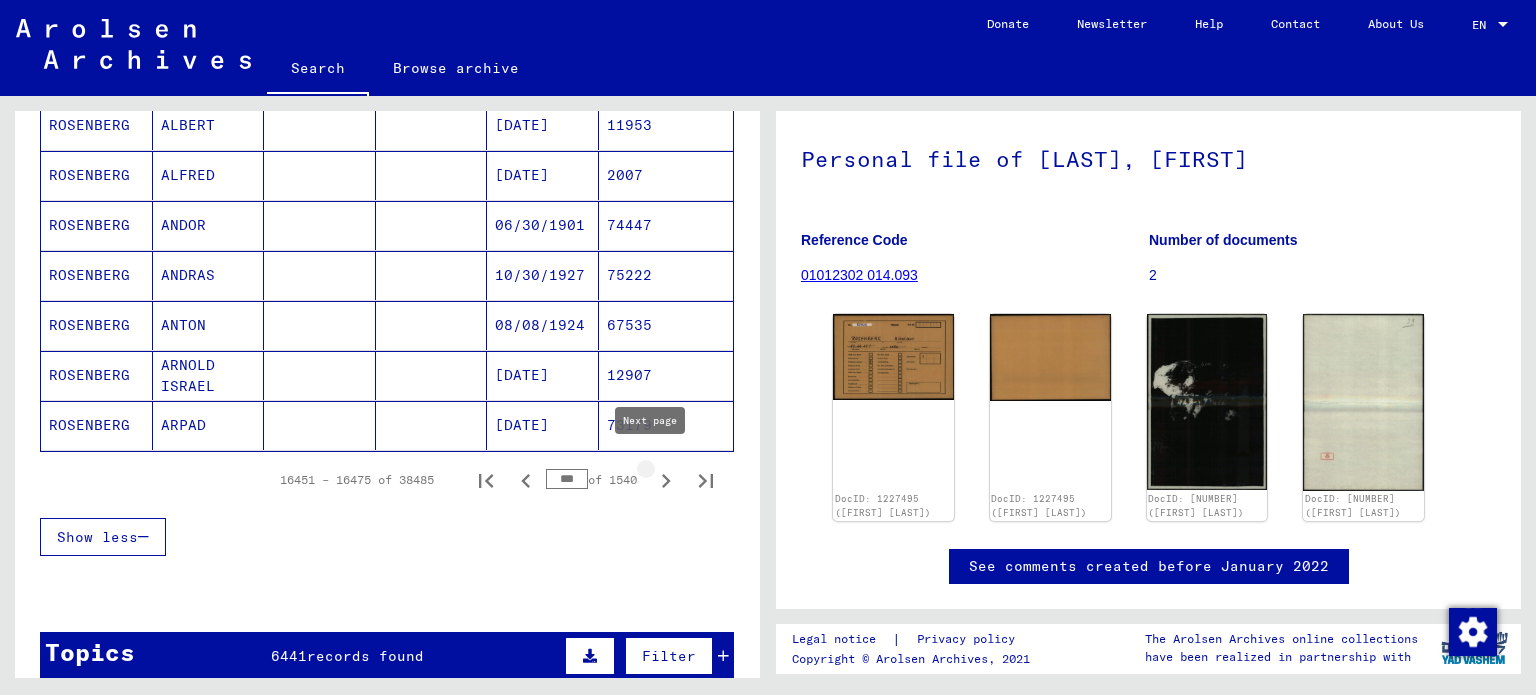 click 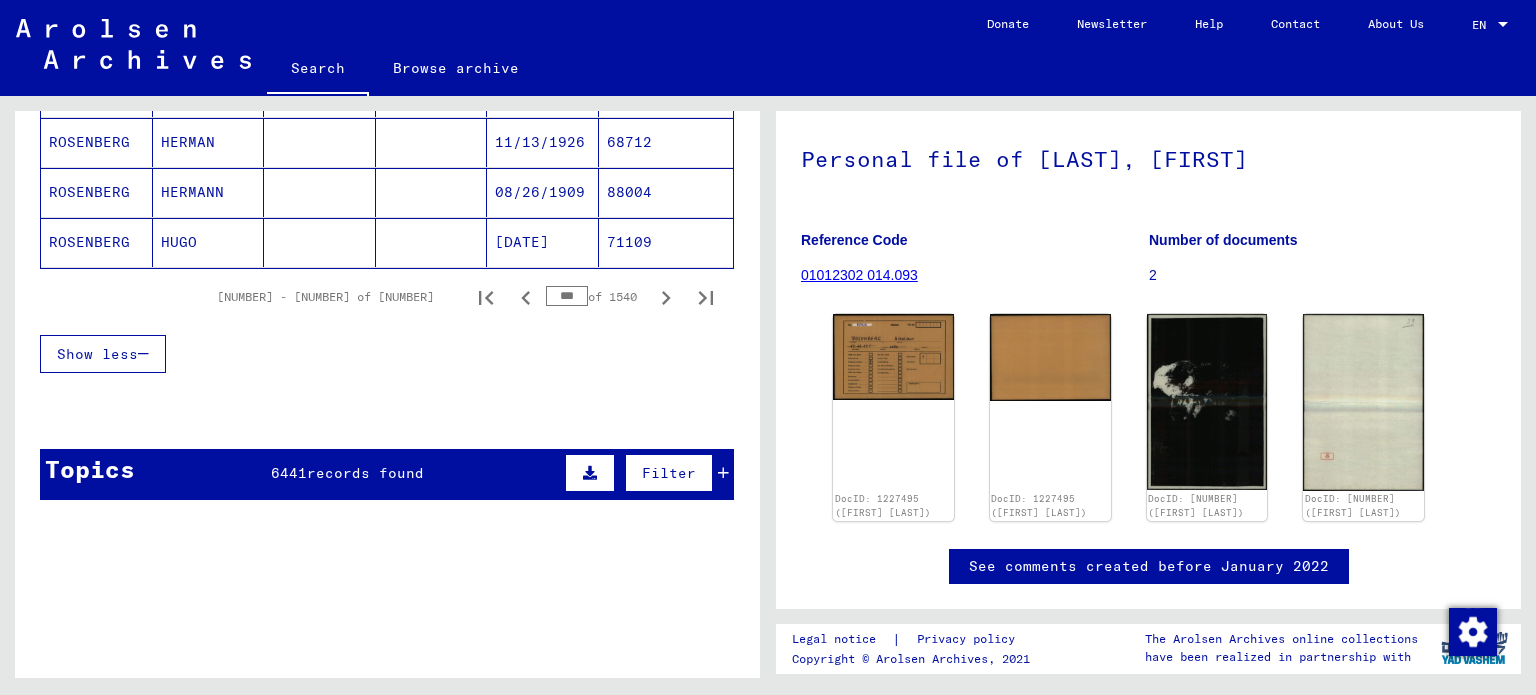 scroll, scrollTop: 1504, scrollLeft: 0, axis: vertical 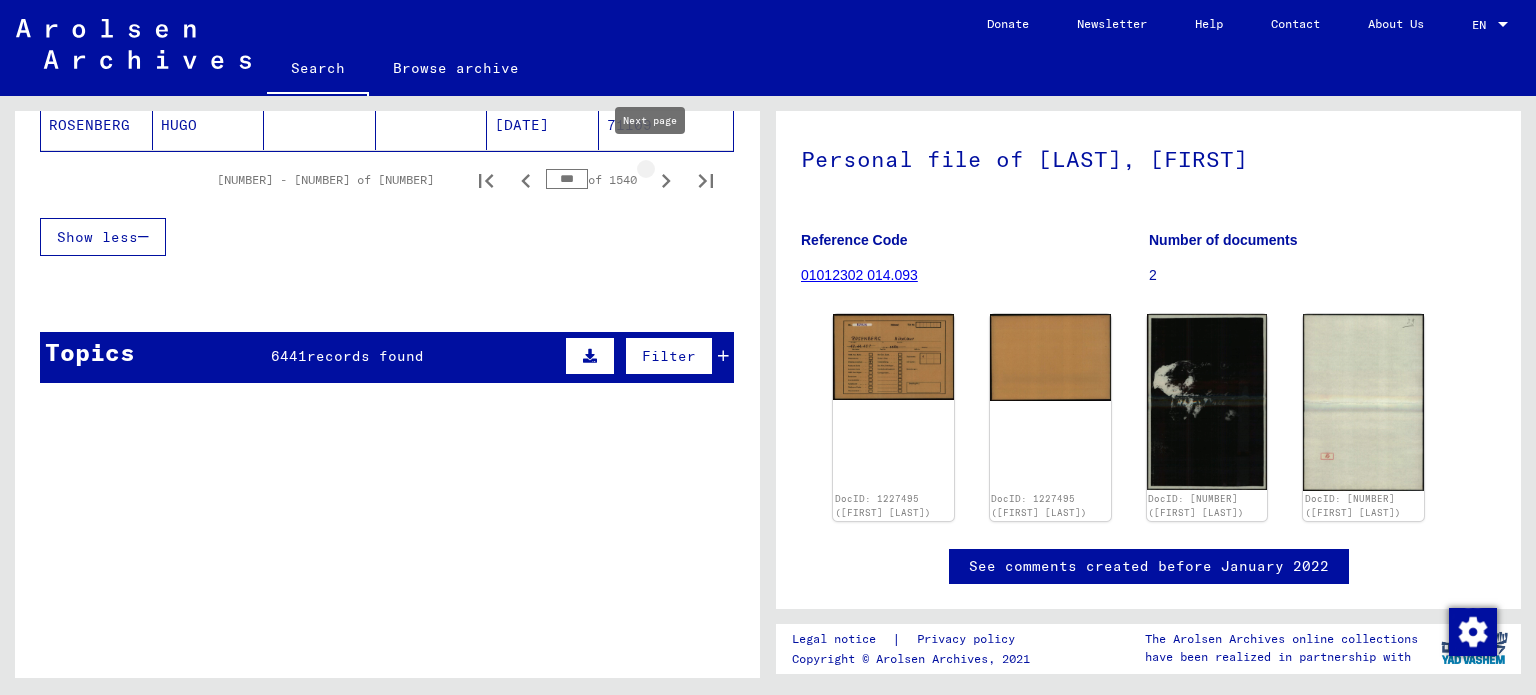 click 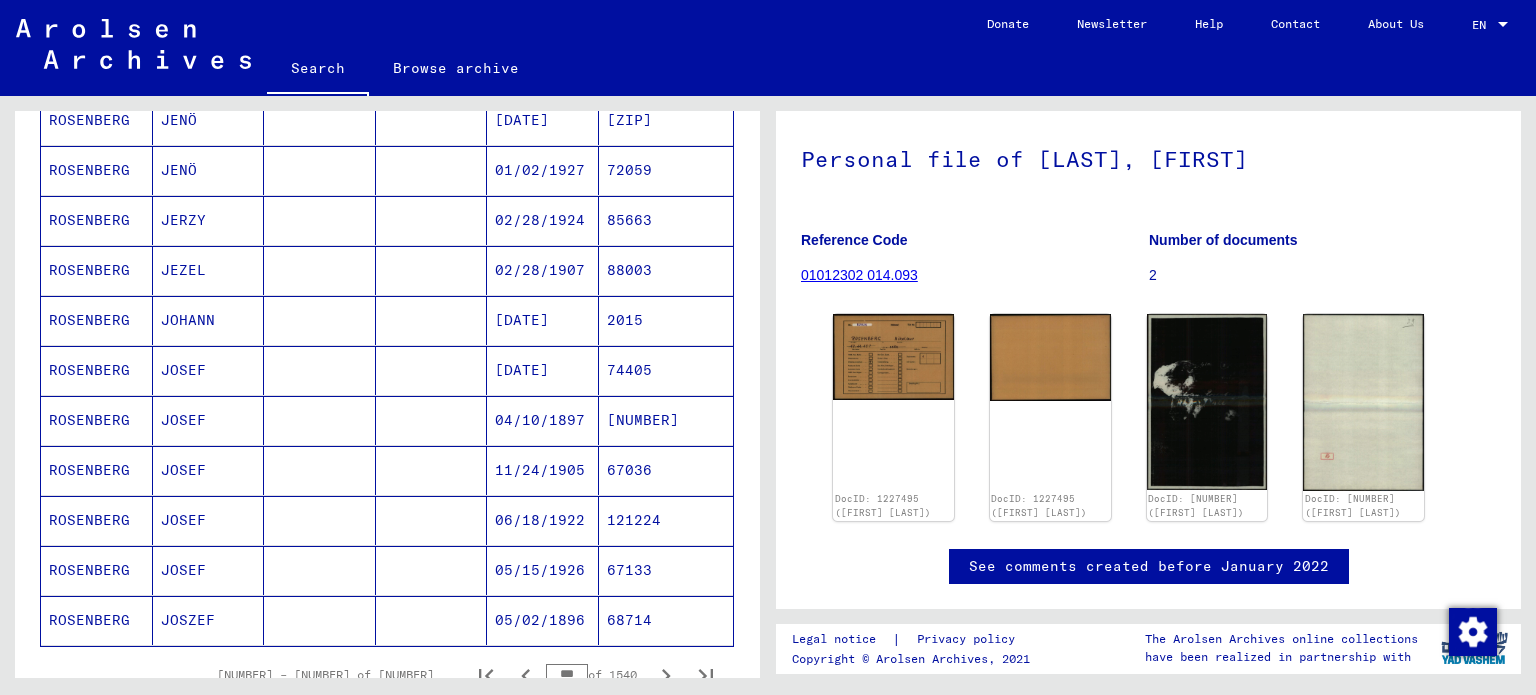 scroll, scrollTop: 904, scrollLeft: 0, axis: vertical 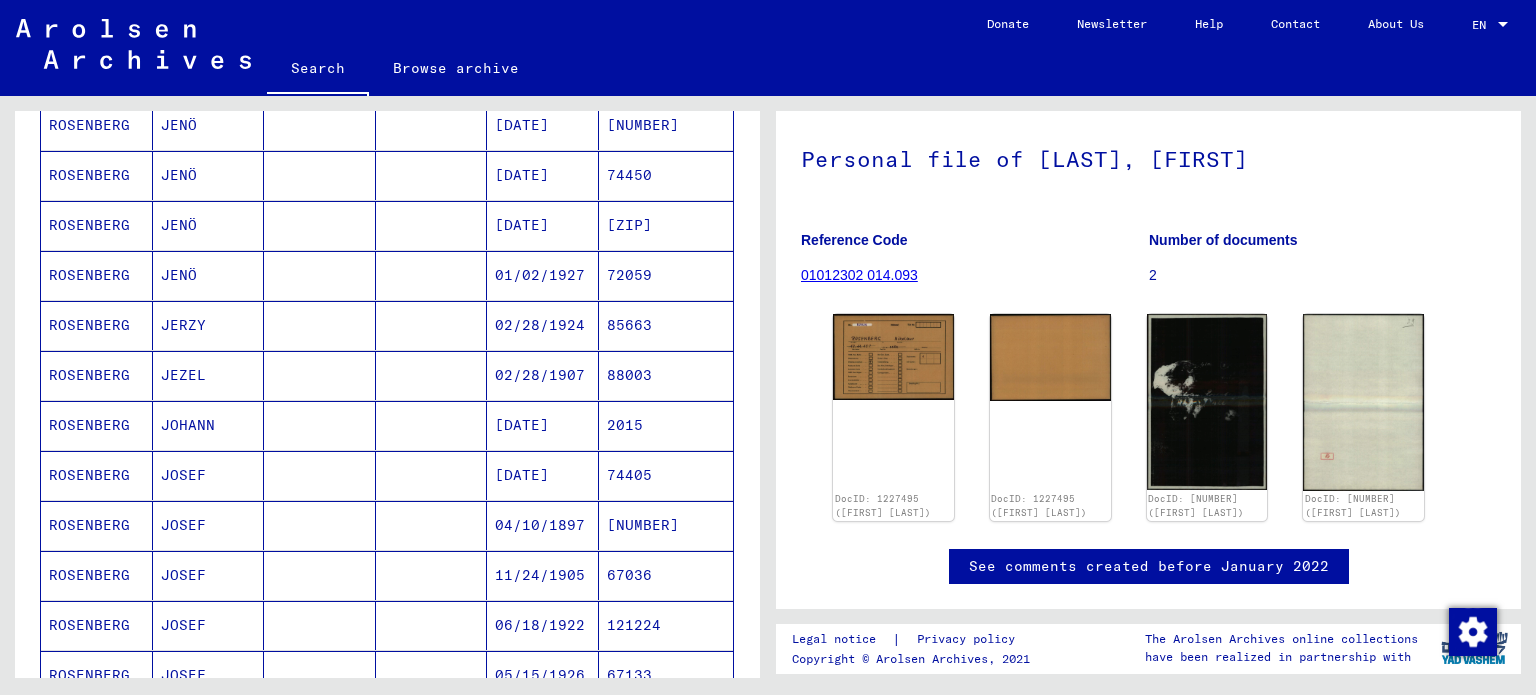 click on "[DATE]" at bounding box center [543, 525] 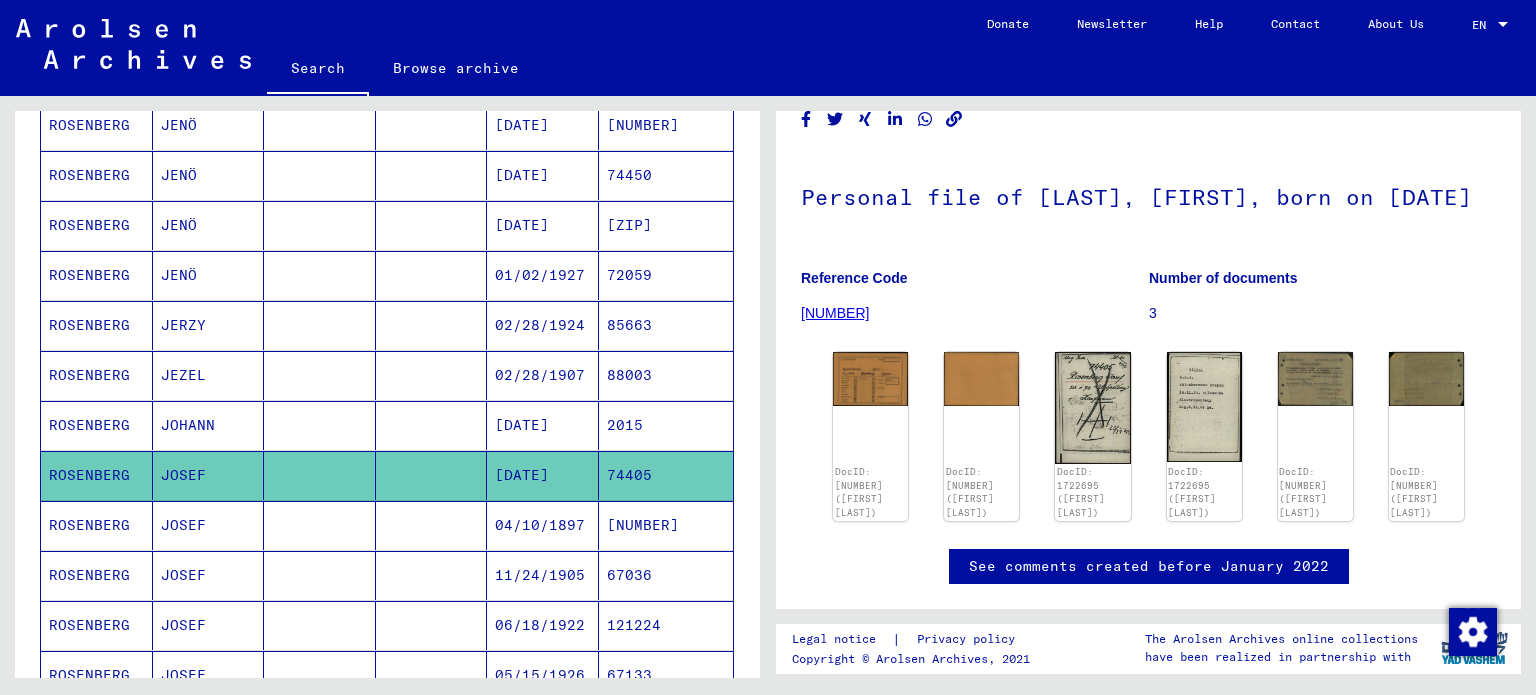 scroll, scrollTop: 104, scrollLeft: 0, axis: vertical 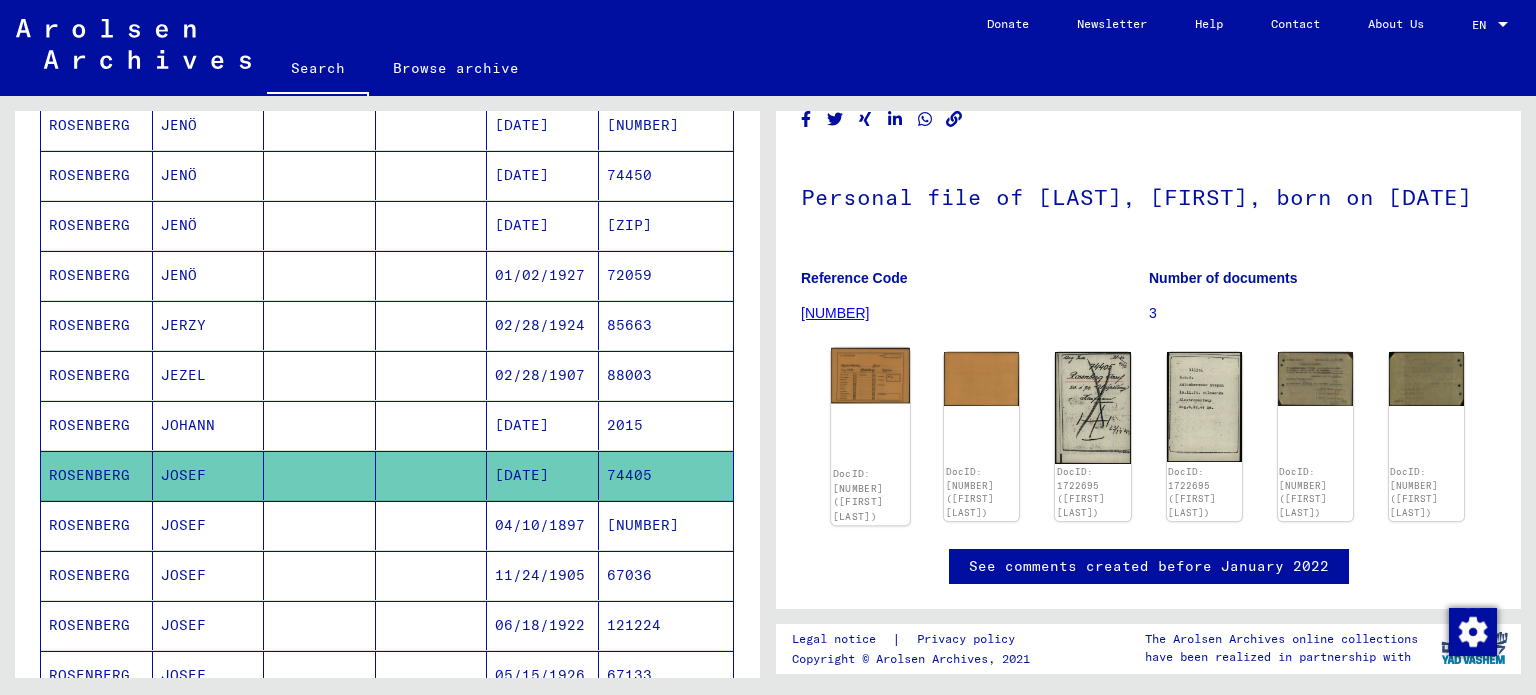click 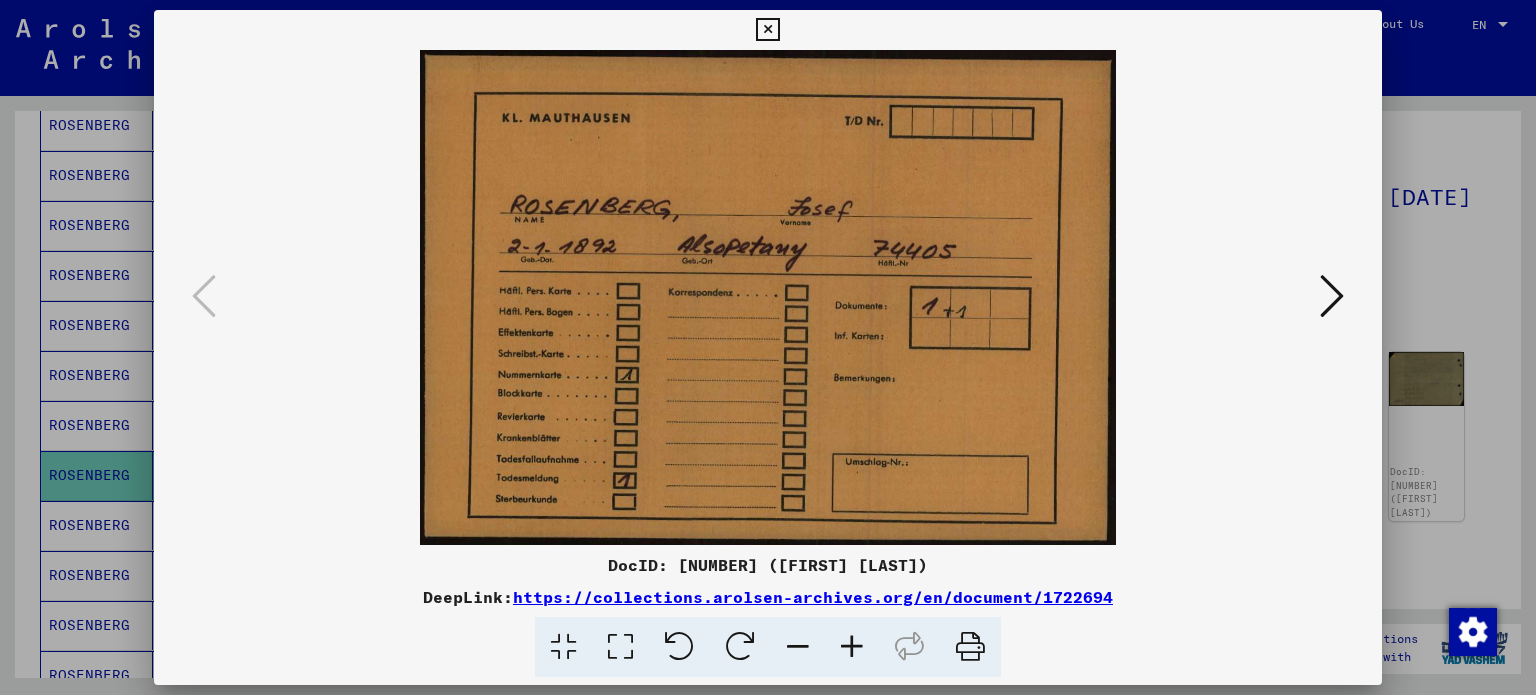 click at bounding box center (1332, 296) 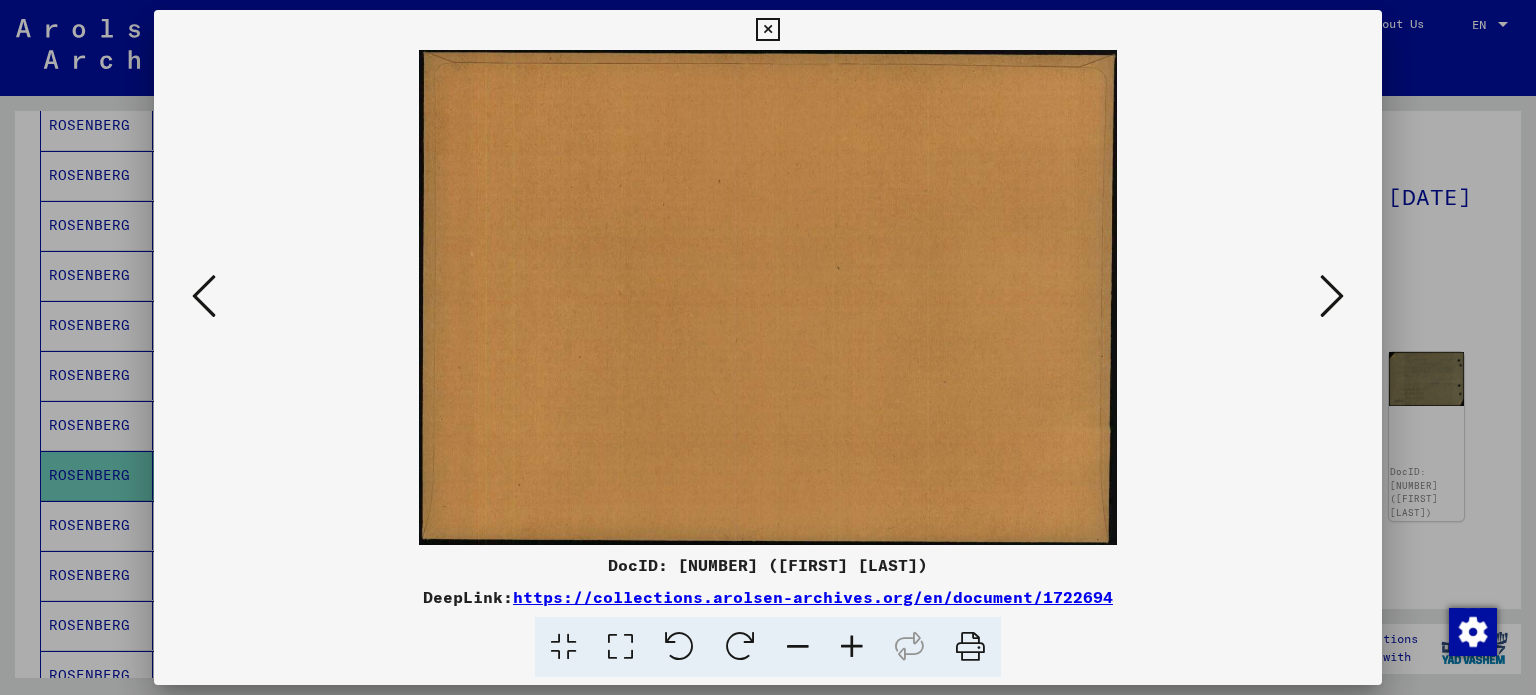 click at bounding box center [1332, 296] 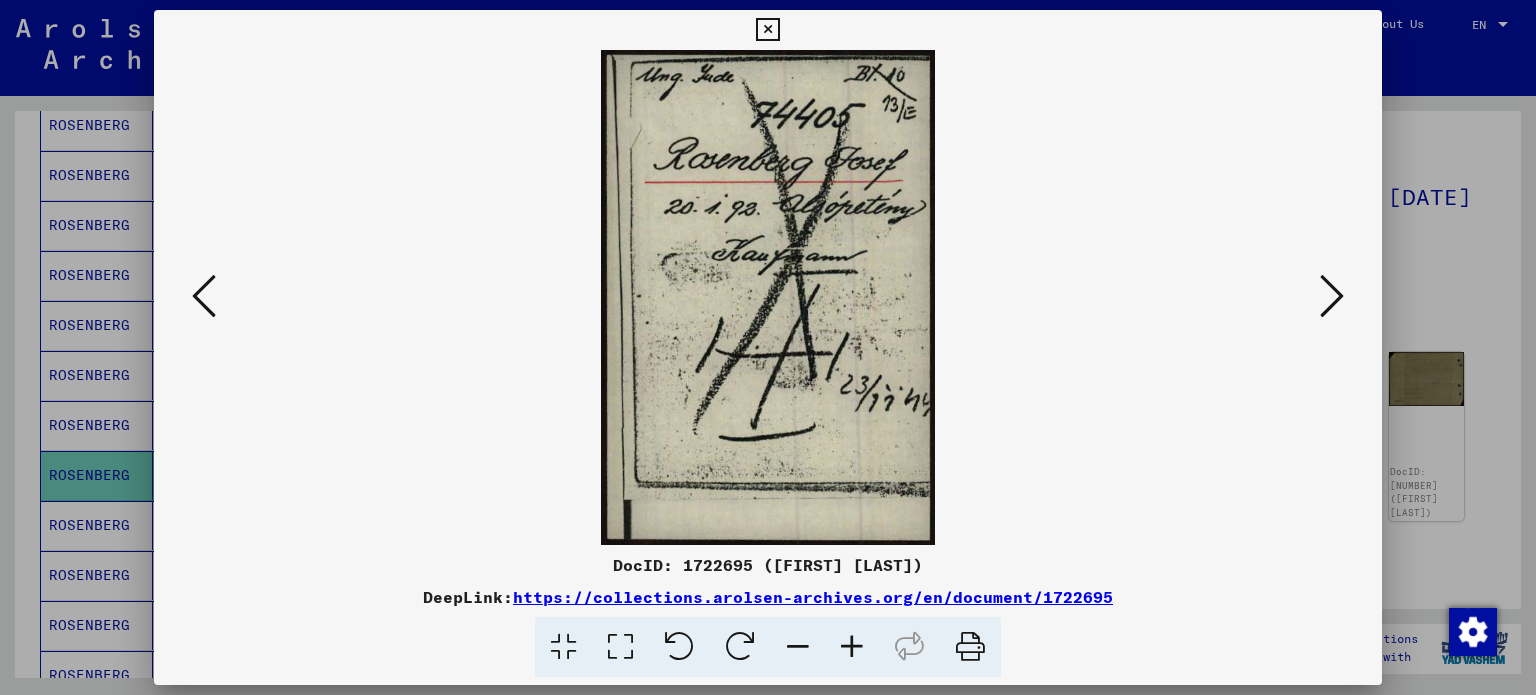 click at bounding box center (1332, 296) 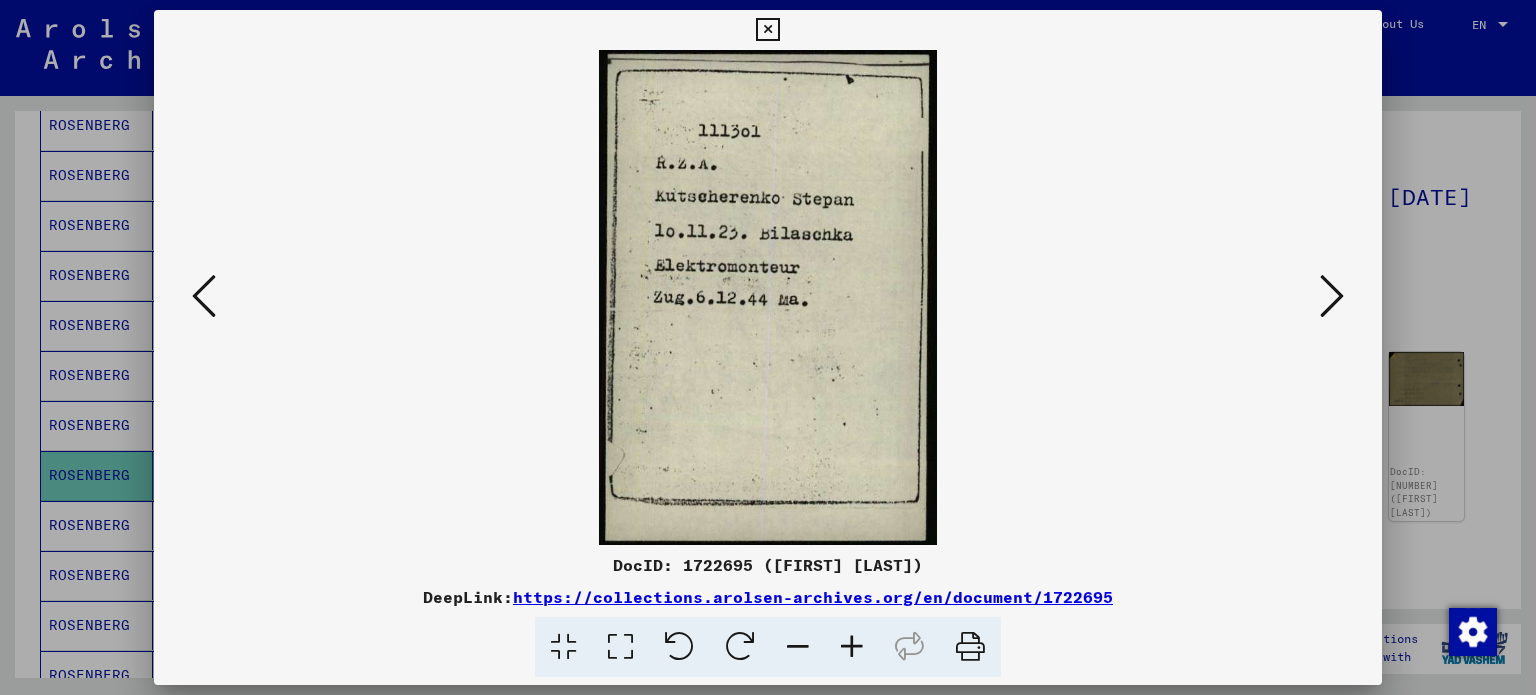 click at bounding box center (1332, 296) 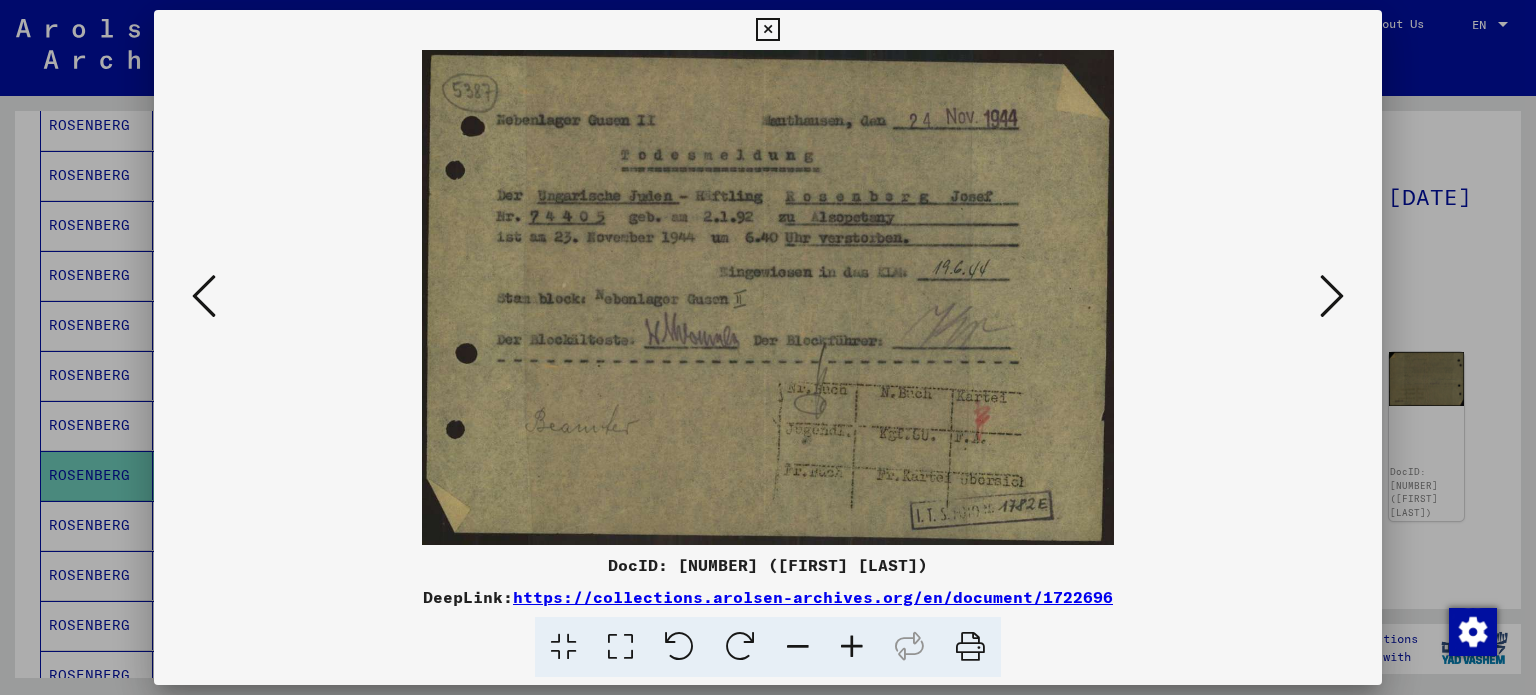 click at bounding box center (1332, 296) 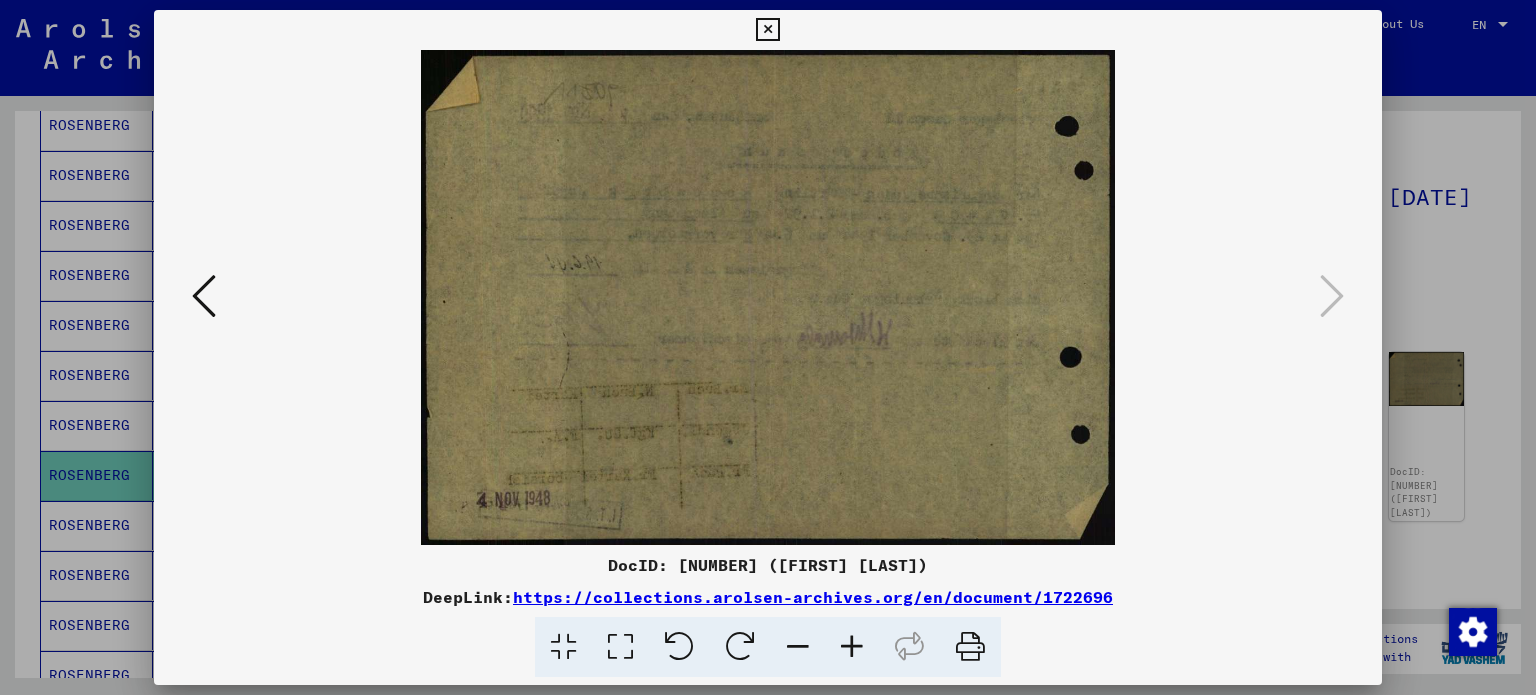 click at bounding box center [767, 30] 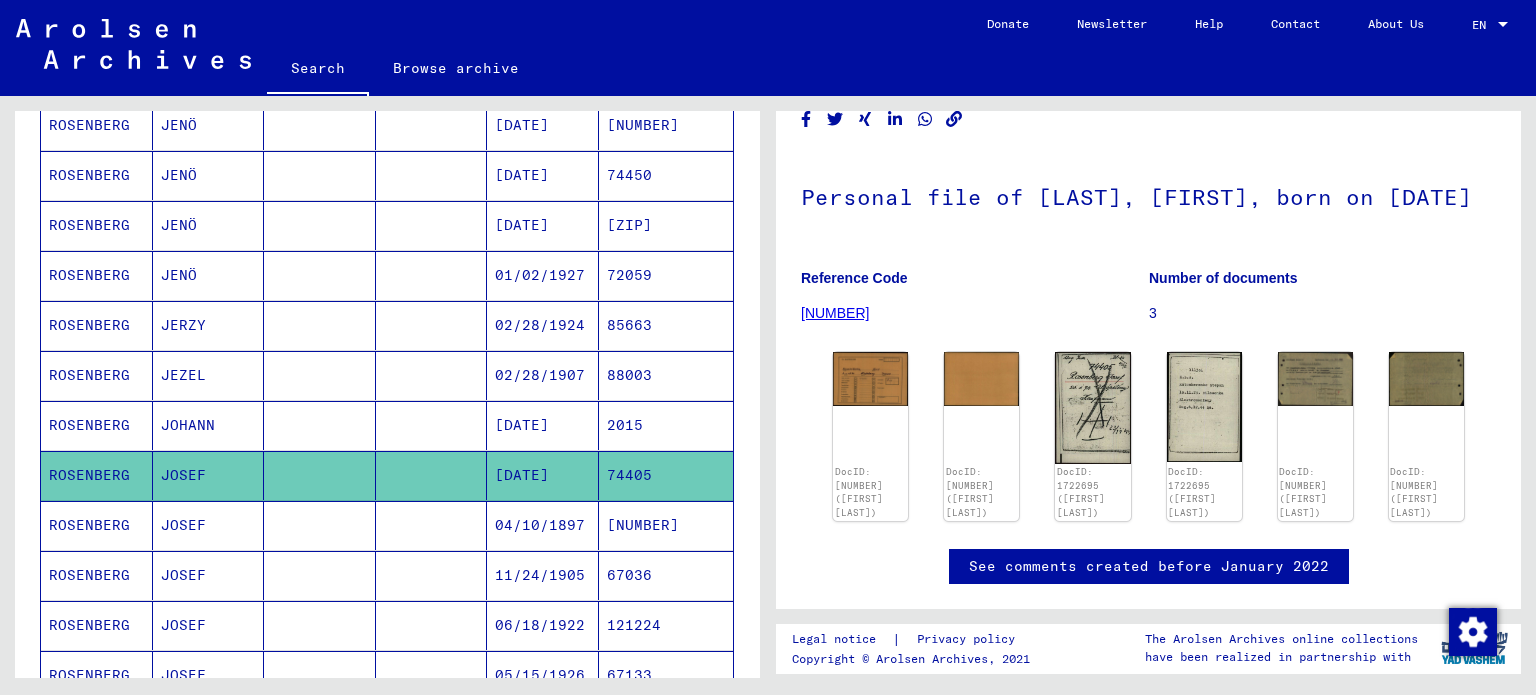 click on "[DATE]" at bounding box center [543, 475] 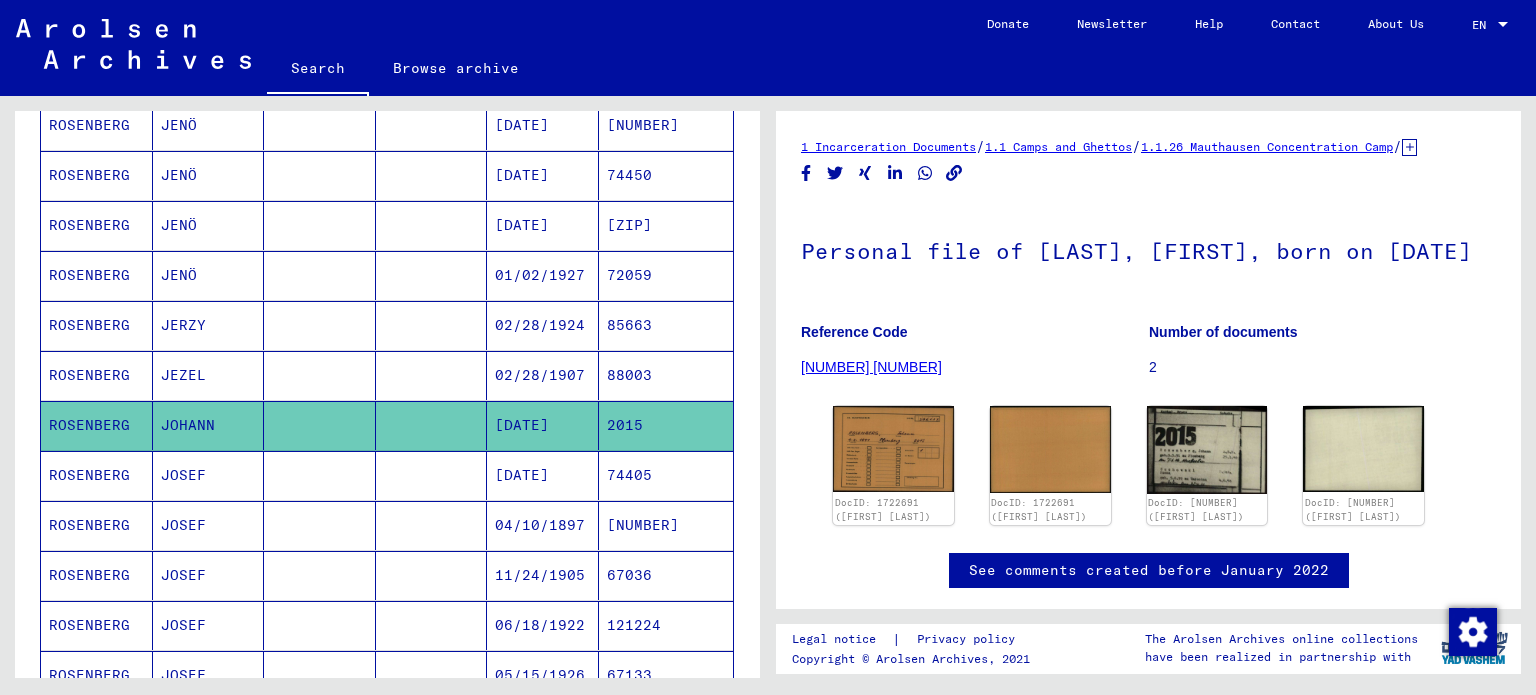 scroll, scrollTop: 54, scrollLeft: 0, axis: vertical 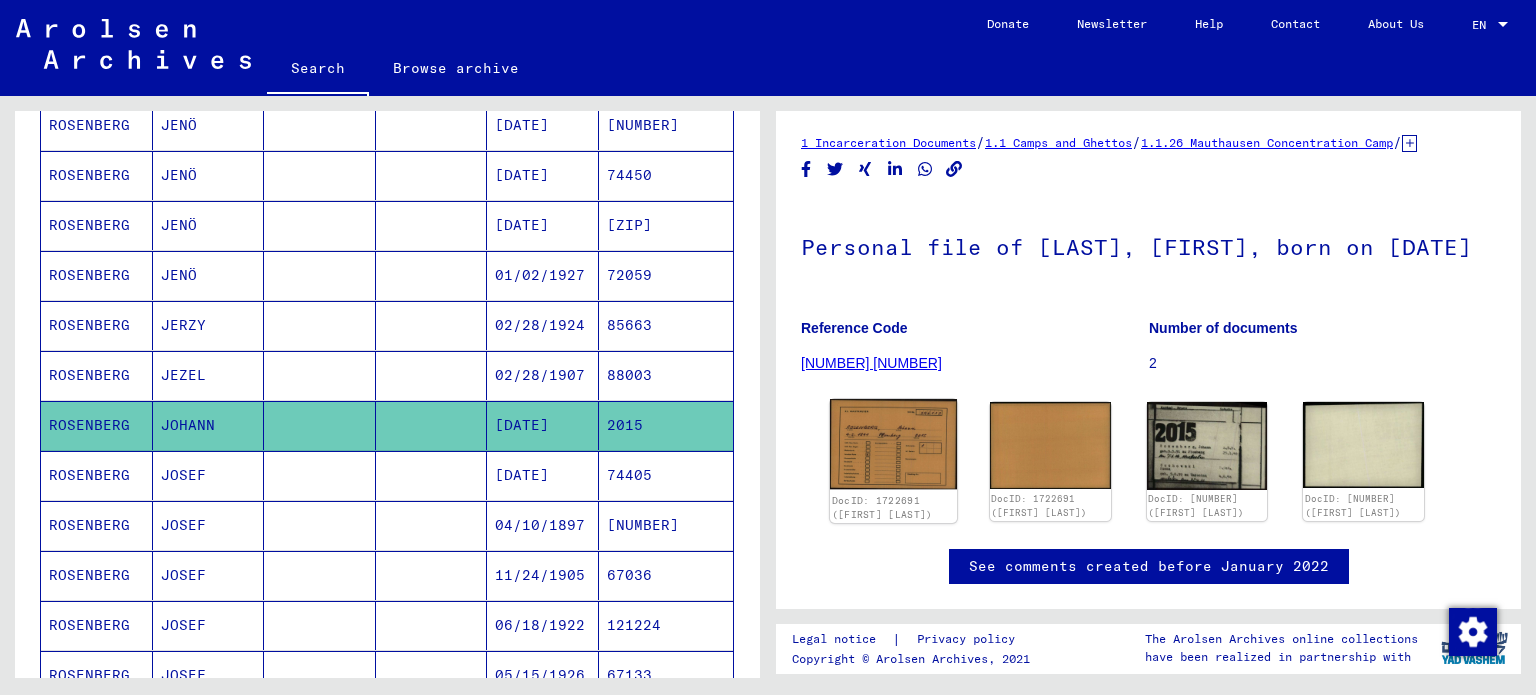 click 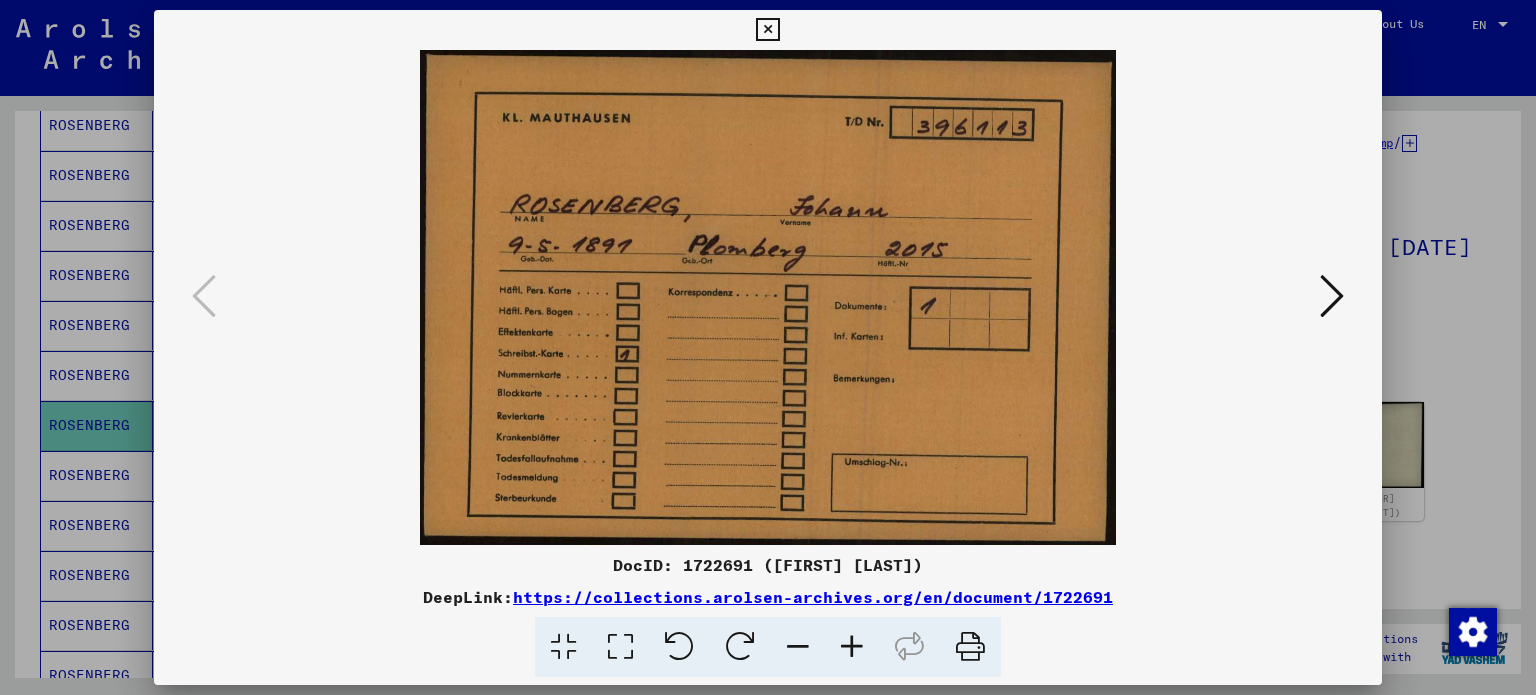 click at bounding box center (1332, 296) 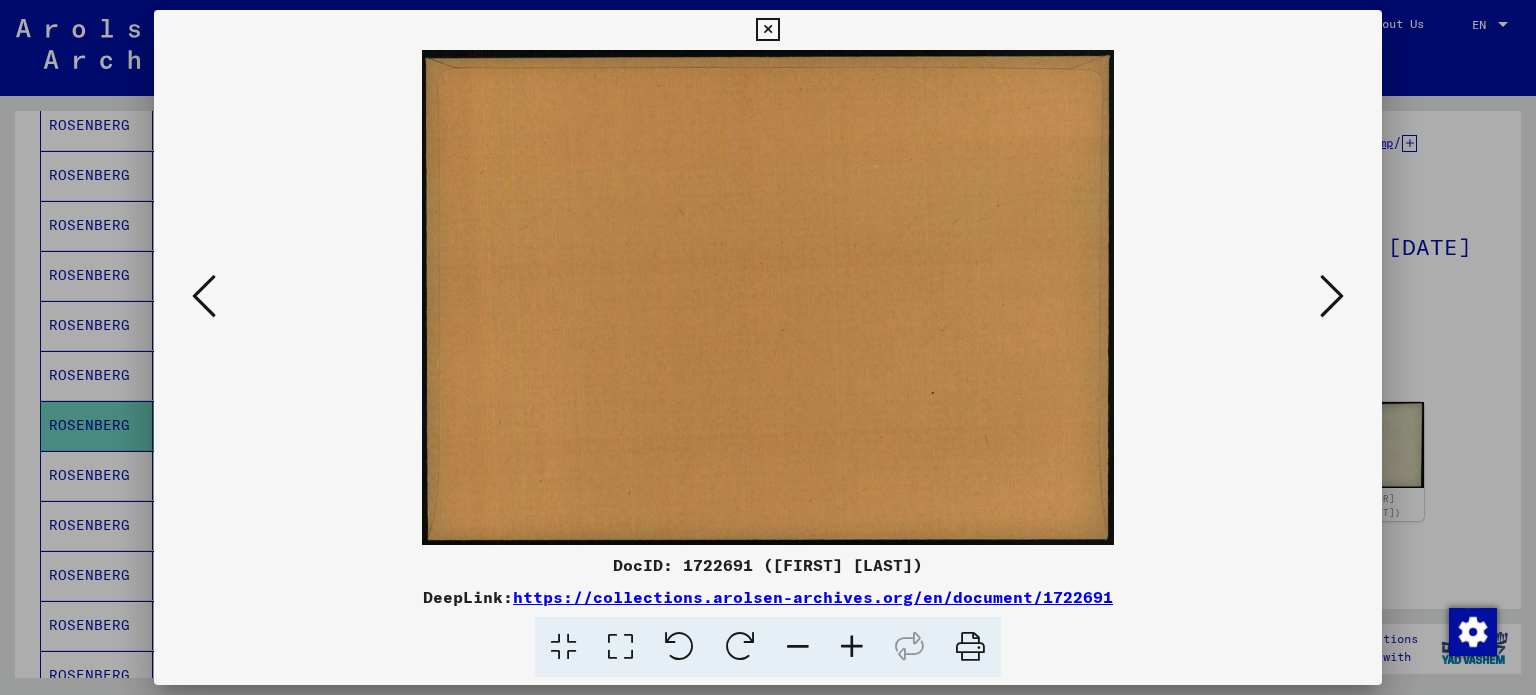 click at bounding box center [1332, 296] 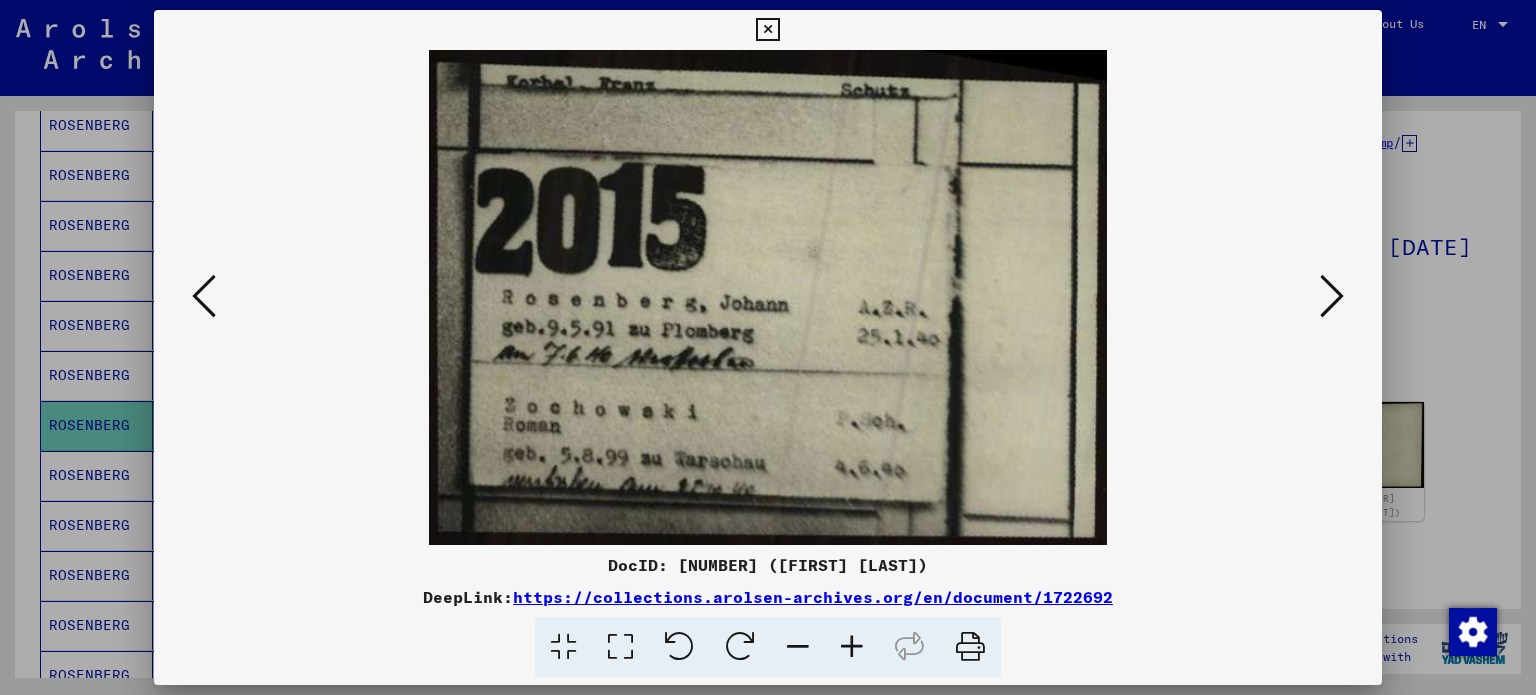 click at bounding box center (1332, 296) 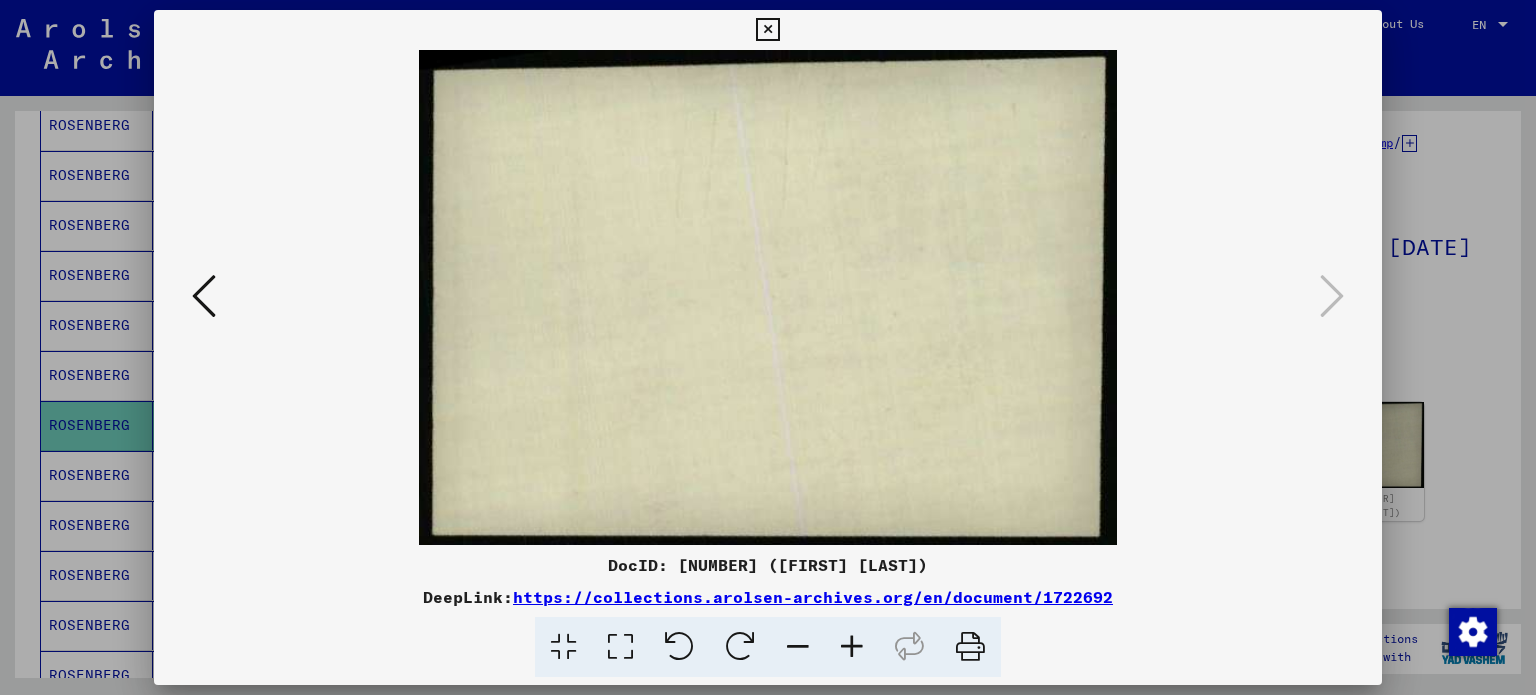 click at bounding box center (767, 30) 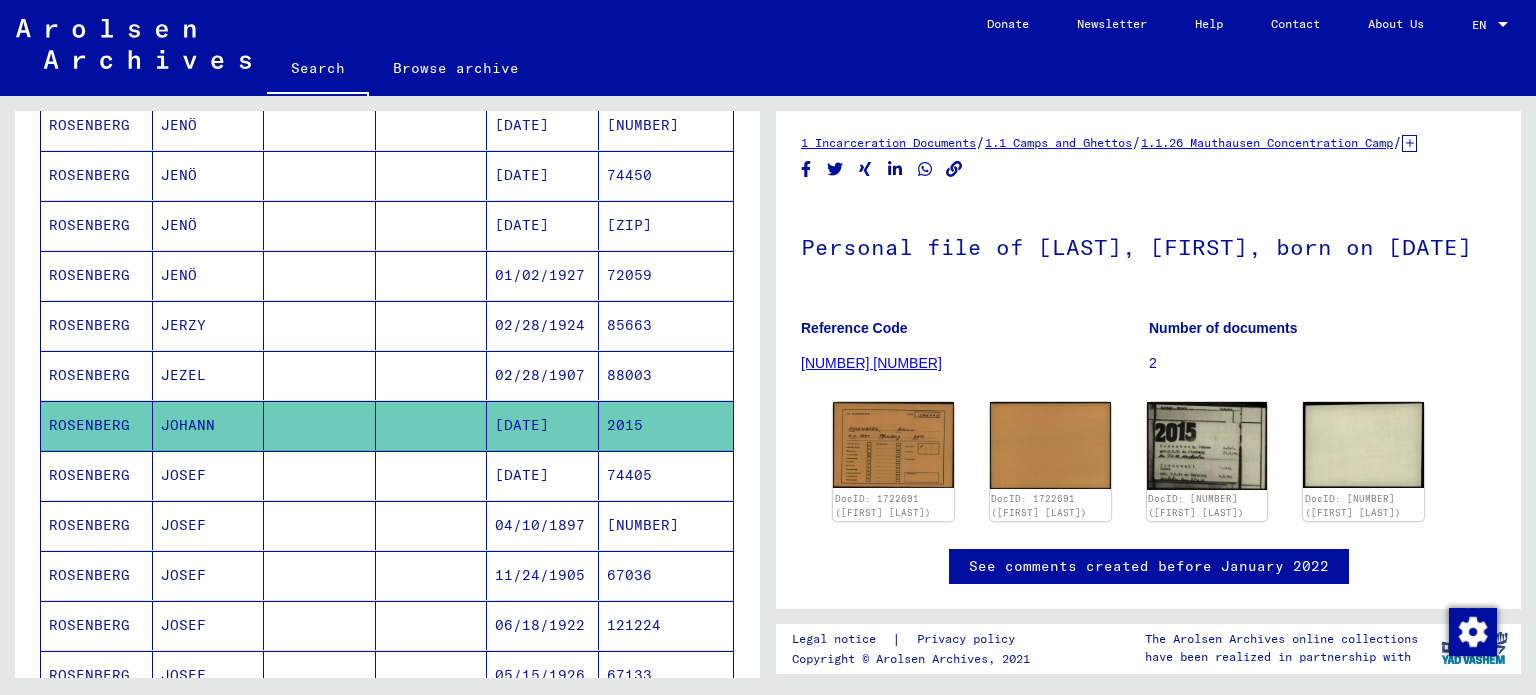 click at bounding box center (432, 575) 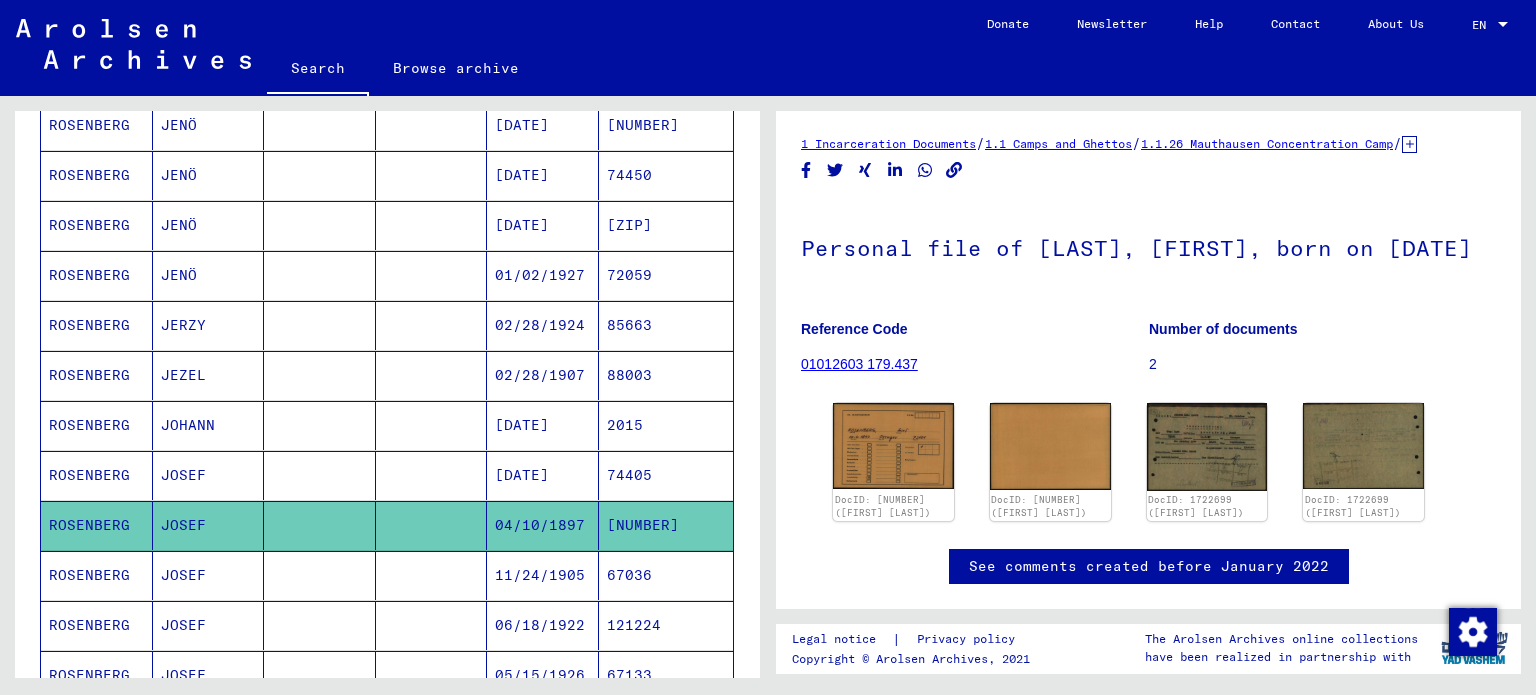 scroll, scrollTop: 53, scrollLeft: 0, axis: vertical 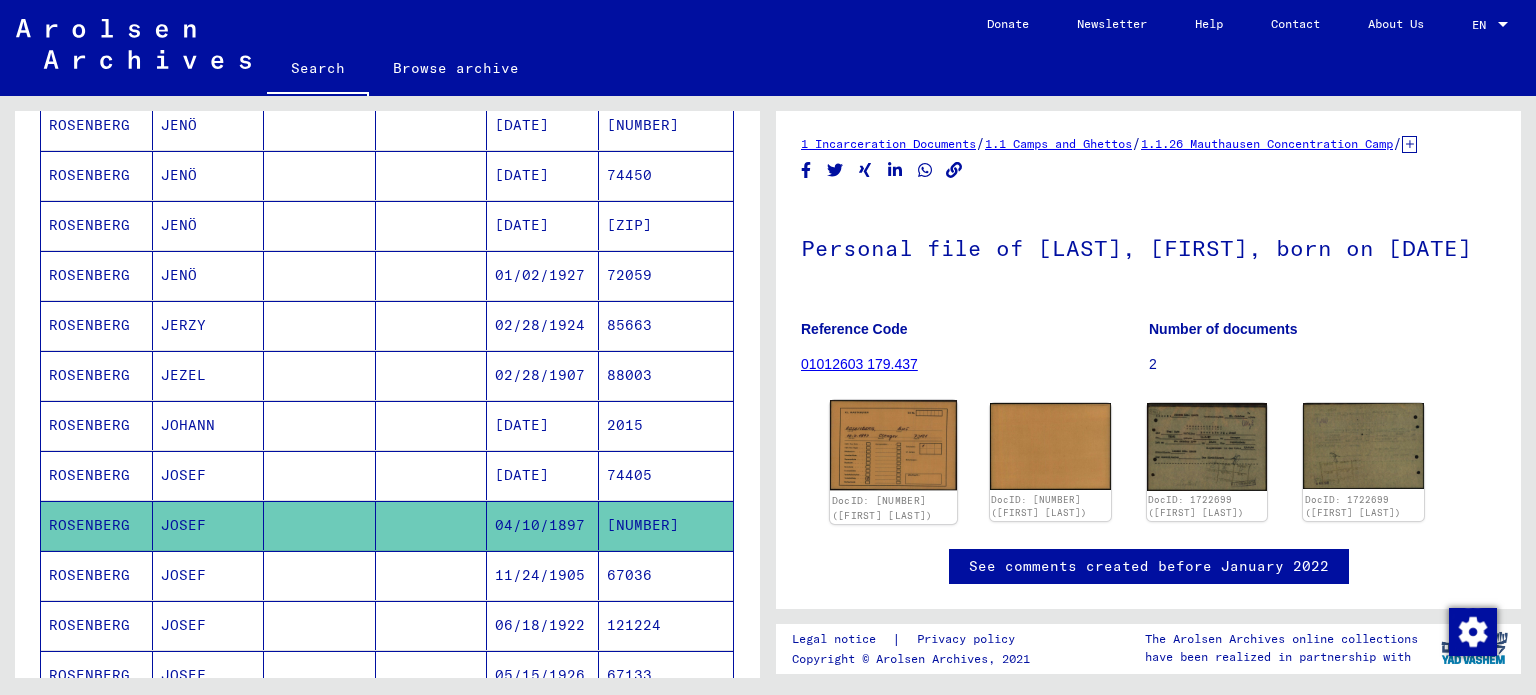 click 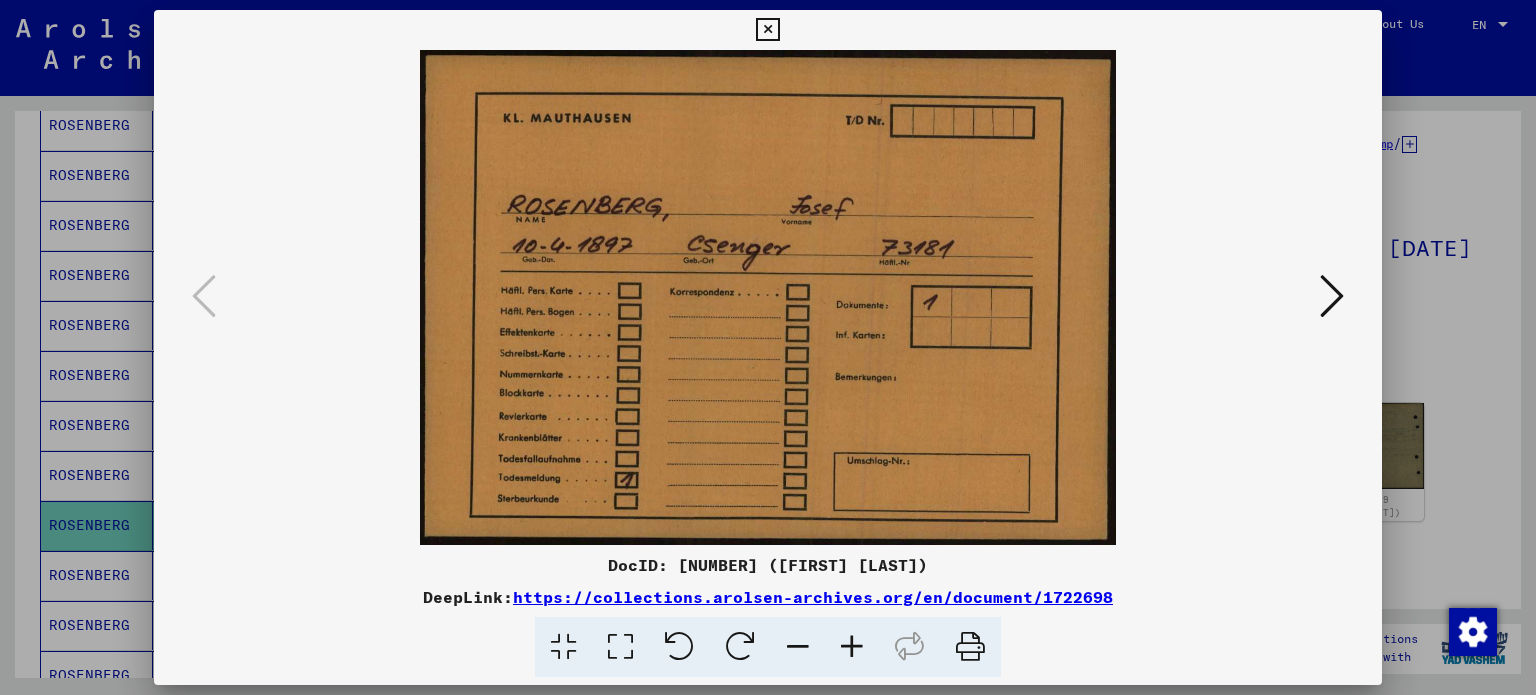 click at bounding box center (1332, 296) 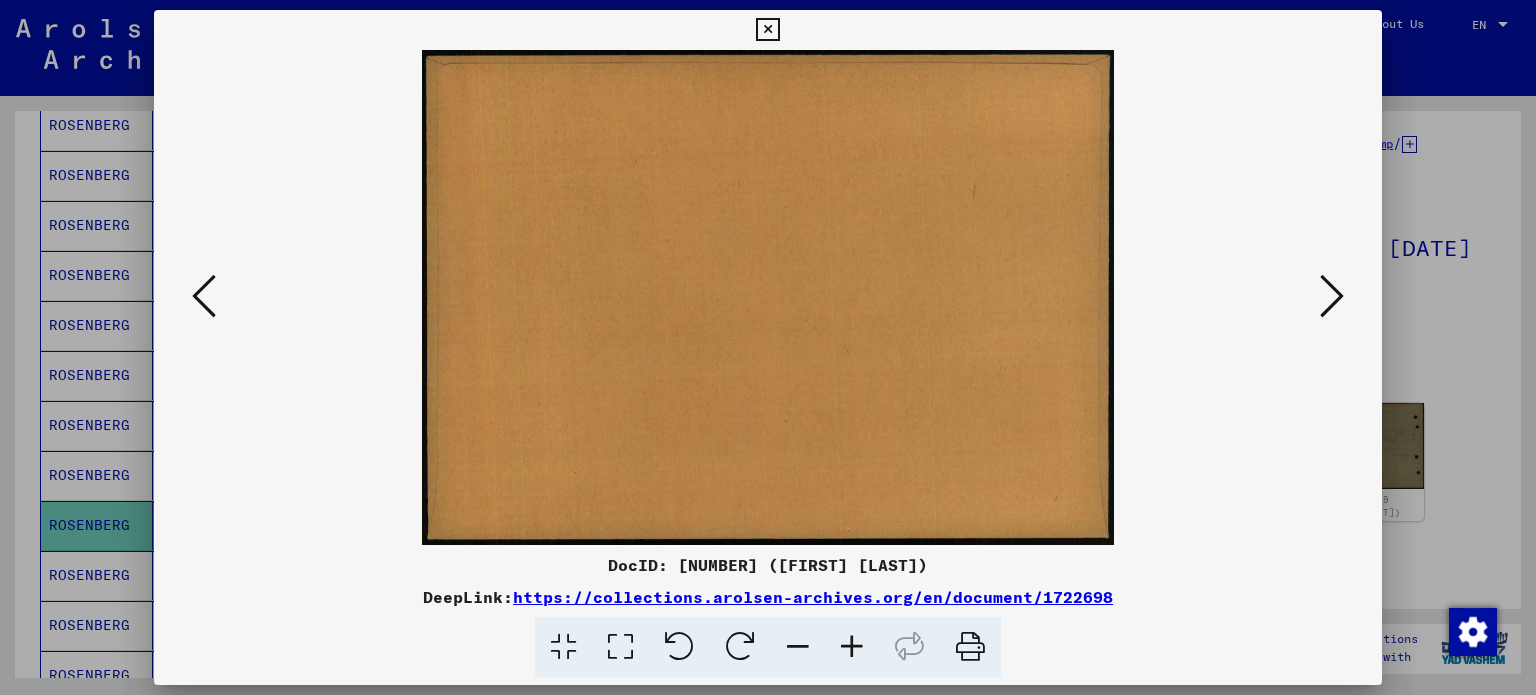 click at bounding box center [1332, 296] 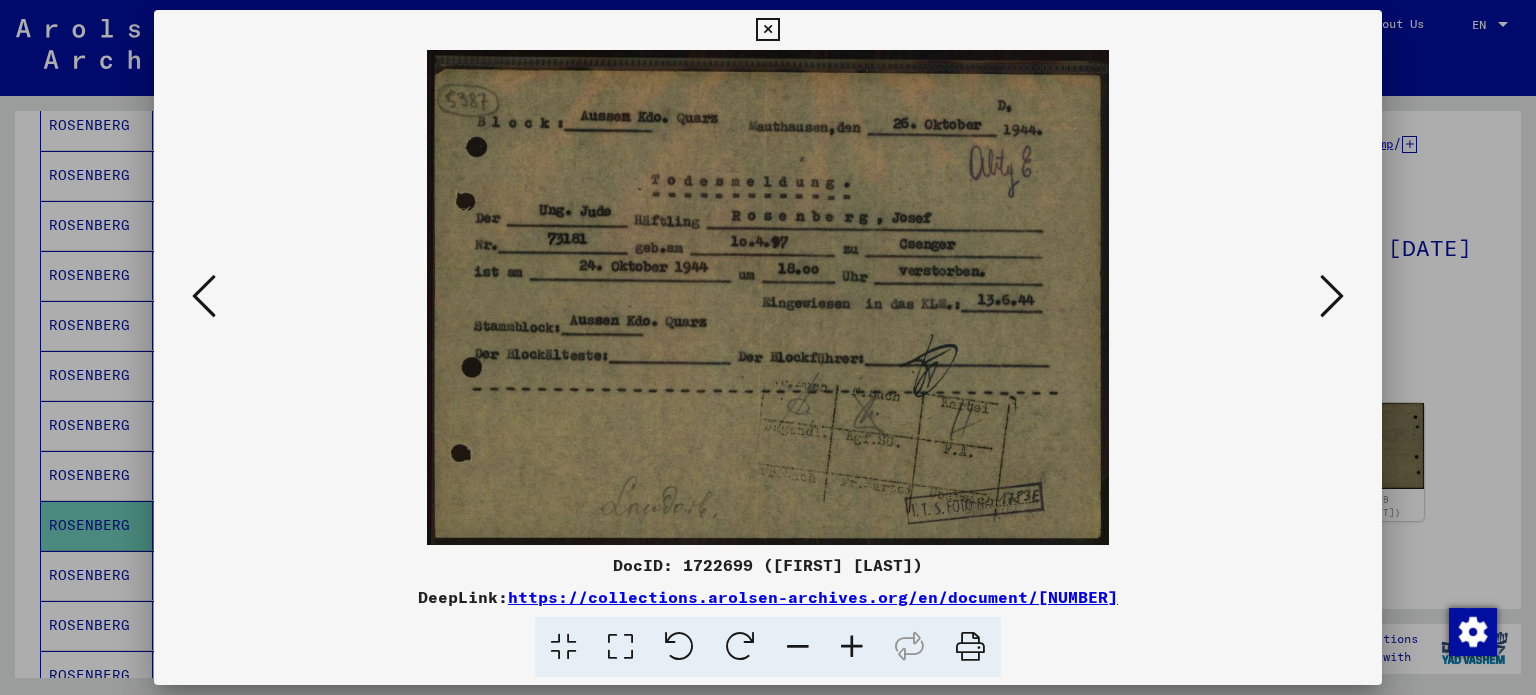 click at bounding box center [767, 30] 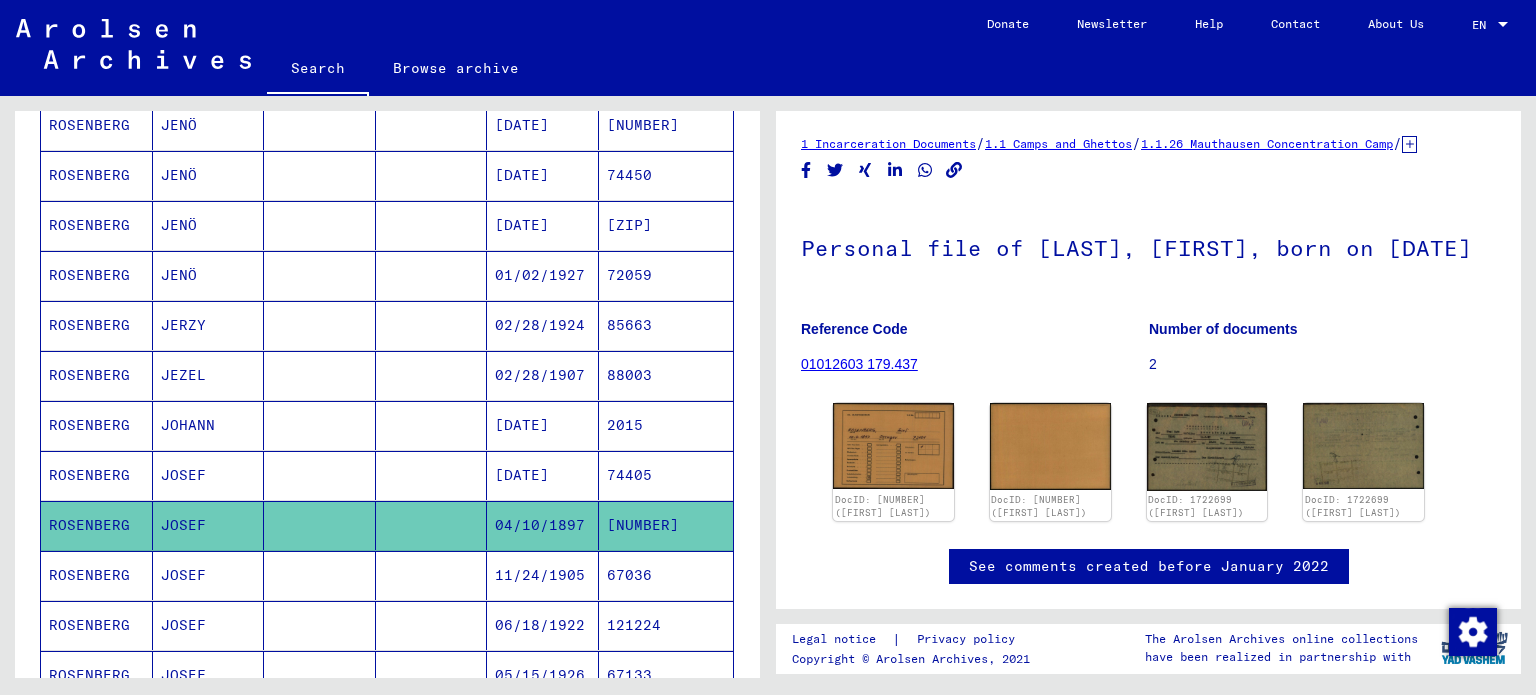 click on "11/24/1905" at bounding box center [543, 625] 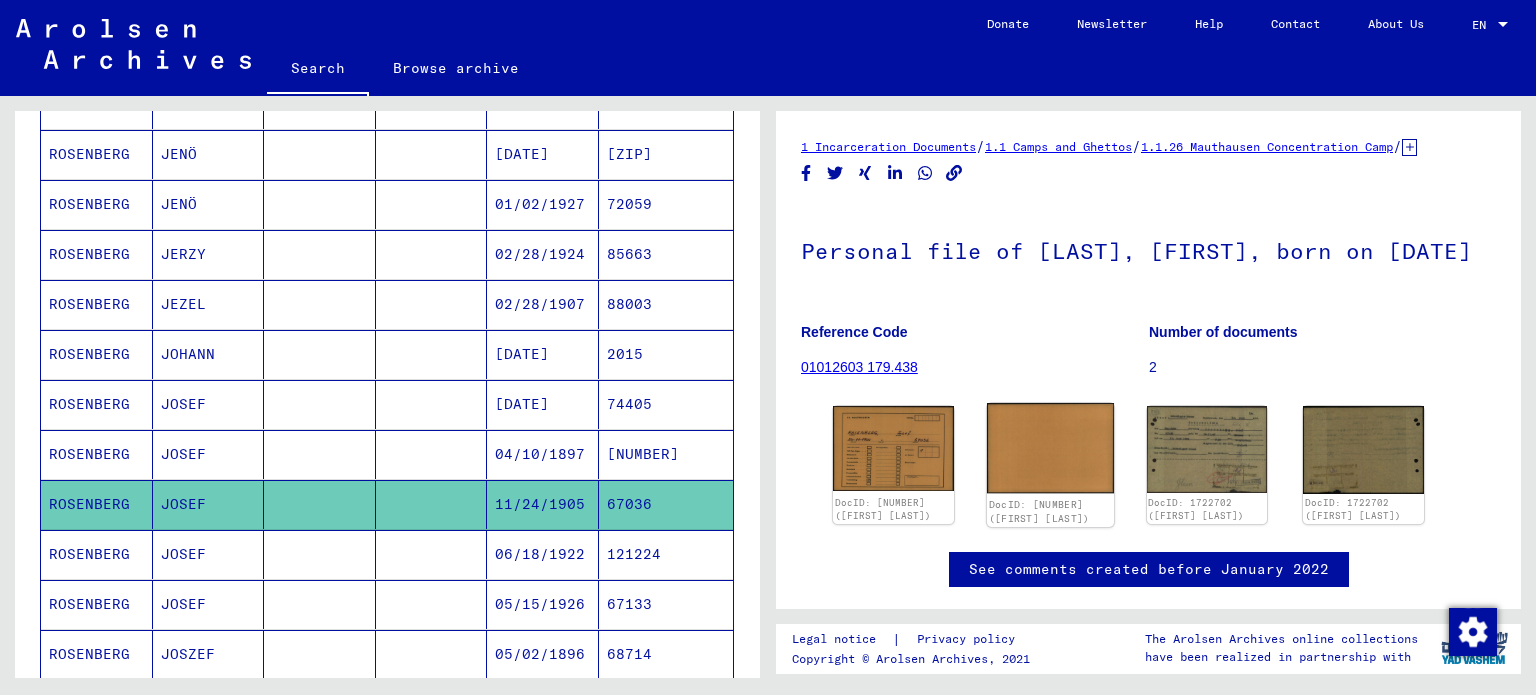 scroll, scrollTop: 1004, scrollLeft: 0, axis: vertical 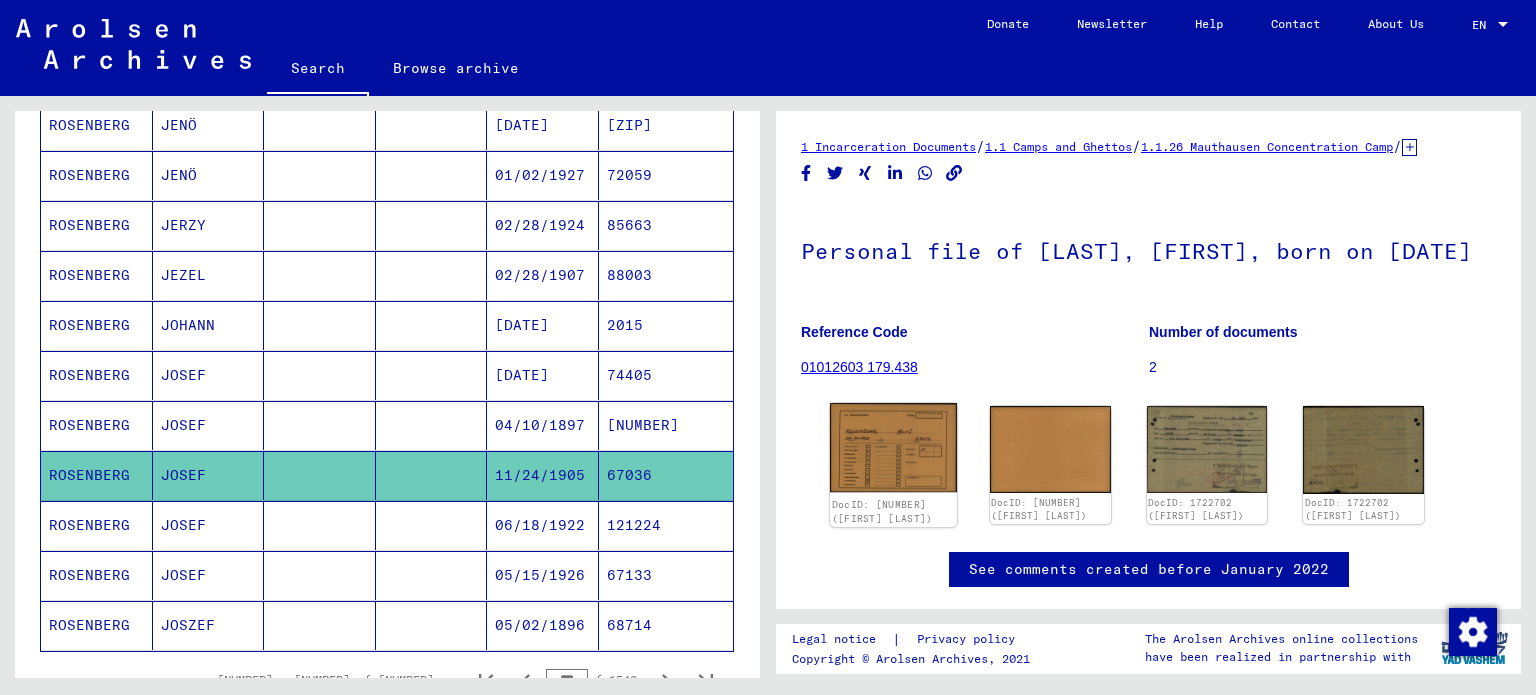 click 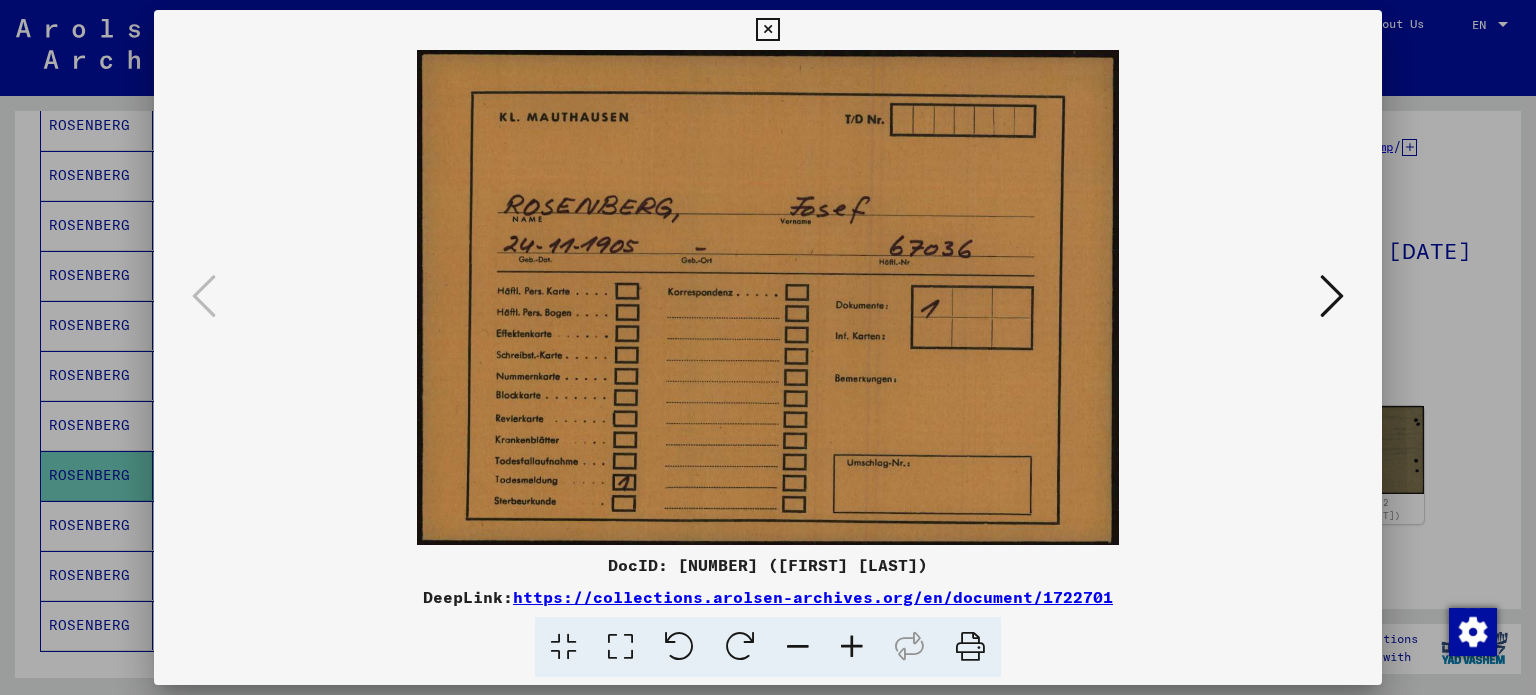 click at bounding box center [1332, 296] 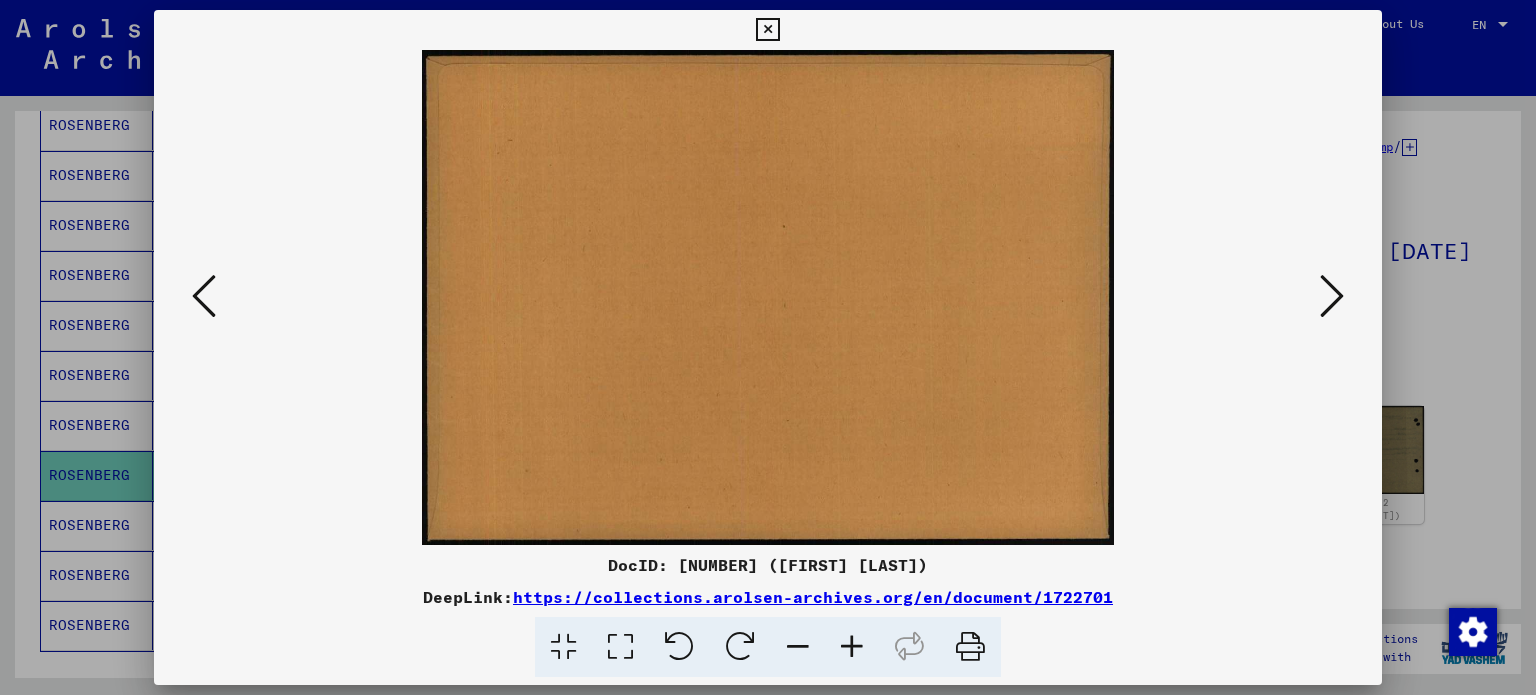 click at bounding box center [1332, 296] 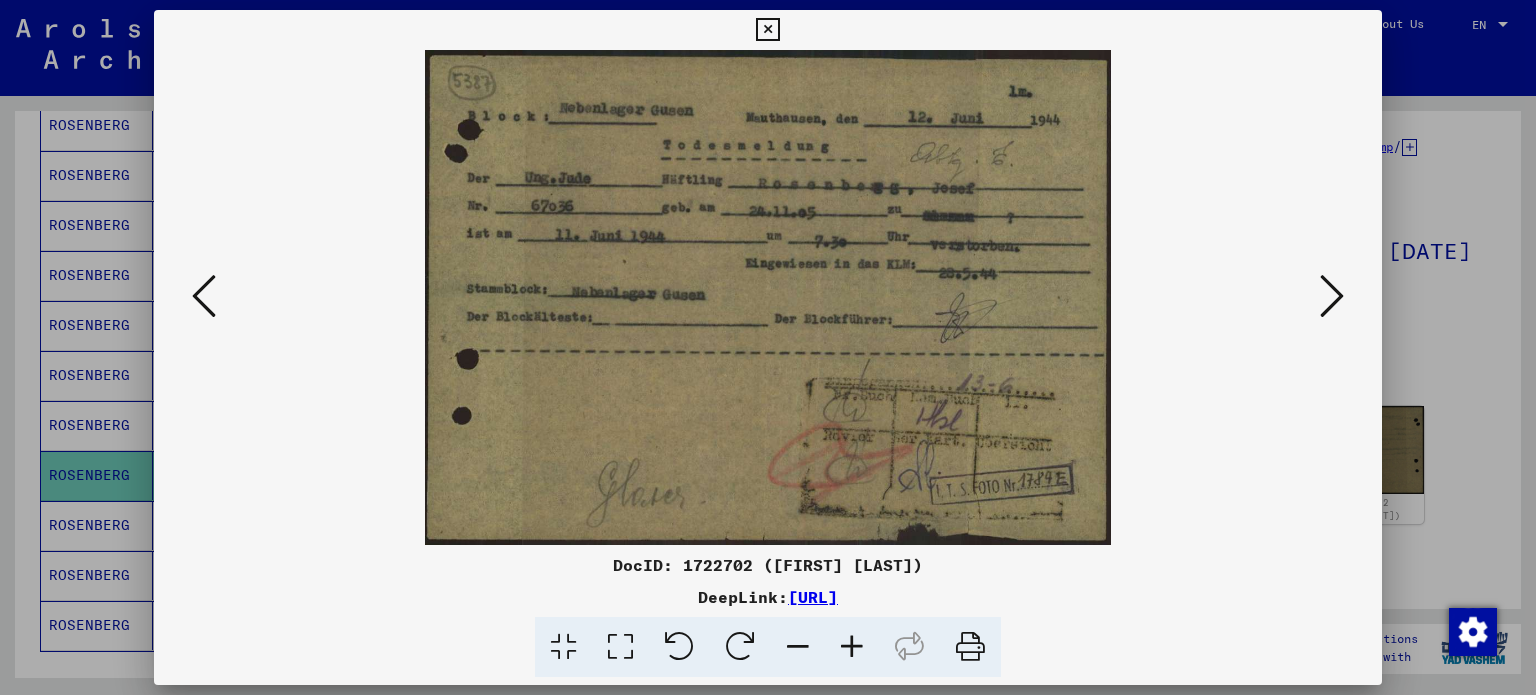 click at bounding box center (767, 30) 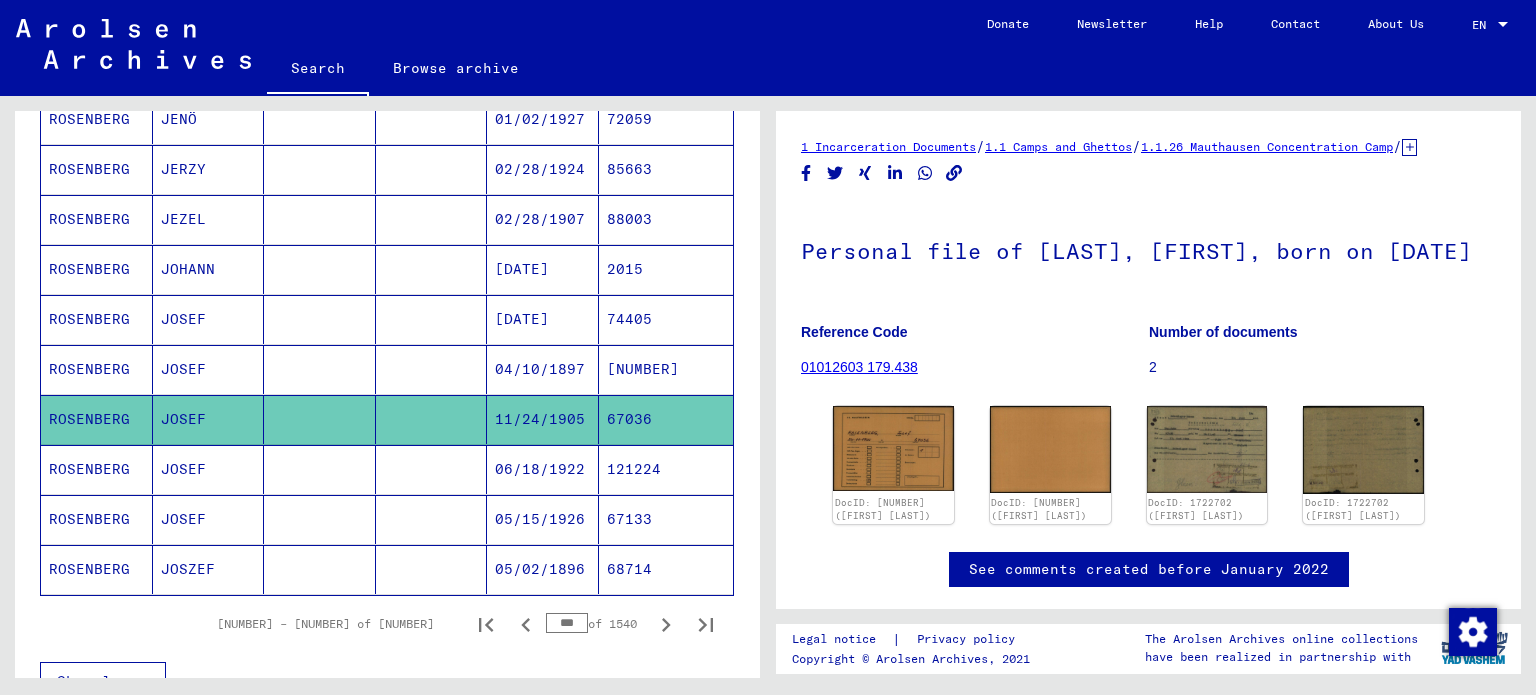 scroll, scrollTop: 1104, scrollLeft: 0, axis: vertical 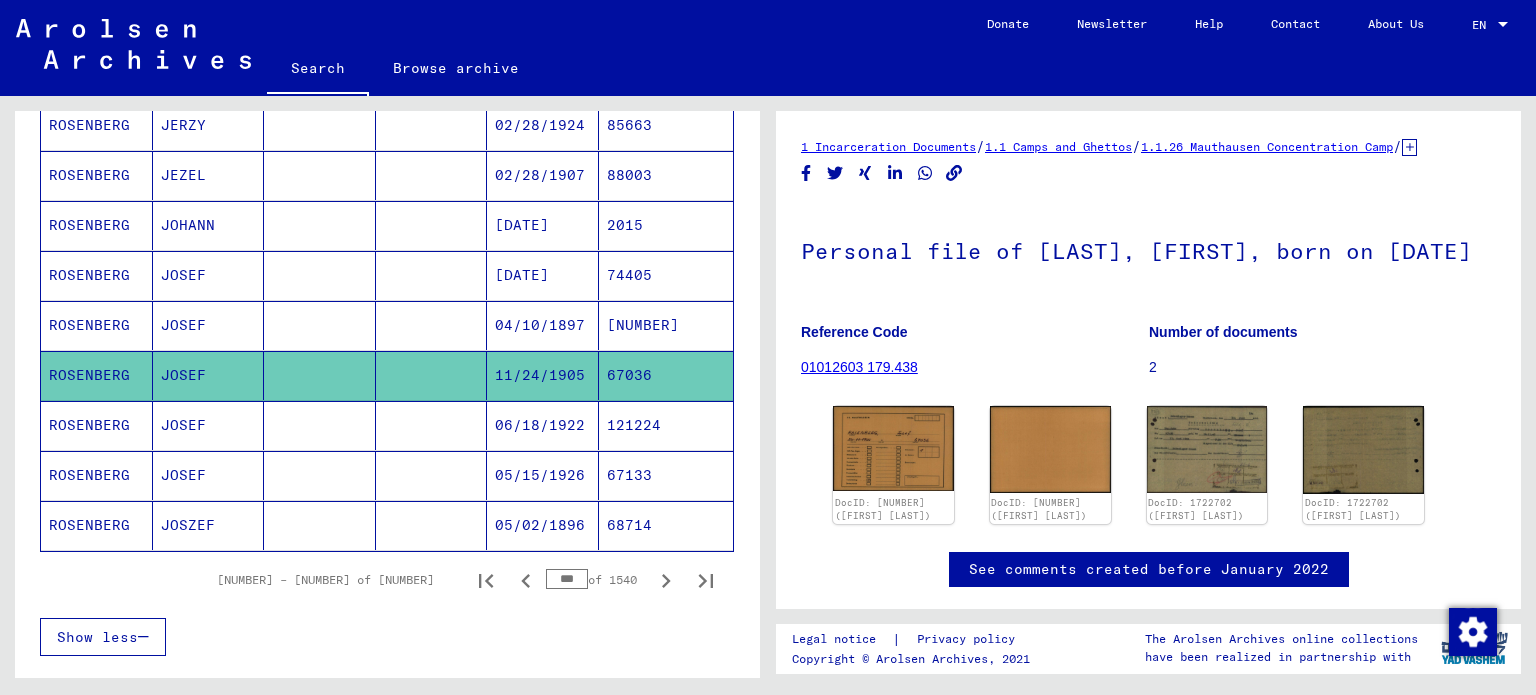 click on "68714" 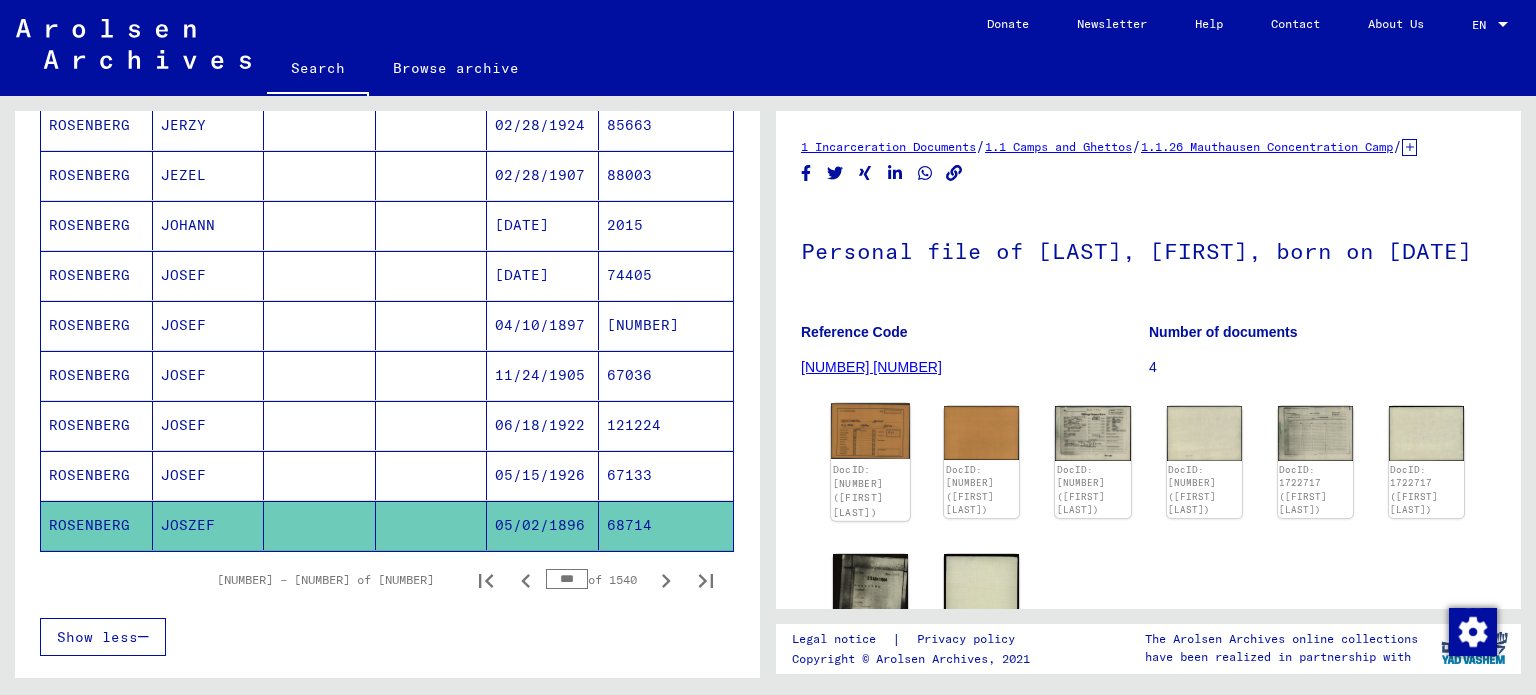 click 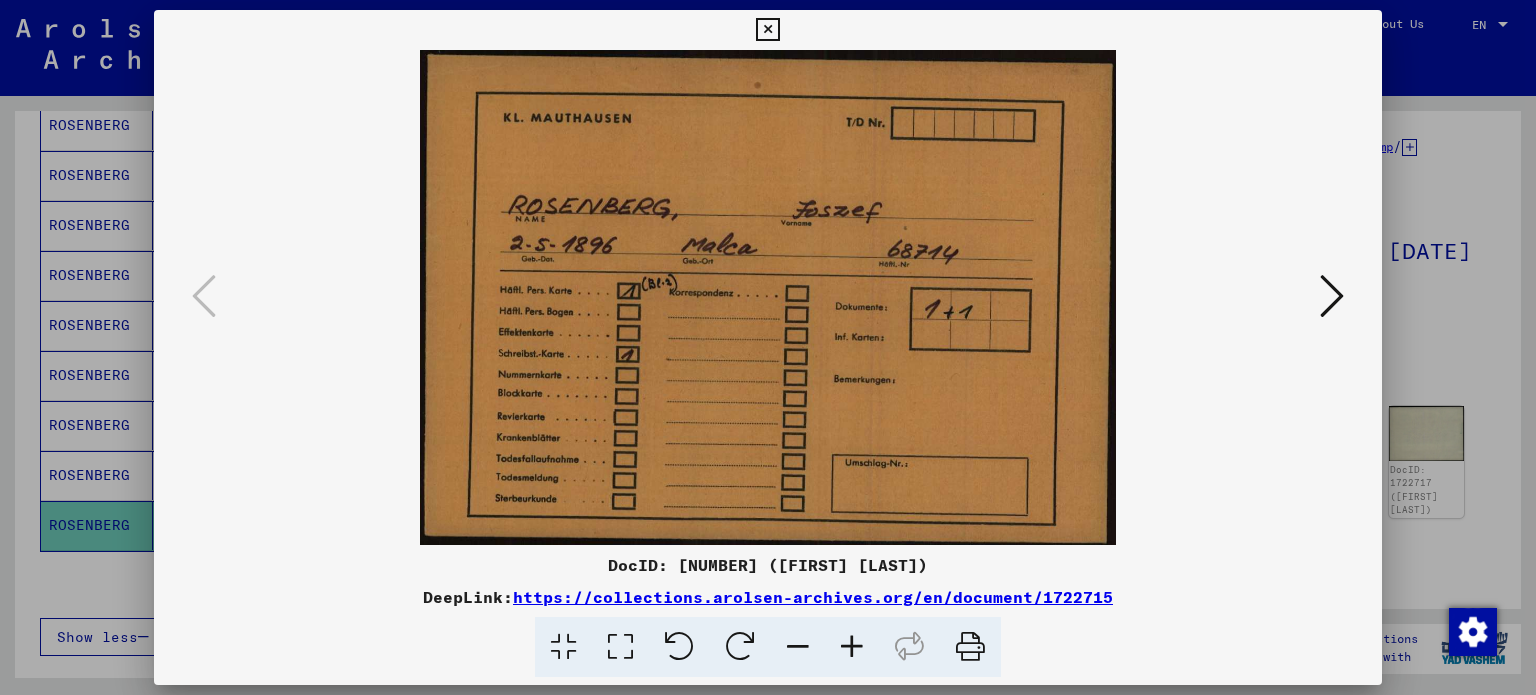 click at bounding box center (1332, 296) 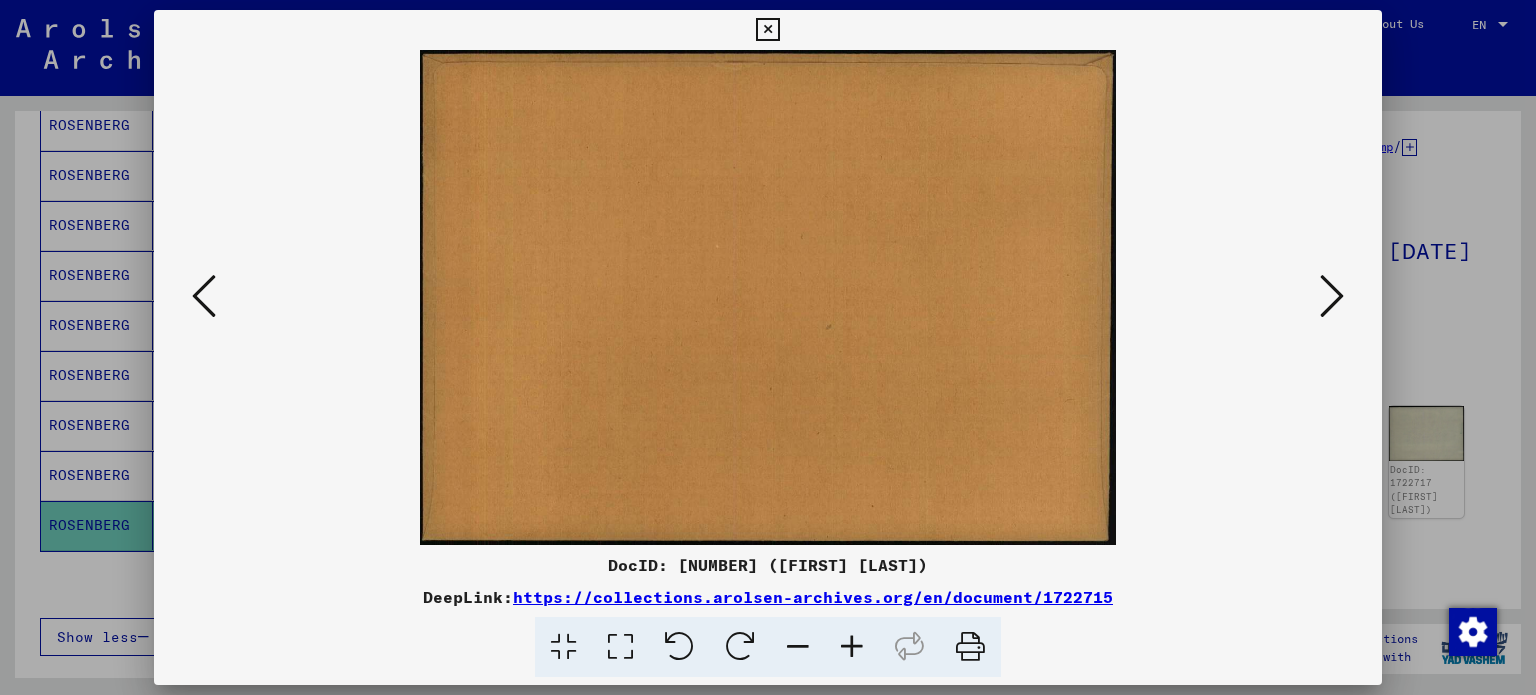 click at bounding box center (1332, 296) 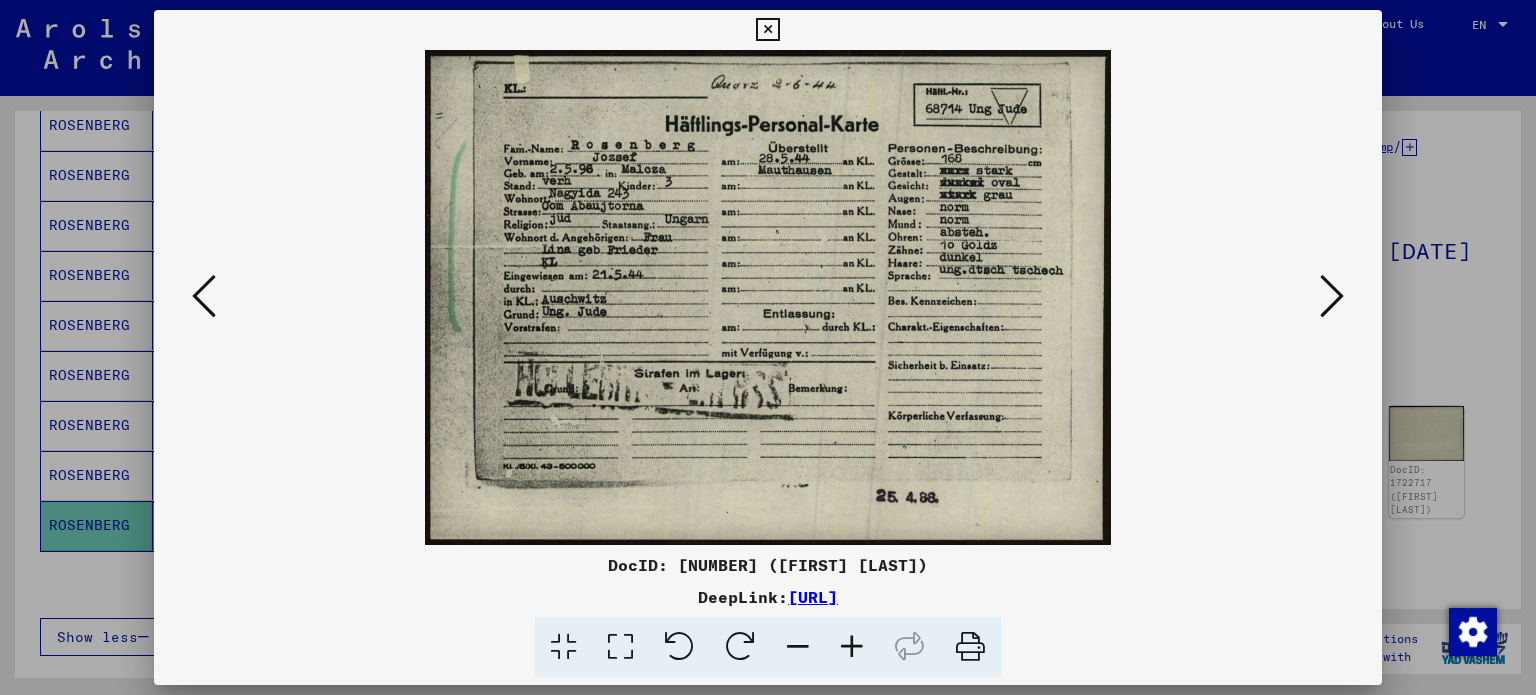 click at bounding box center [1332, 296] 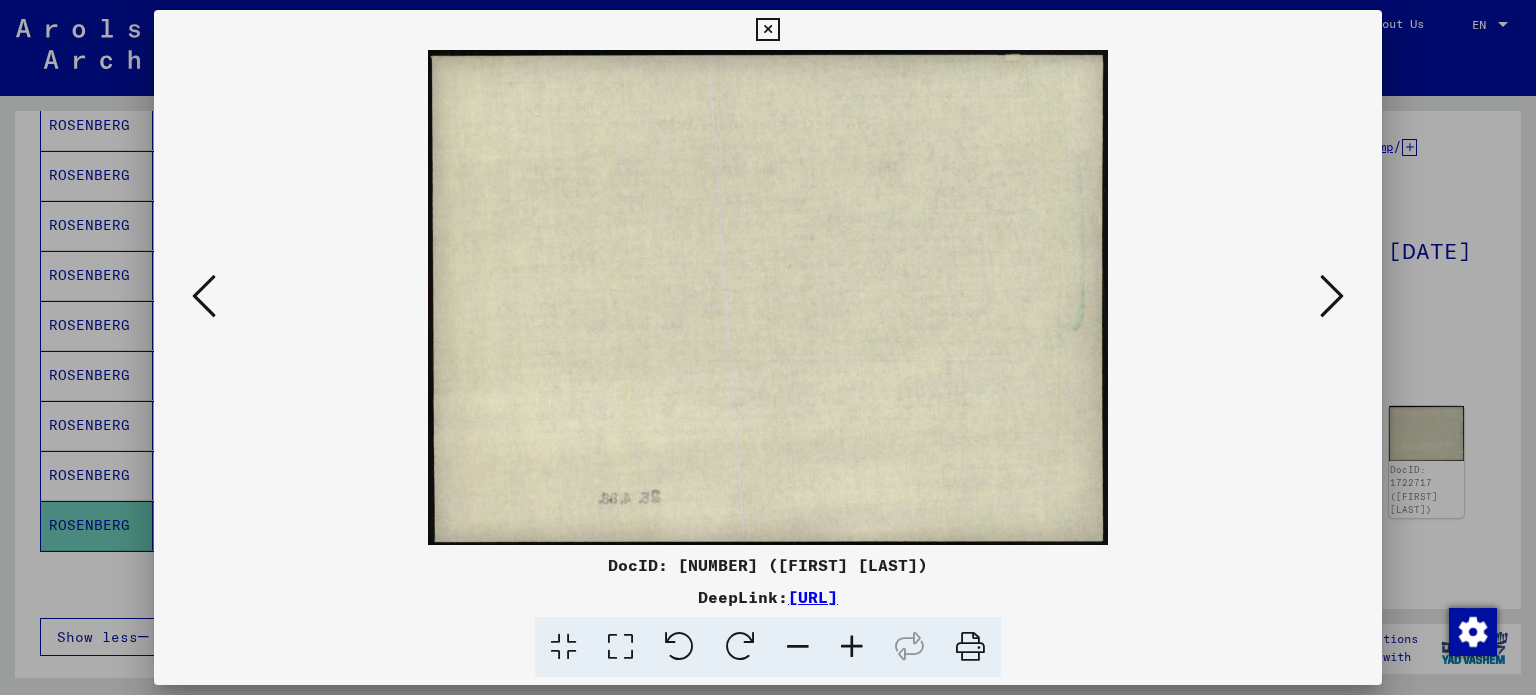 click at bounding box center (1332, 296) 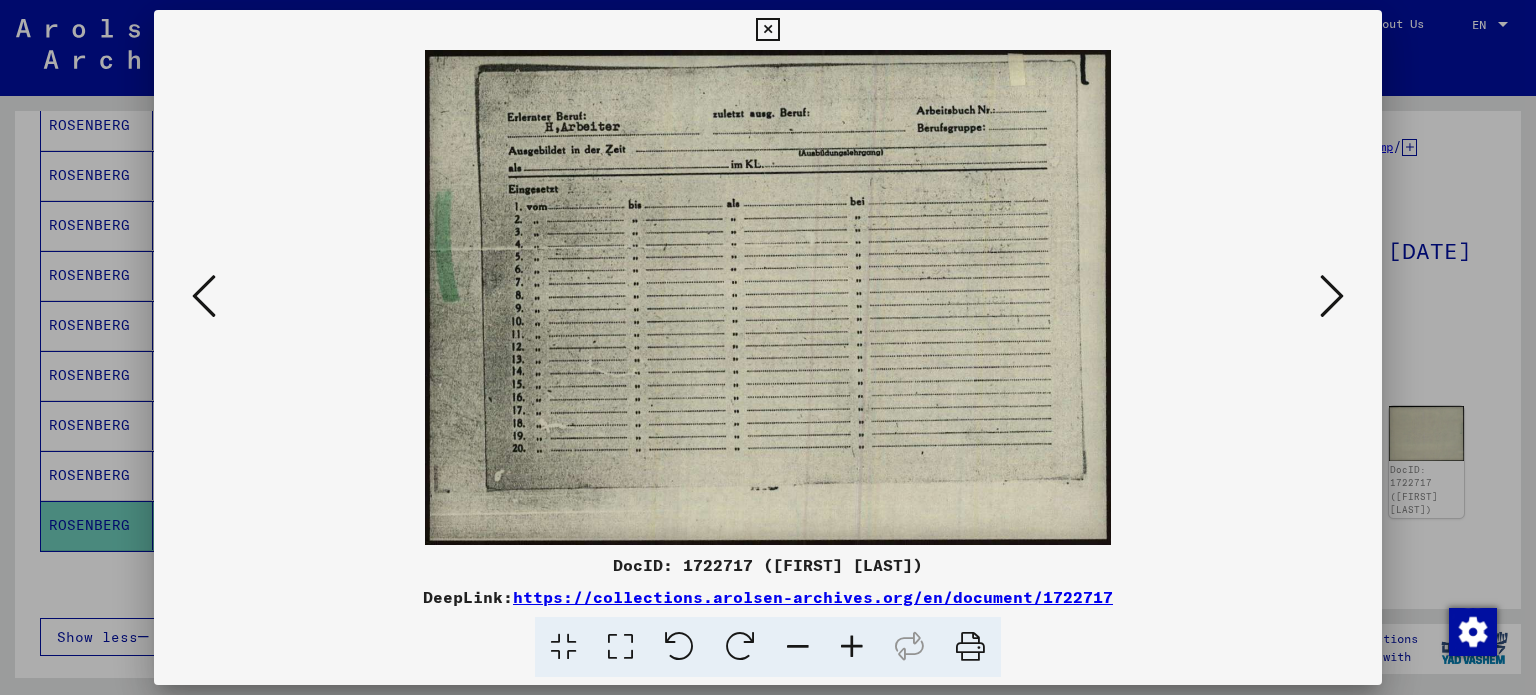click at bounding box center (1332, 296) 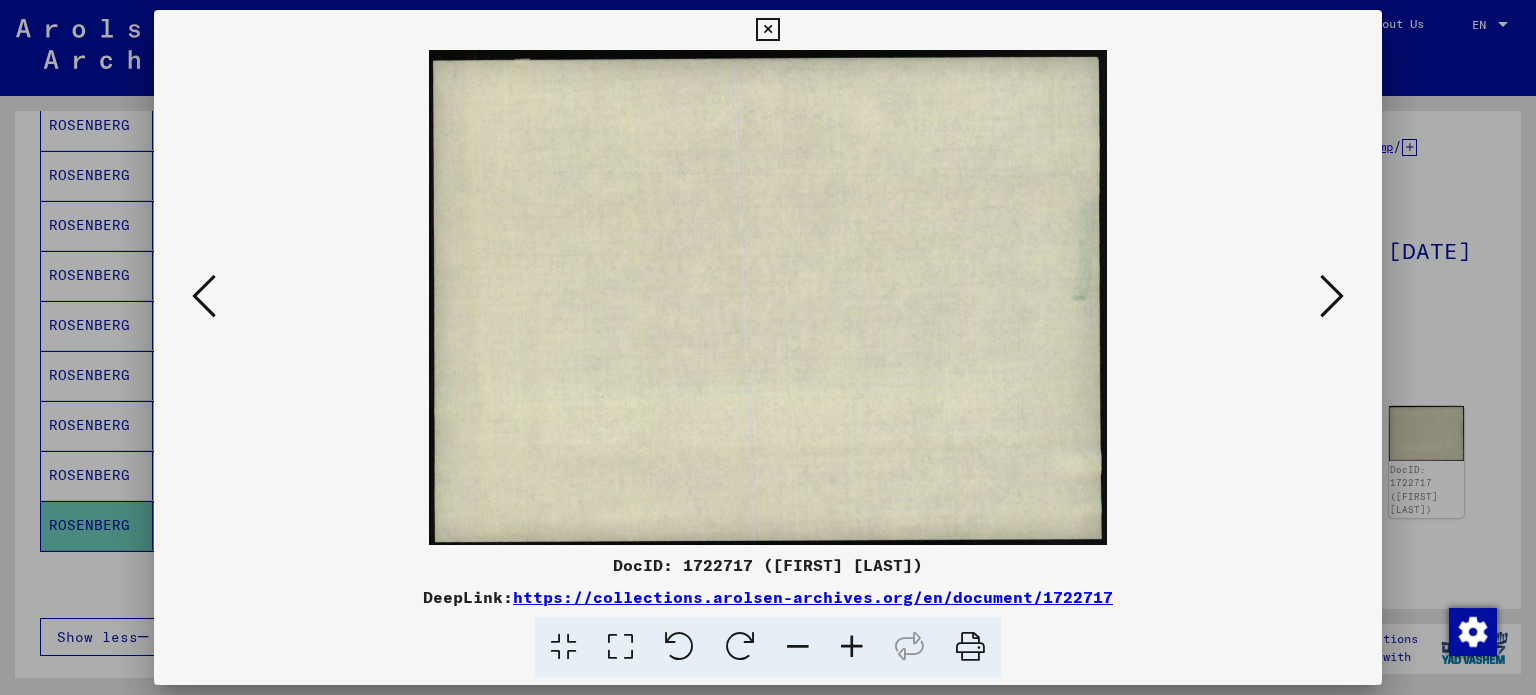 click at bounding box center [1332, 296] 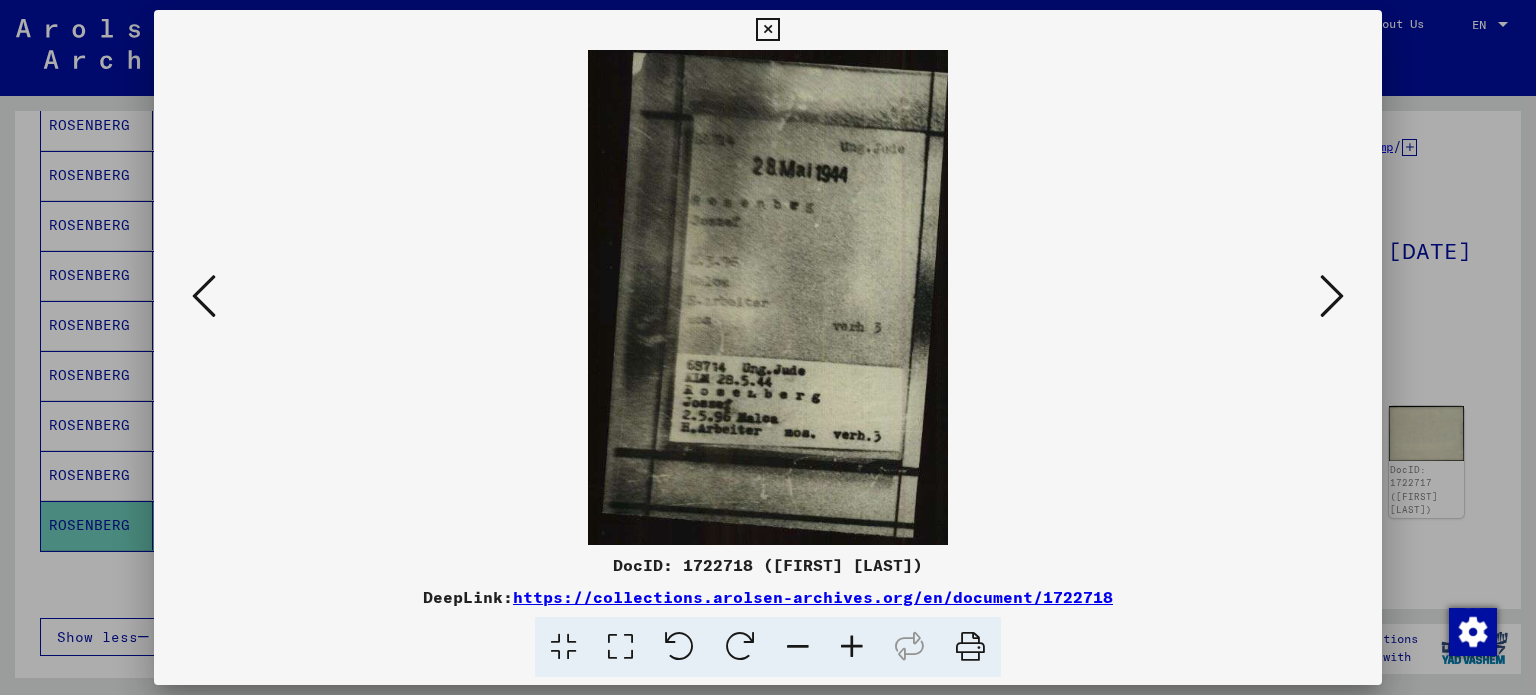 click at bounding box center [1332, 296] 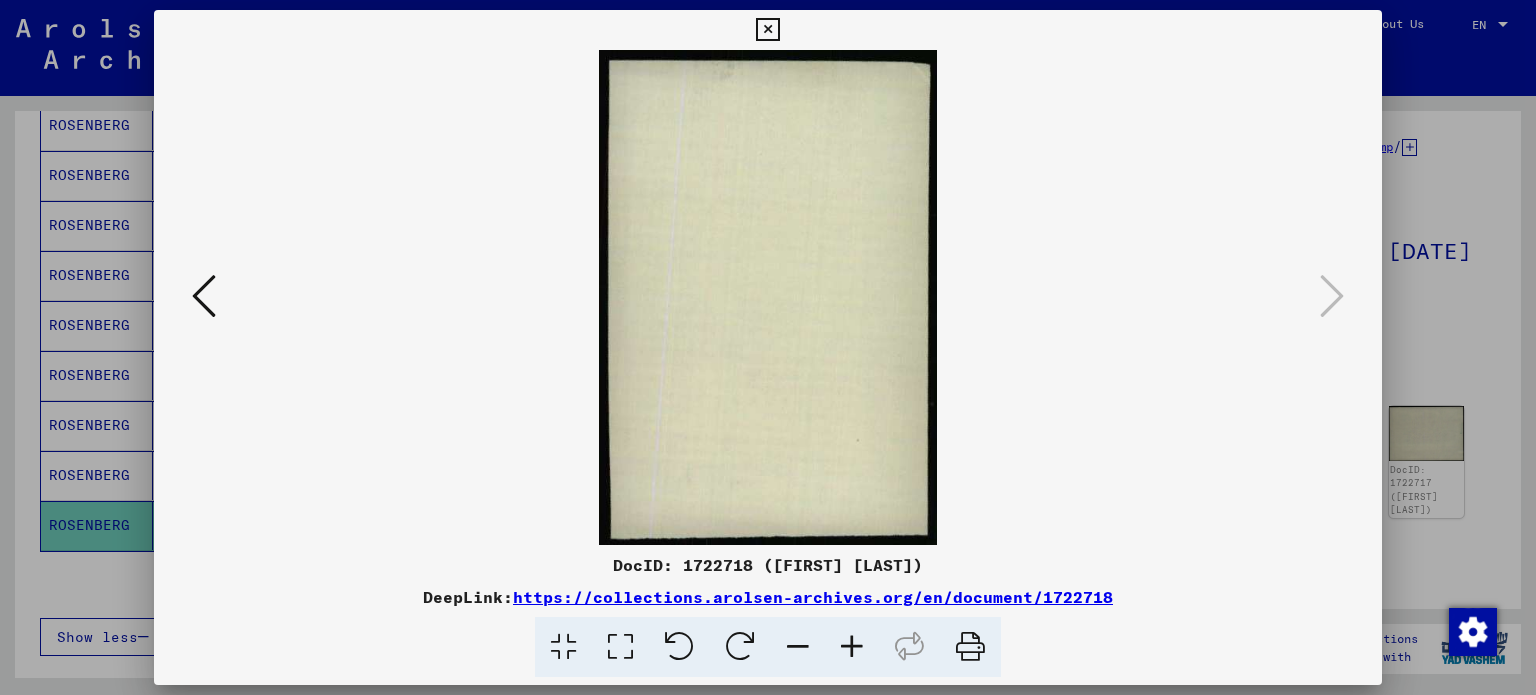click at bounding box center [767, 30] 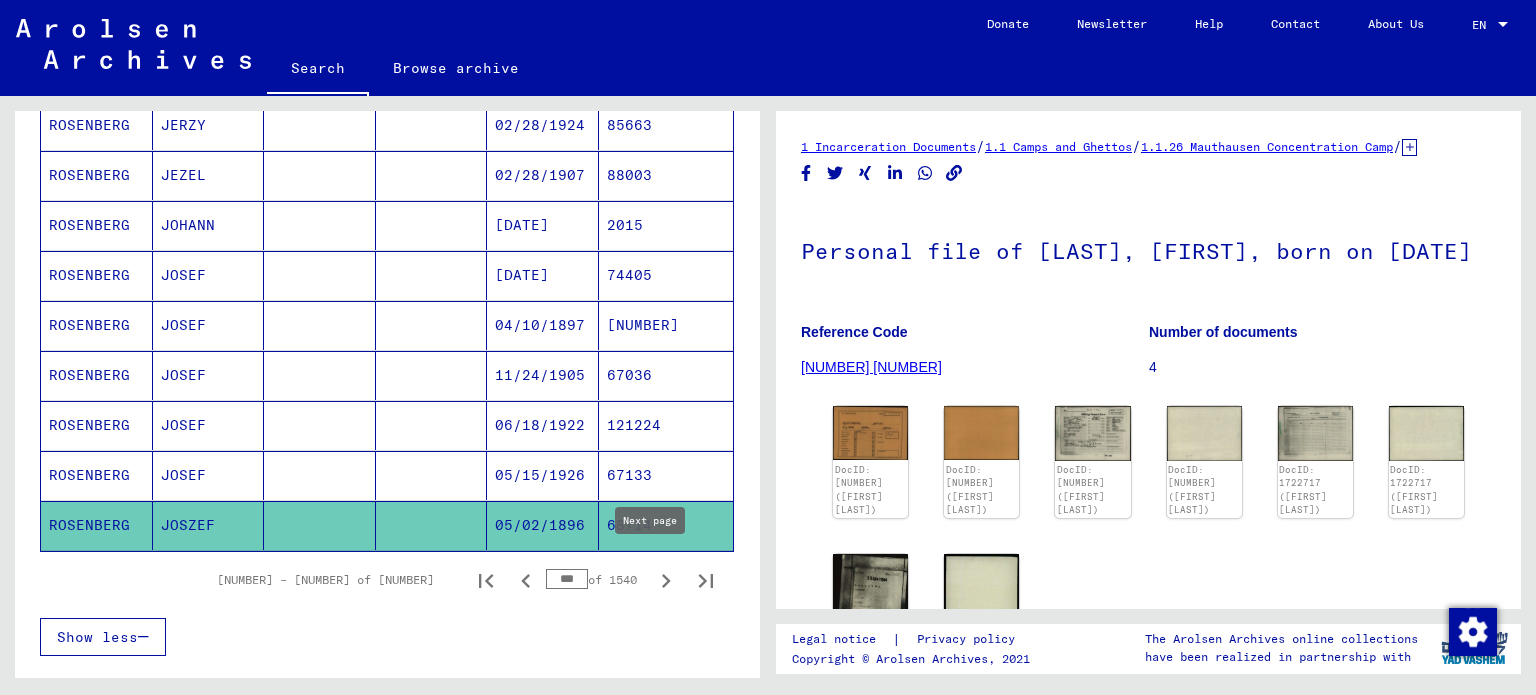 click 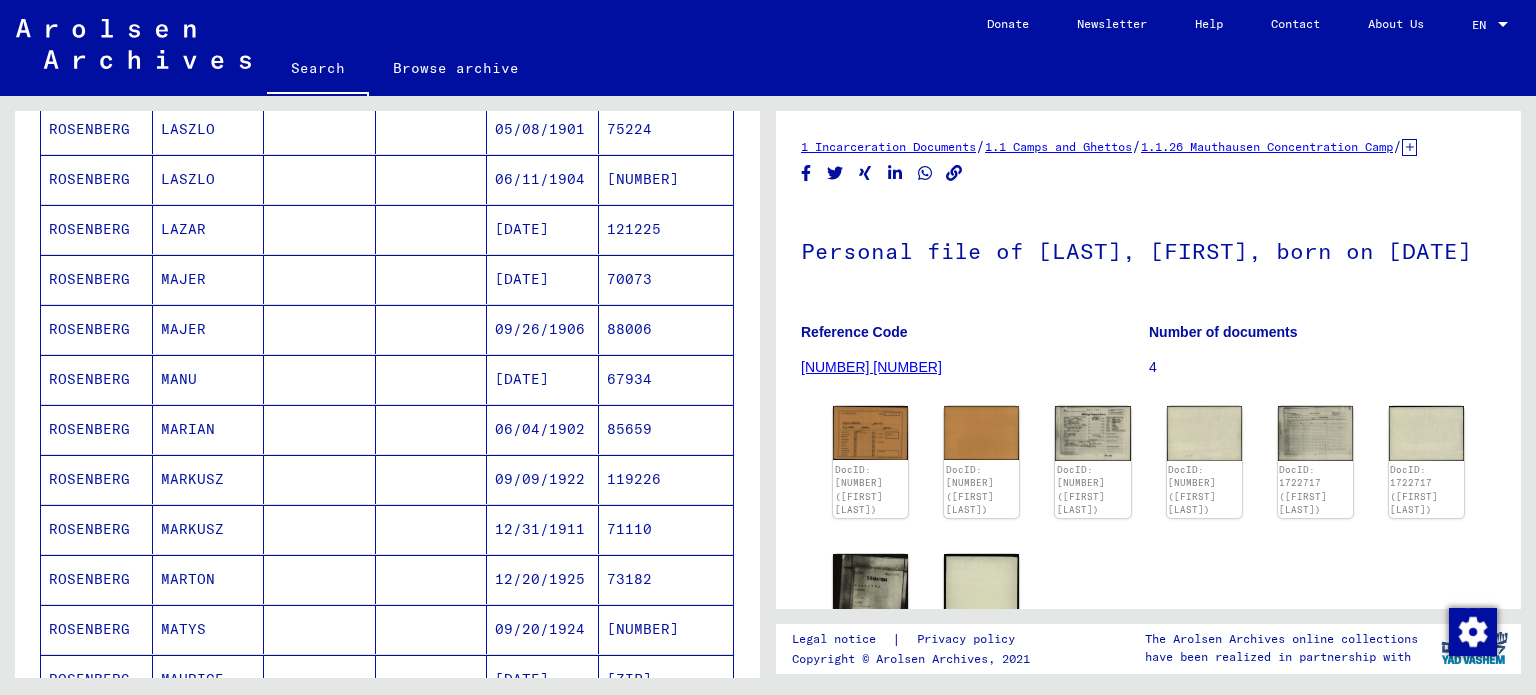scroll, scrollTop: 800, scrollLeft: 0, axis: vertical 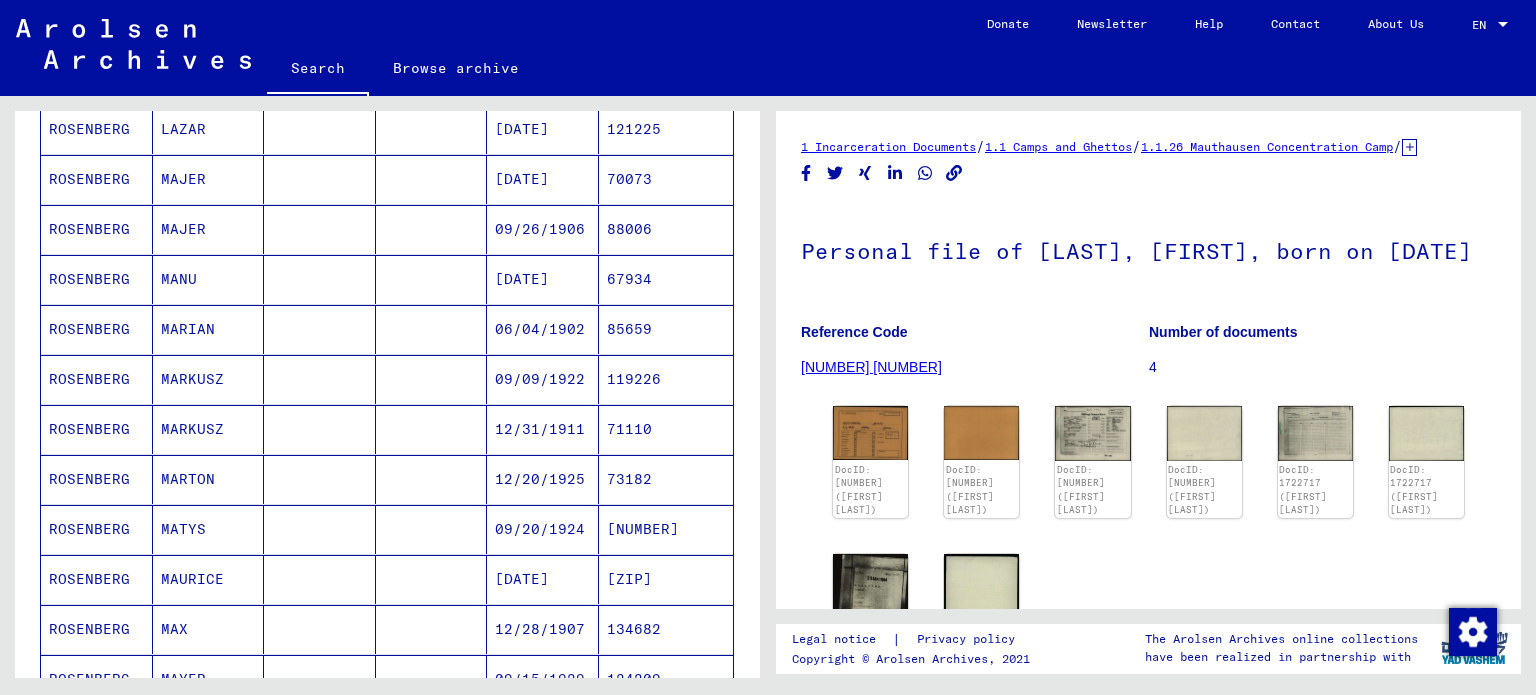 click on "[DATE]" at bounding box center (543, 629) 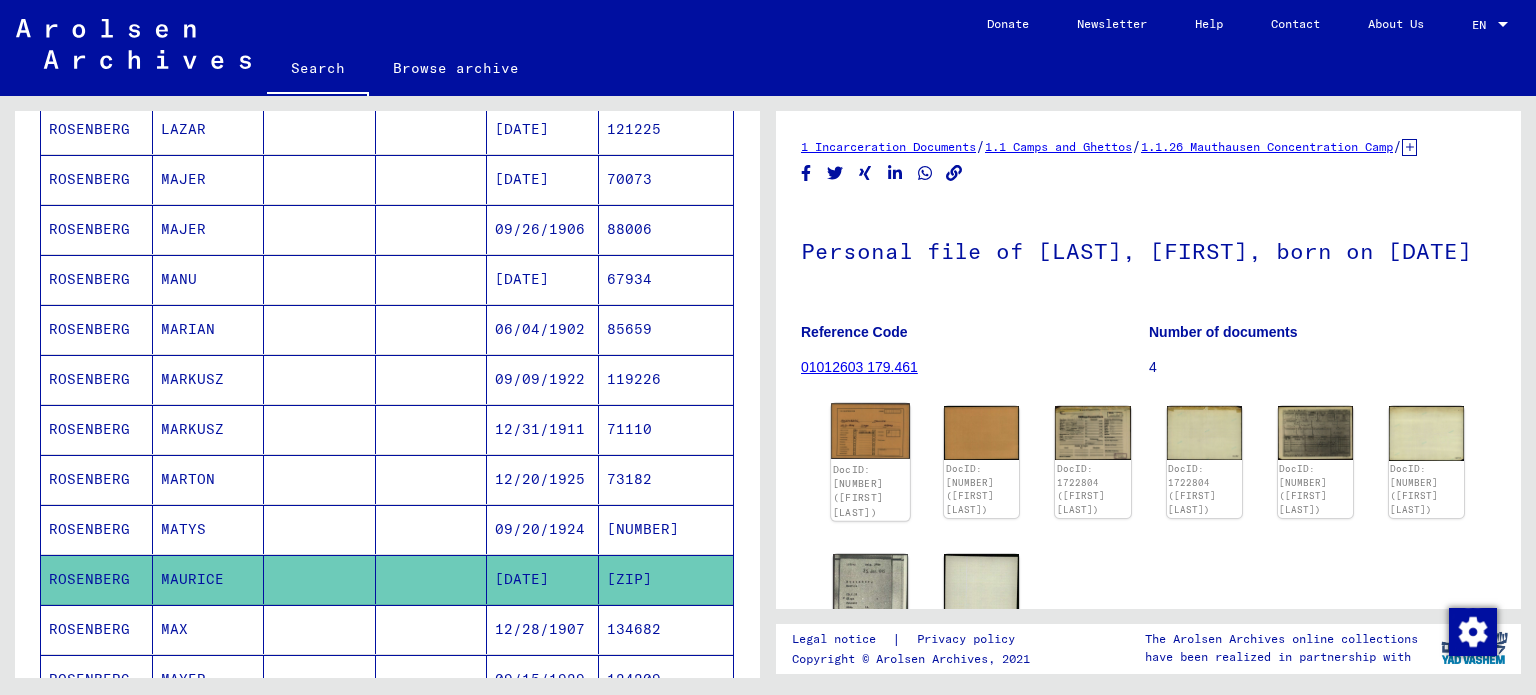 click 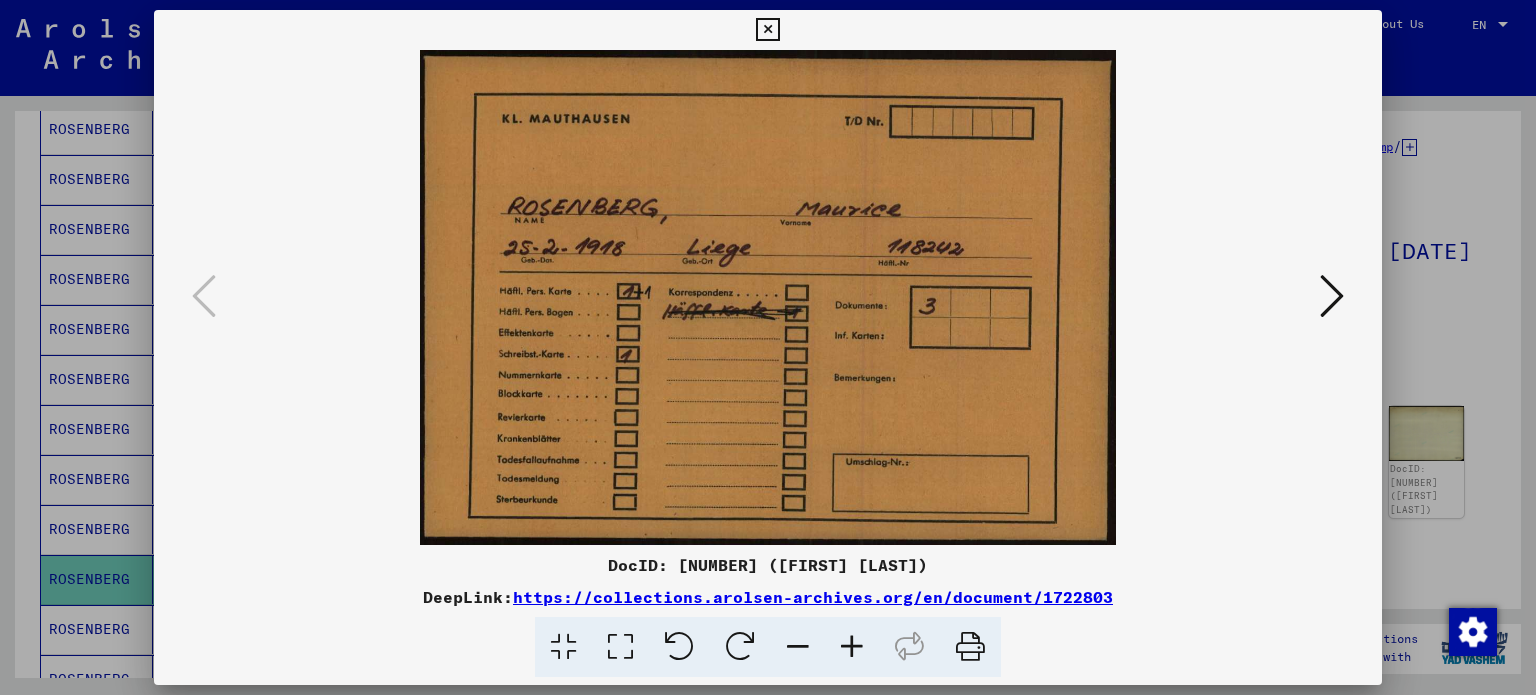 click at bounding box center (767, 30) 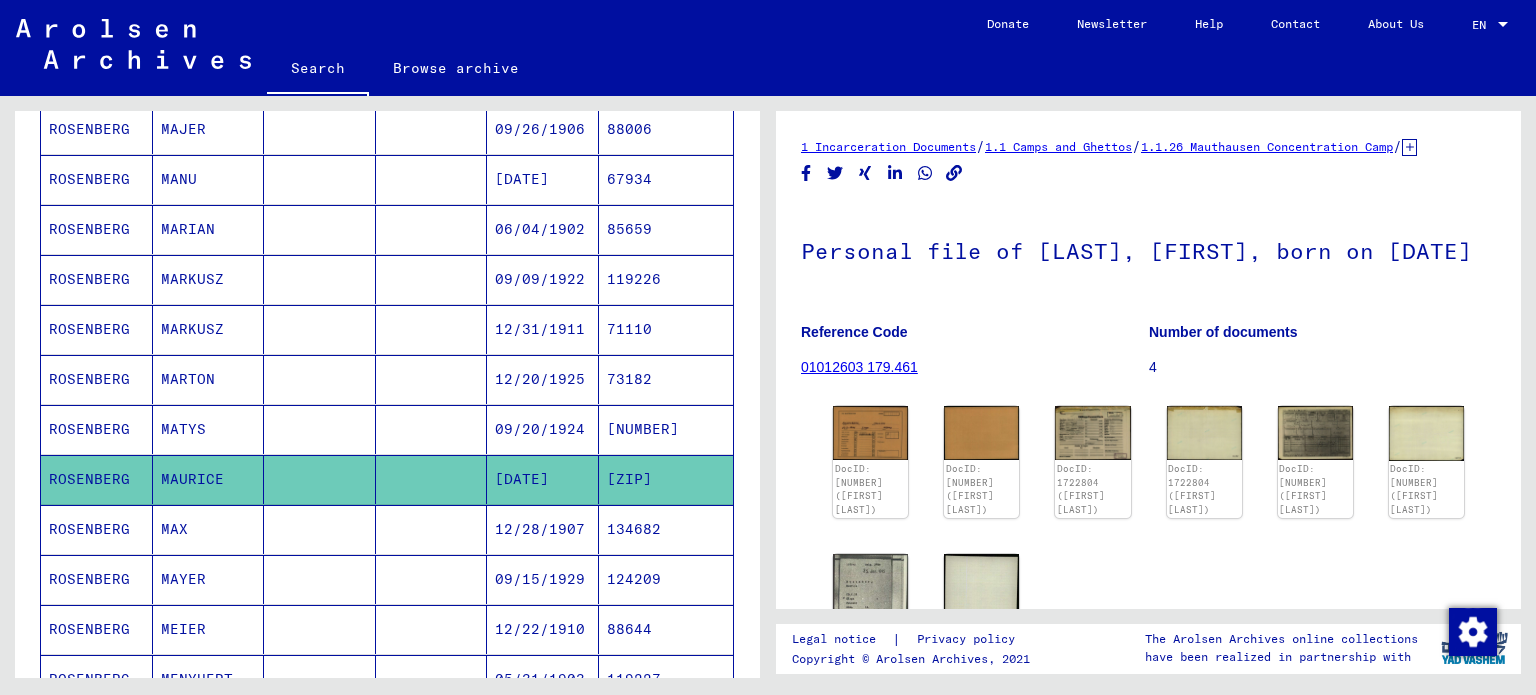 scroll, scrollTop: 1100, scrollLeft: 0, axis: vertical 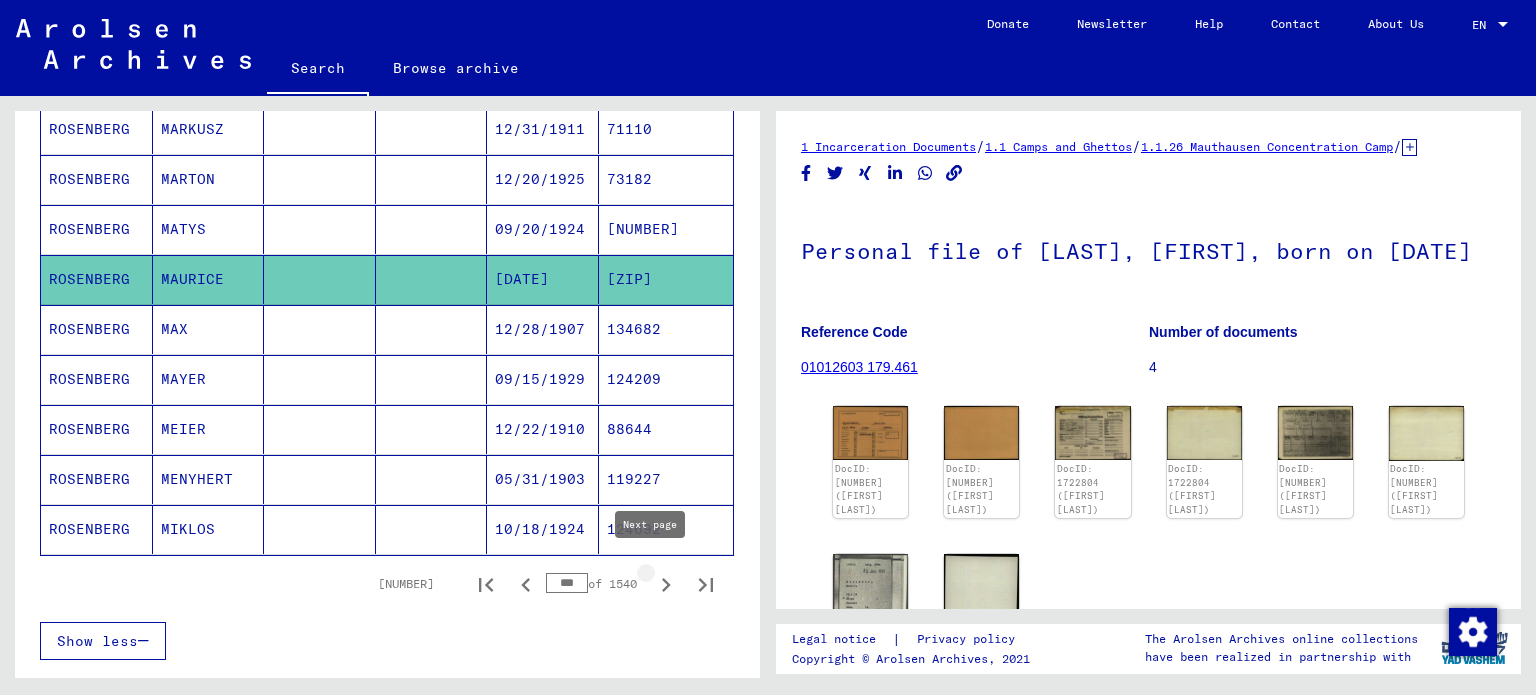 click 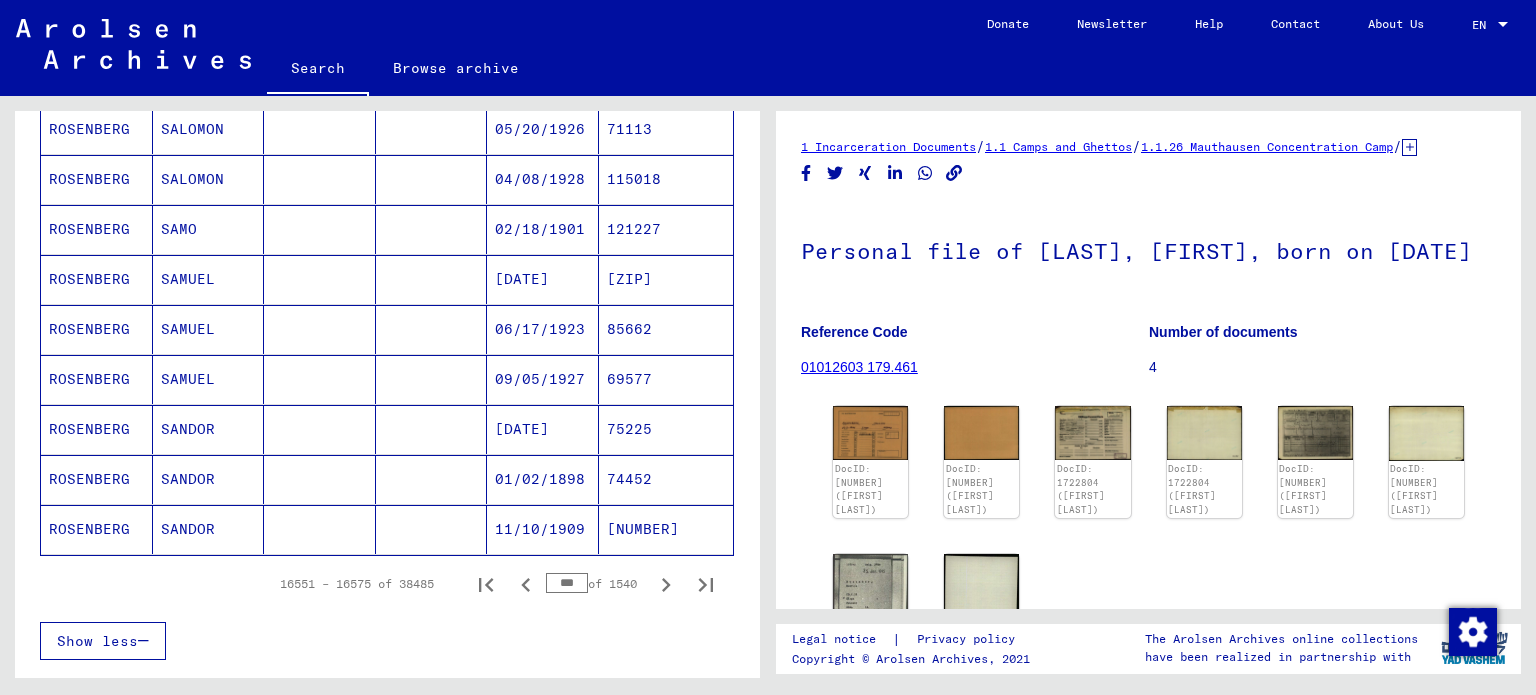 scroll, scrollTop: 1300, scrollLeft: 0, axis: vertical 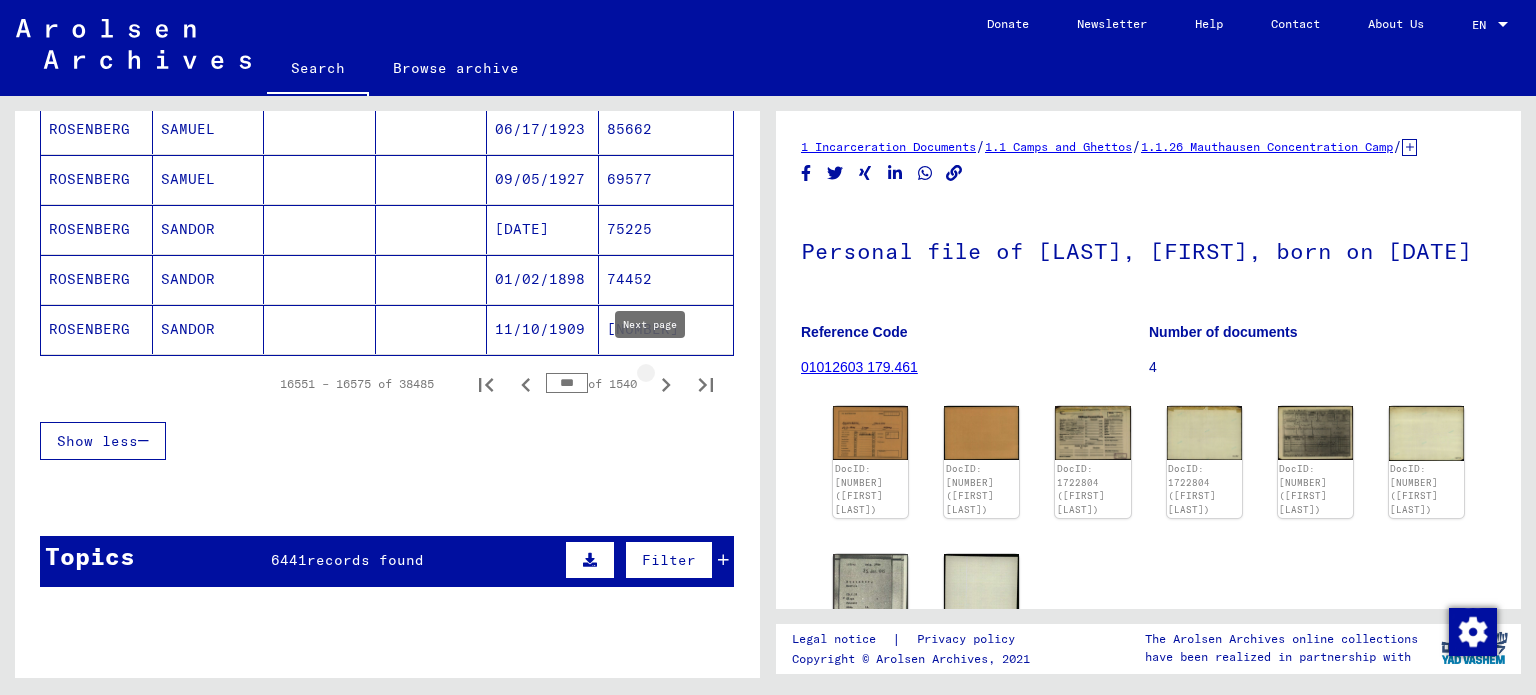 click 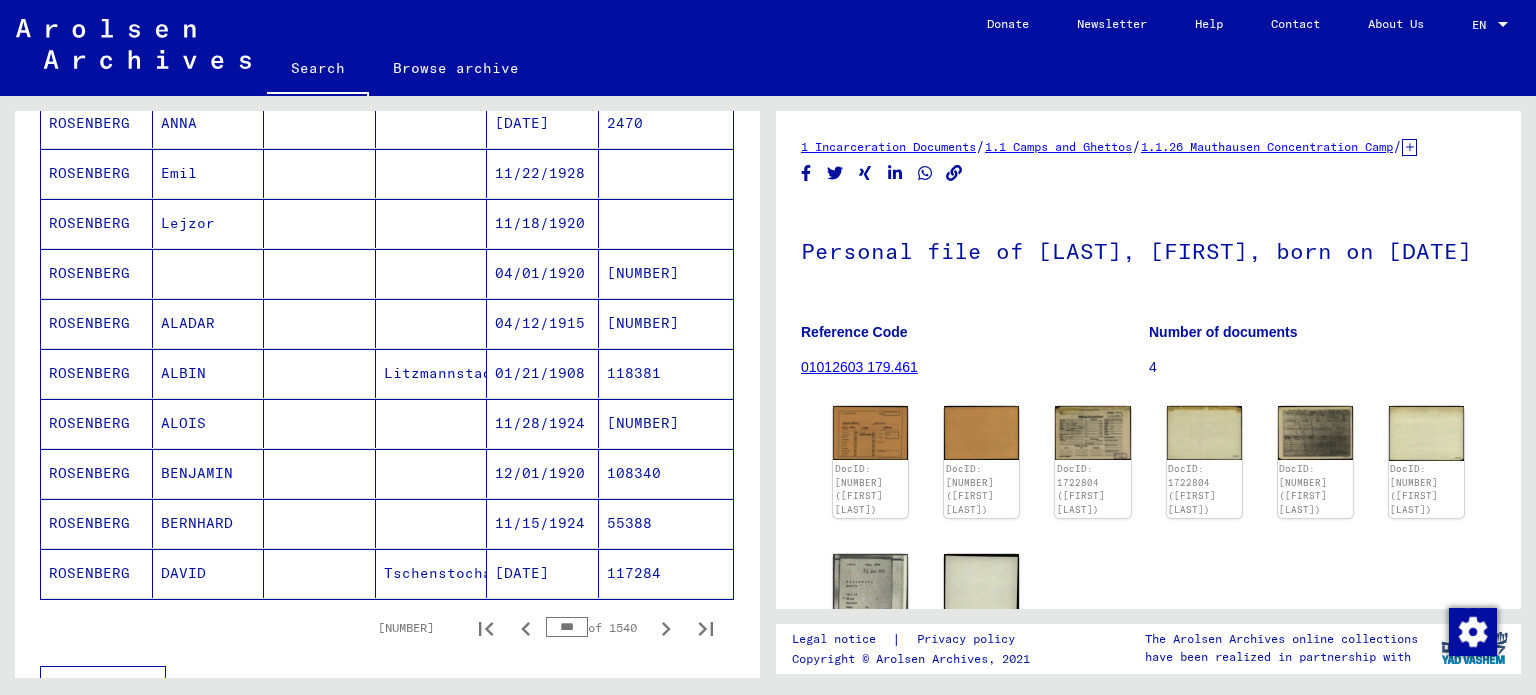 scroll, scrollTop: 1100, scrollLeft: 0, axis: vertical 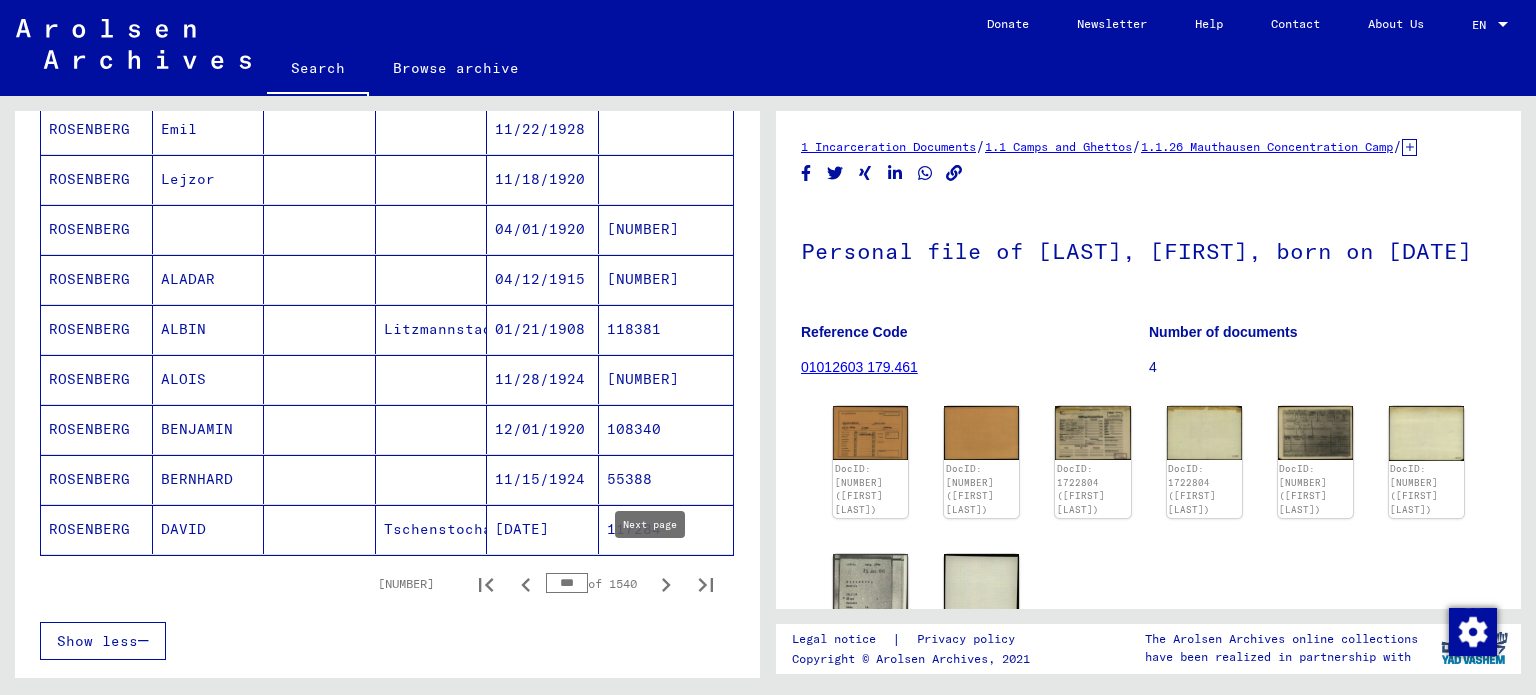 click 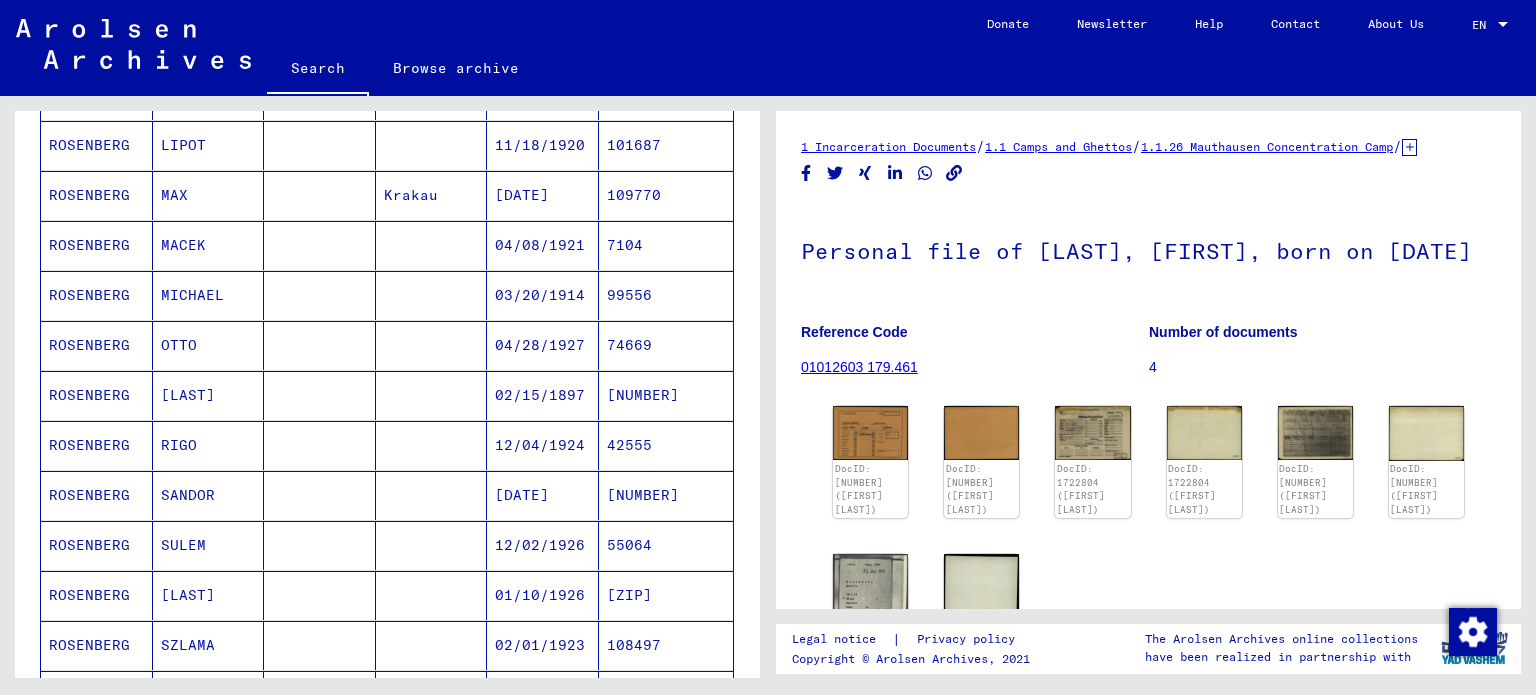 scroll, scrollTop: 700, scrollLeft: 0, axis: vertical 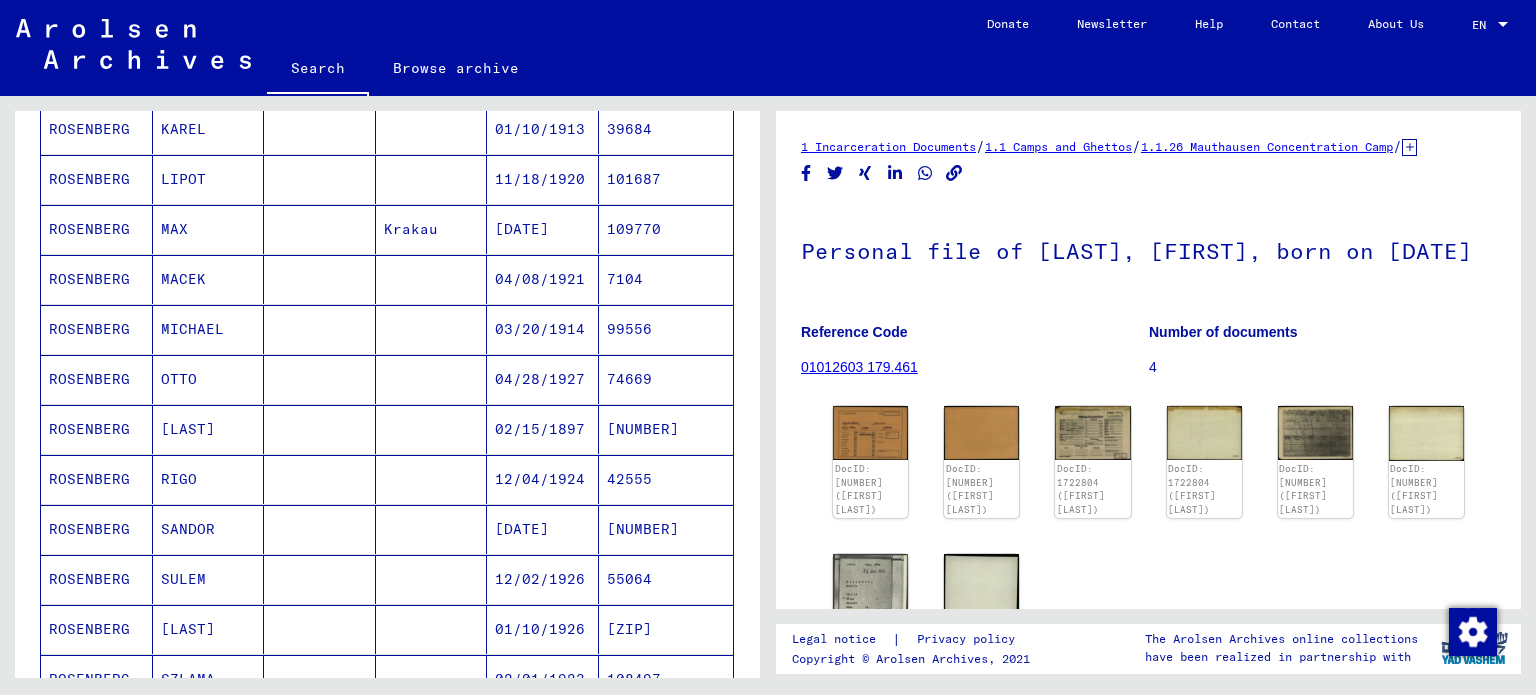 click on "MAX" at bounding box center (209, 279) 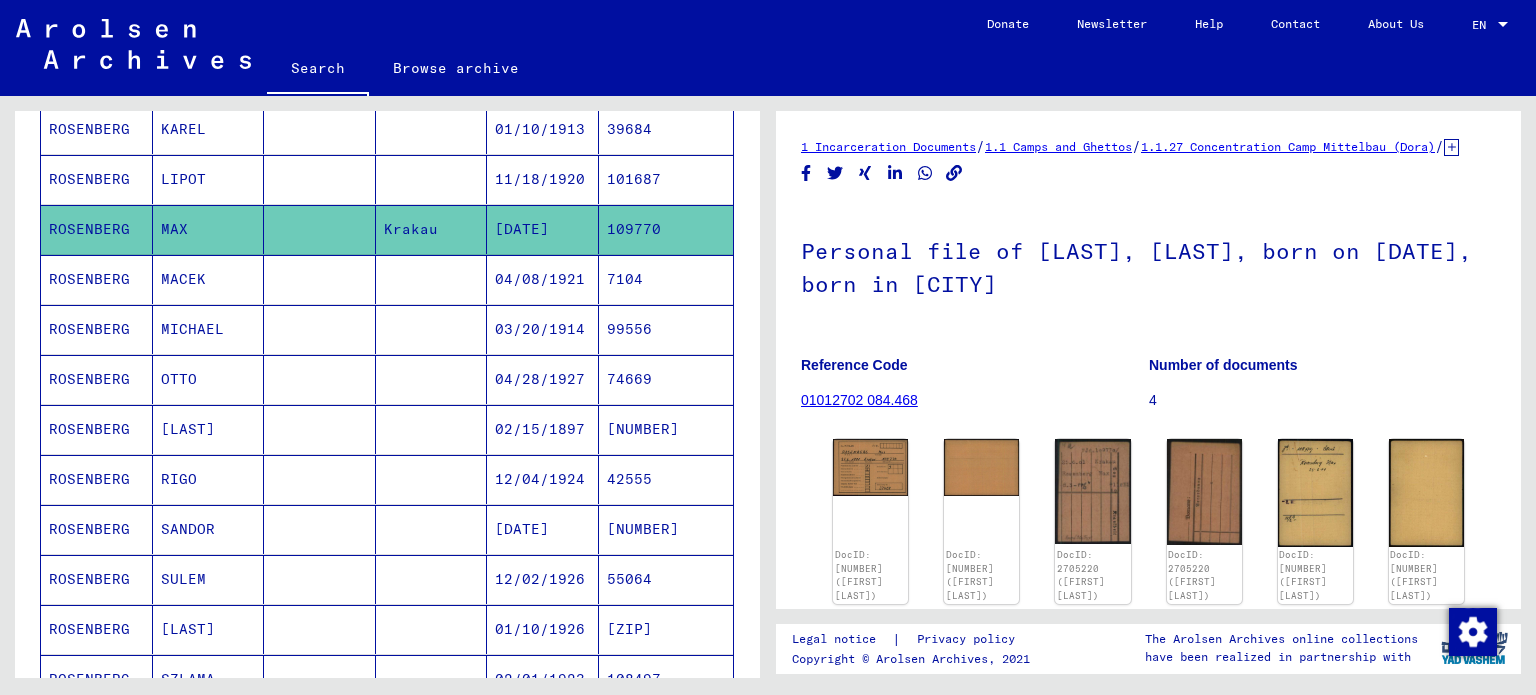 scroll, scrollTop: 600, scrollLeft: 0, axis: vertical 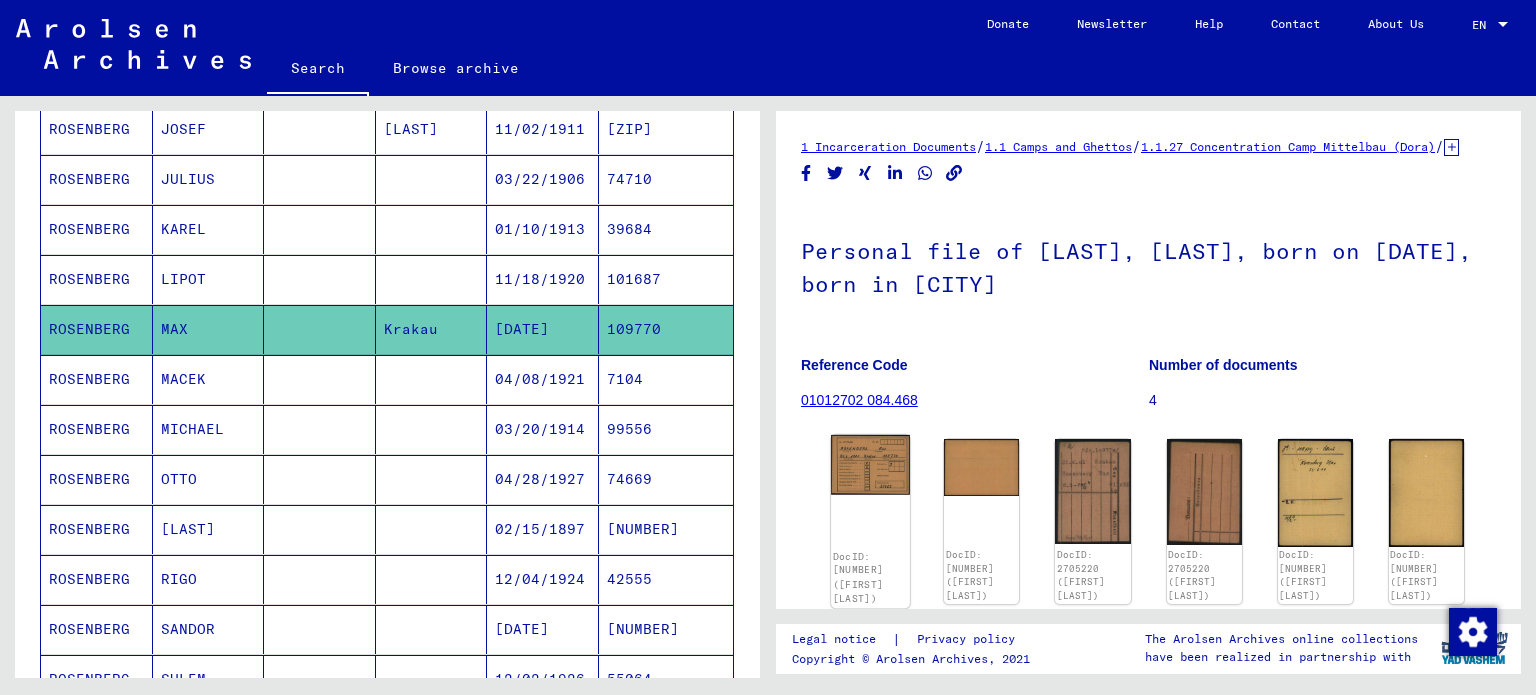 click 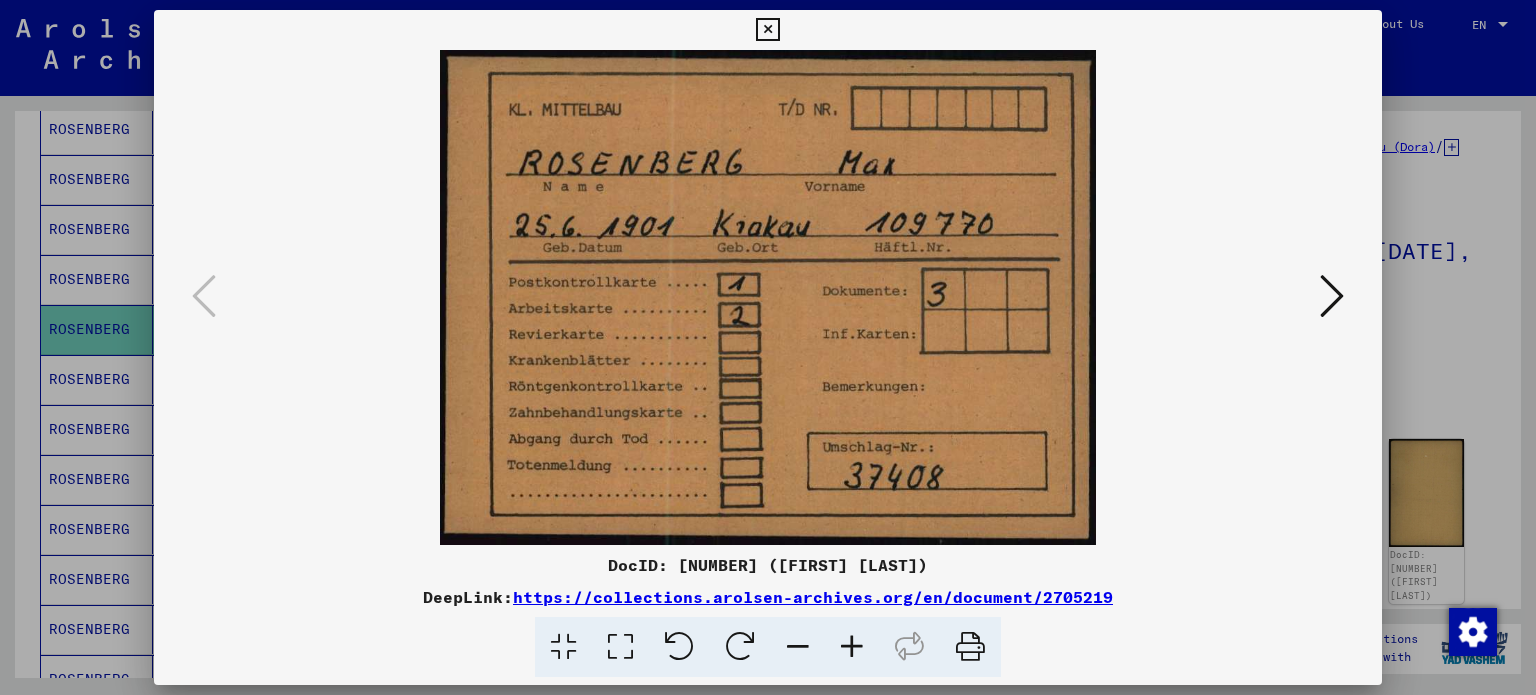 click at bounding box center [1332, 296] 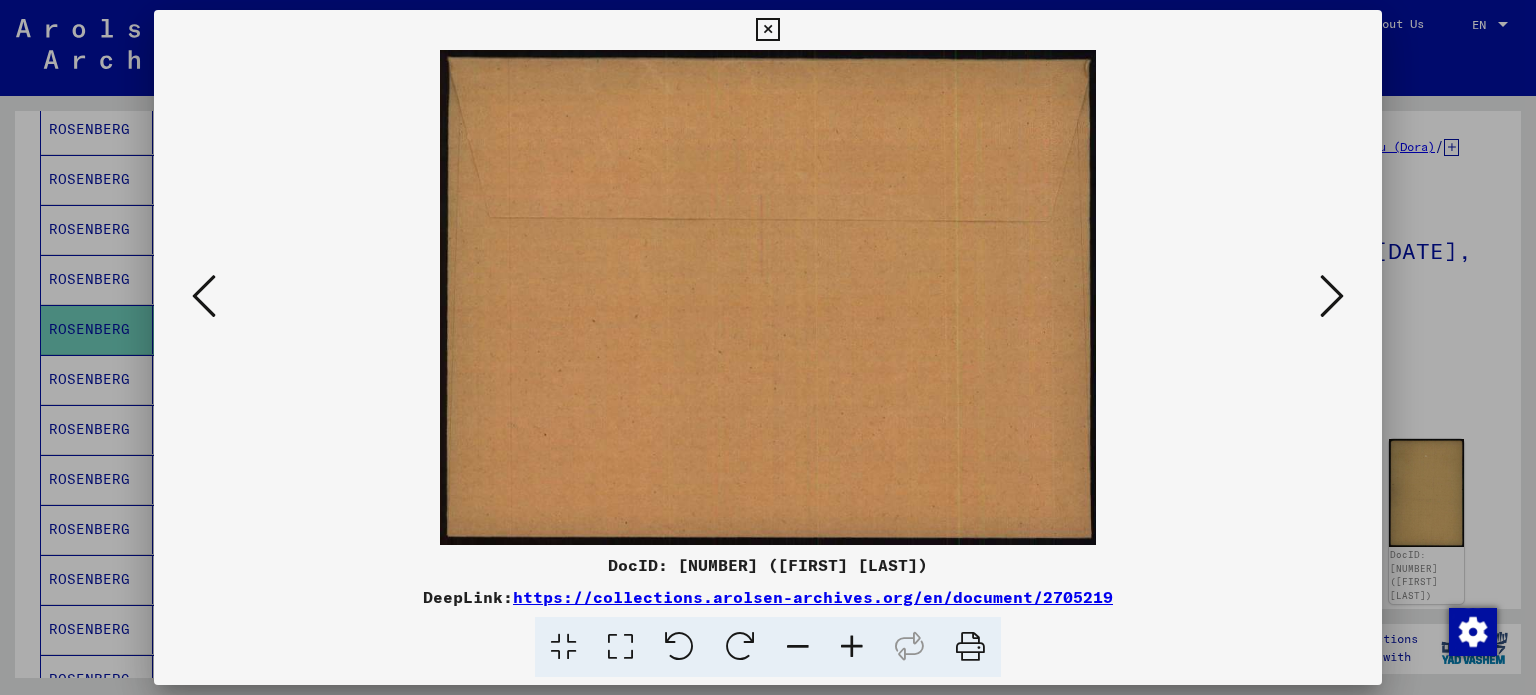 click at bounding box center [1332, 296] 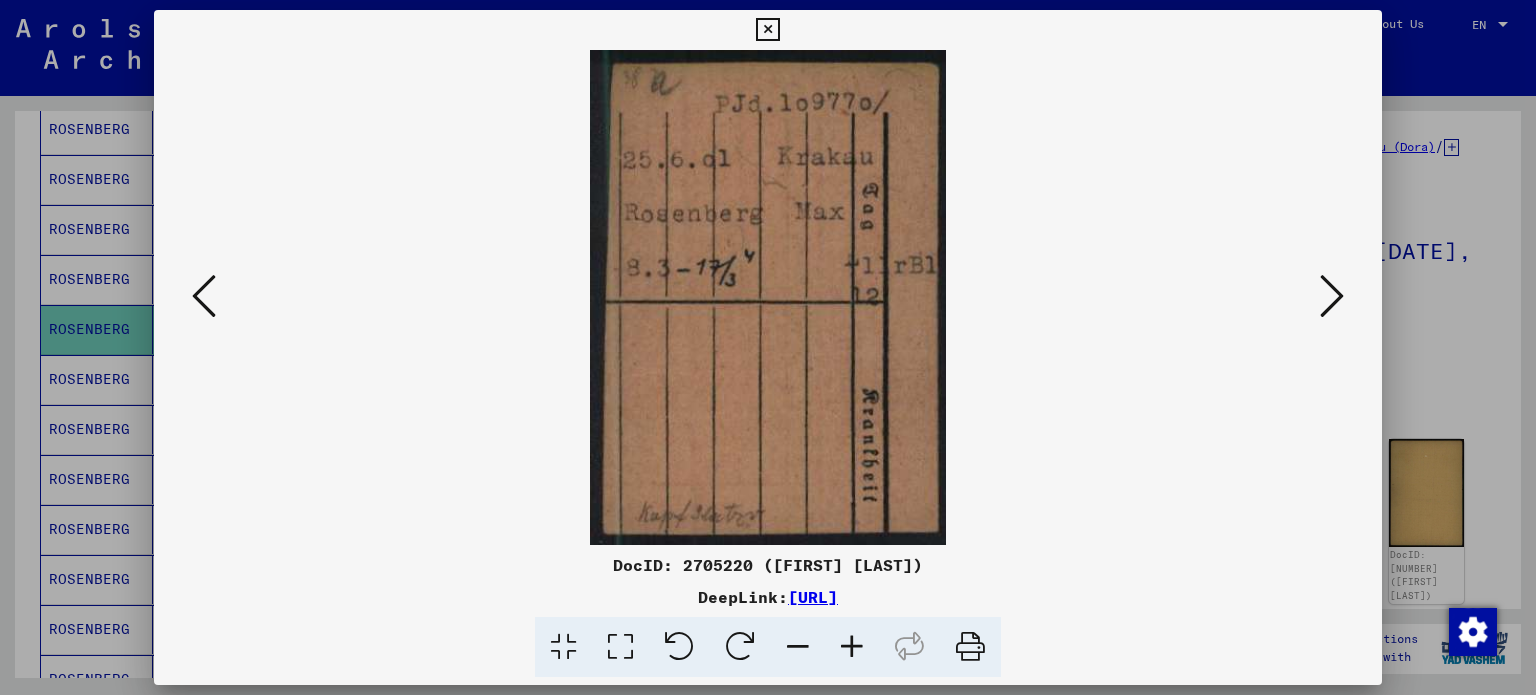 click at bounding box center [1332, 296] 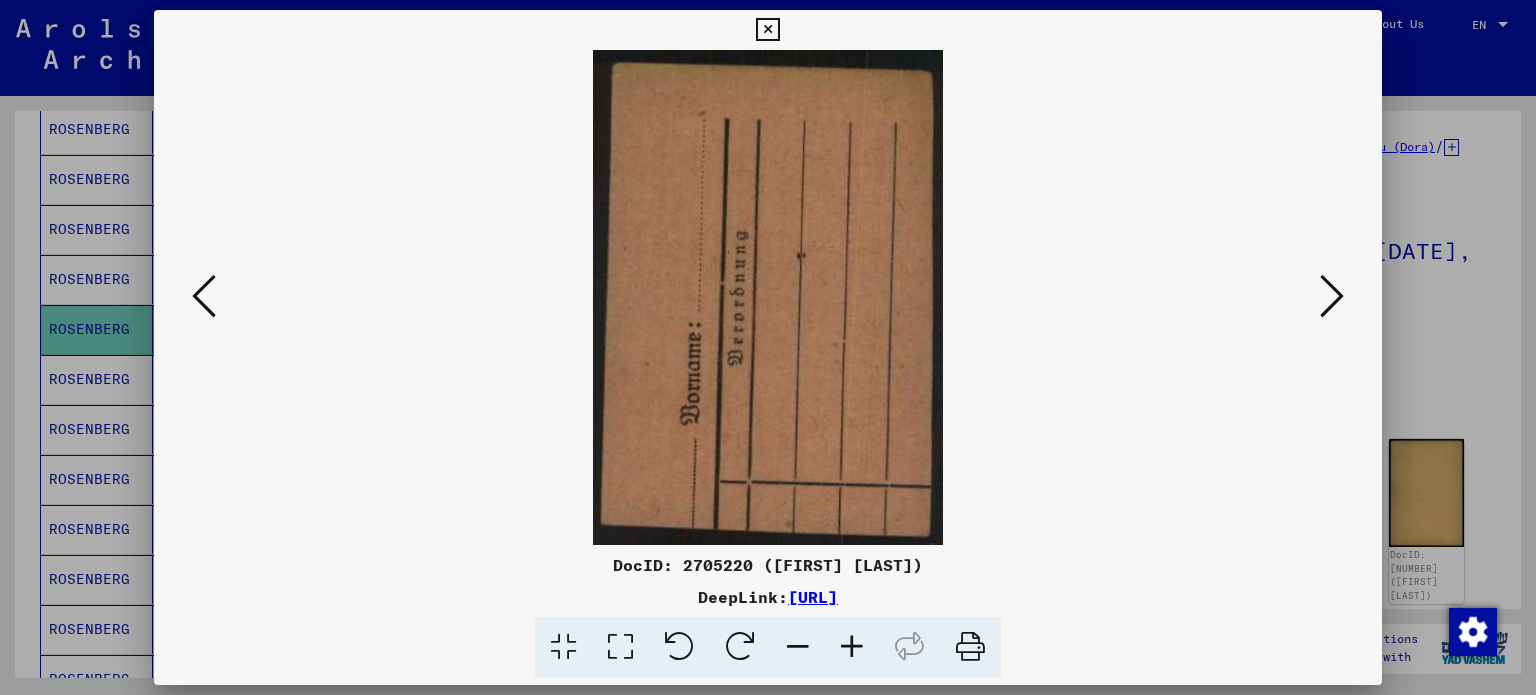 click at bounding box center [1332, 296] 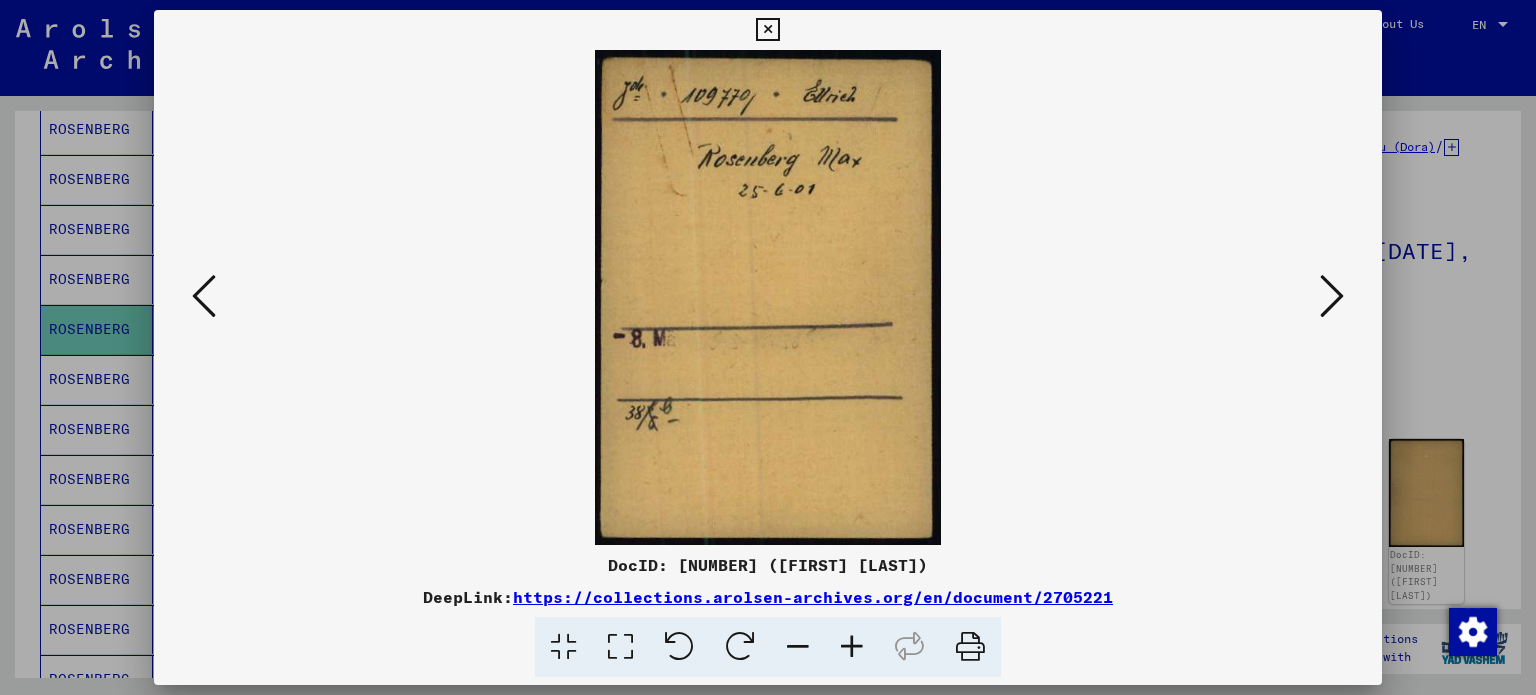 click at bounding box center [1332, 296] 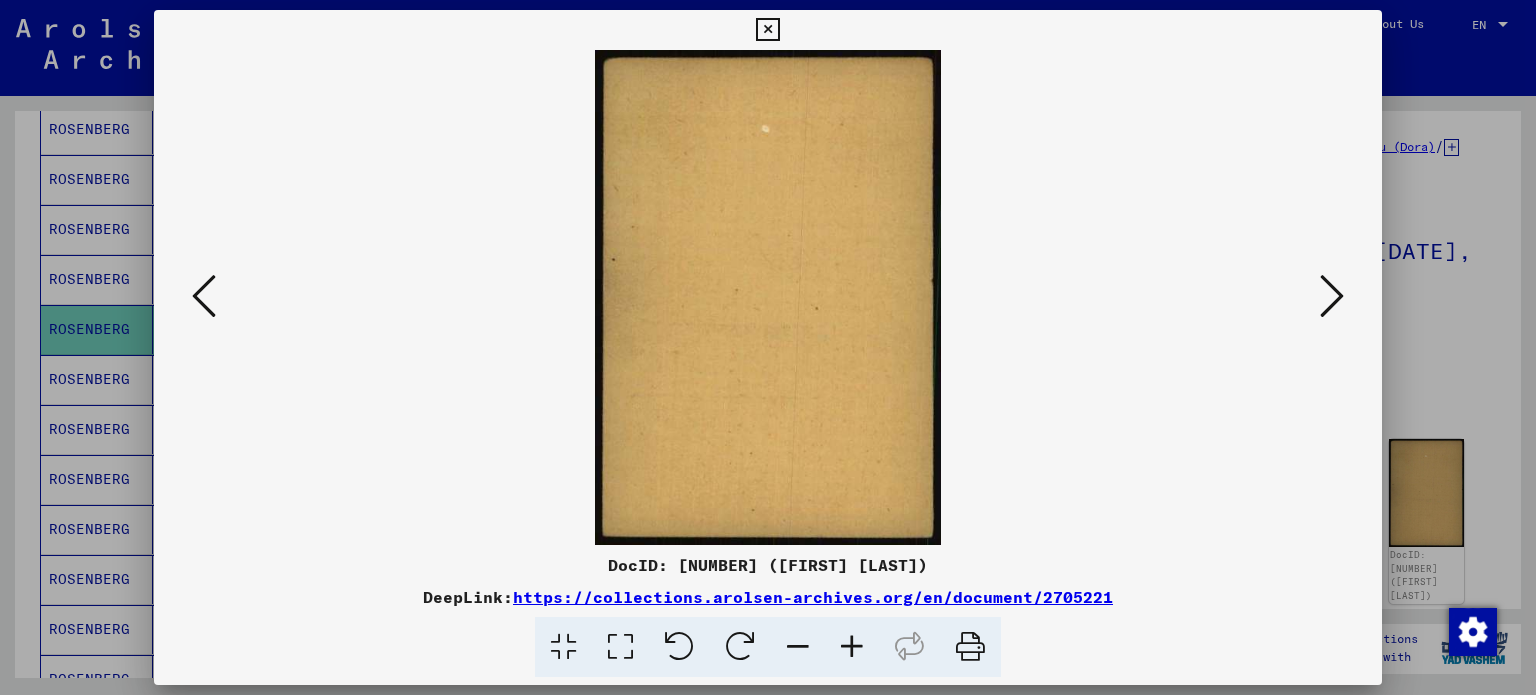 click at bounding box center [1332, 296] 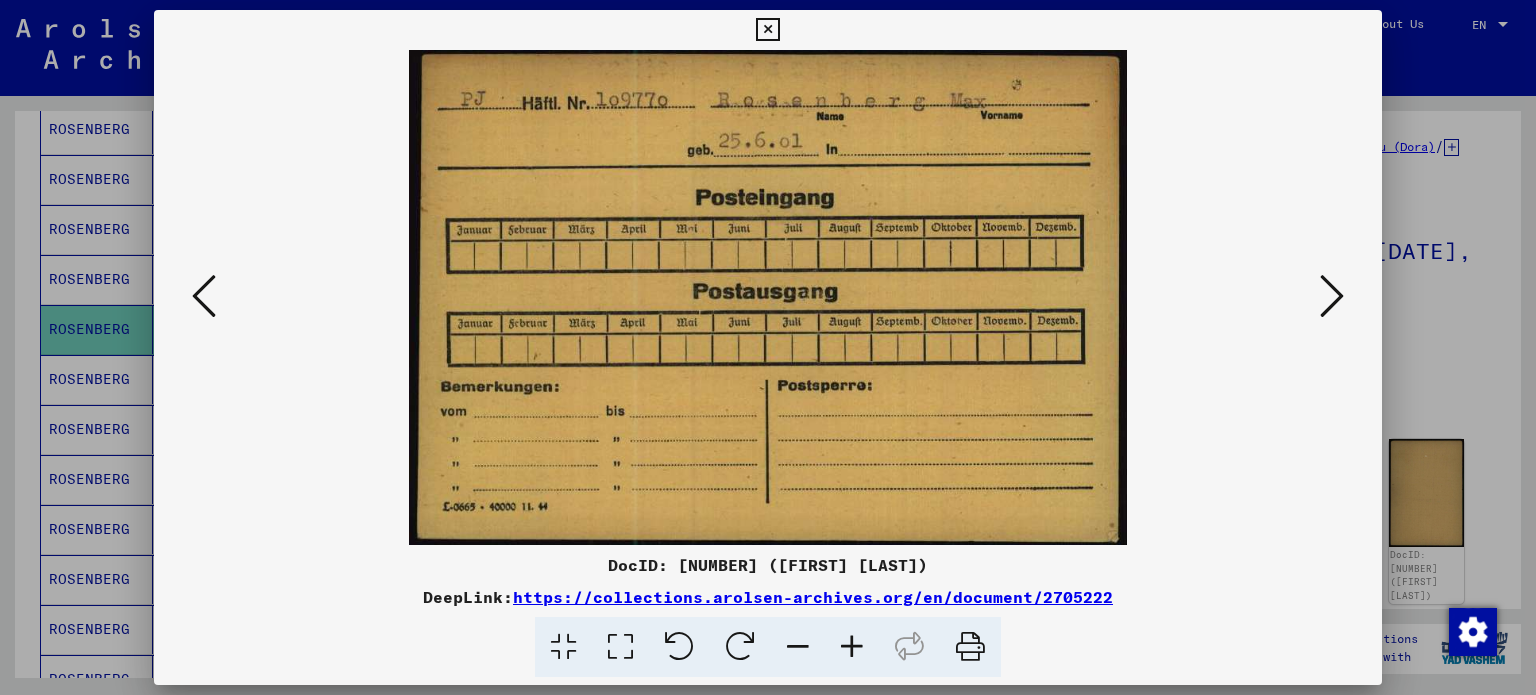 click at bounding box center (1332, 296) 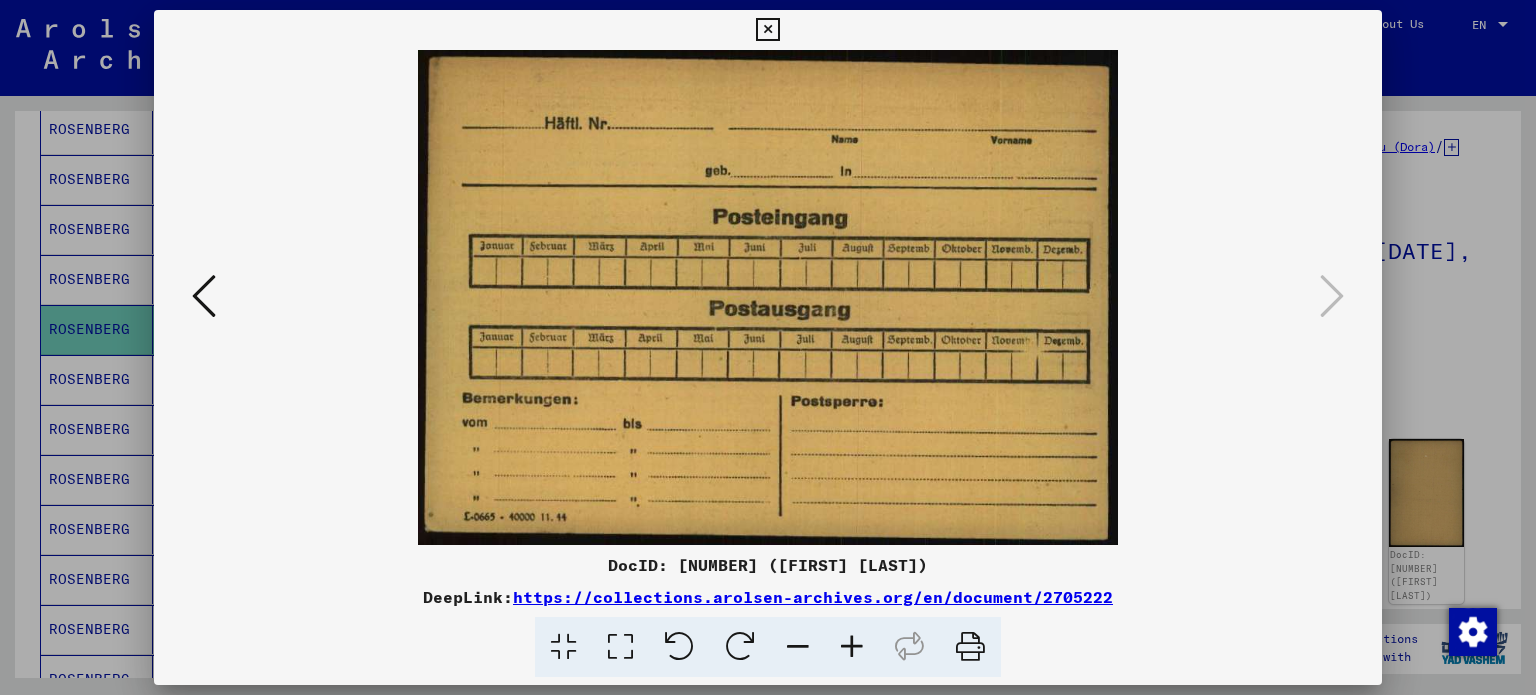 click at bounding box center (767, 30) 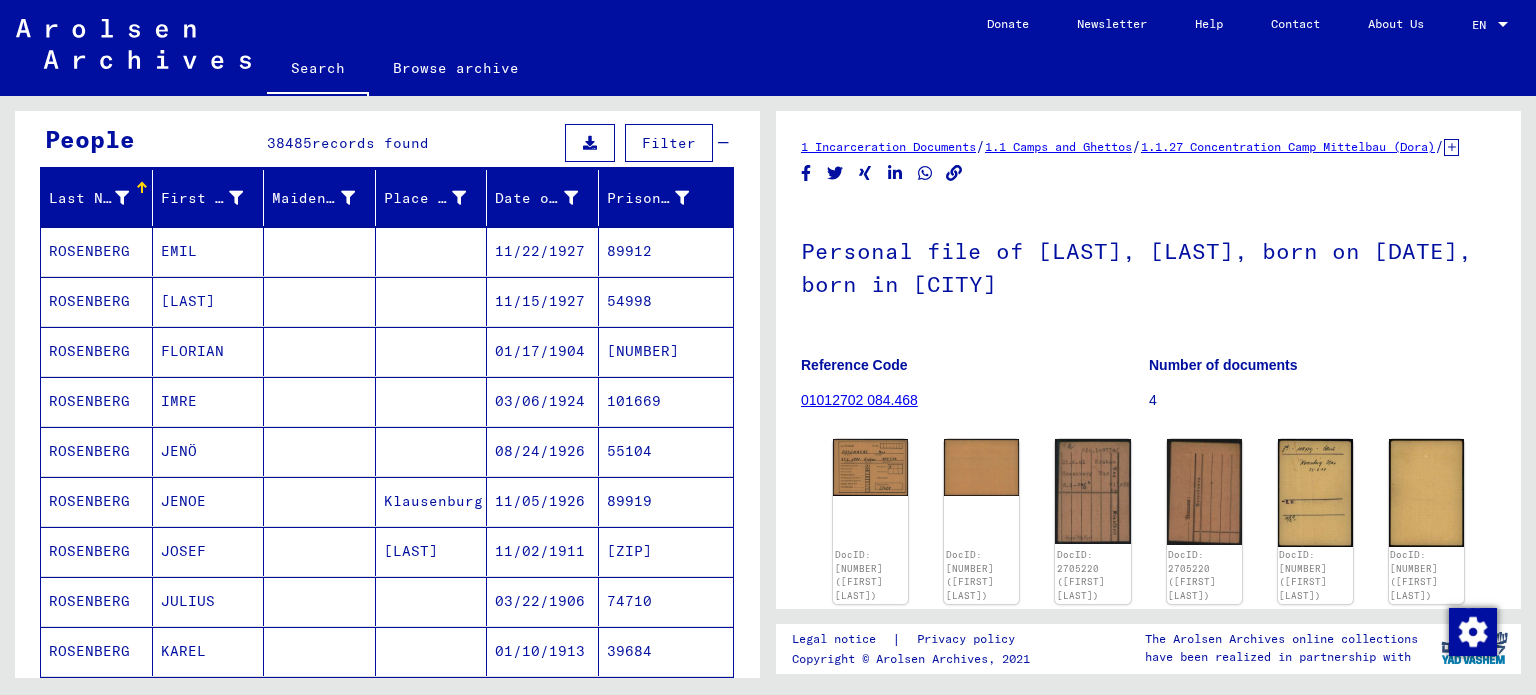scroll, scrollTop: 200, scrollLeft: 0, axis: vertical 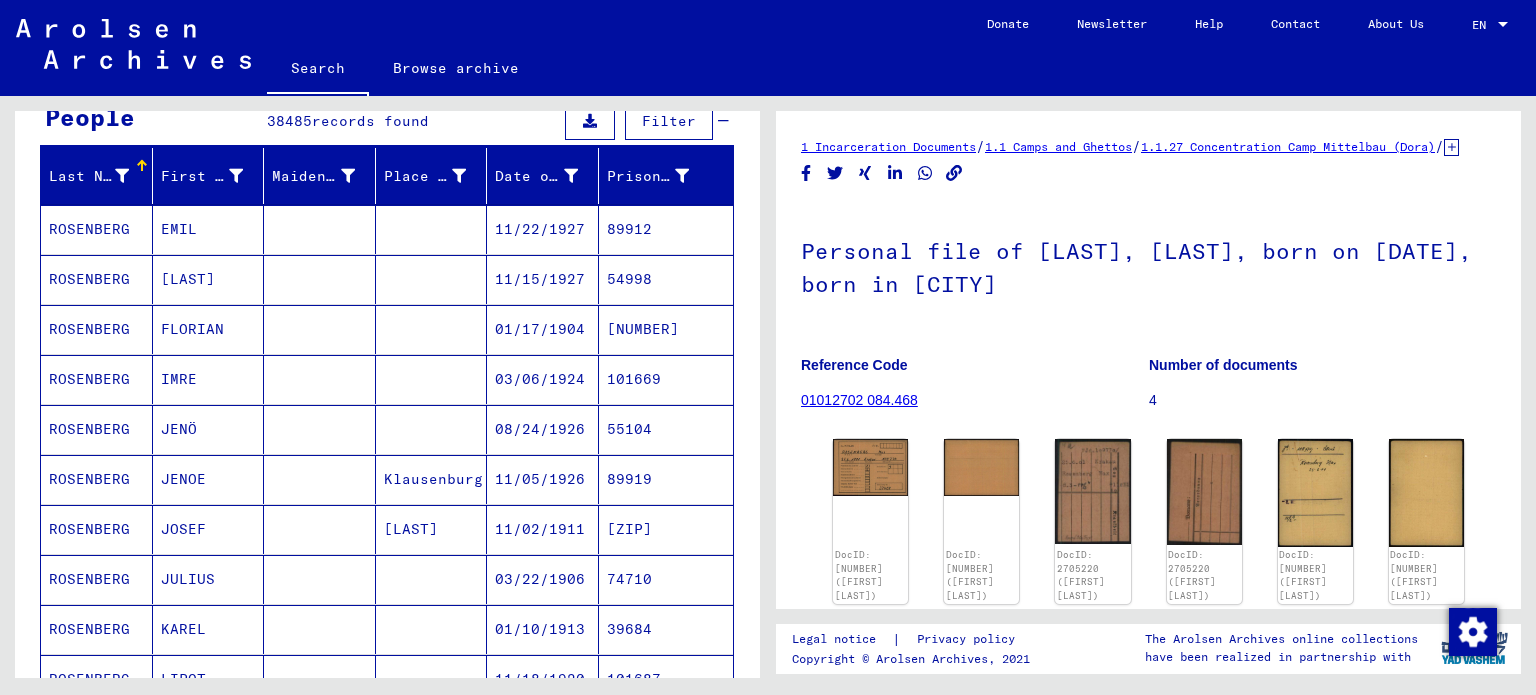 click at bounding box center [320, 579] 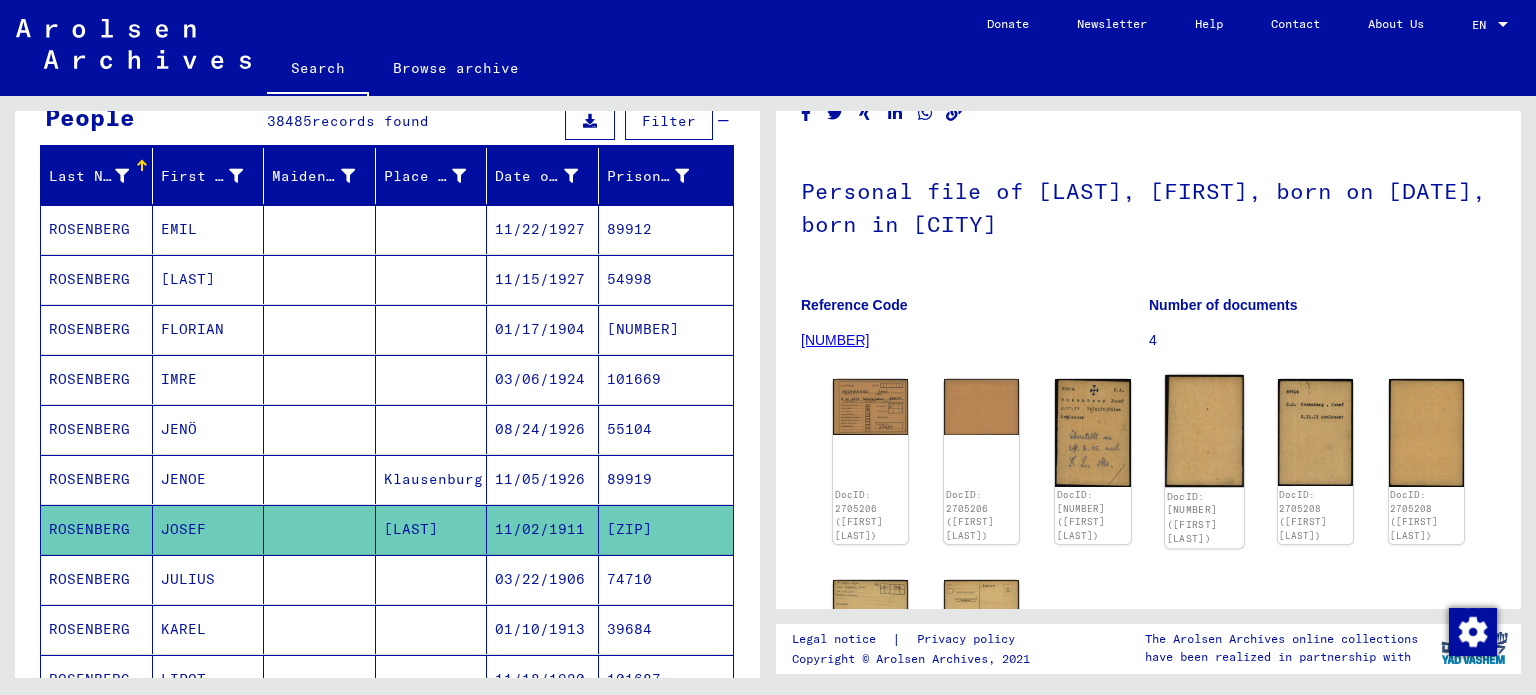 scroll, scrollTop: 88, scrollLeft: 0, axis: vertical 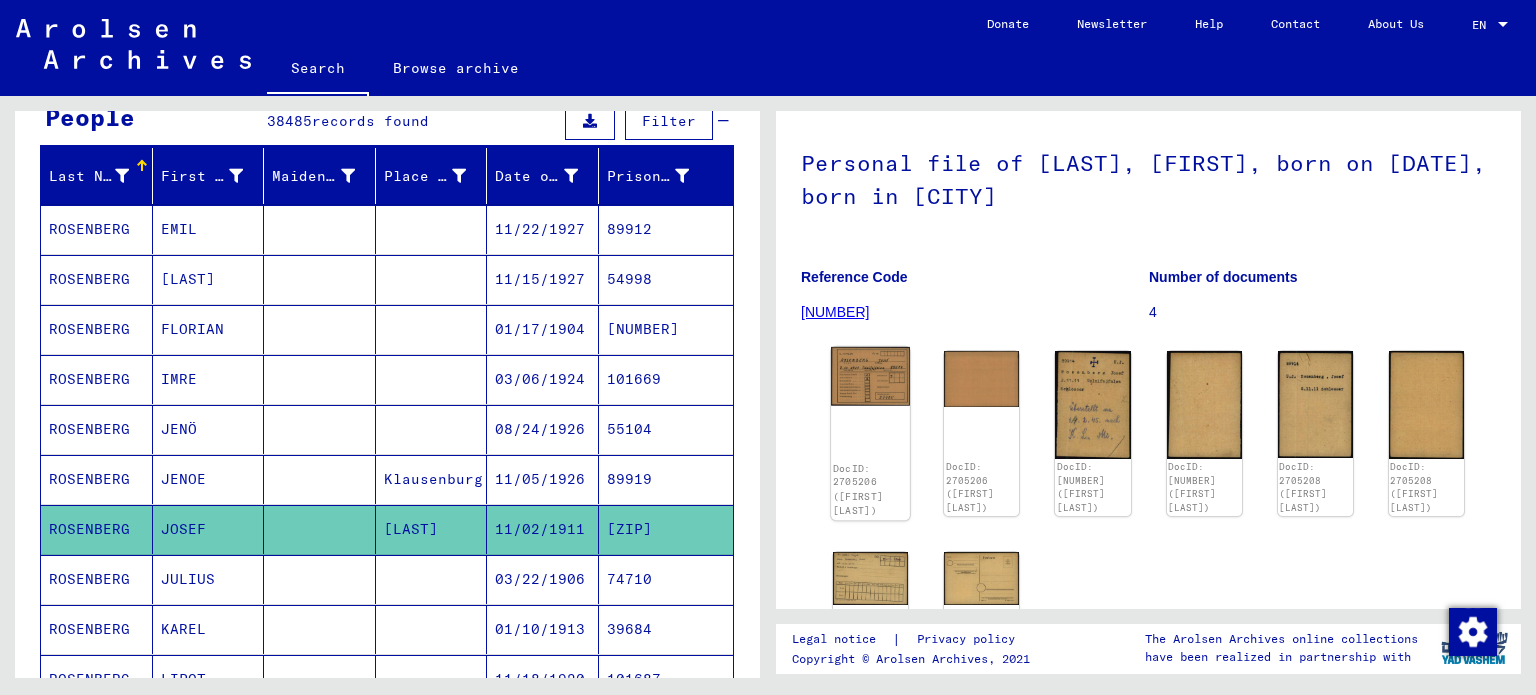 click 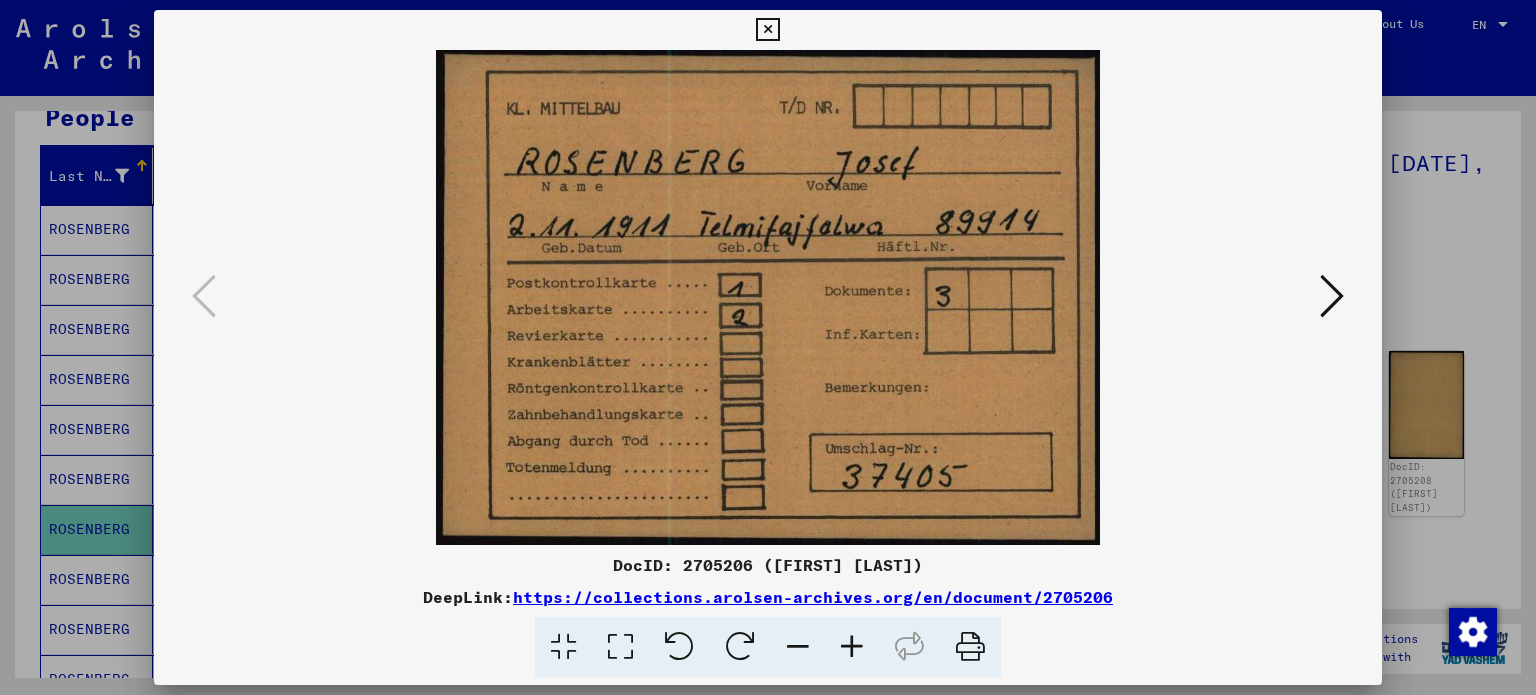 click at bounding box center [1332, 296] 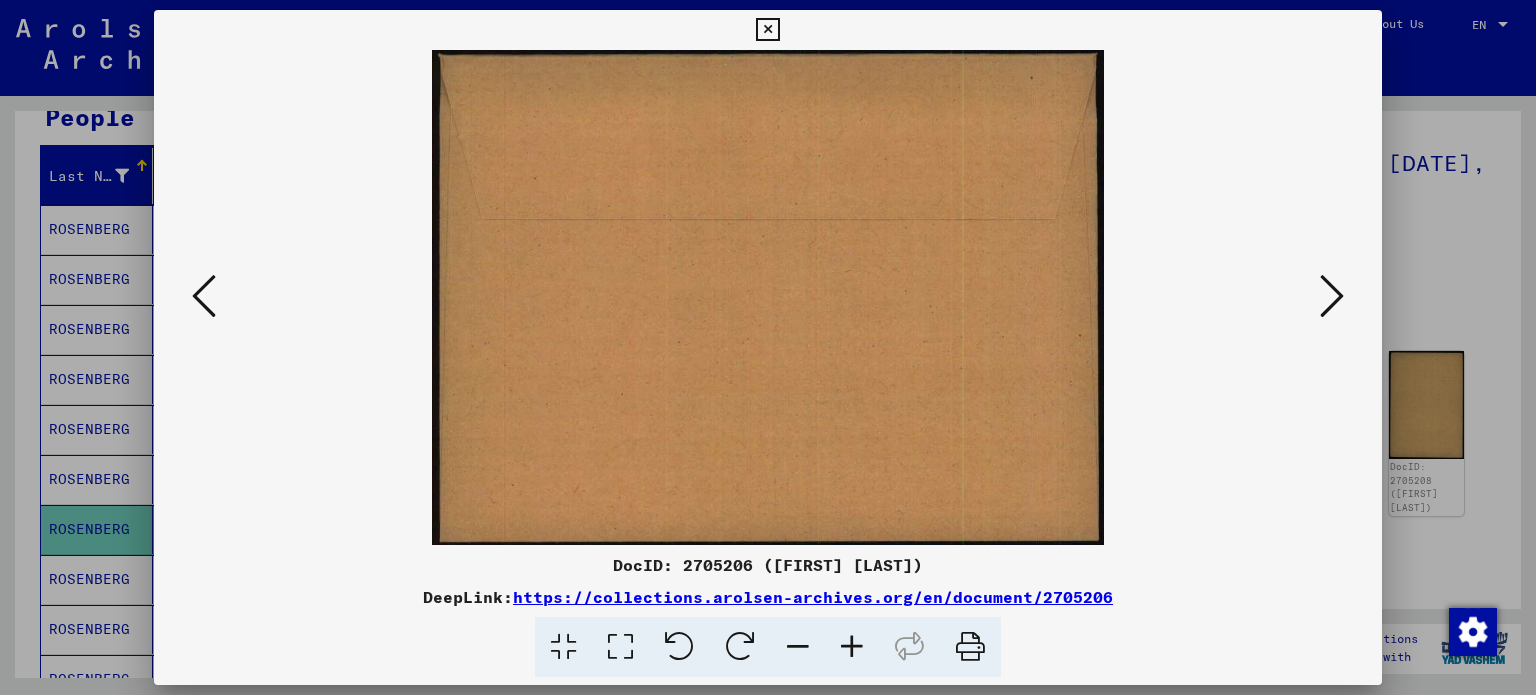 click at bounding box center [1332, 296] 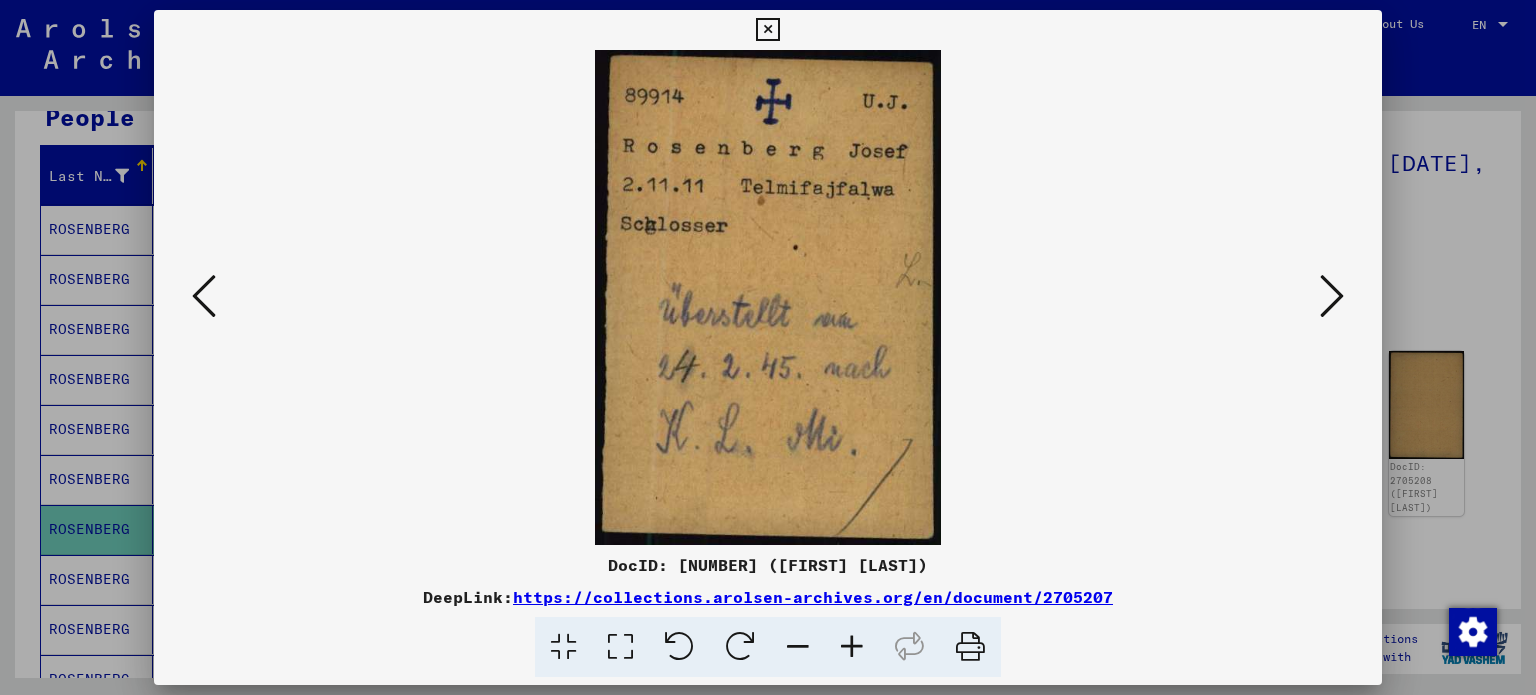 click at bounding box center (1332, 296) 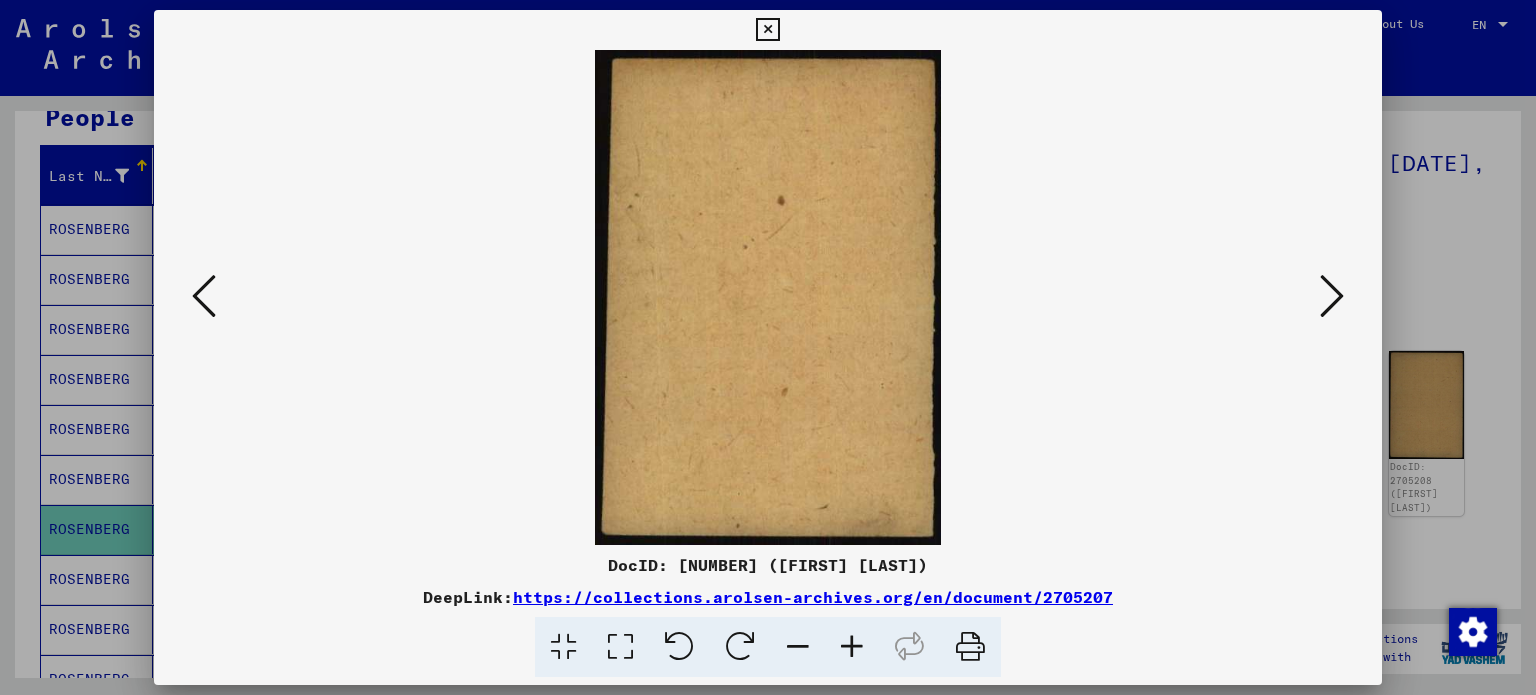 click at bounding box center [1332, 296] 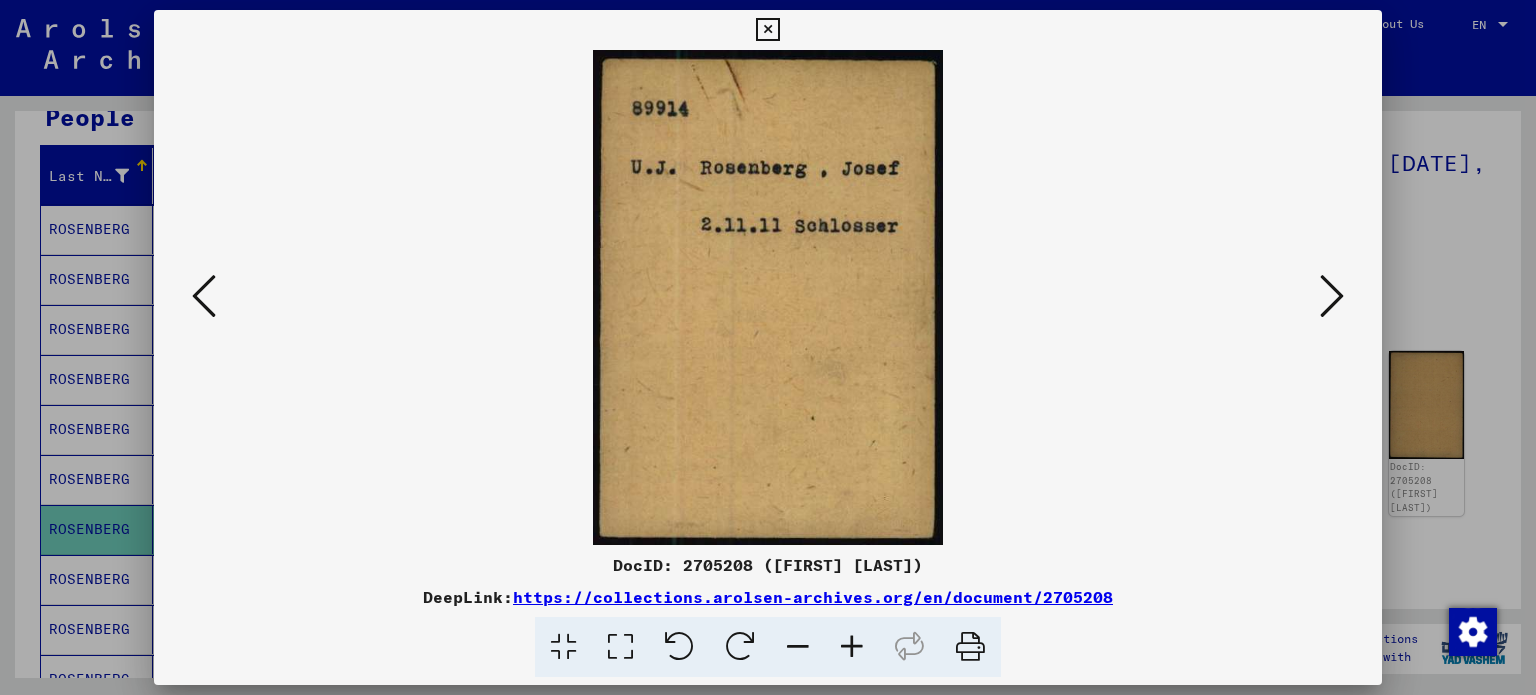 click at bounding box center (1332, 296) 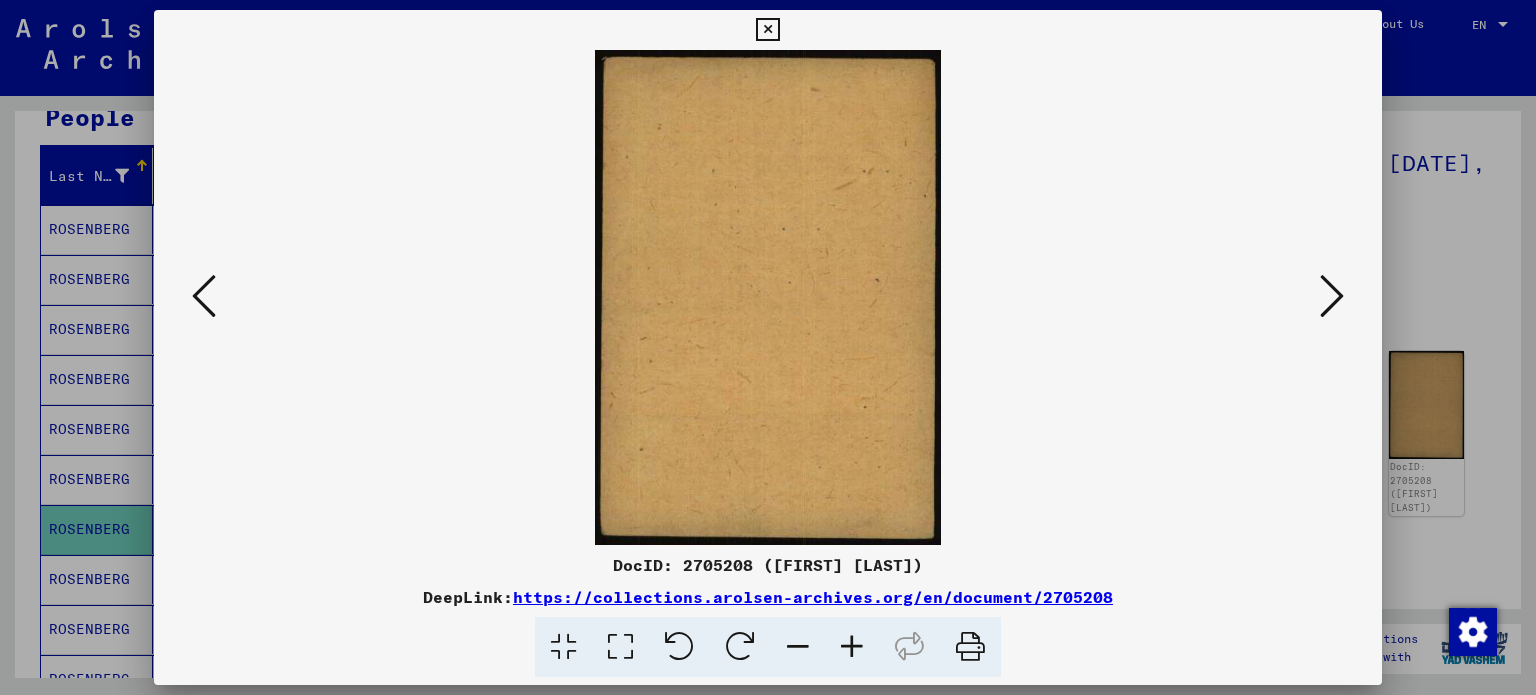 click at bounding box center [767, 30] 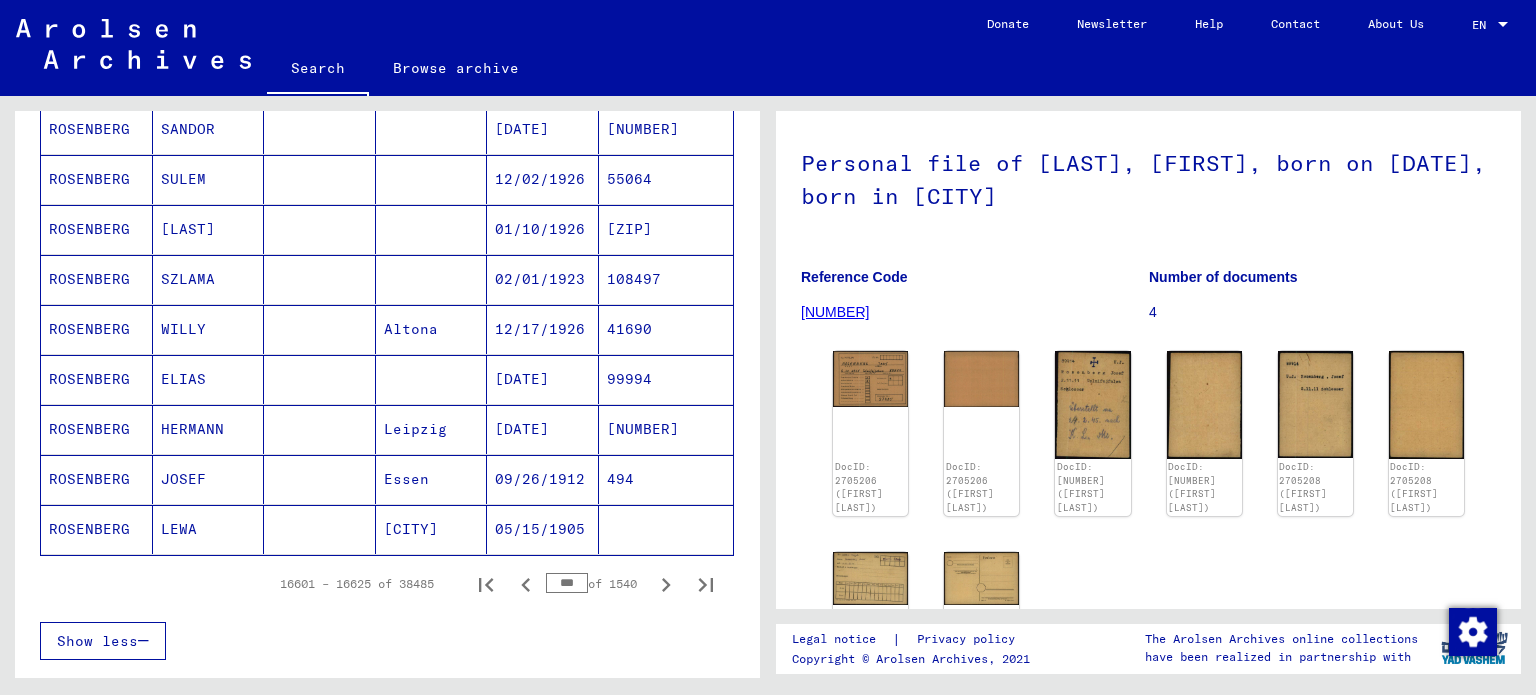 scroll, scrollTop: 1200, scrollLeft: 0, axis: vertical 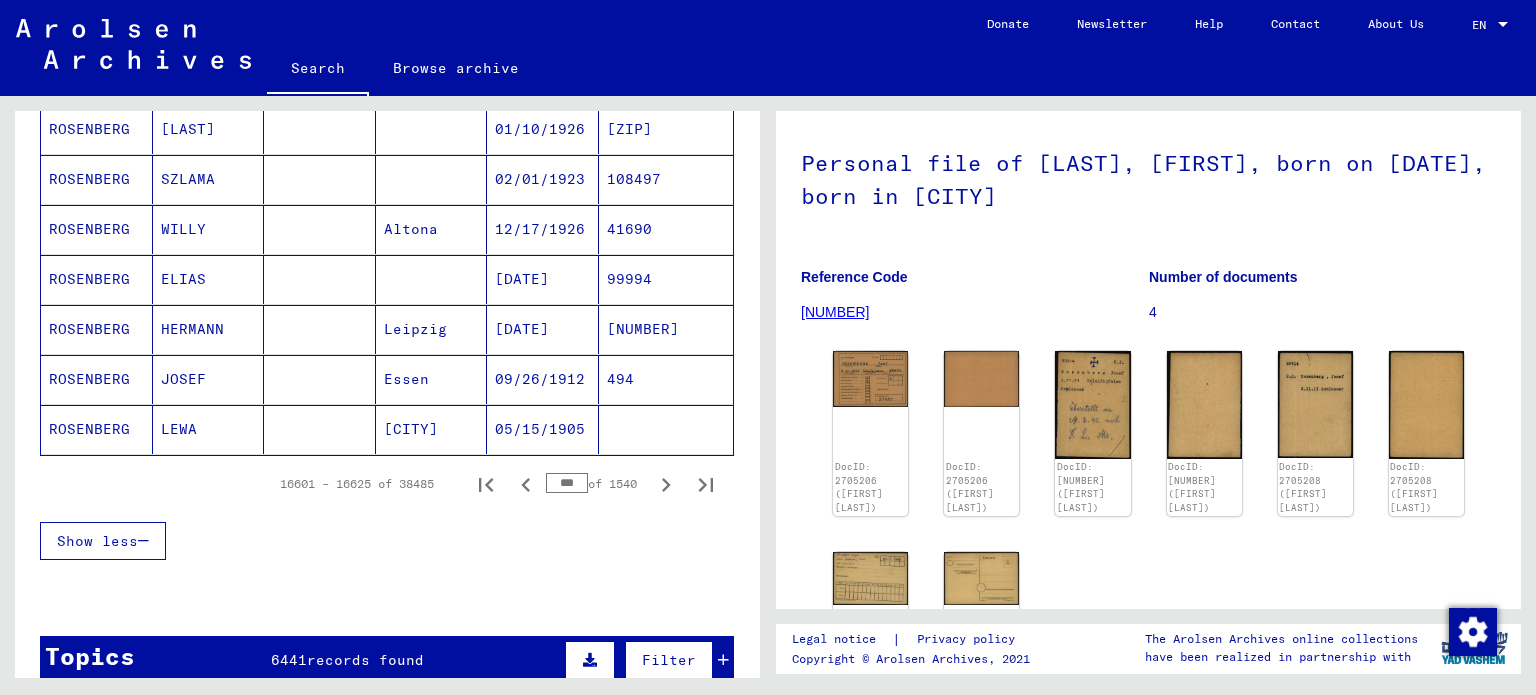 click on "JOSEF" at bounding box center [209, 429] 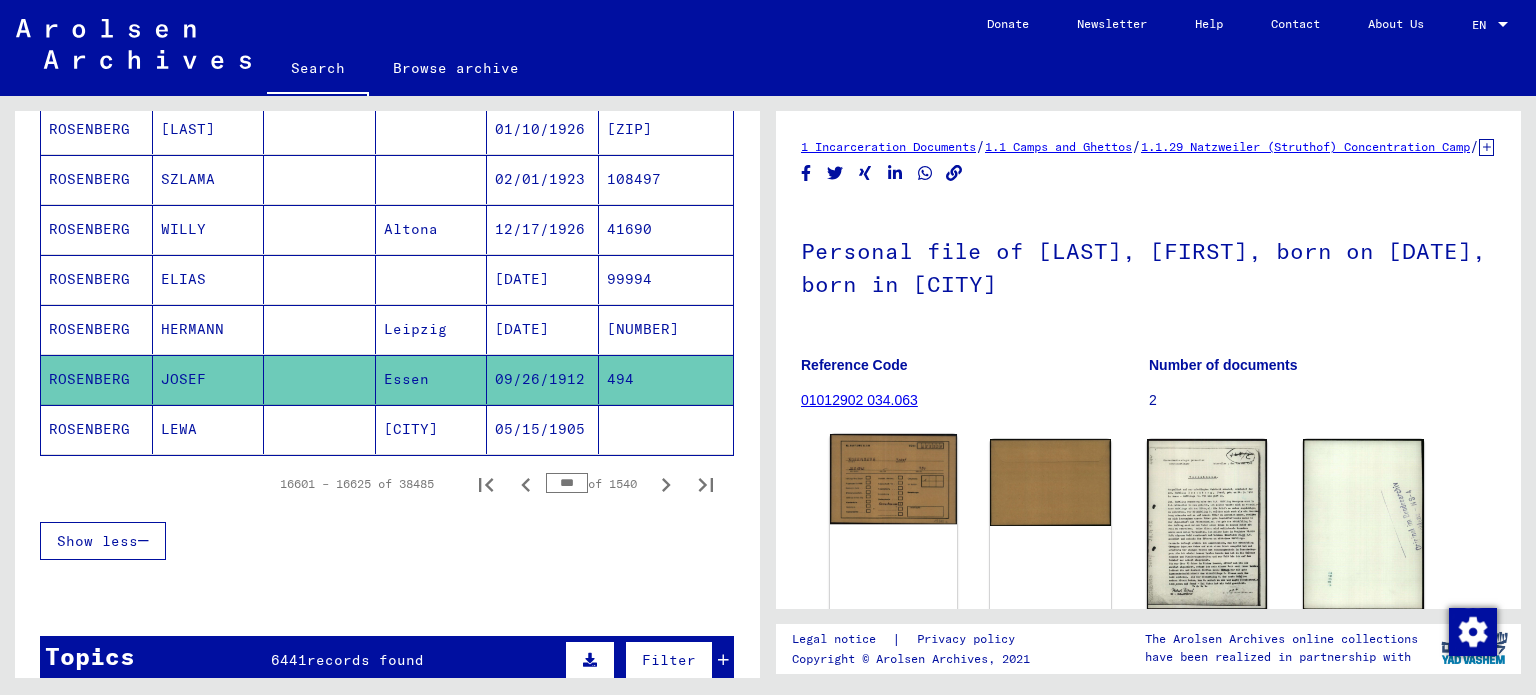 click 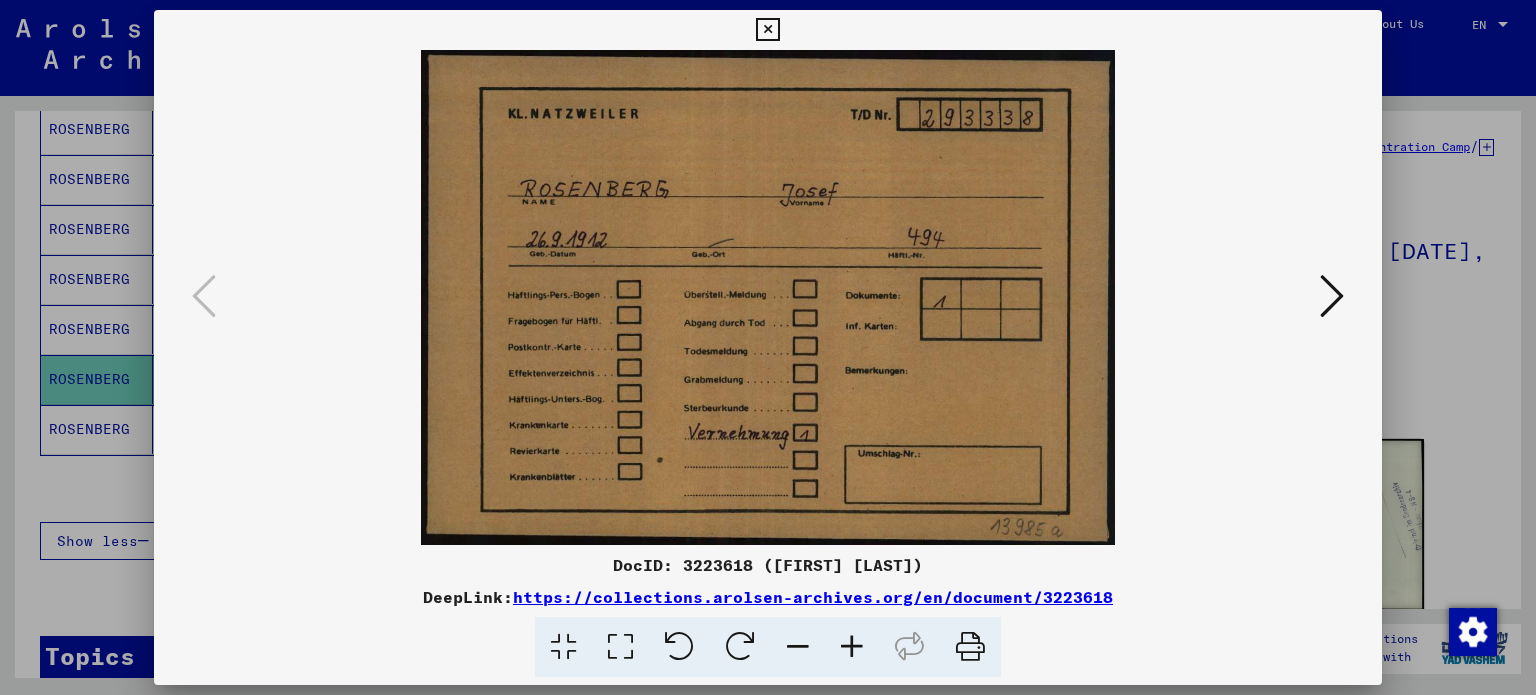 click at bounding box center [1332, 296] 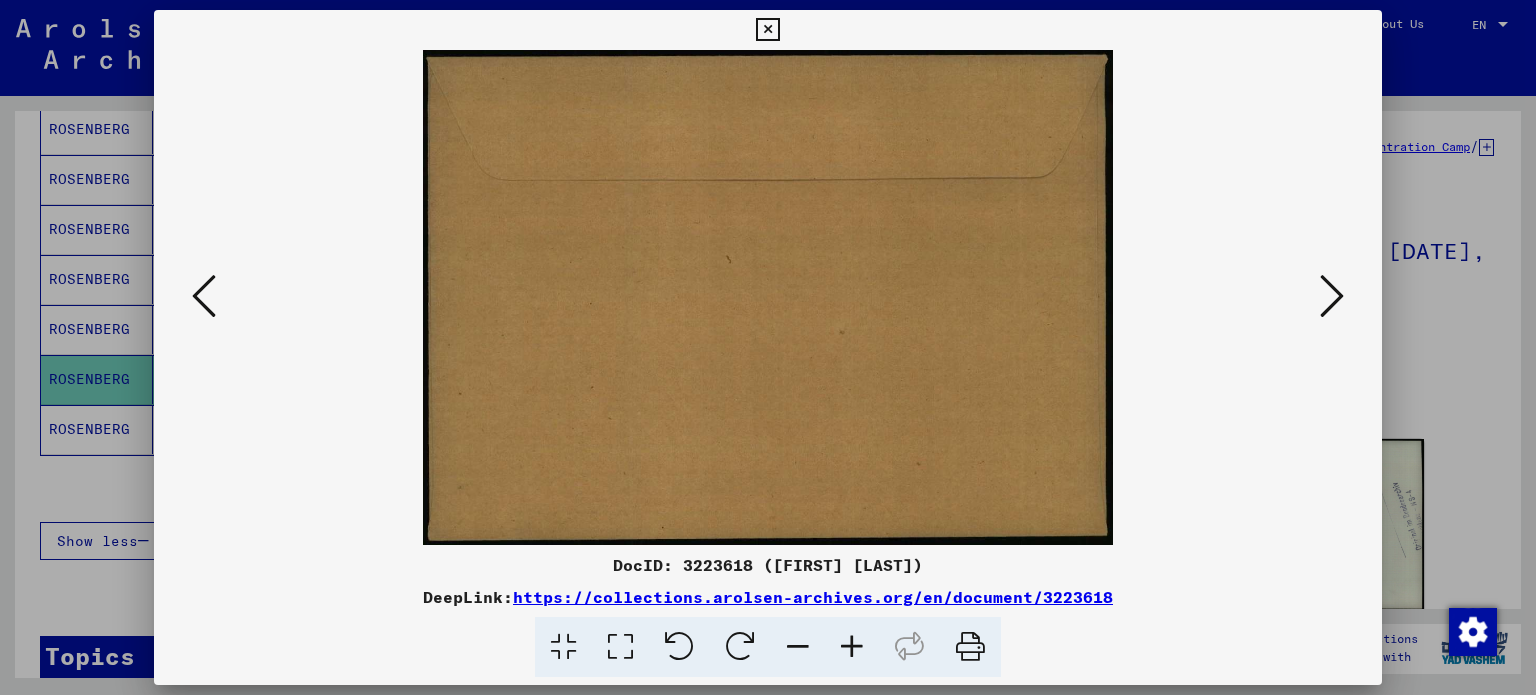 click at bounding box center (1332, 296) 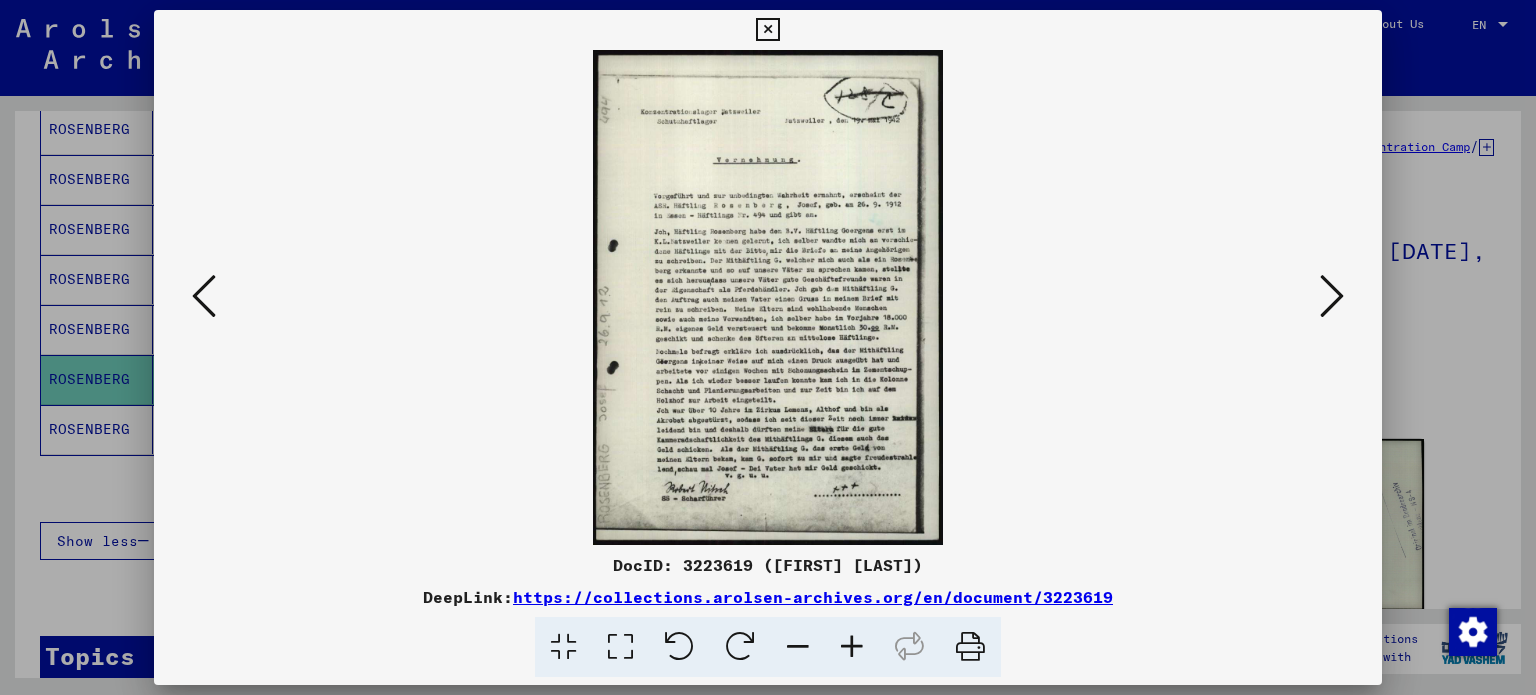 click at bounding box center [1332, 296] 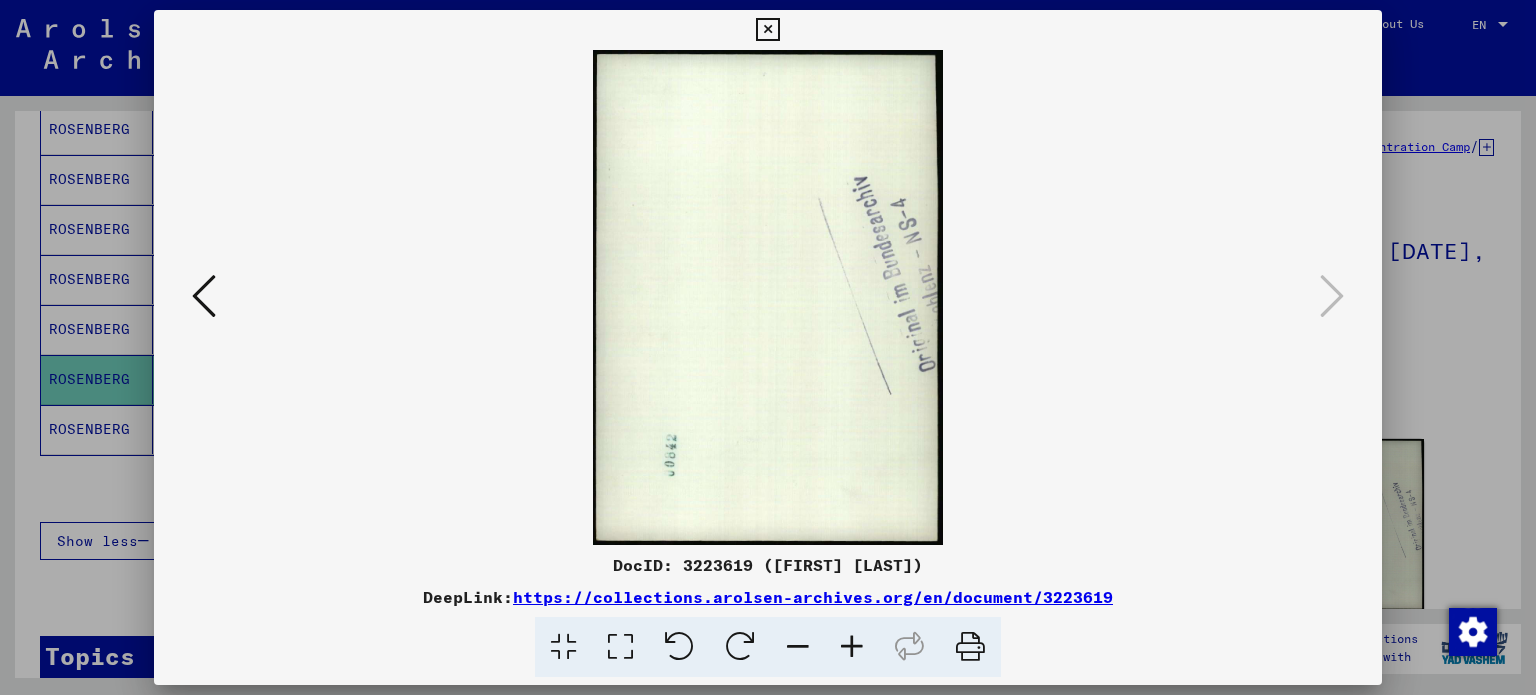 click at bounding box center [767, 30] 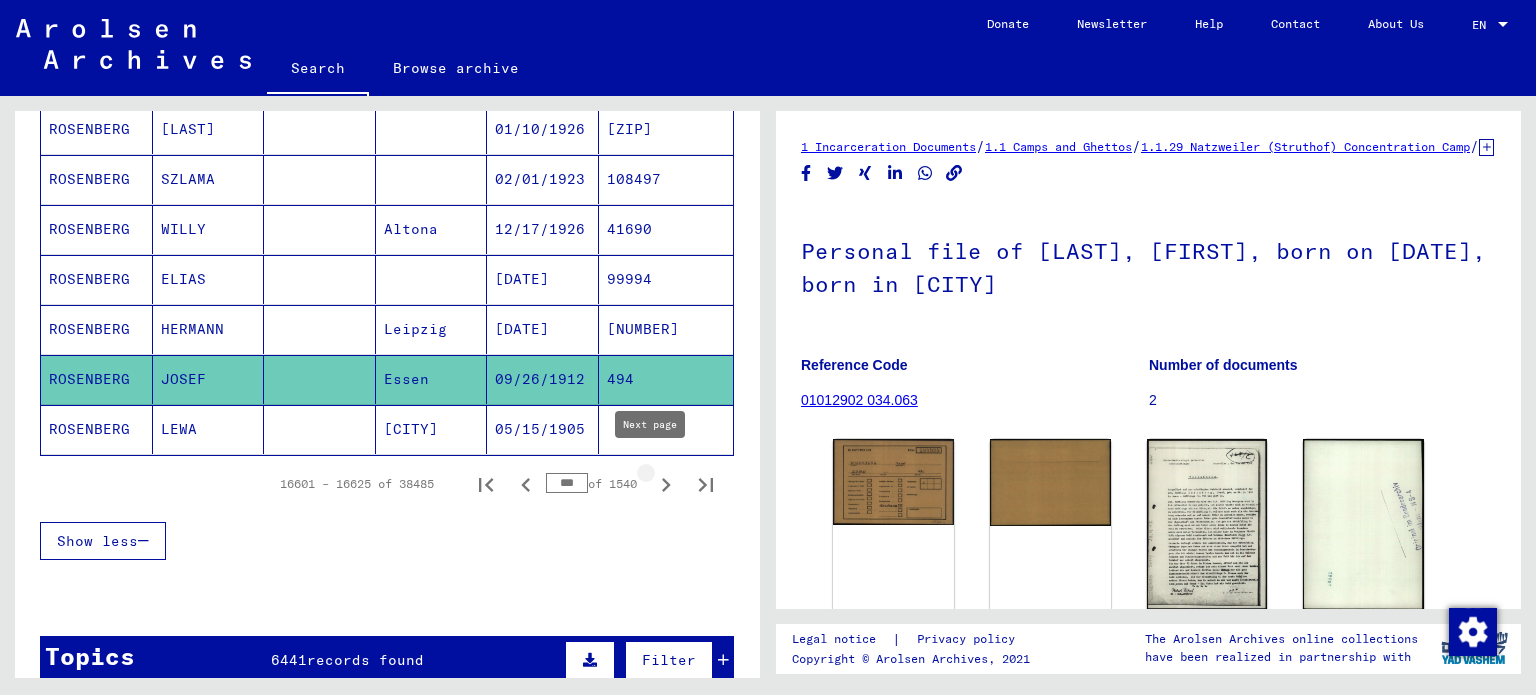 click 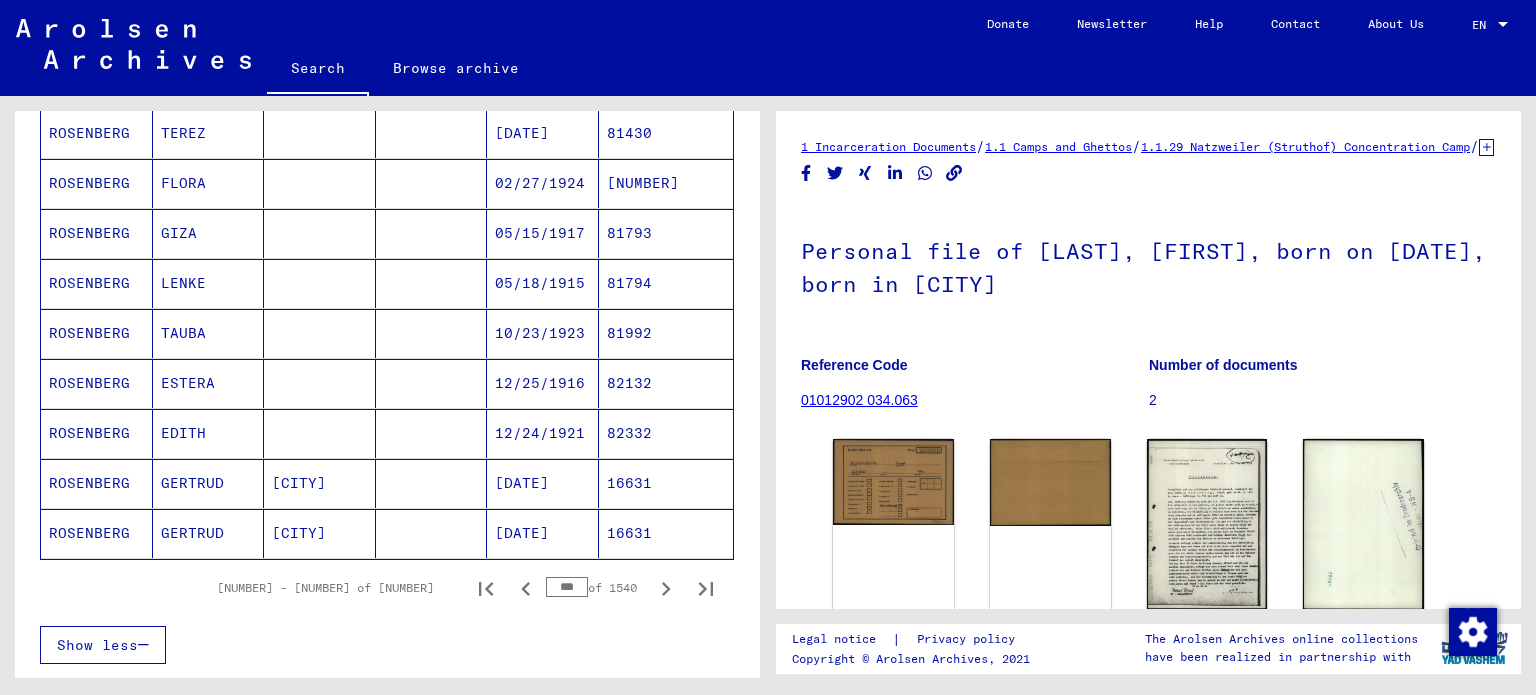 scroll, scrollTop: 1400, scrollLeft: 0, axis: vertical 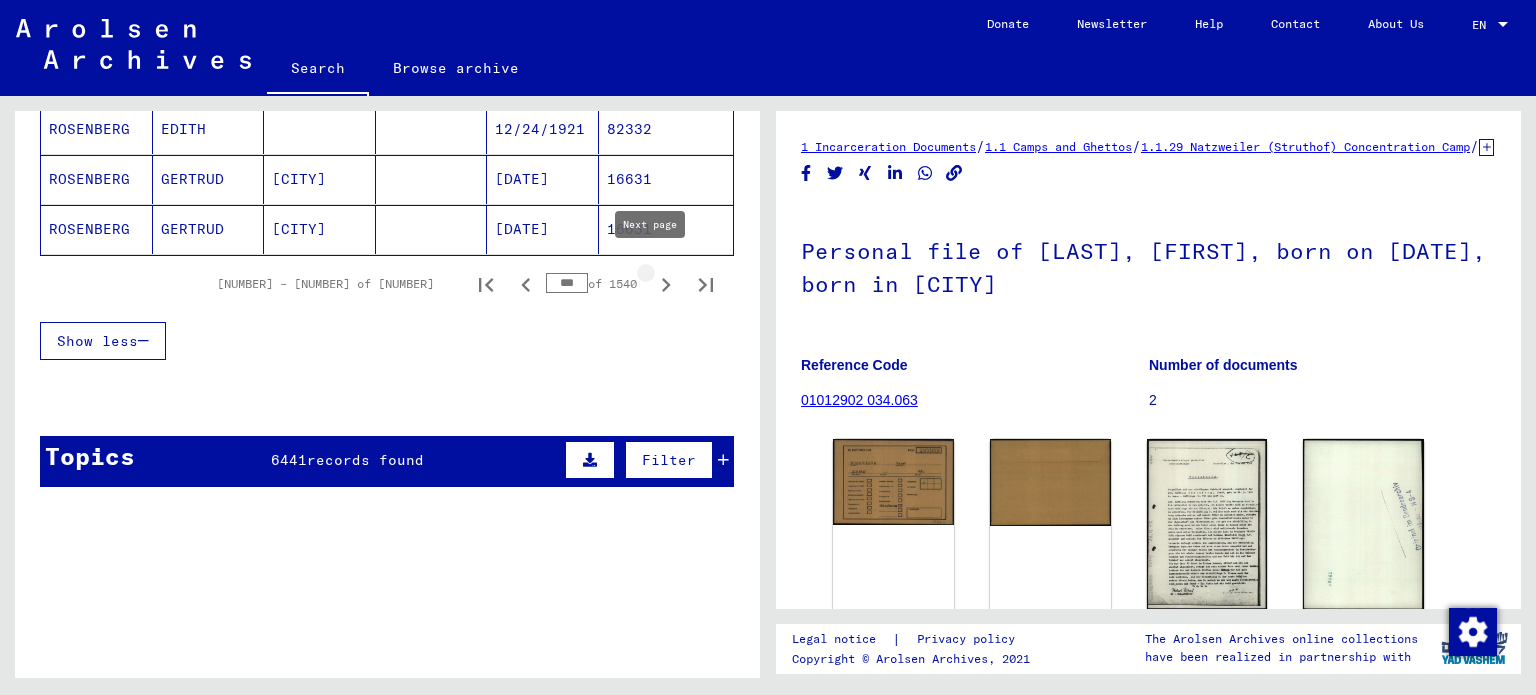 click 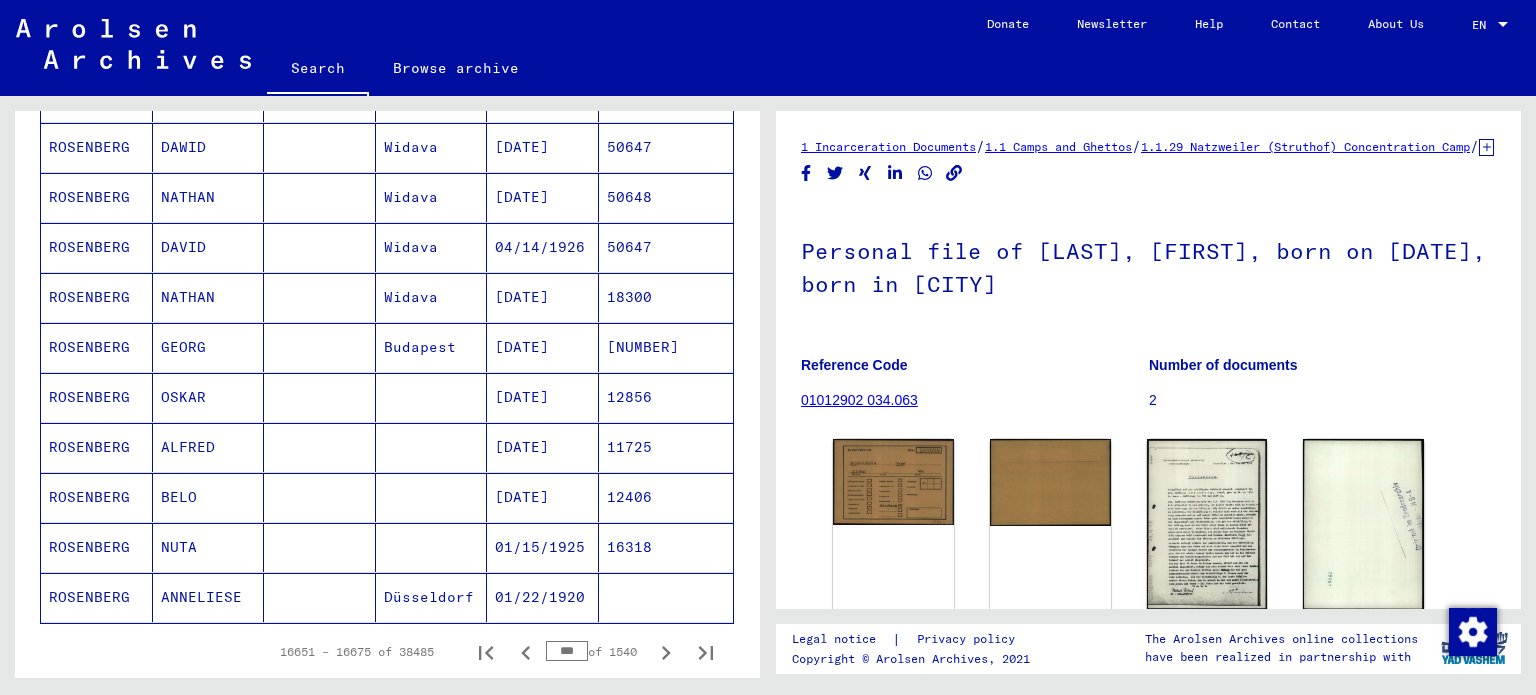 scroll, scrollTop: 1300, scrollLeft: 0, axis: vertical 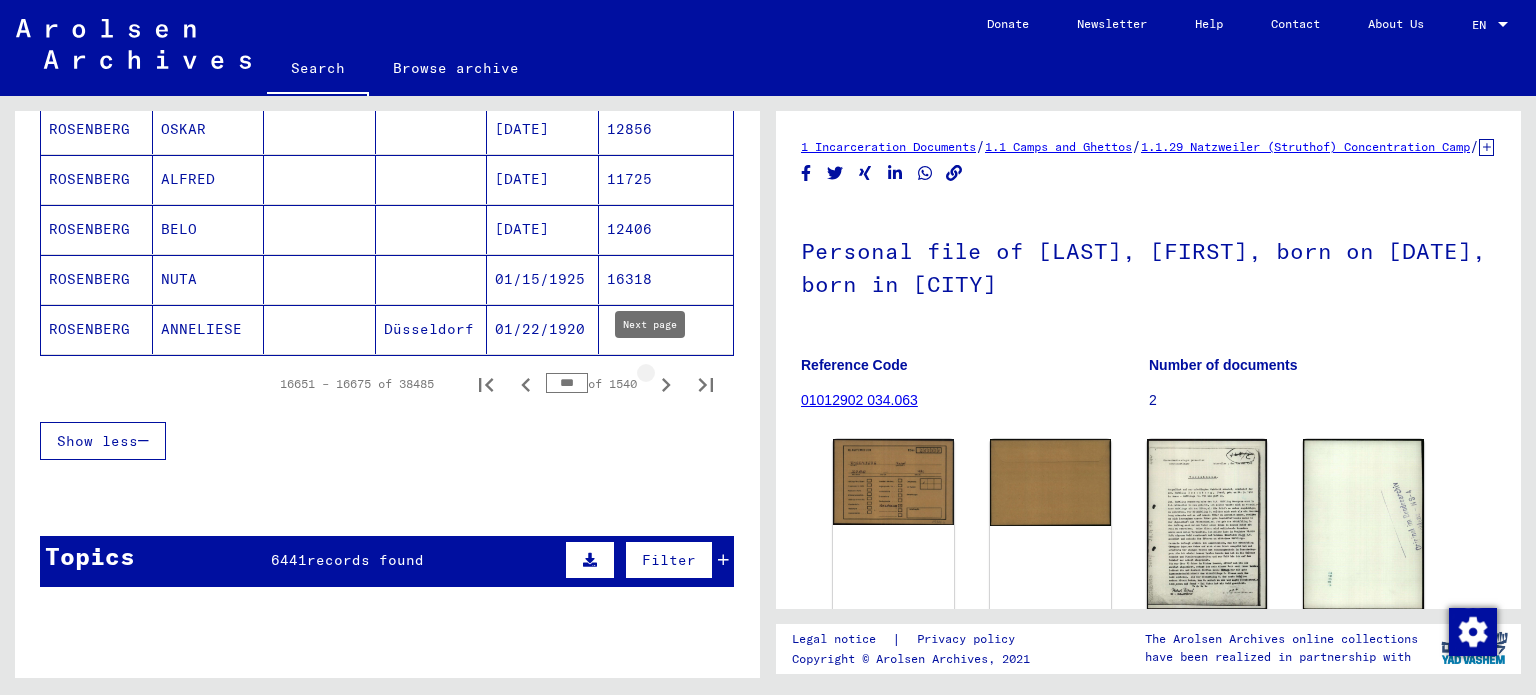 click 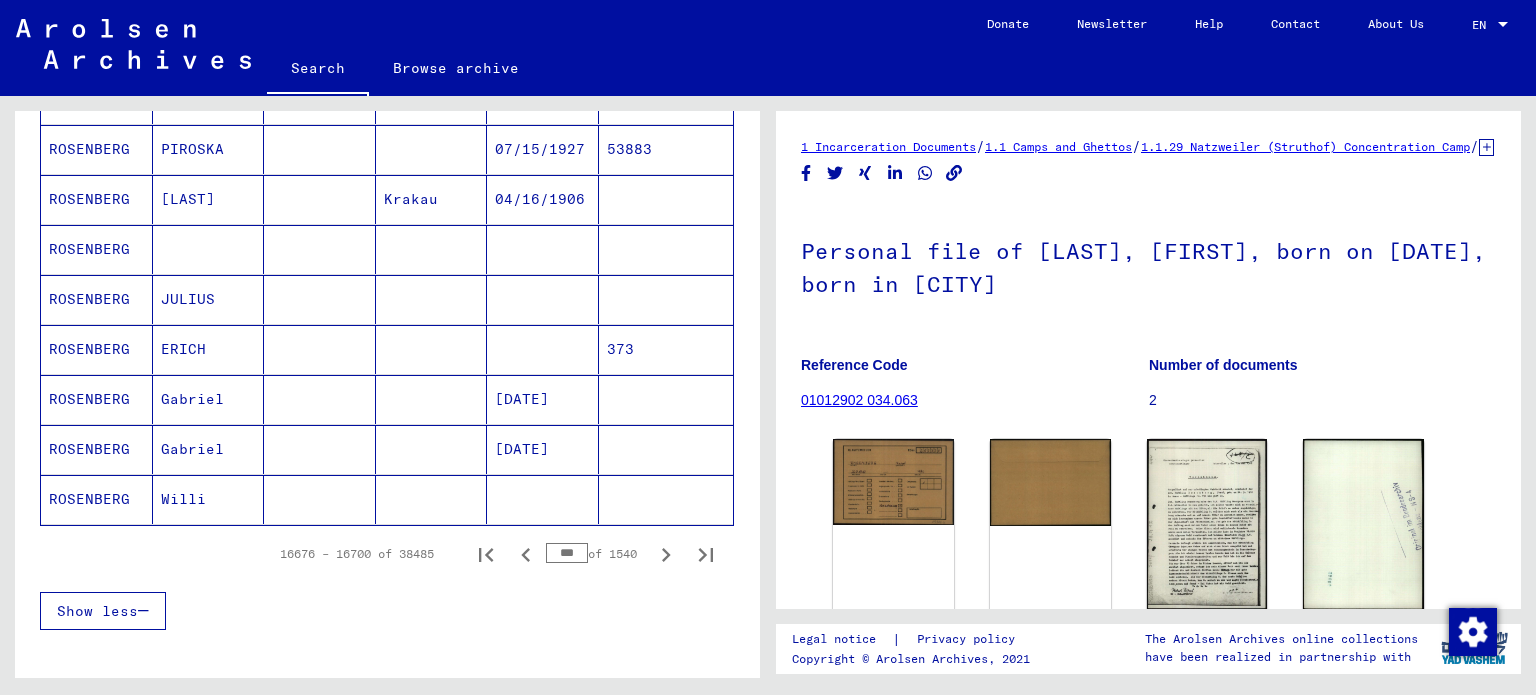 scroll, scrollTop: 1100, scrollLeft: 0, axis: vertical 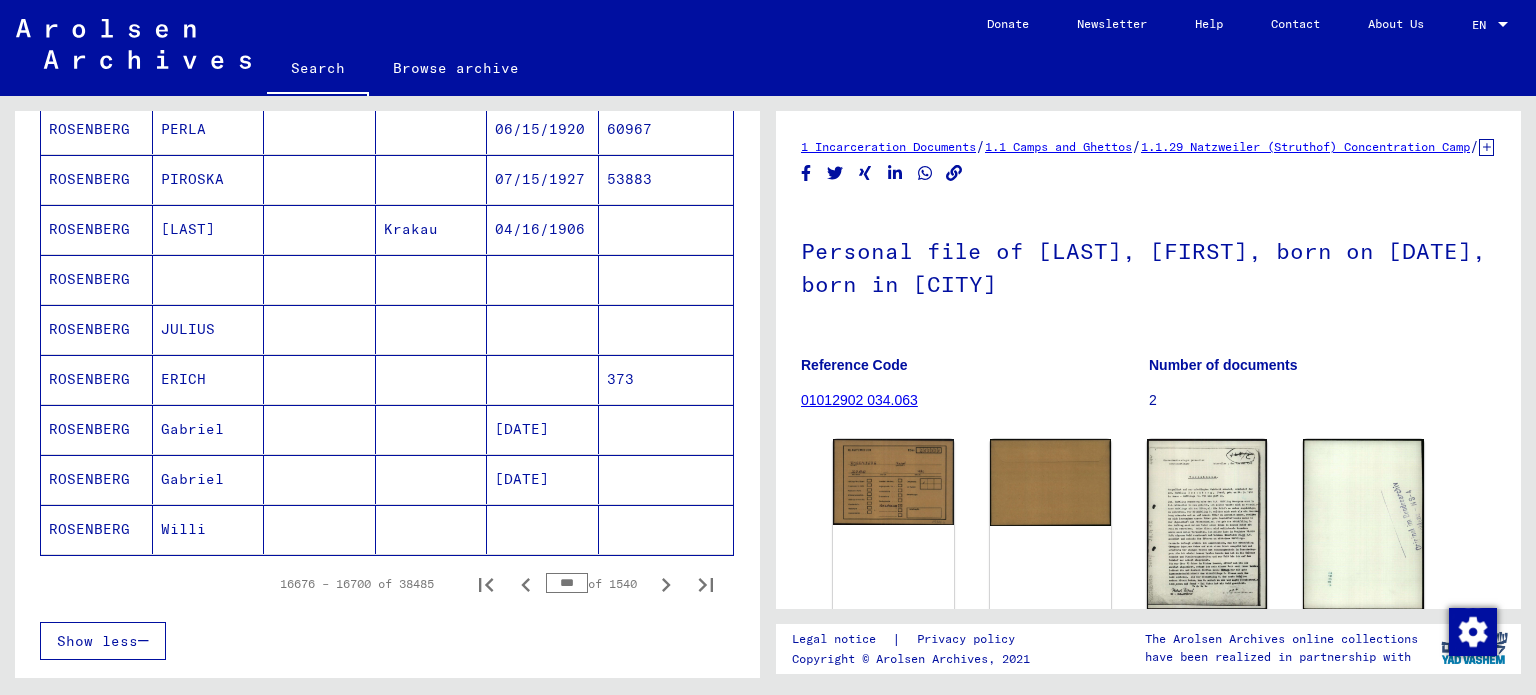 click on "ROSENBERG" at bounding box center [97, 329] 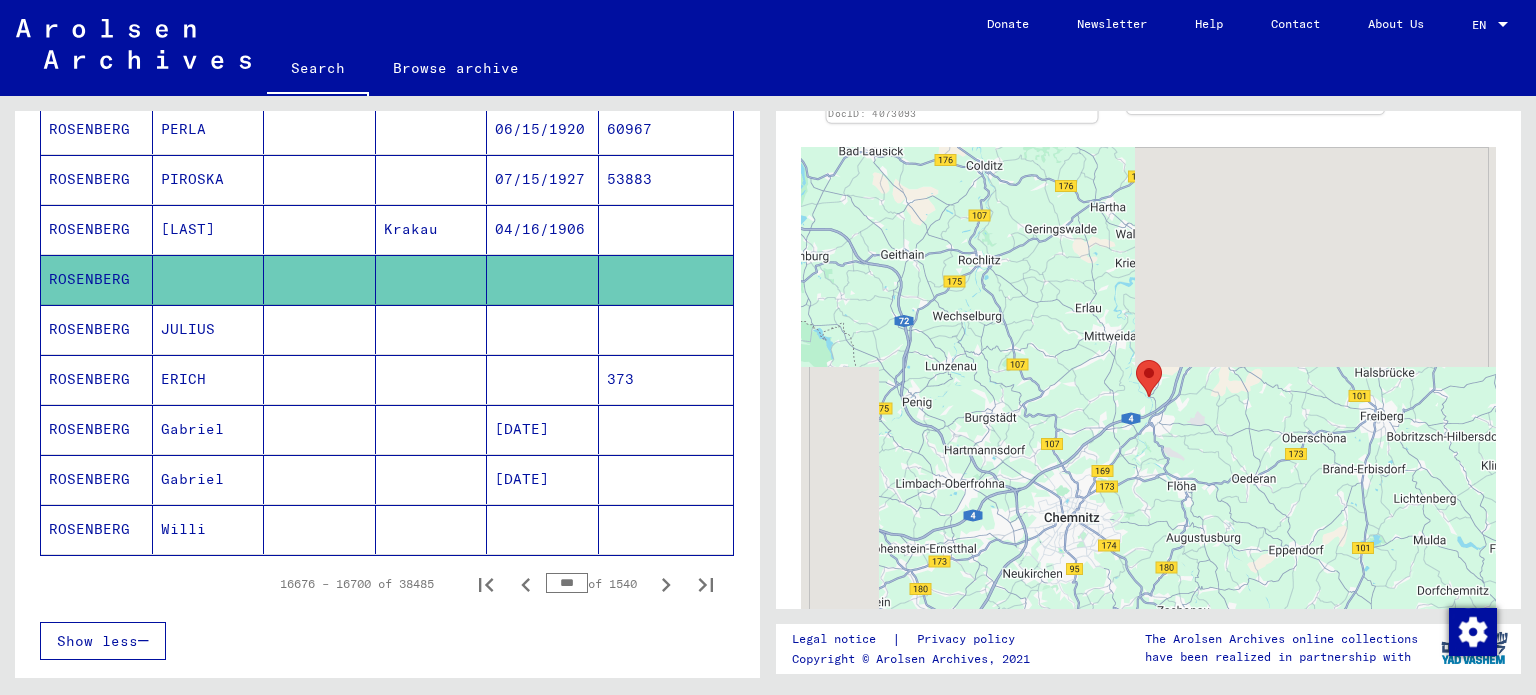 scroll, scrollTop: 1000, scrollLeft: 0, axis: vertical 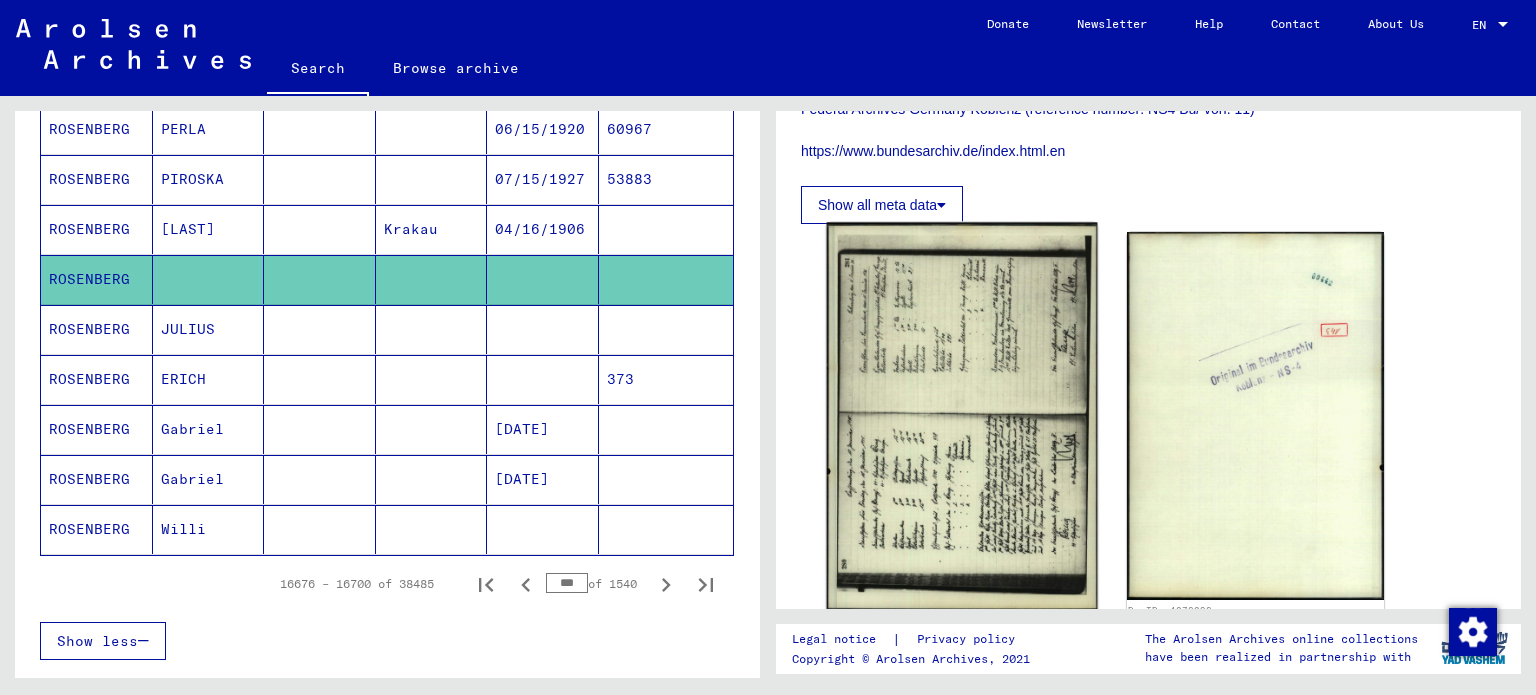 click 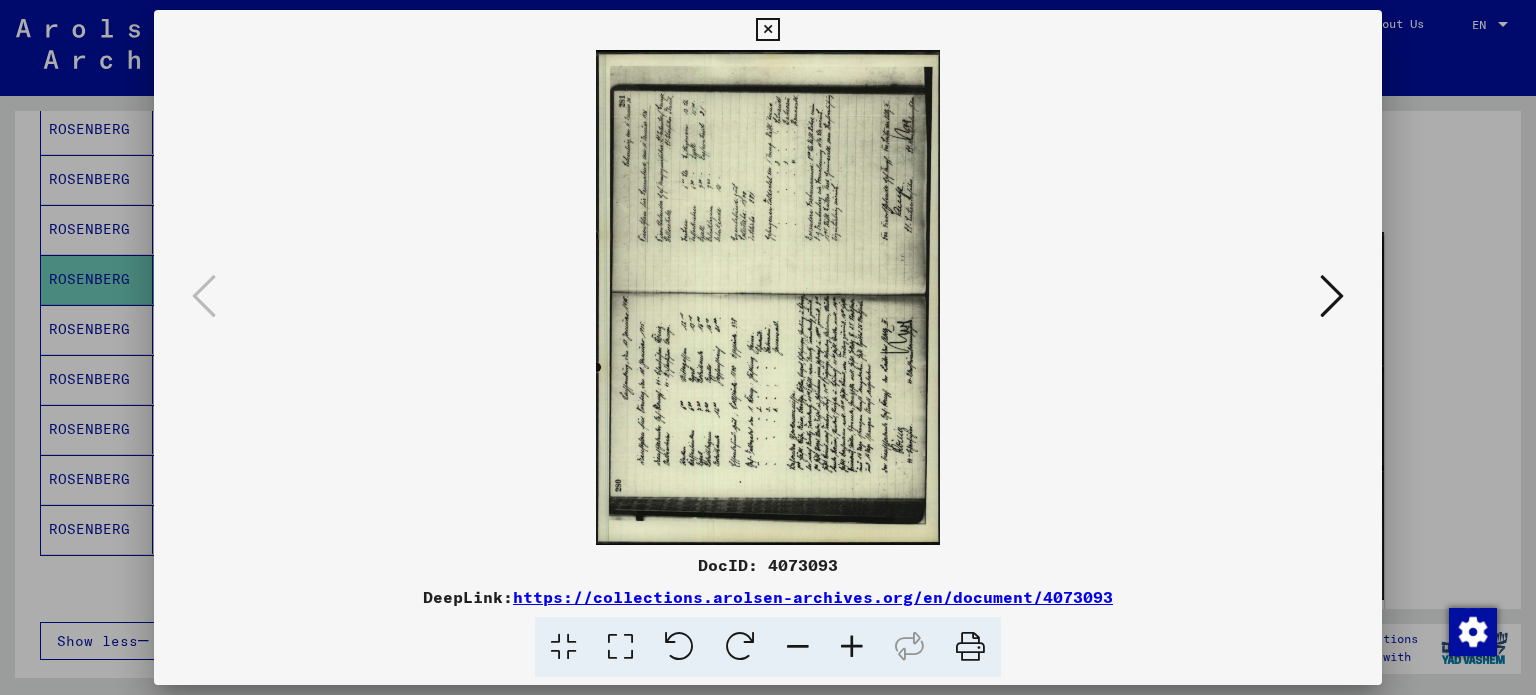 click on "https://collections.arolsen-archives.org/en/document/4073093" at bounding box center (813, 597) 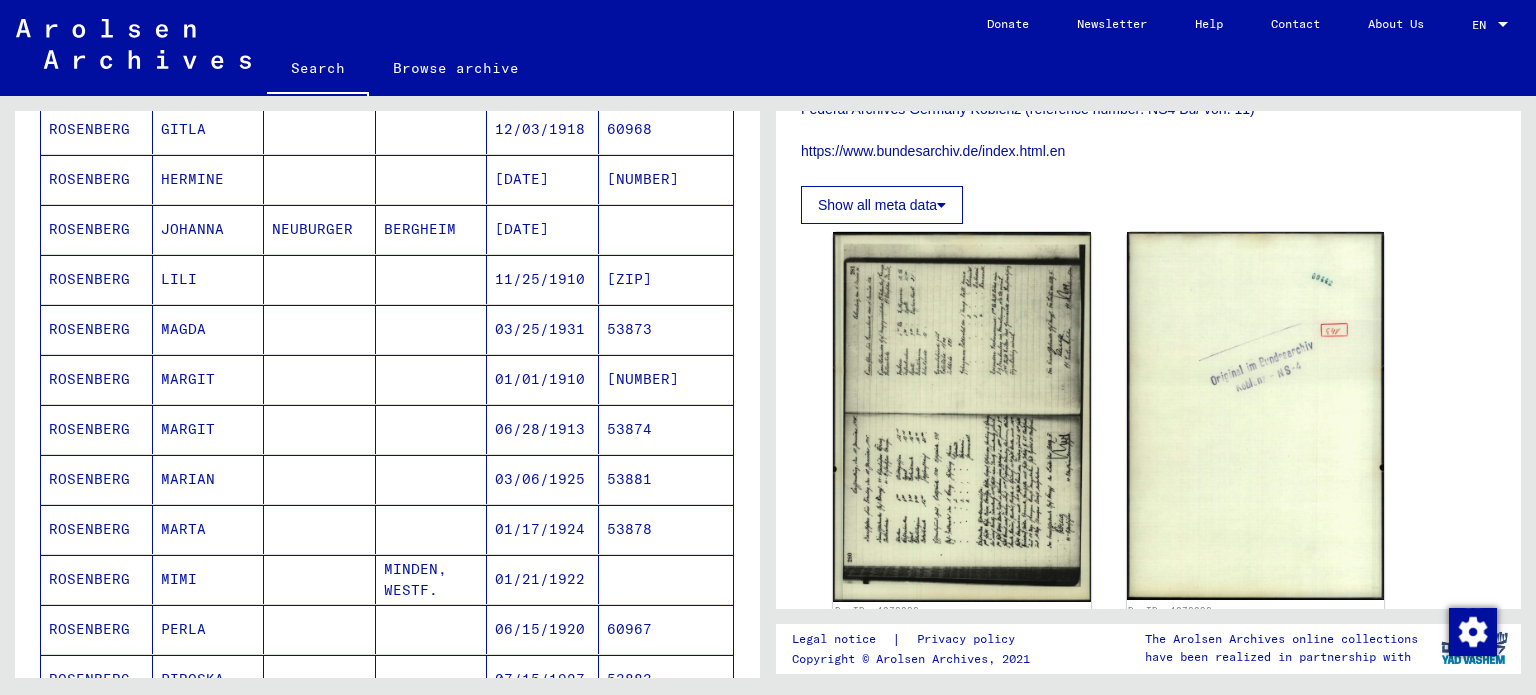 scroll, scrollTop: 500, scrollLeft: 0, axis: vertical 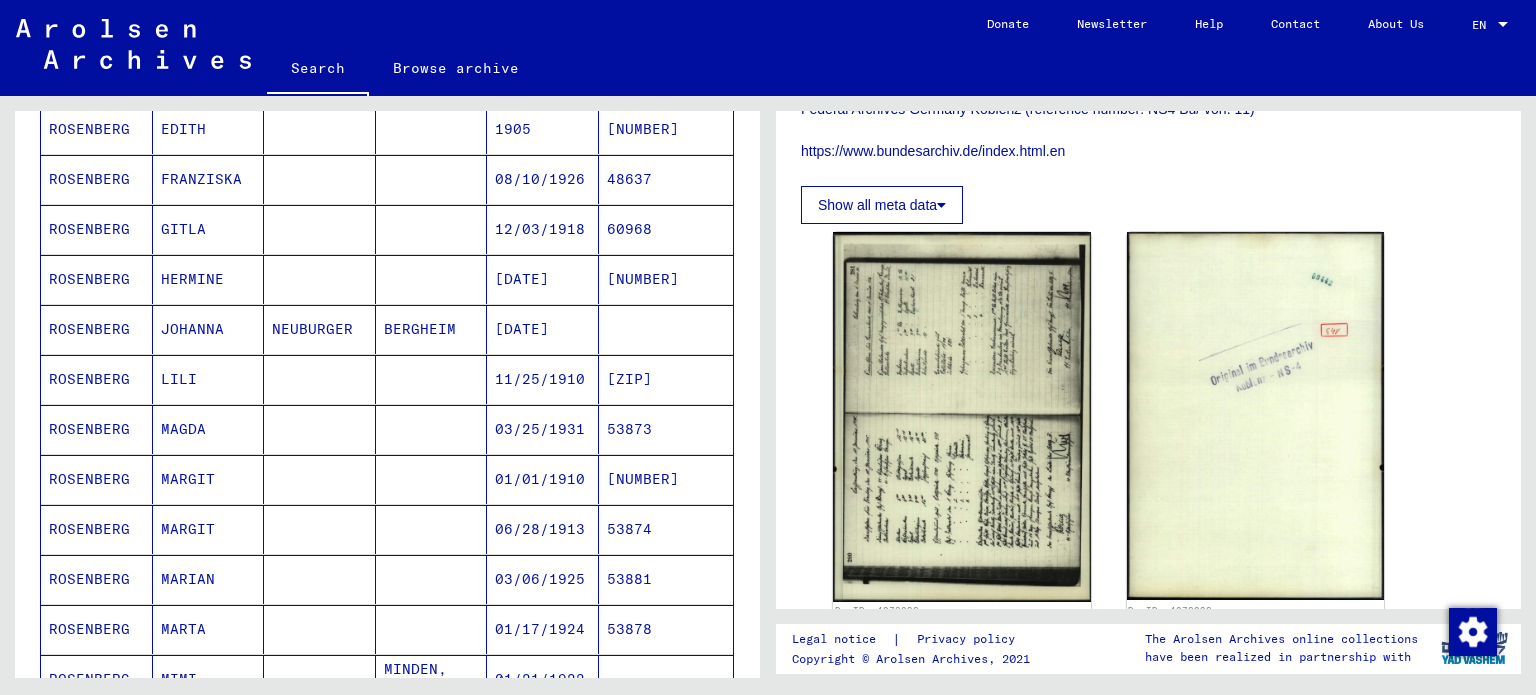 click on "JOHANNA" at bounding box center [209, 379] 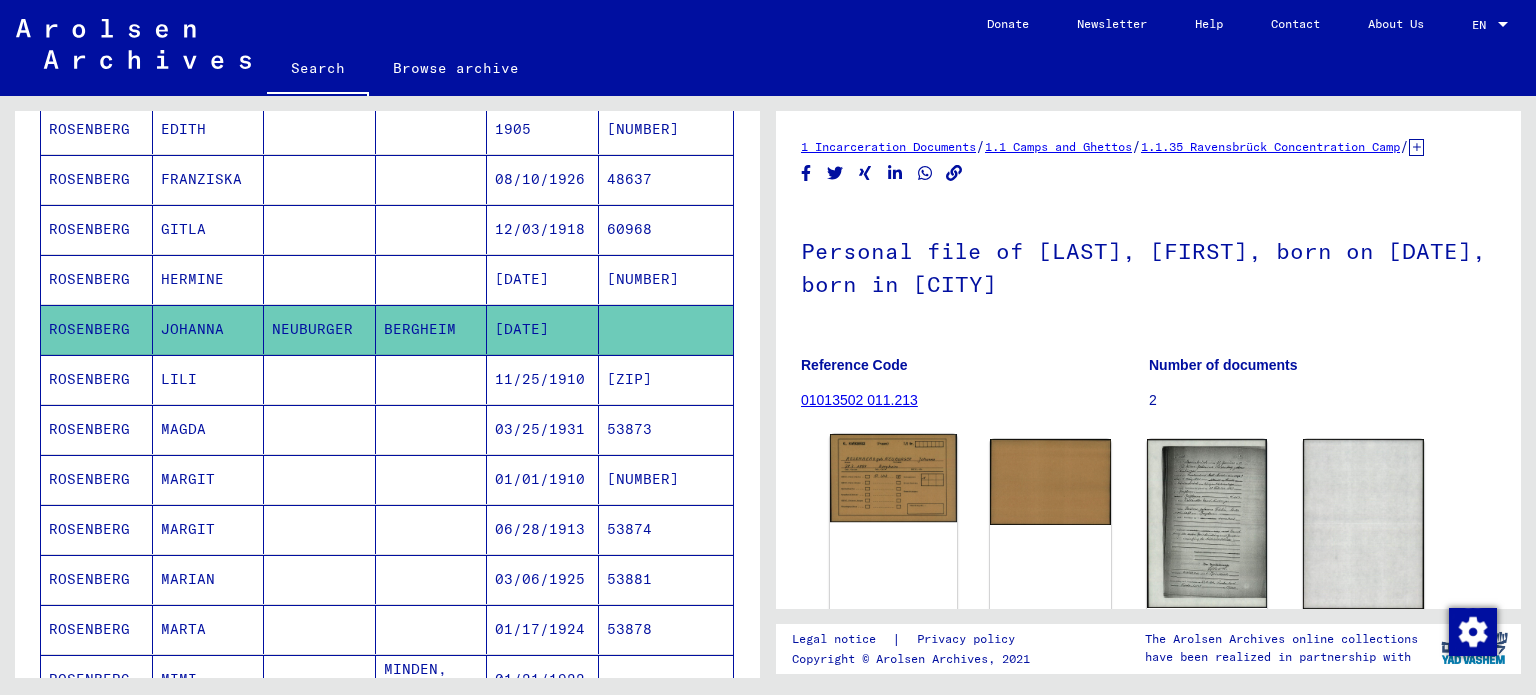 click 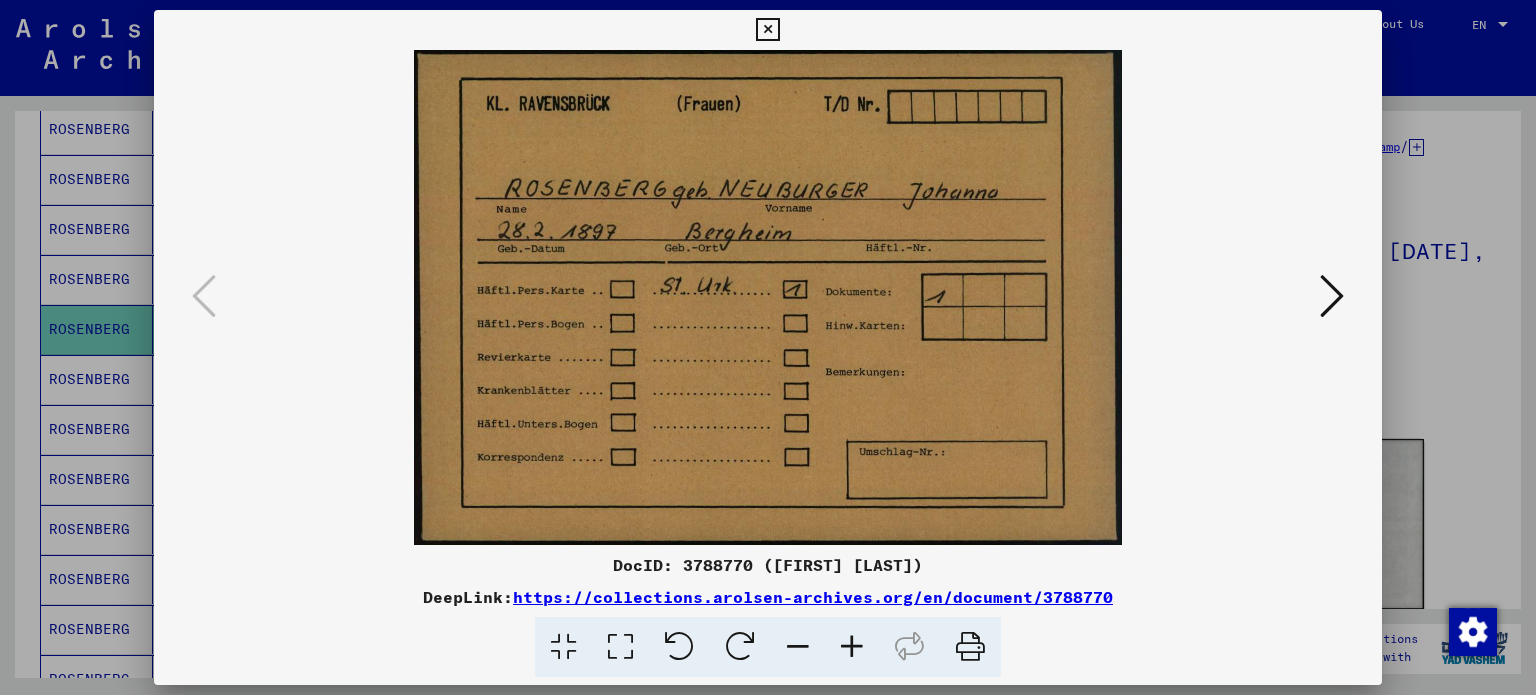 click at bounding box center [767, 30] 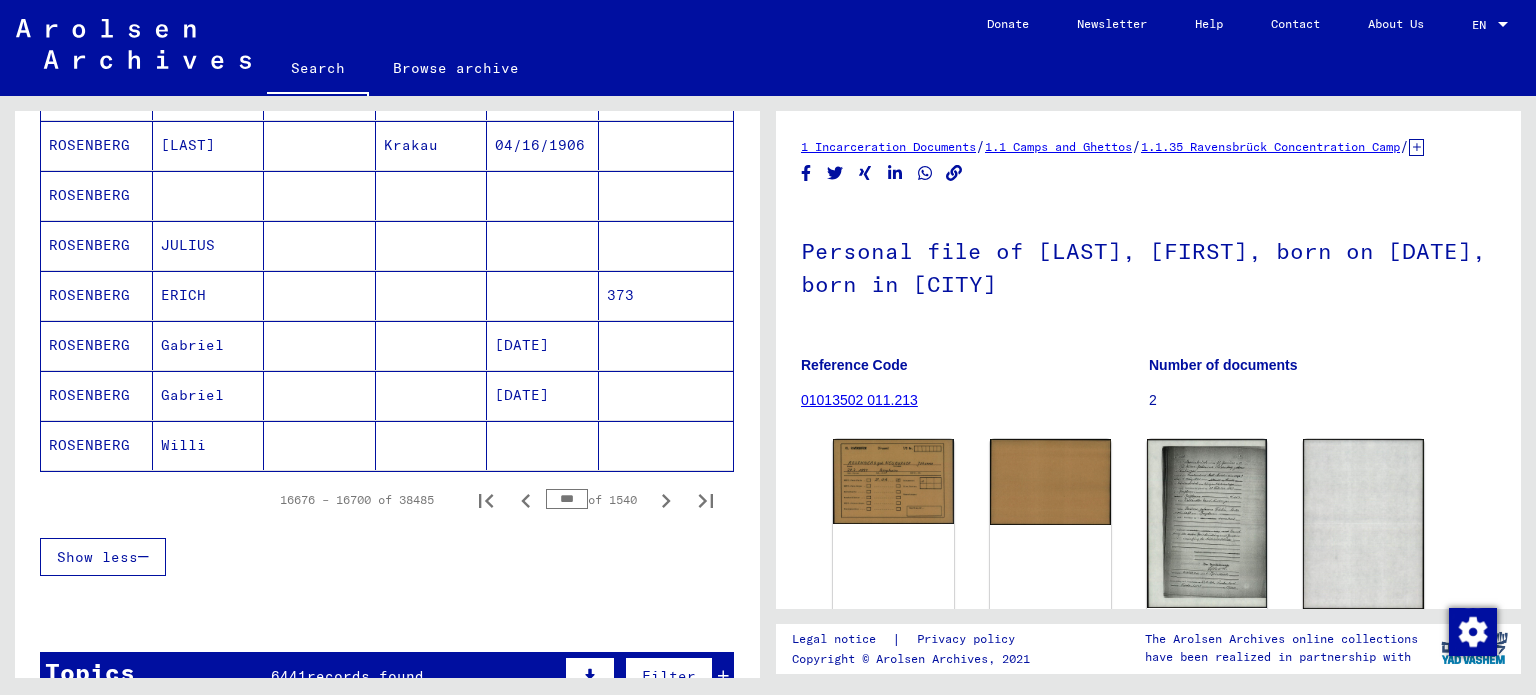 scroll, scrollTop: 1300, scrollLeft: 0, axis: vertical 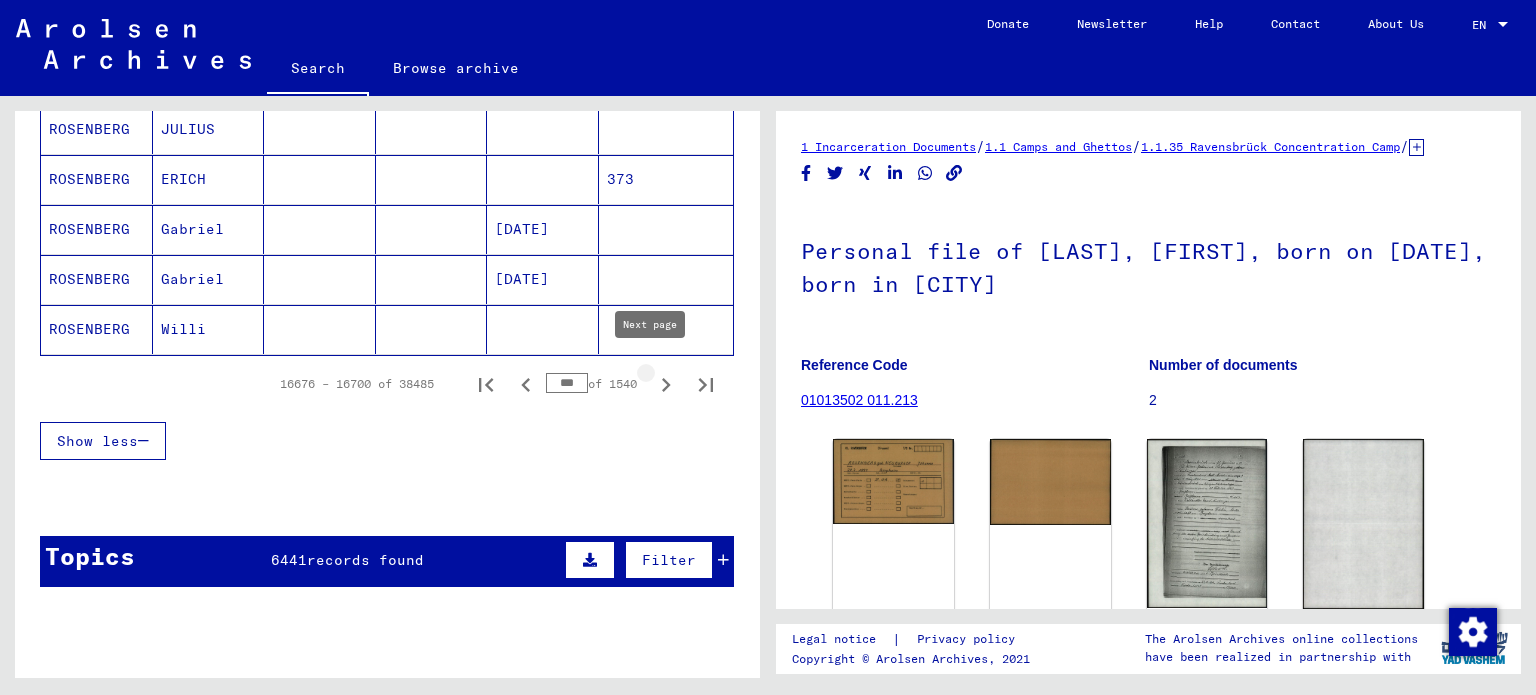 click 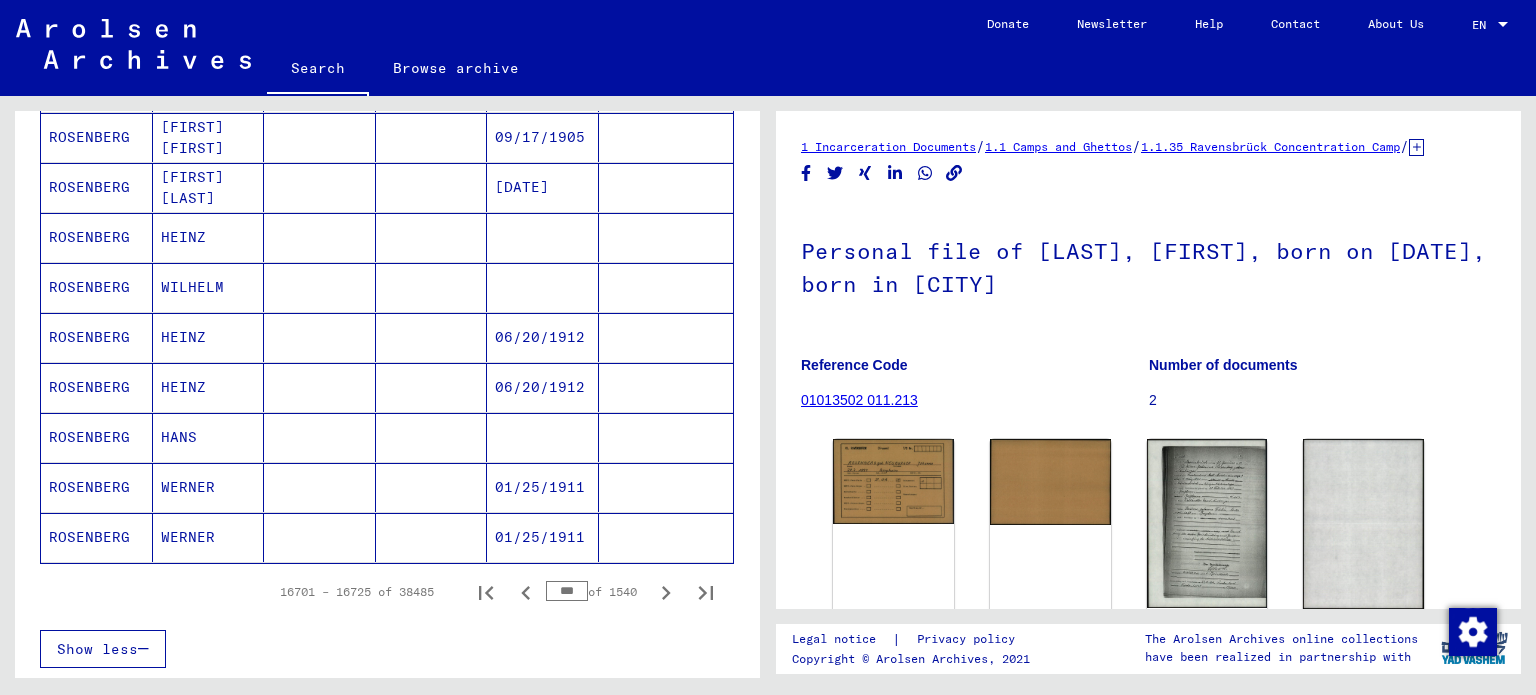 scroll, scrollTop: 1200, scrollLeft: 0, axis: vertical 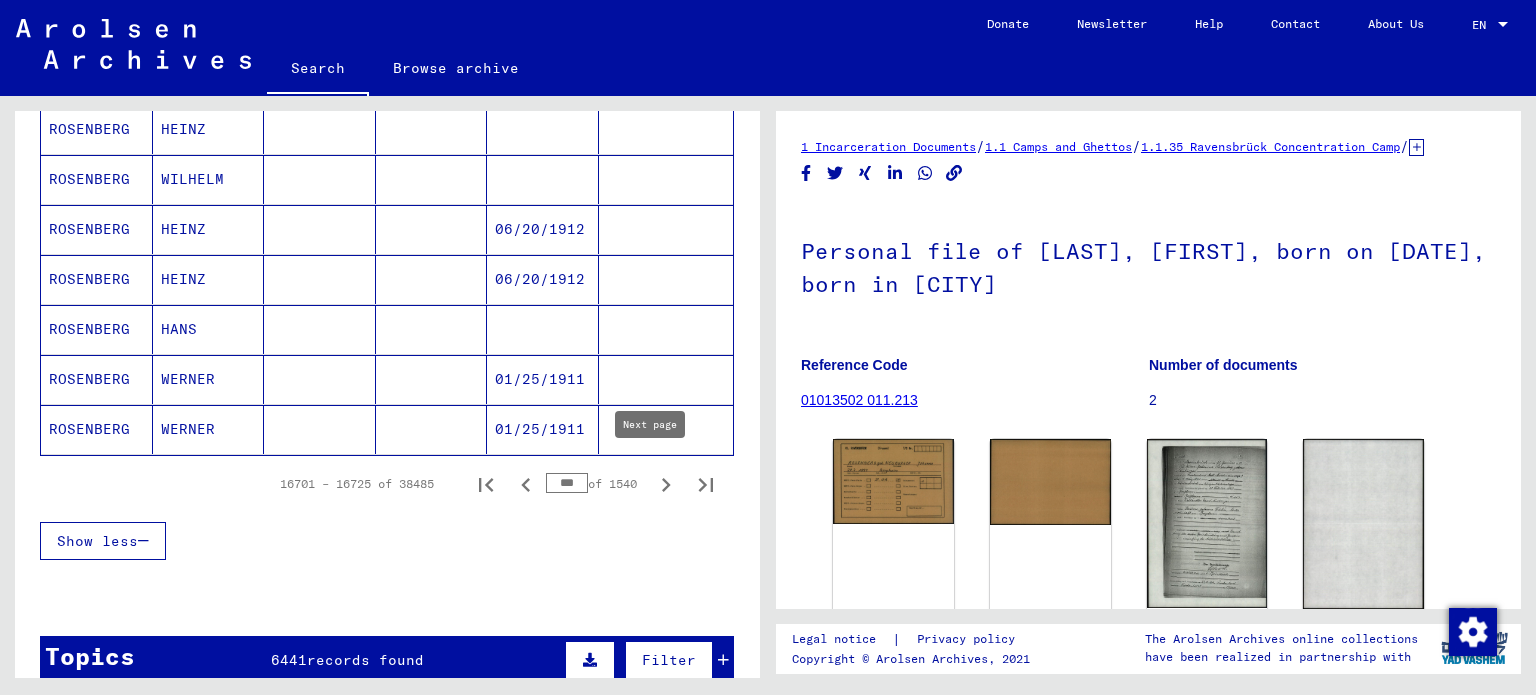 click 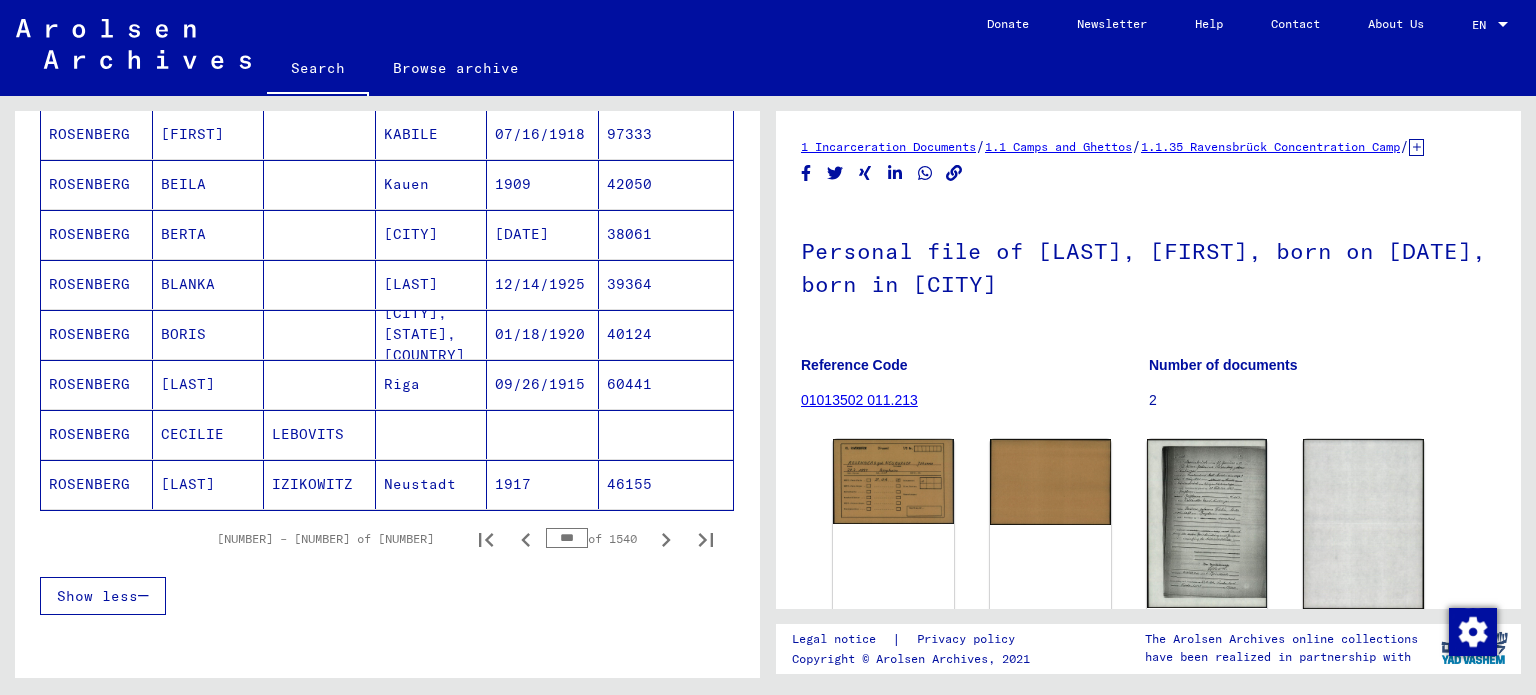 scroll, scrollTop: 1300, scrollLeft: 0, axis: vertical 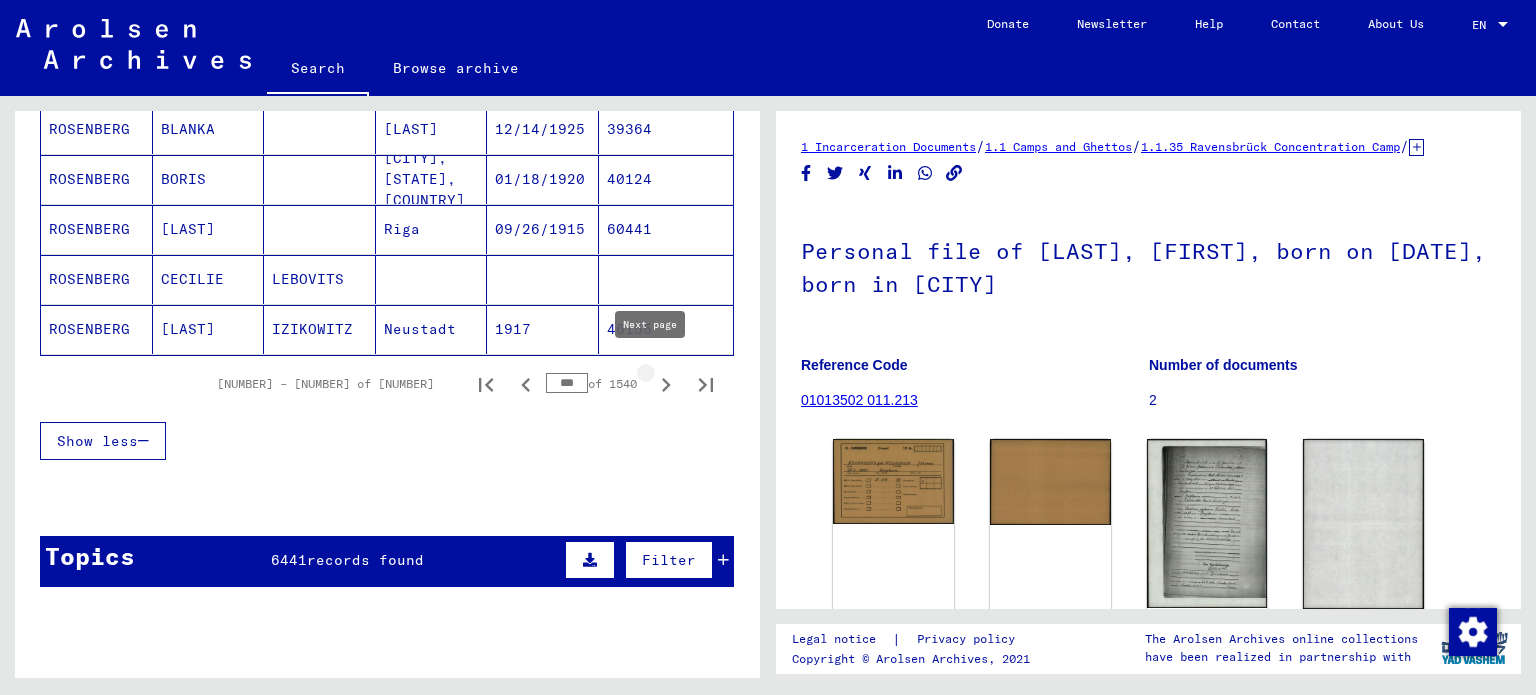 click 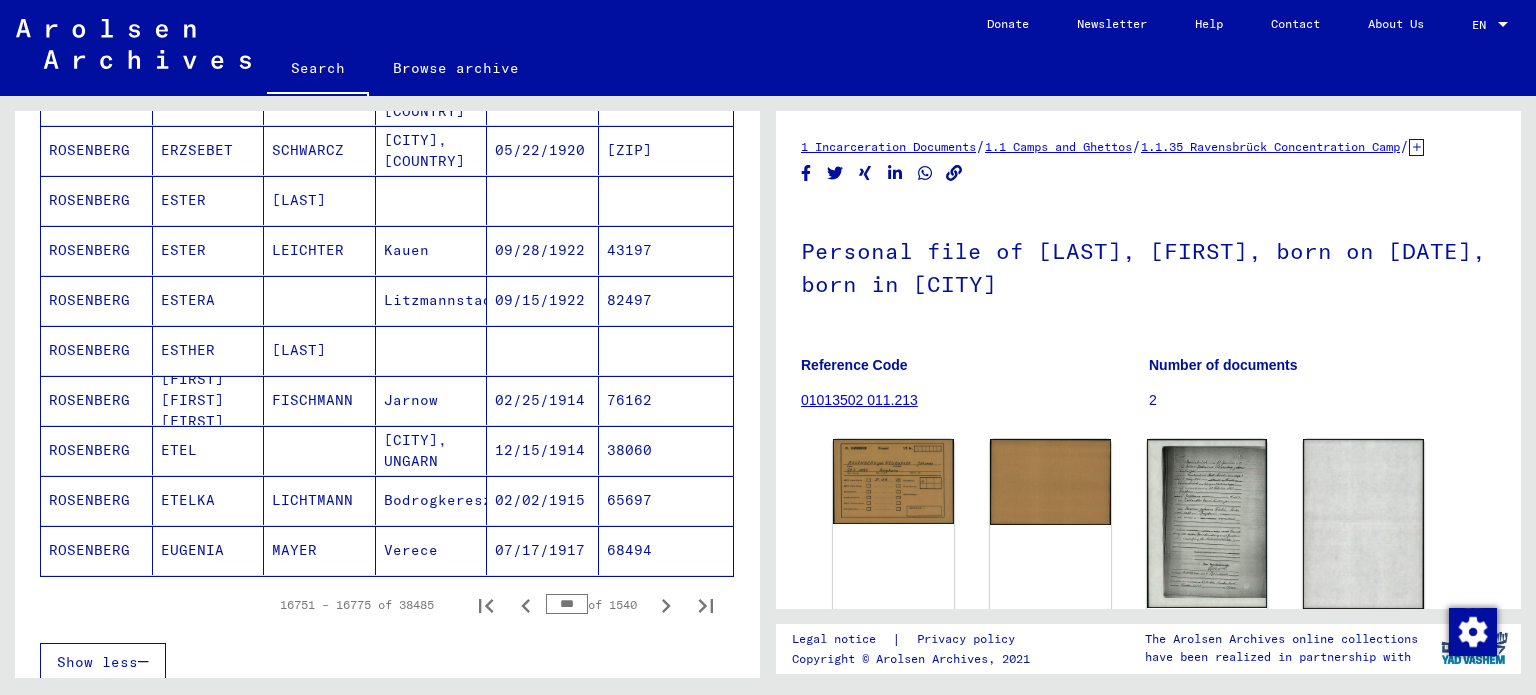 scroll, scrollTop: 1200, scrollLeft: 0, axis: vertical 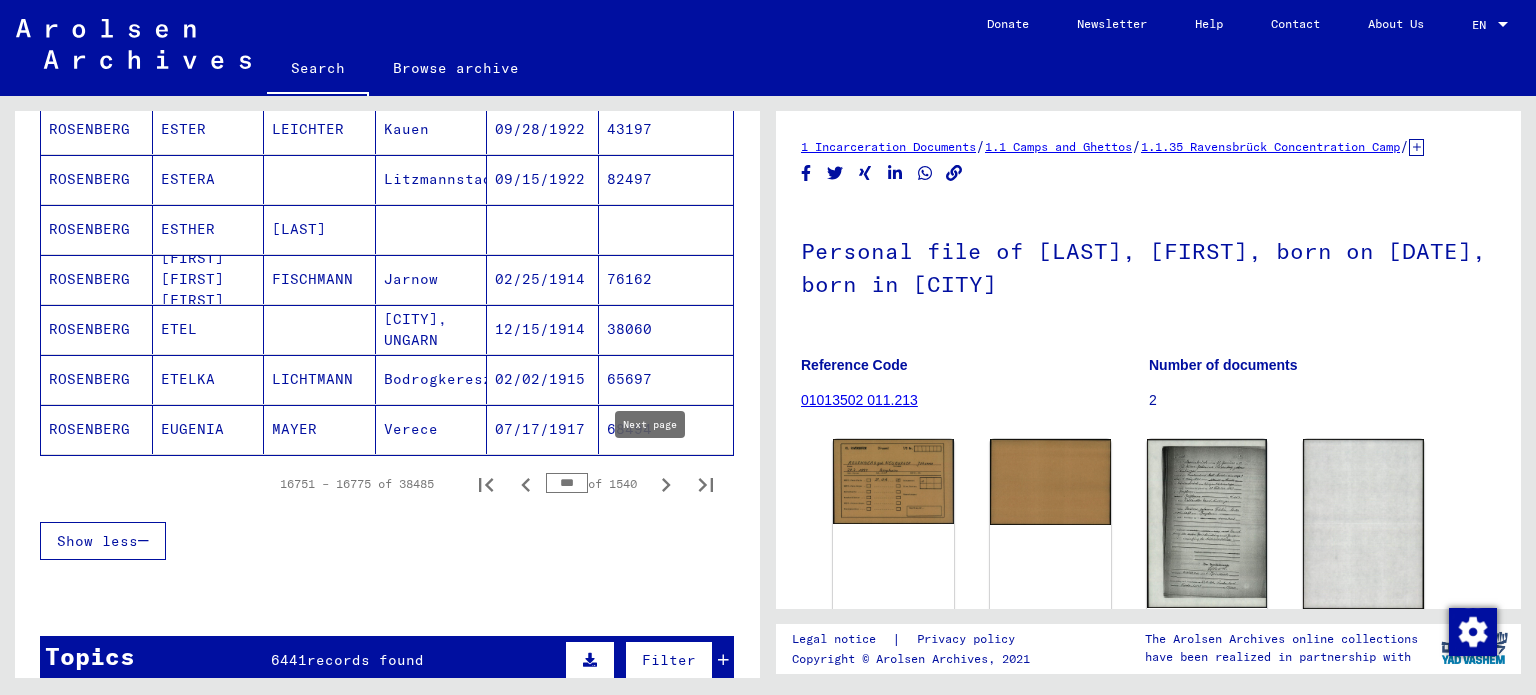 click 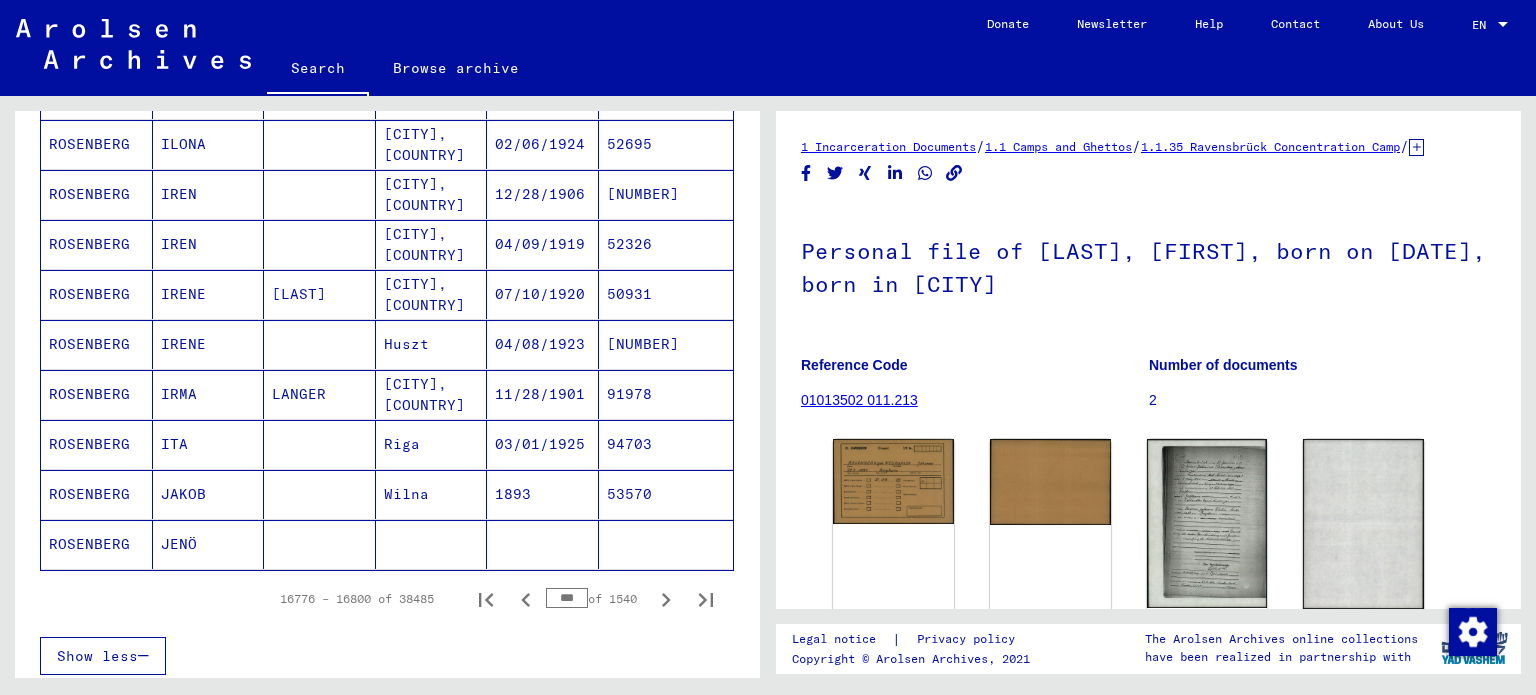 scroll, scrollTop: 1200, scrollLeft: 0, axis: vertical 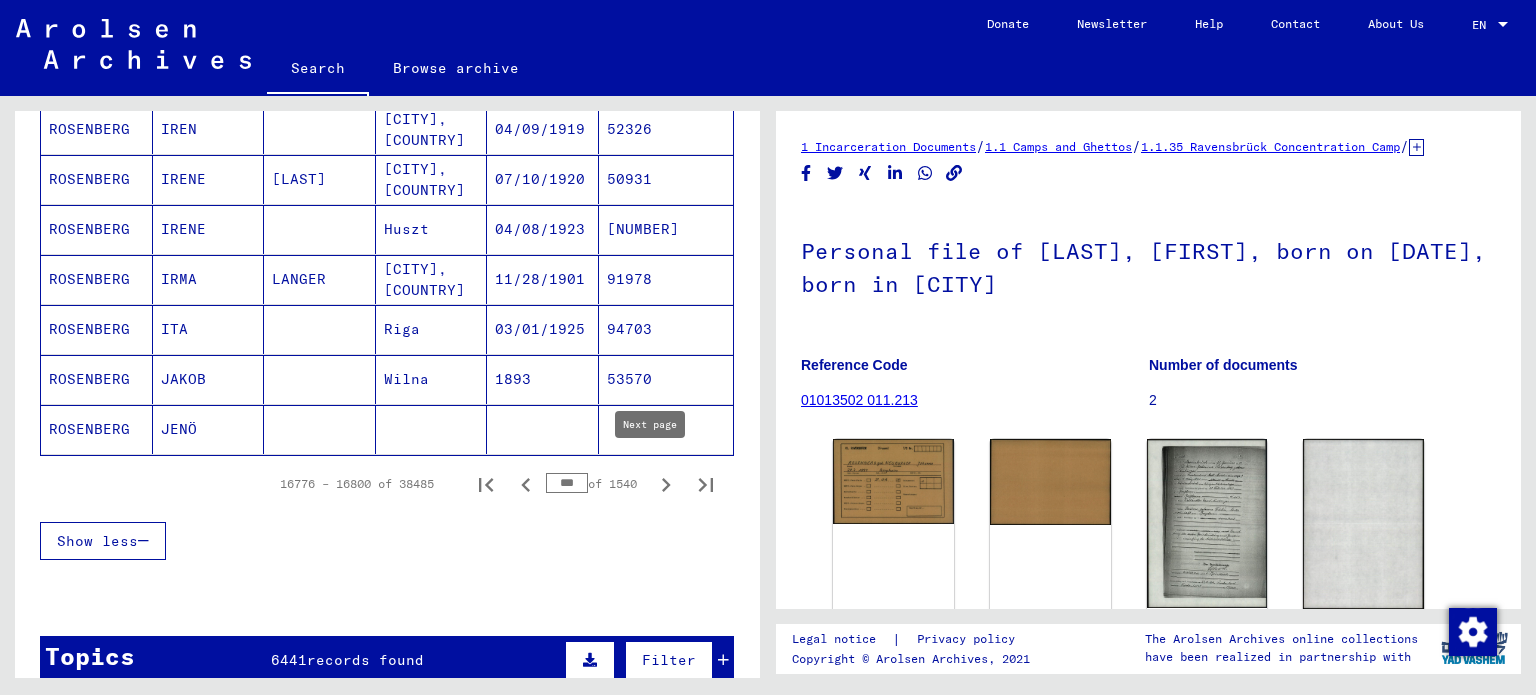 click 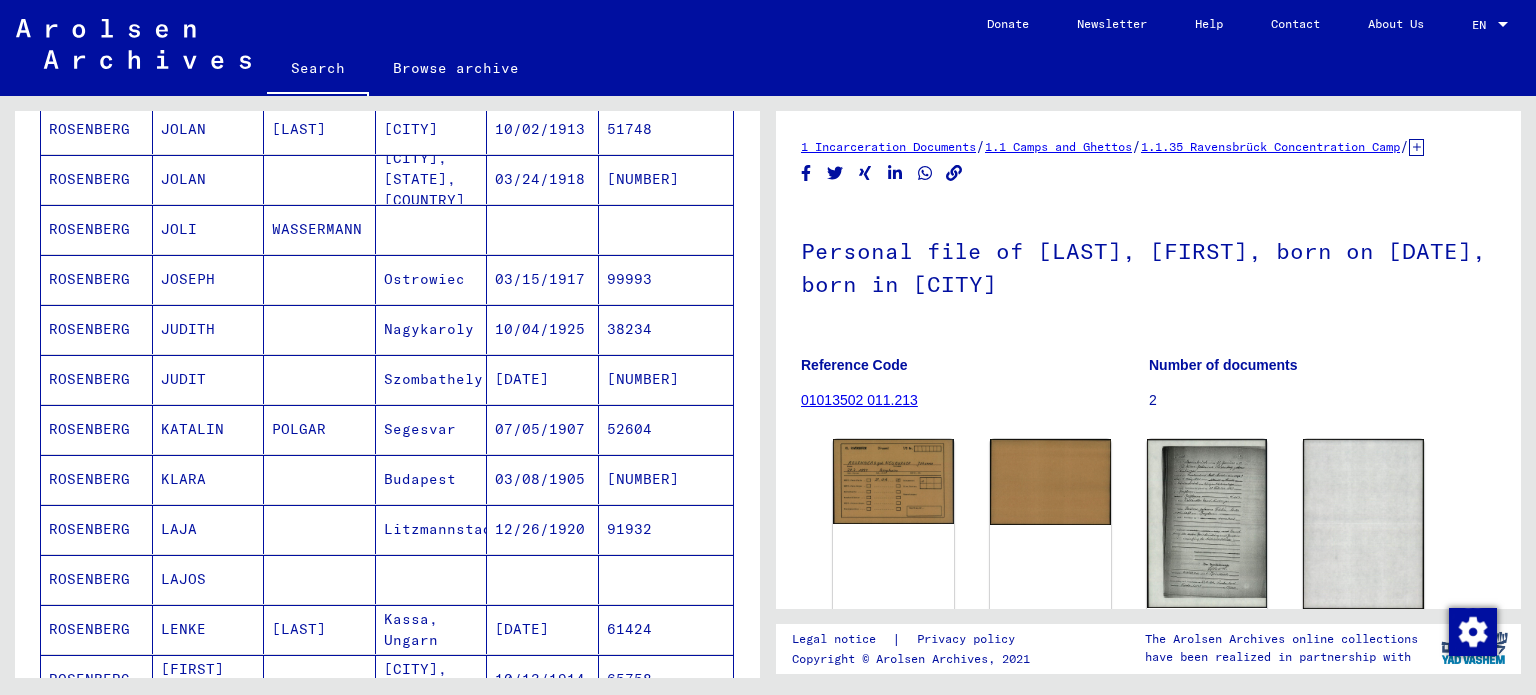 scroll, scrollTop: 100, scrollLeft: 0, axis: vertical 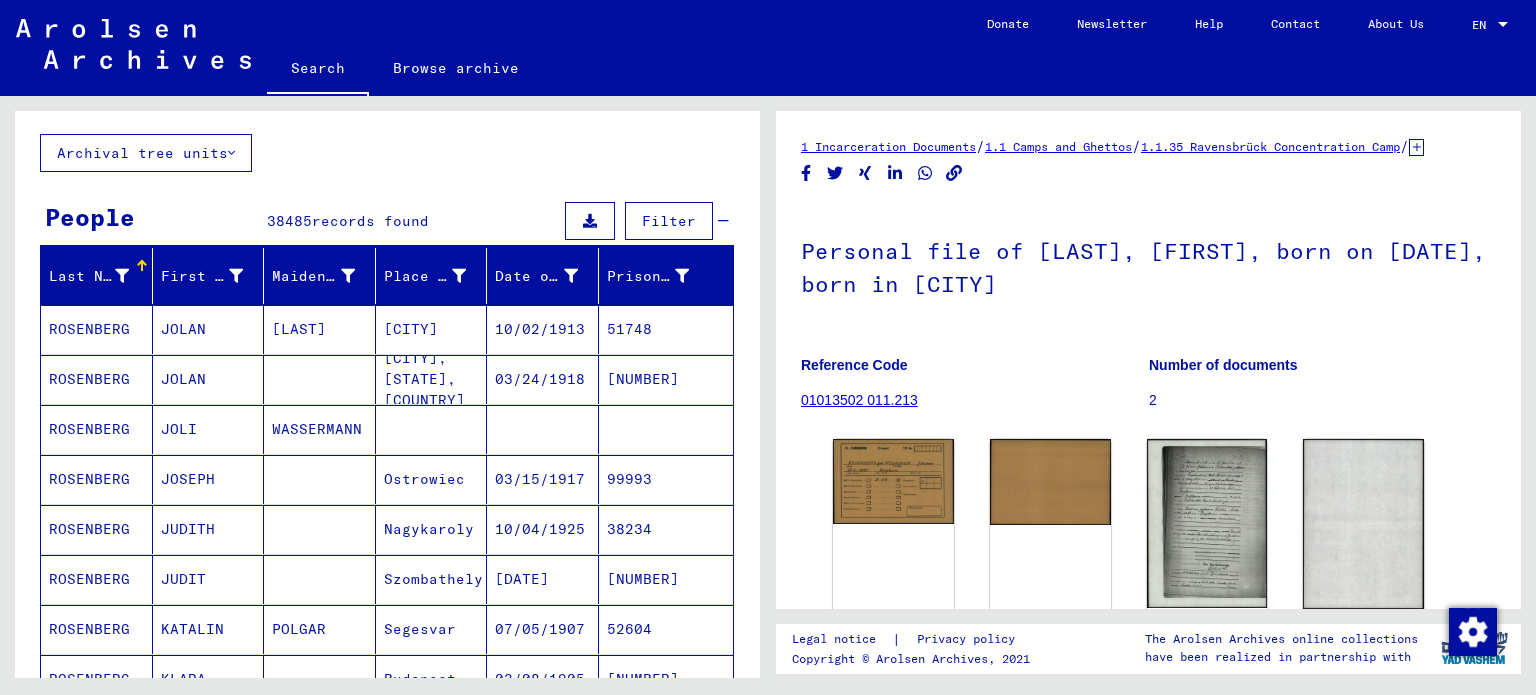 click on "JOSEPH" at bounding box center [209, 529] 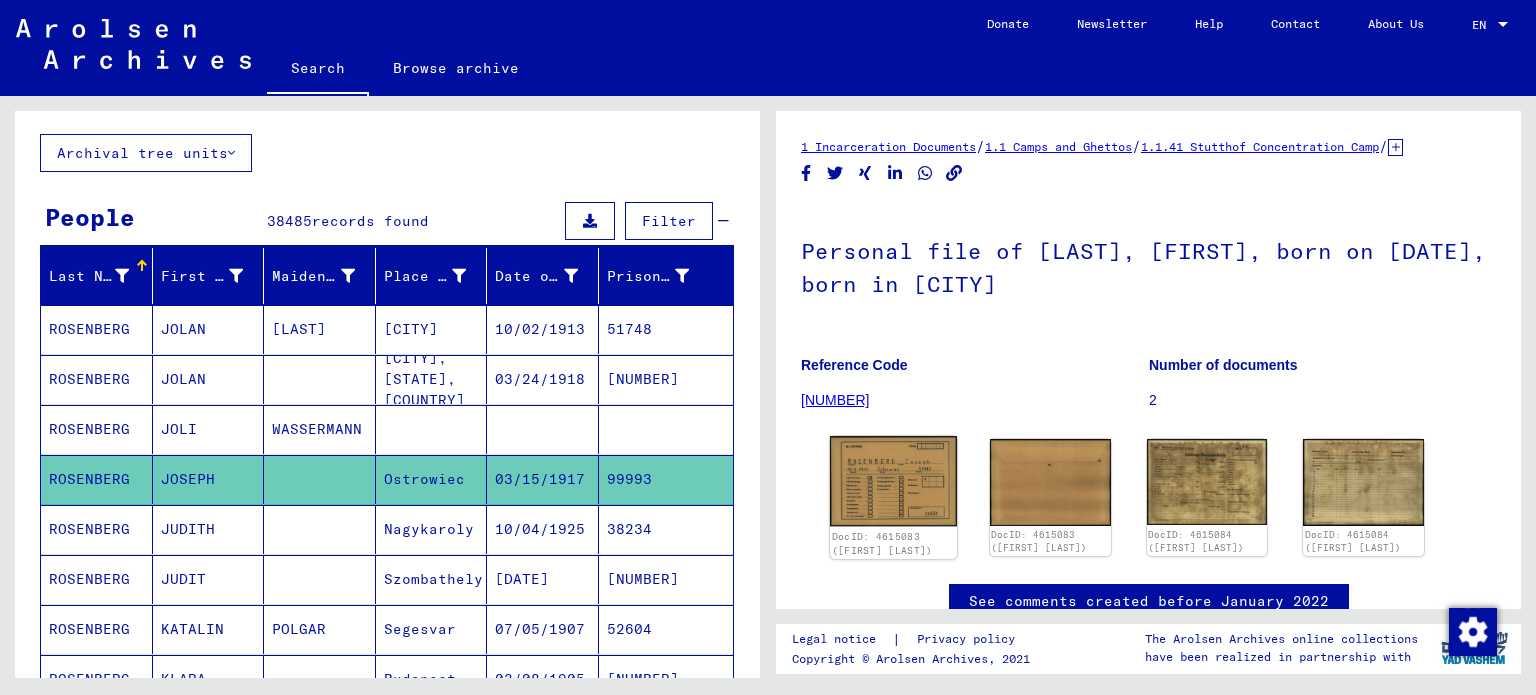 click 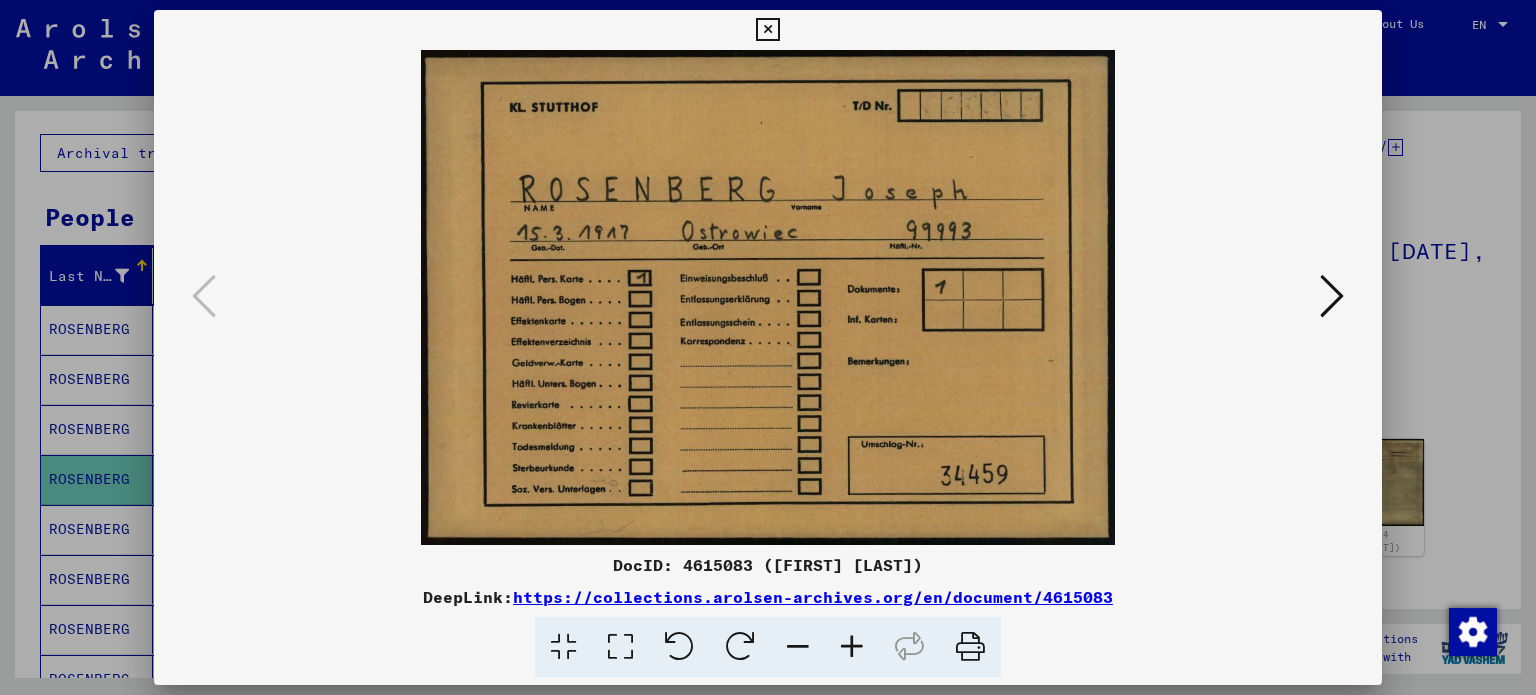 click at bounding box center [767, 30] 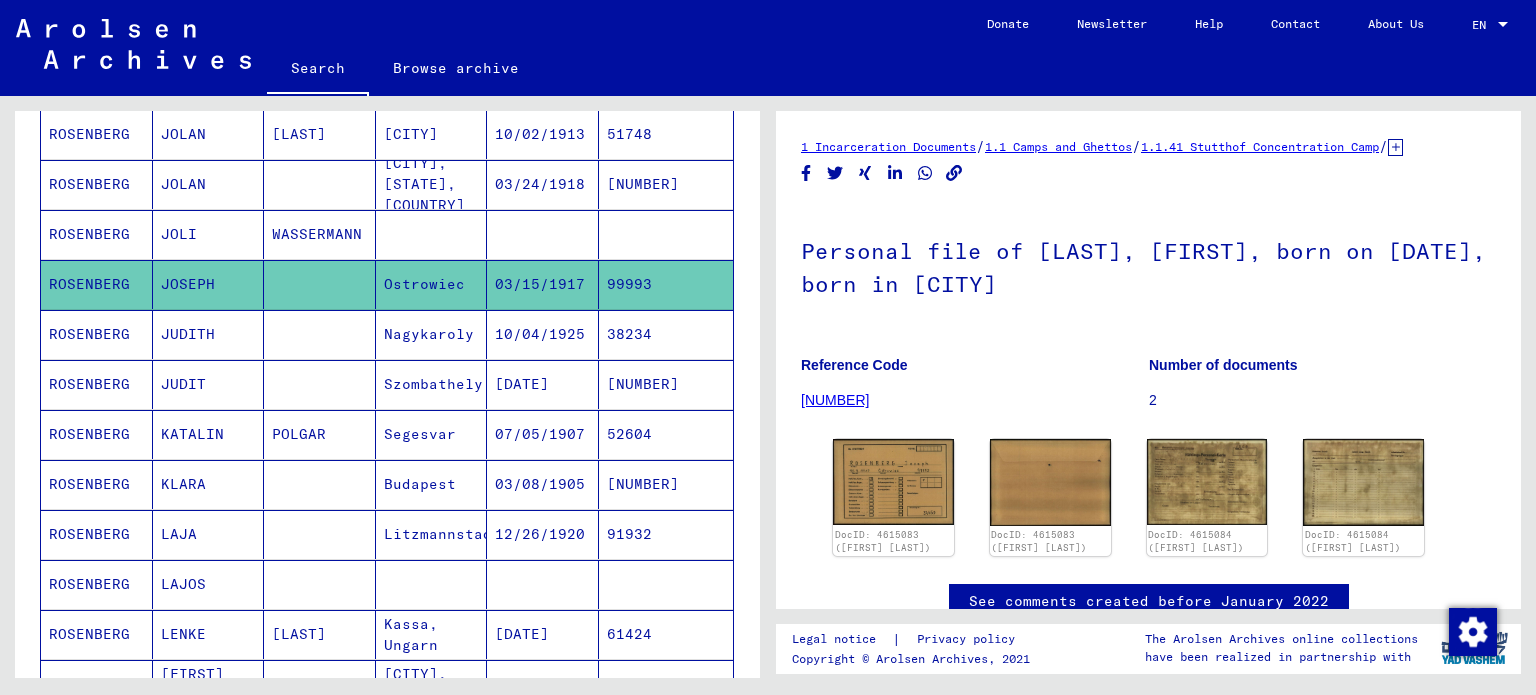 scroll, scrollTop: 300, scrollLeft: 0, axis: vertical 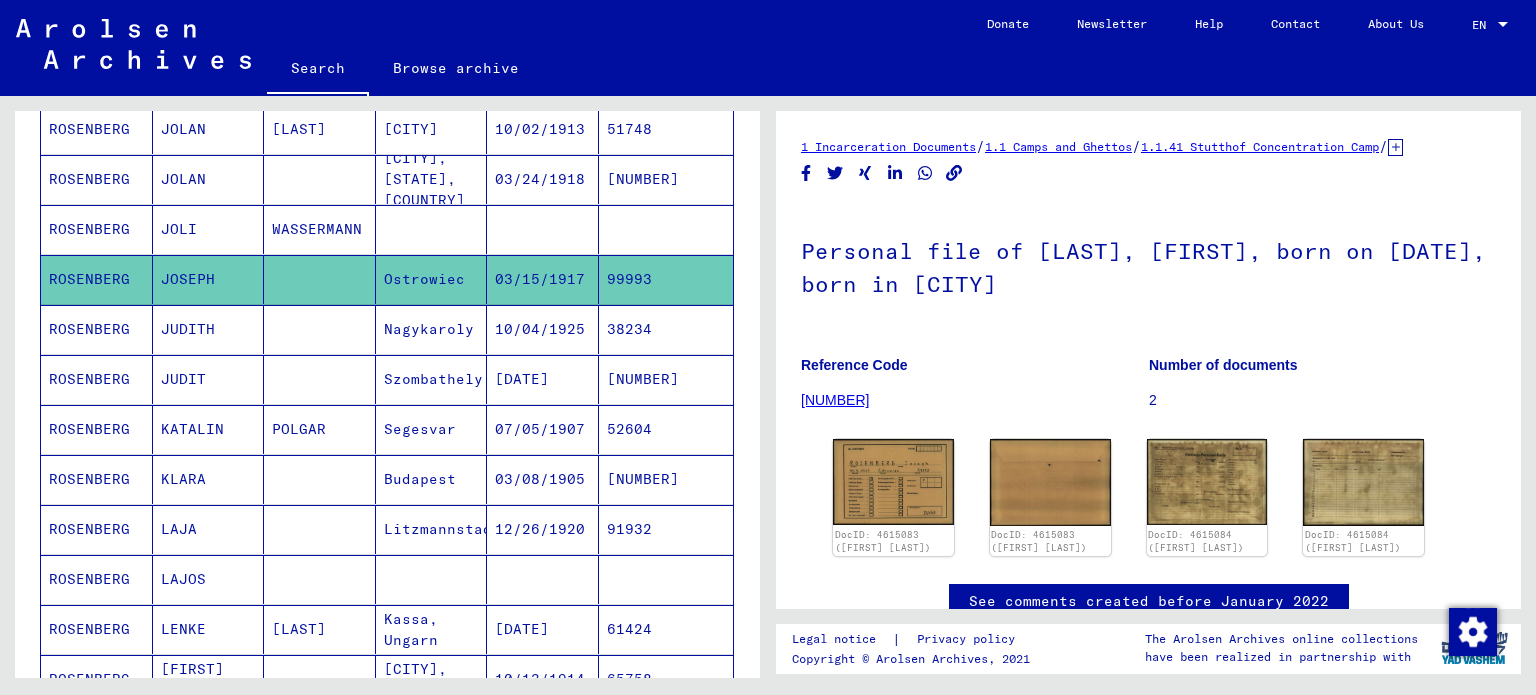 click on "Nagykaroly" at bounding box center (432, 379) 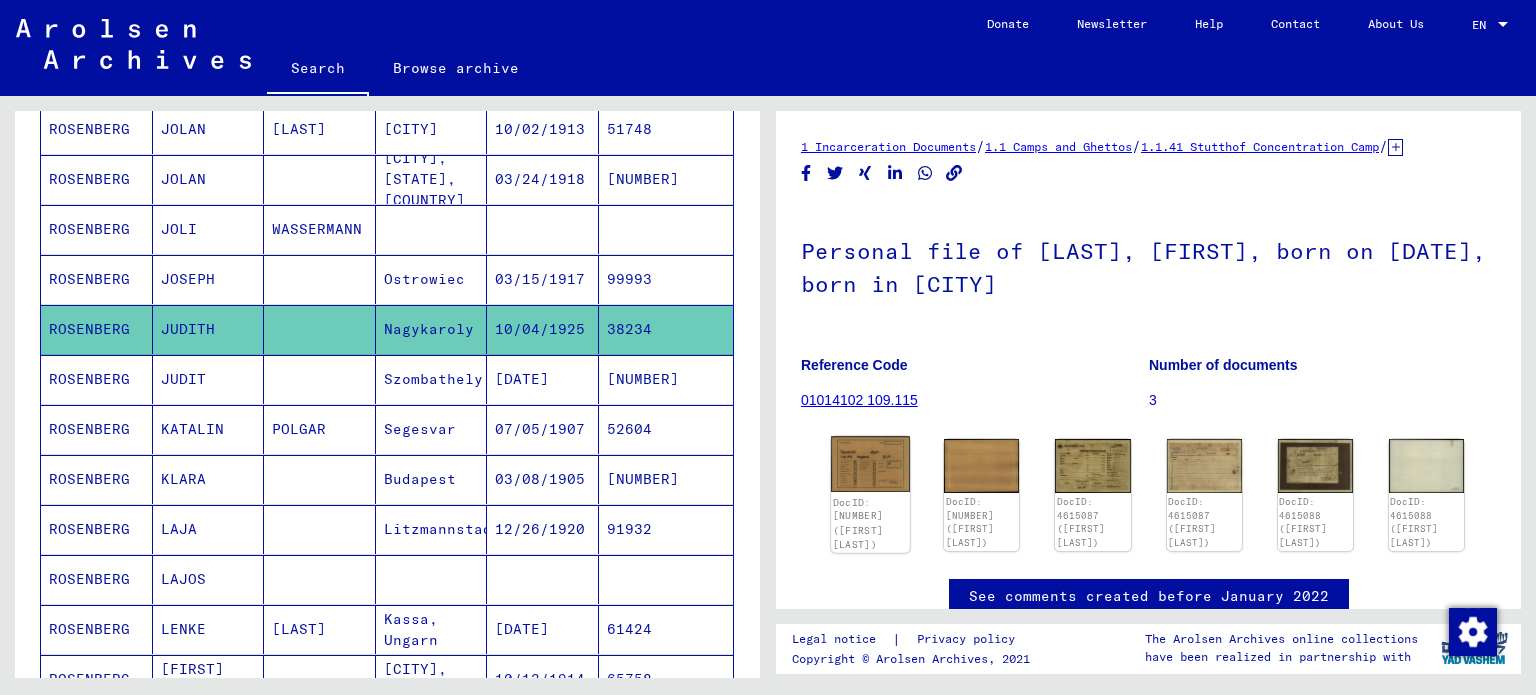 click 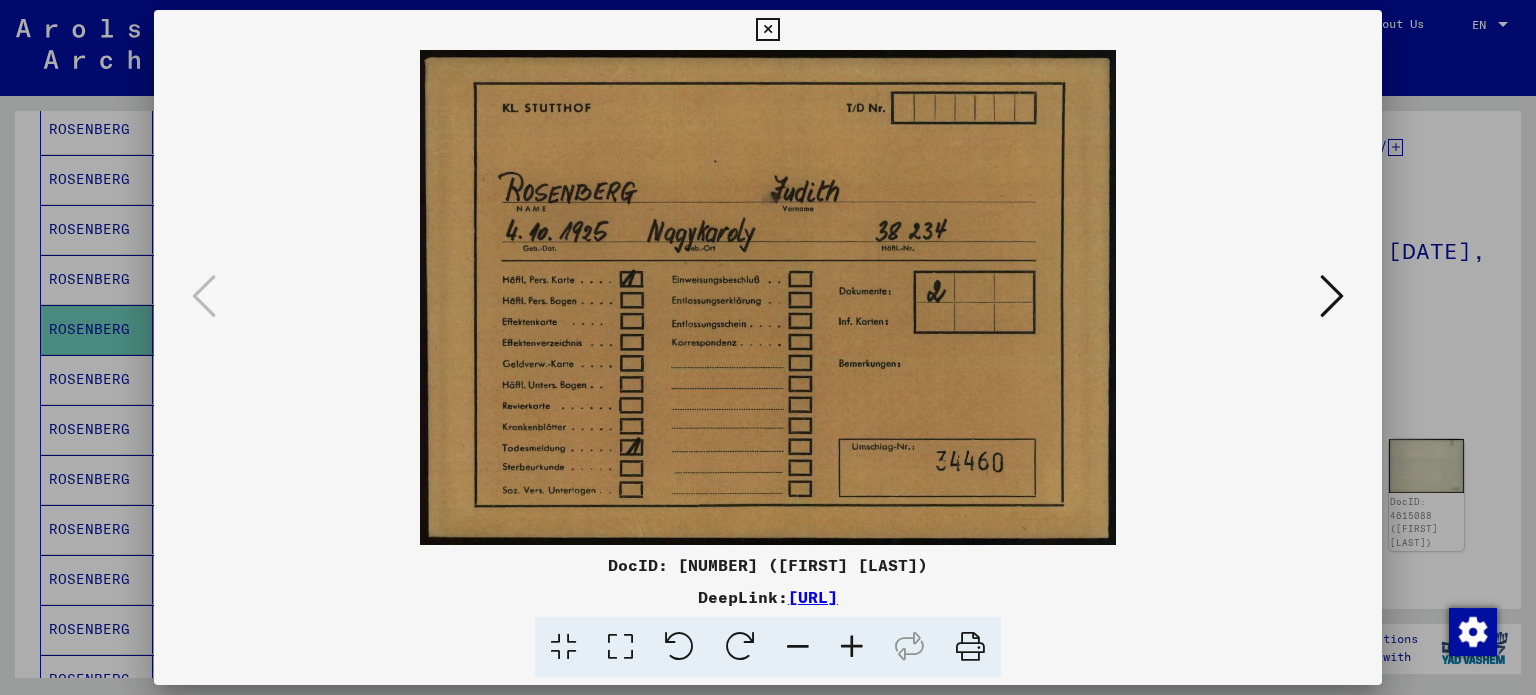 click at bounding box center (767, 30) 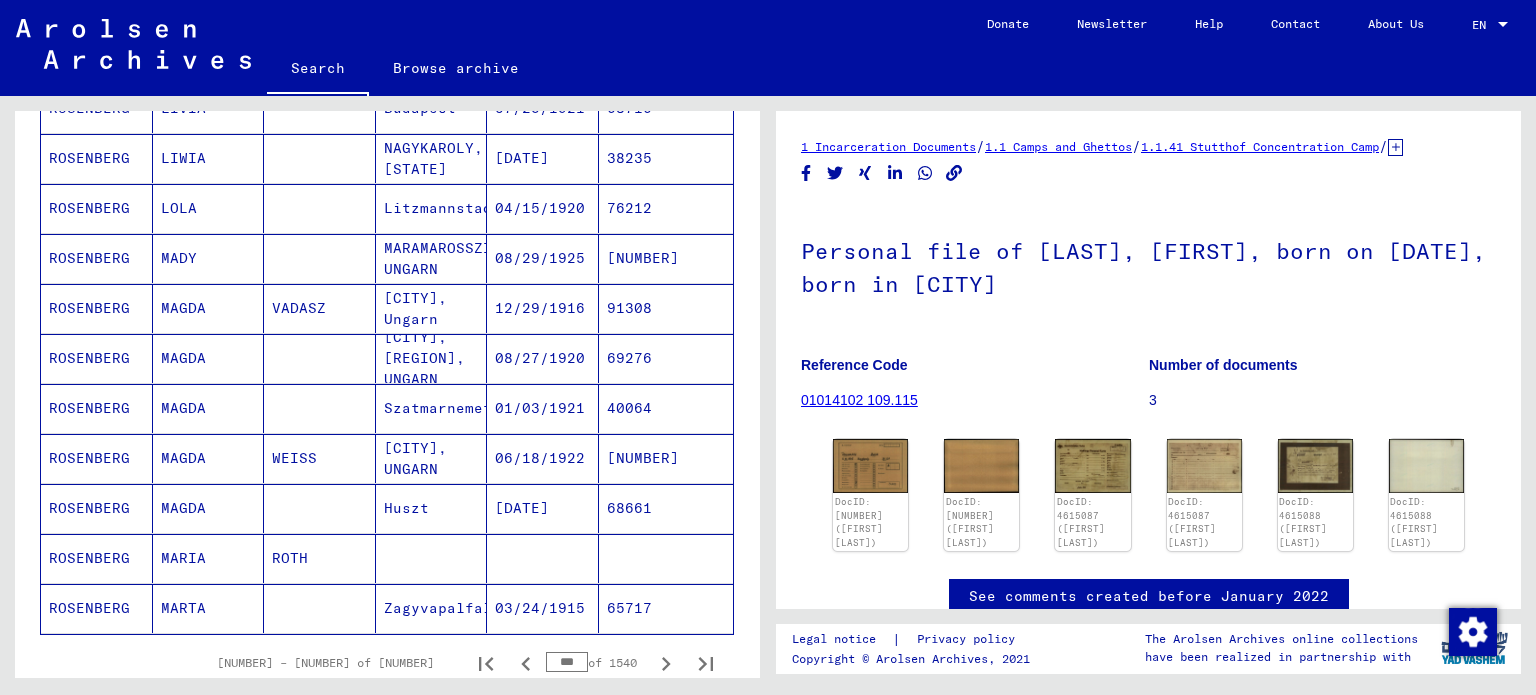 scroll, scrollTop: 1200, scrollLeft: 0, axis: vertical 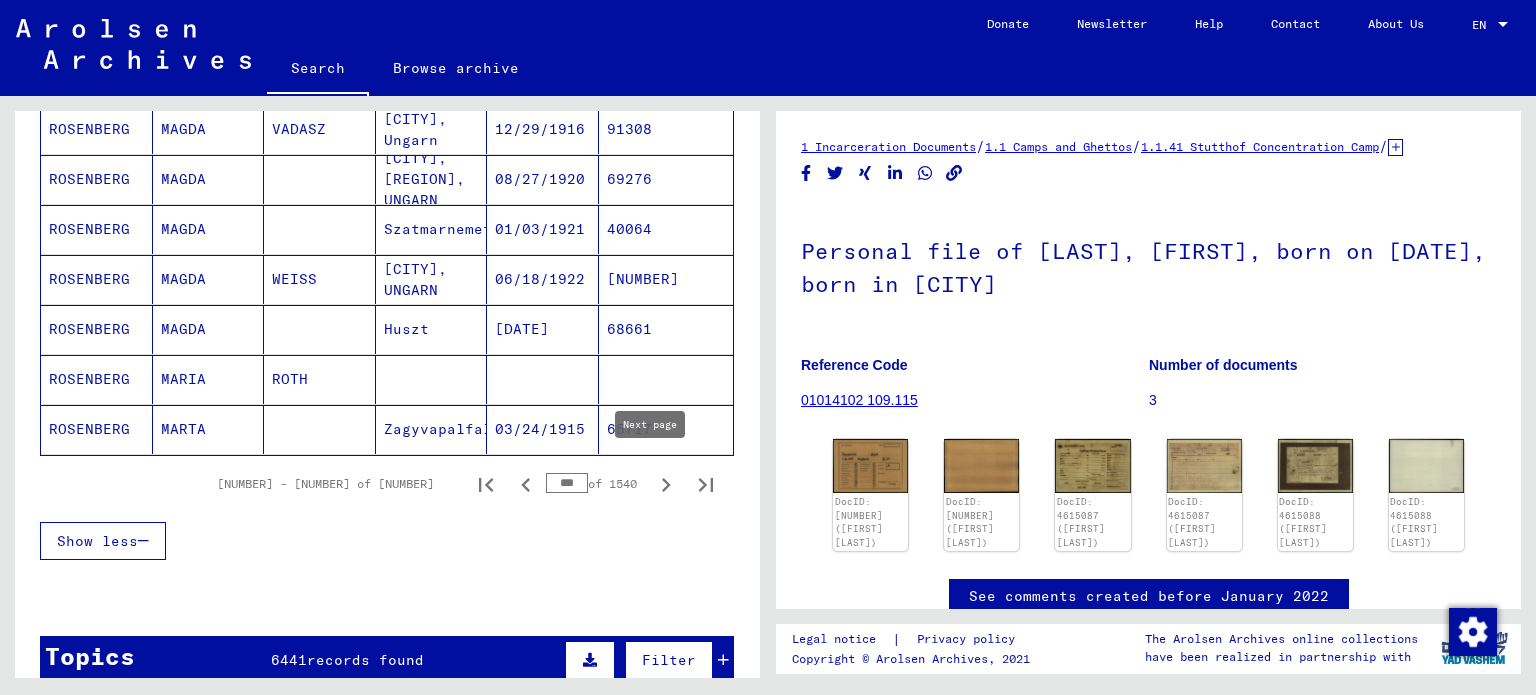 click 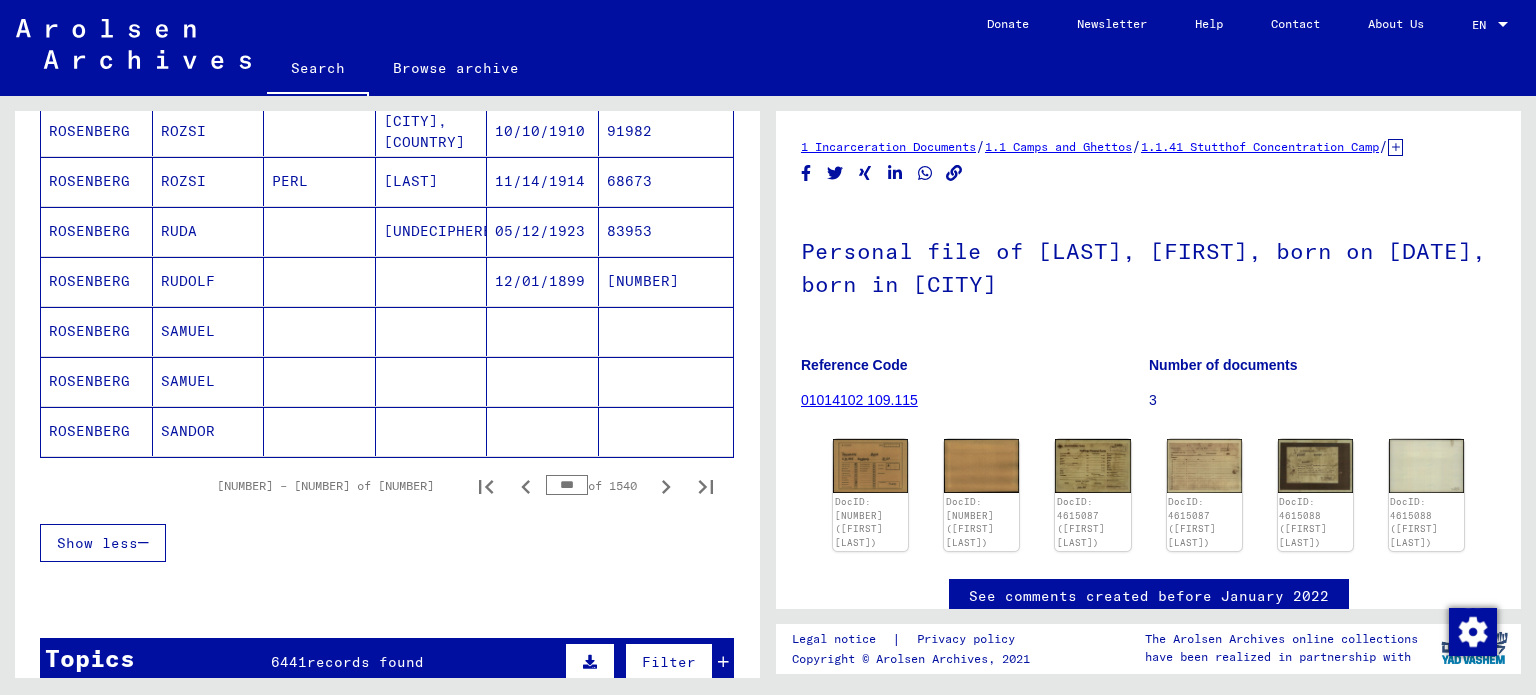 scroll, scrollTop: 1400, scrollLeft: 0, axis: vertical 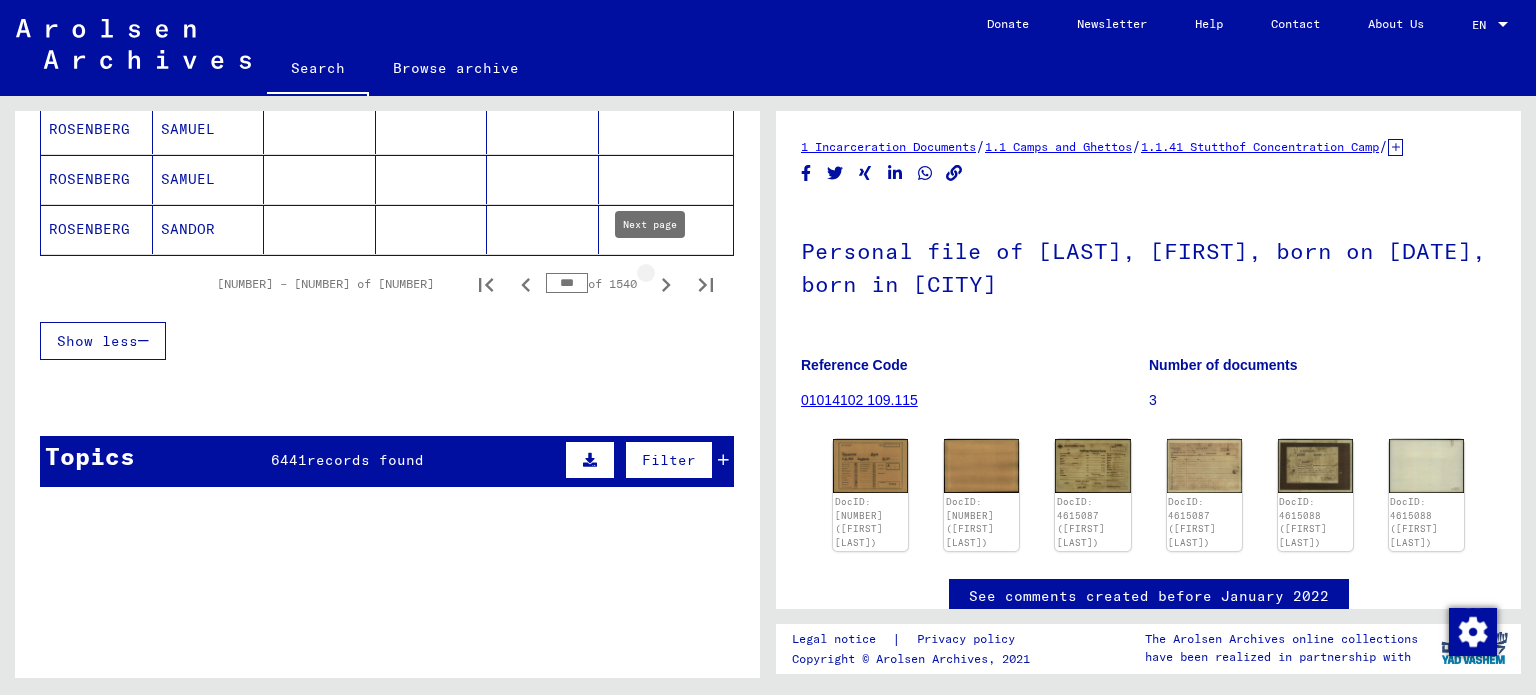 click 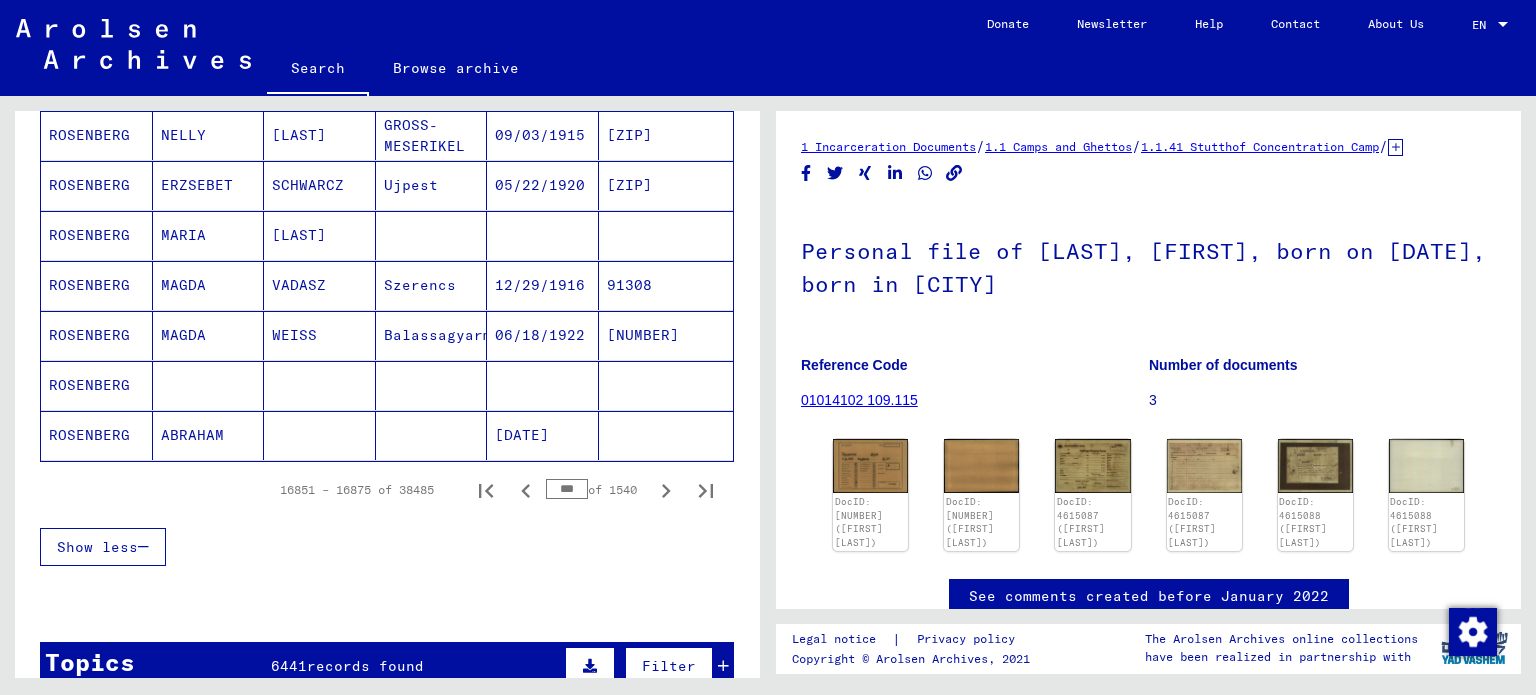 scroll, scrollTop: 1400, scrollLeft: 0, axis: vertical 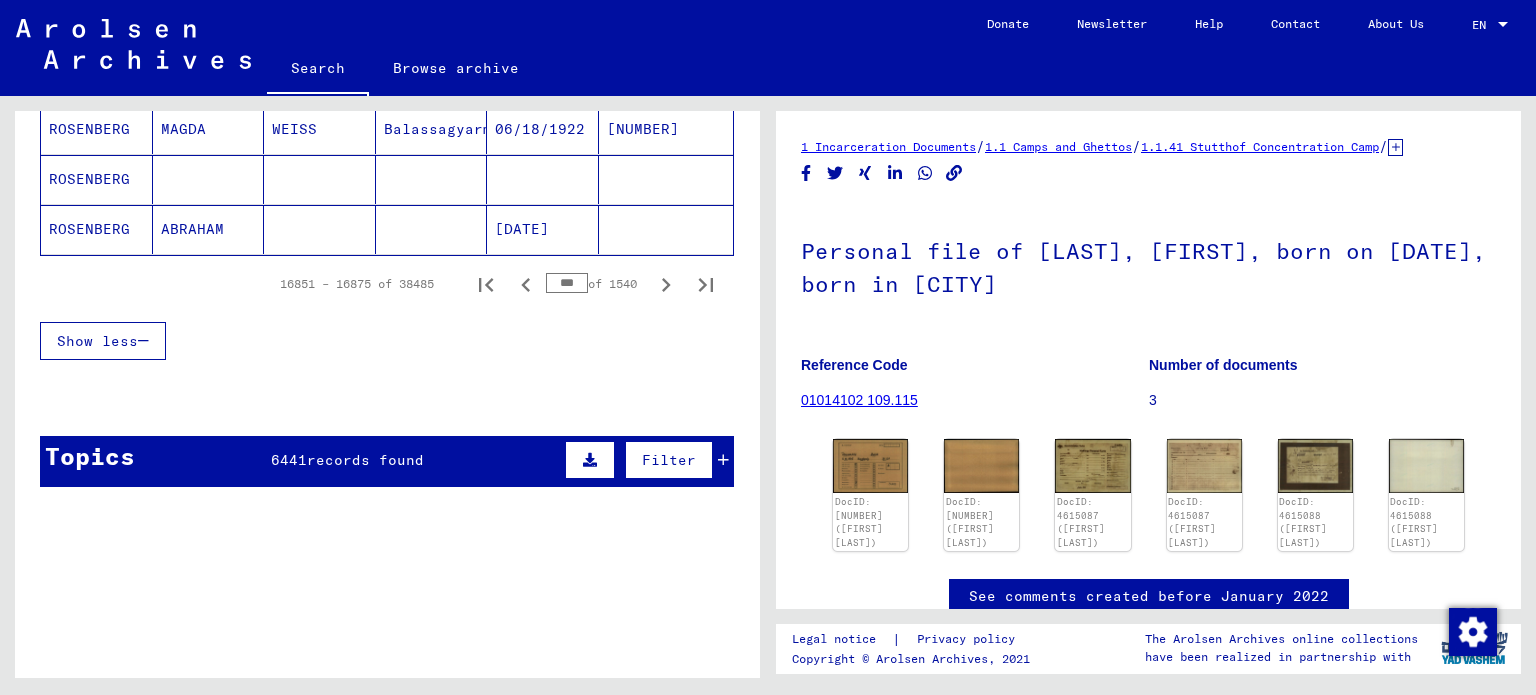 click on "ROSENBERG" at bounding box center (97, 229) 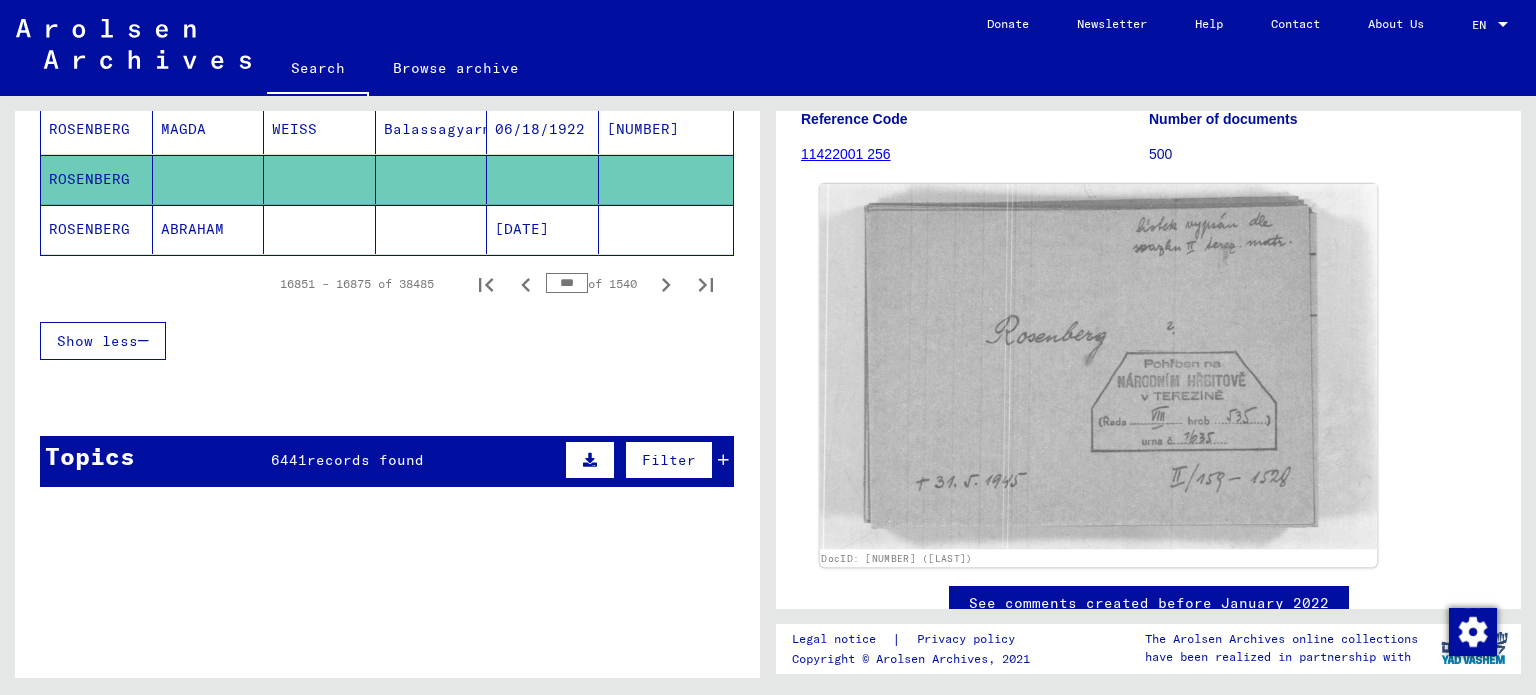 scroll, scrollTop: 239, scrollLeft: 0, axis: vertical 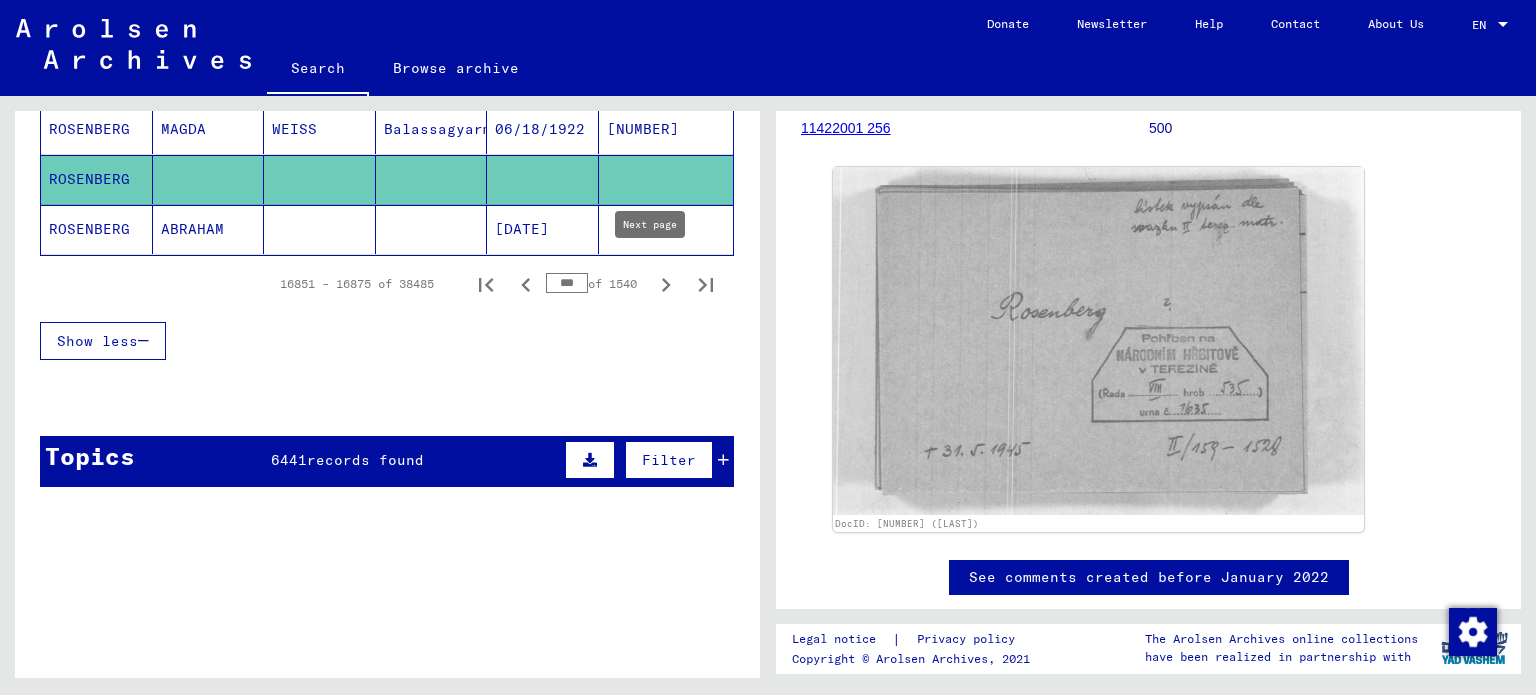 click 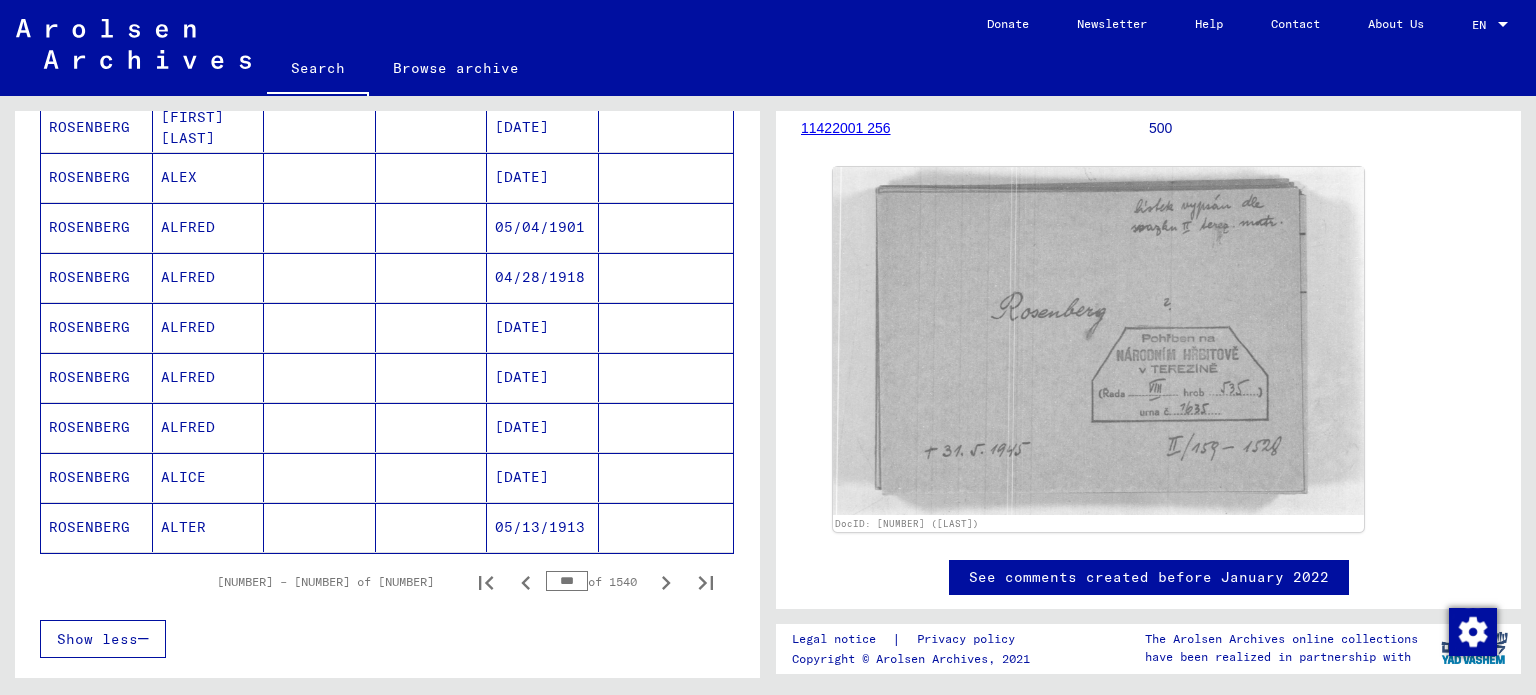 scroll, scrollTop: 1200, scrollLeft: 0, axis: vertical 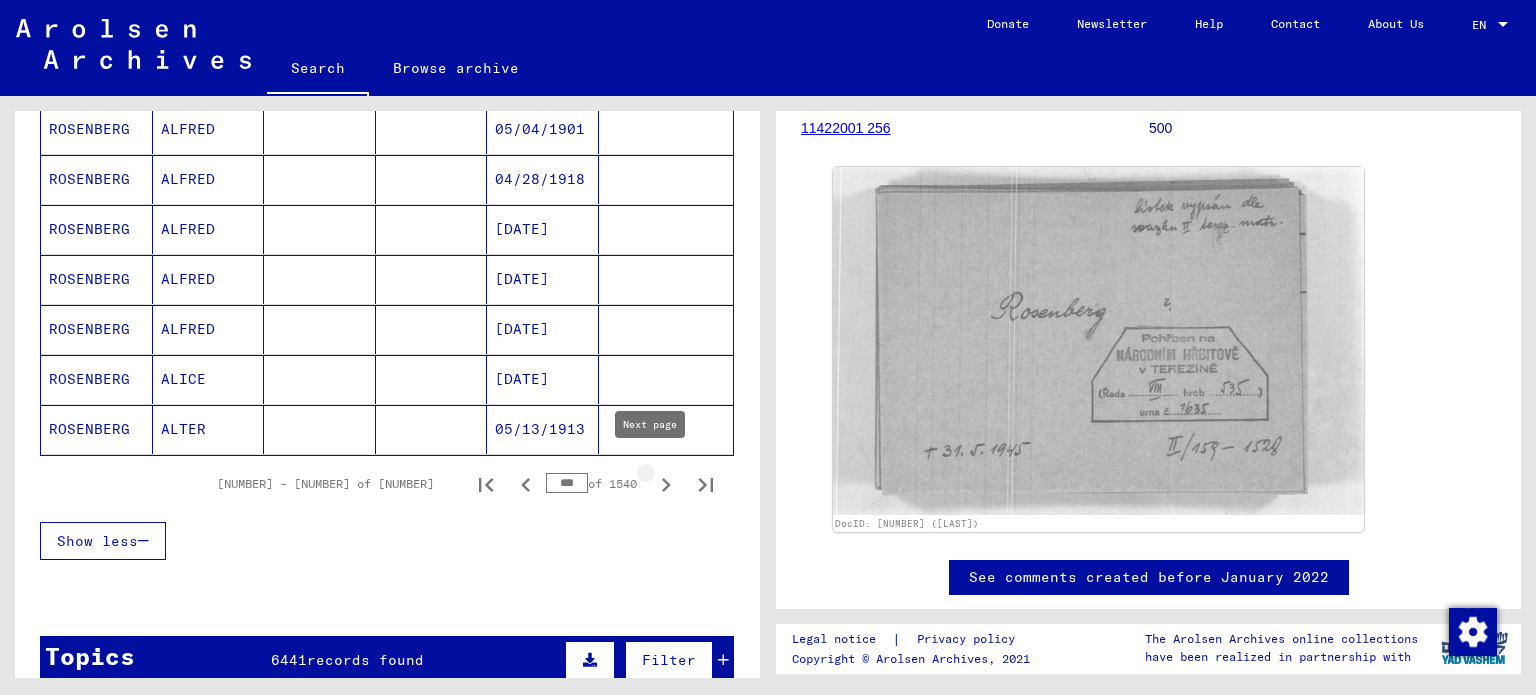 click 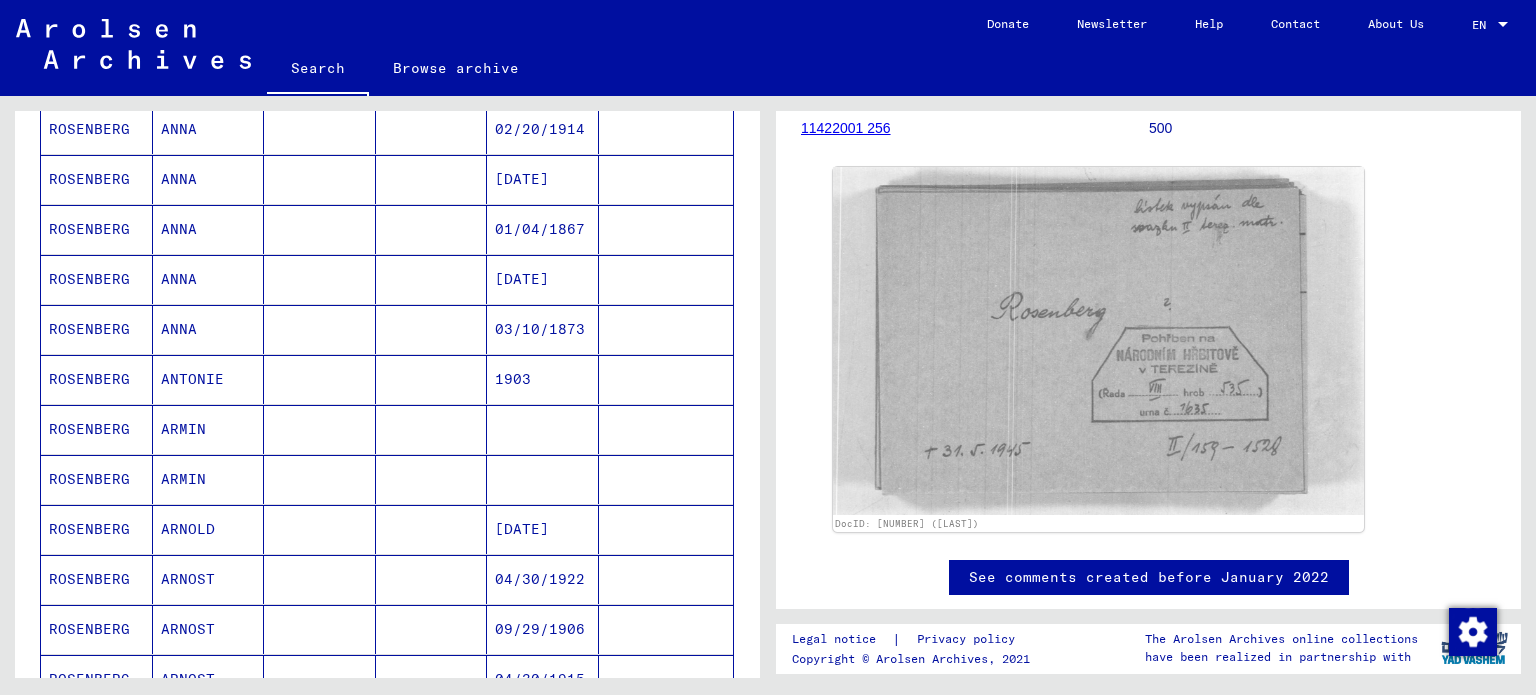 scroll, scrollTop: 1100, scrollLeft: 0, axis: vertical 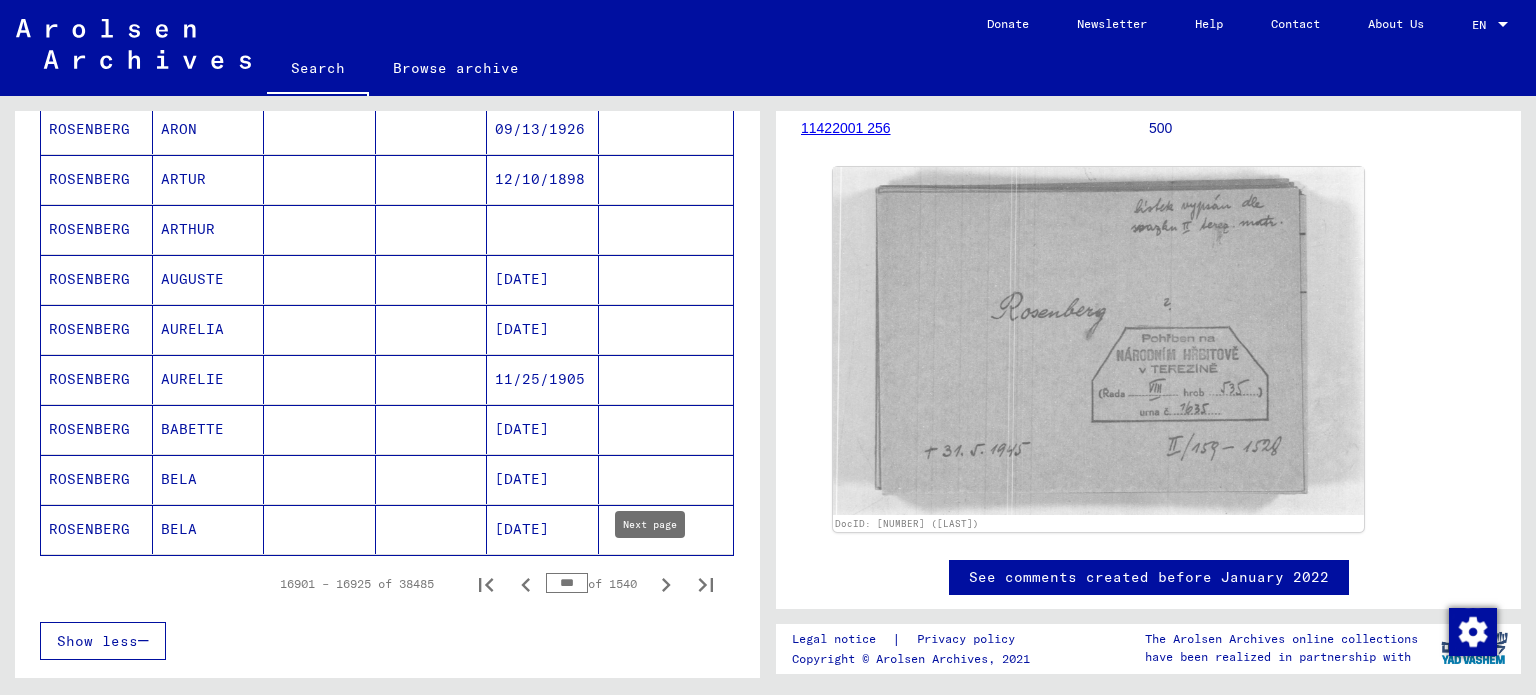 click 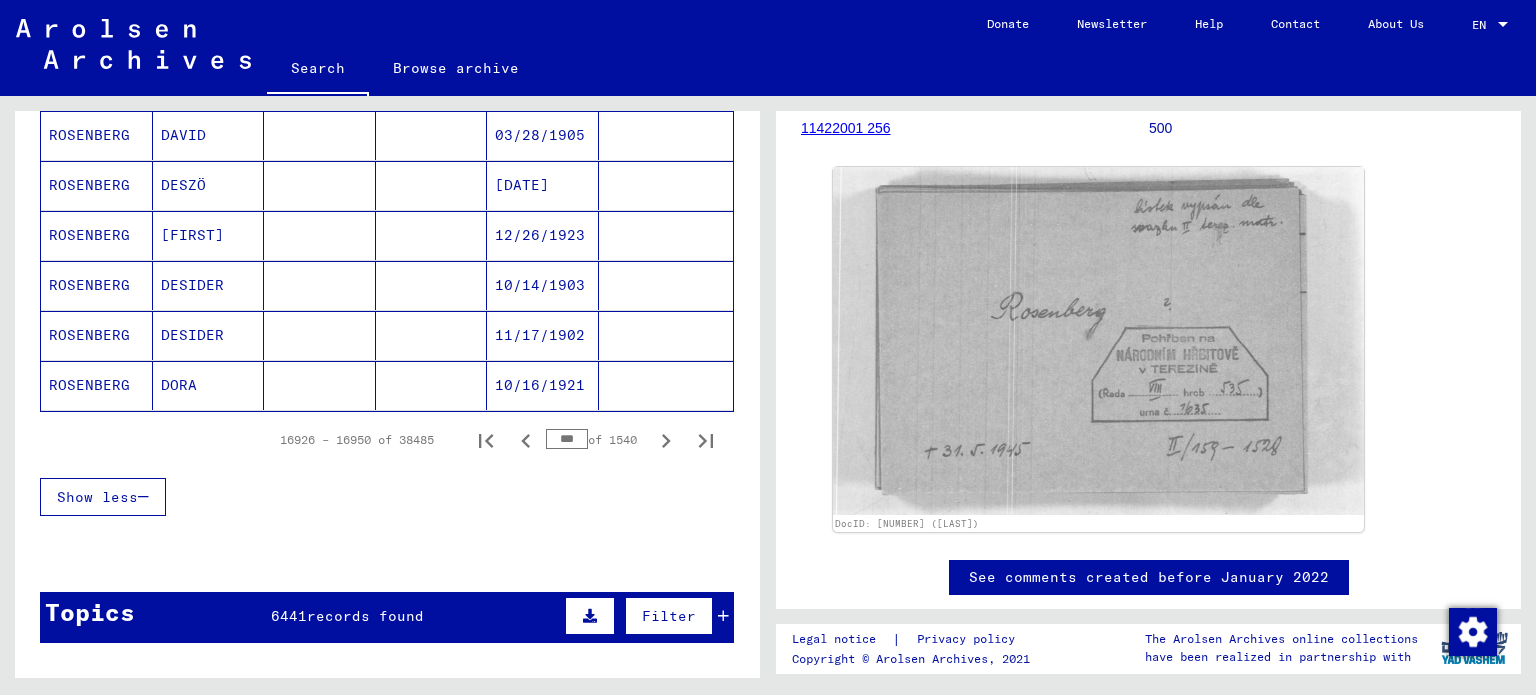 scroll, scrollTop: 1400, scrollLeft: 0, axis: vertical 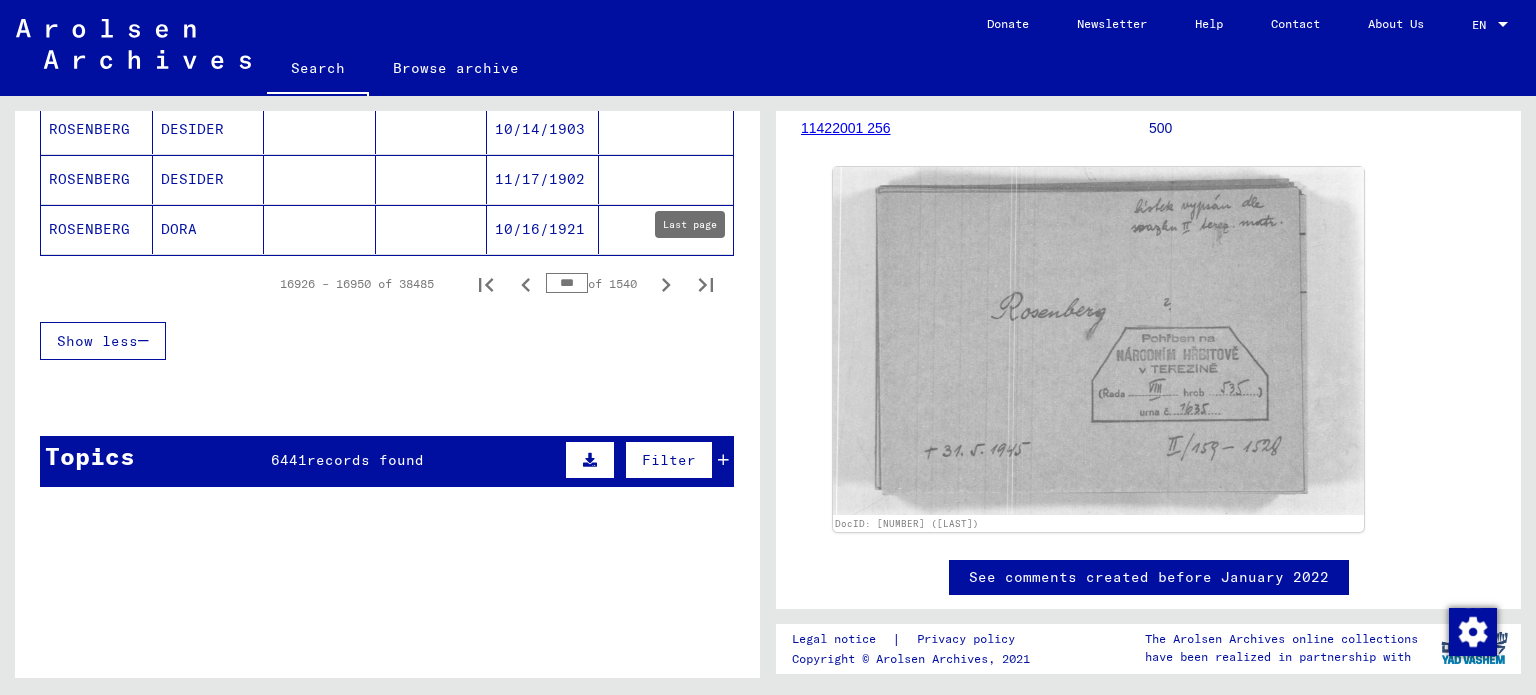 click at bounding box center (666, 284) 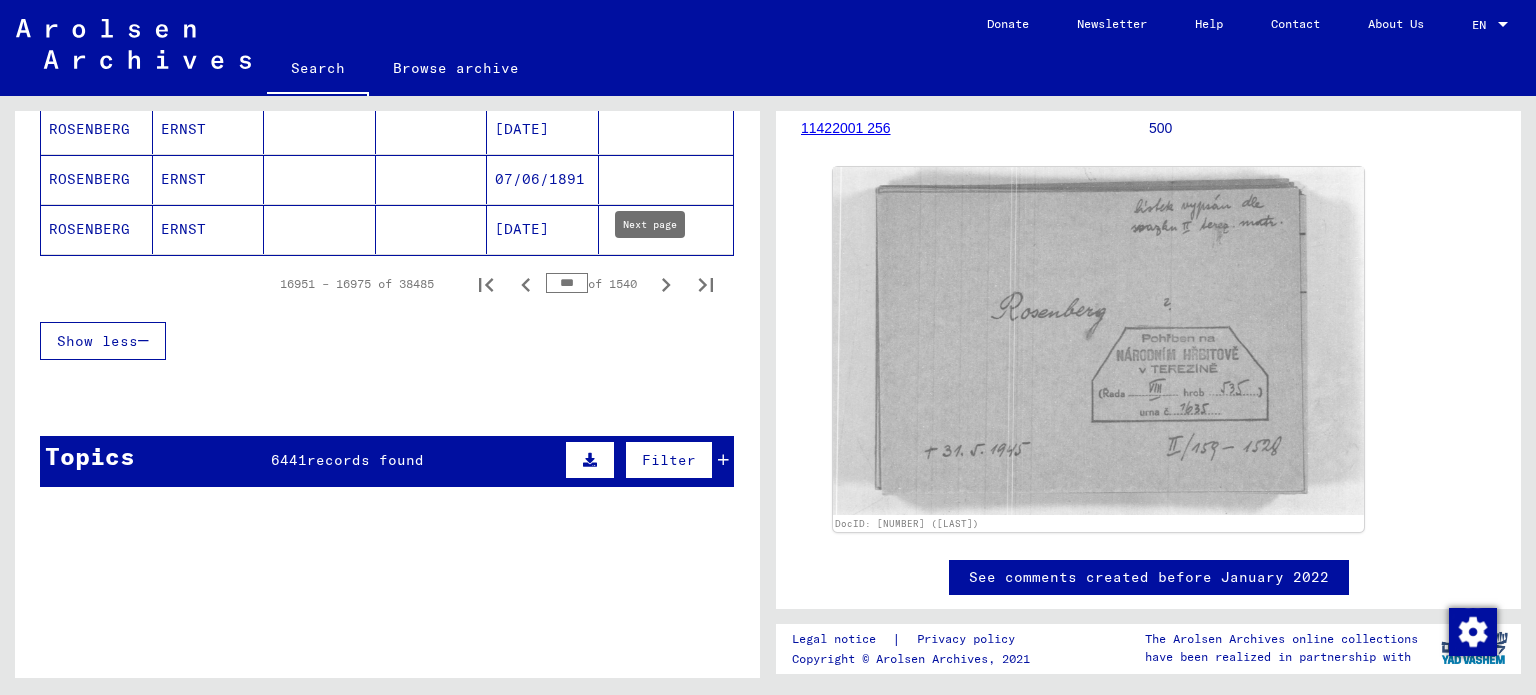 click 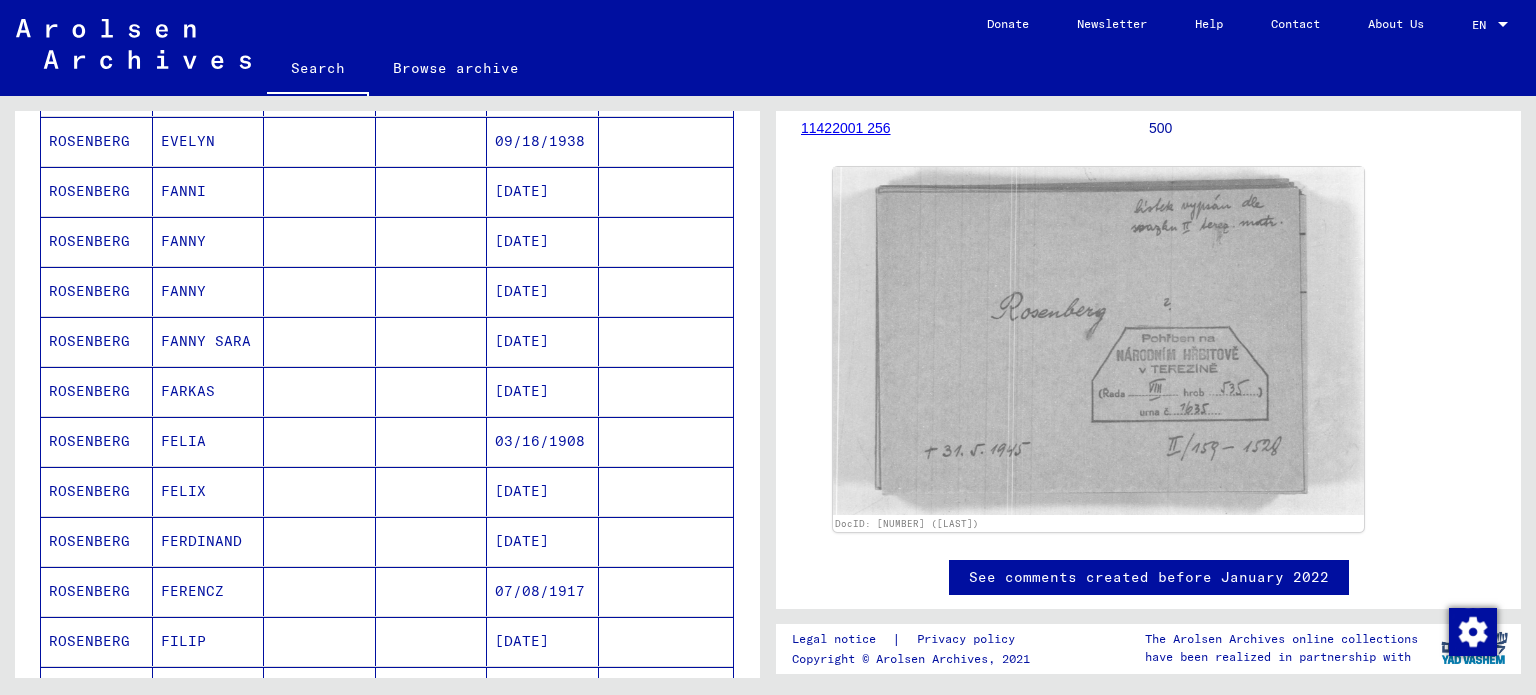 scroll, scrollTop: 1100, scrollLeft: 0, axis: vertical 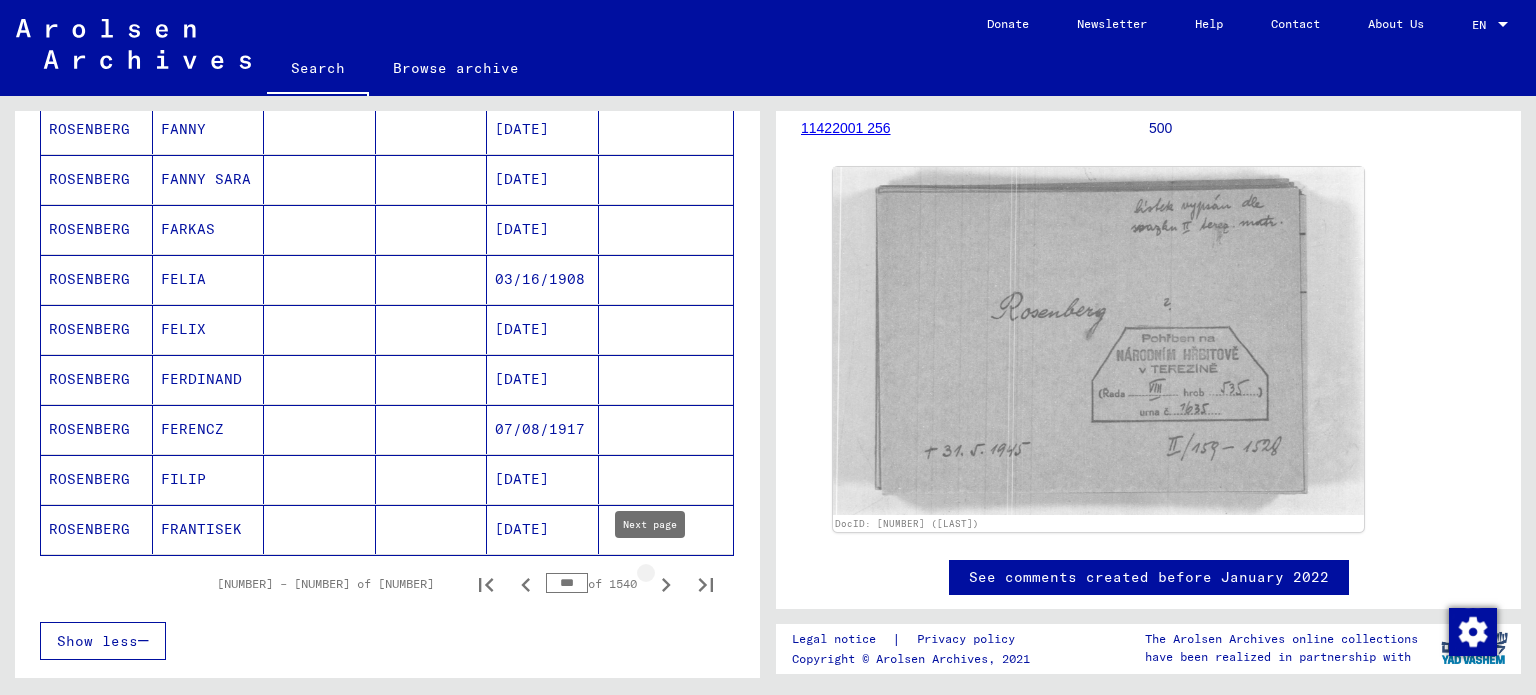 click 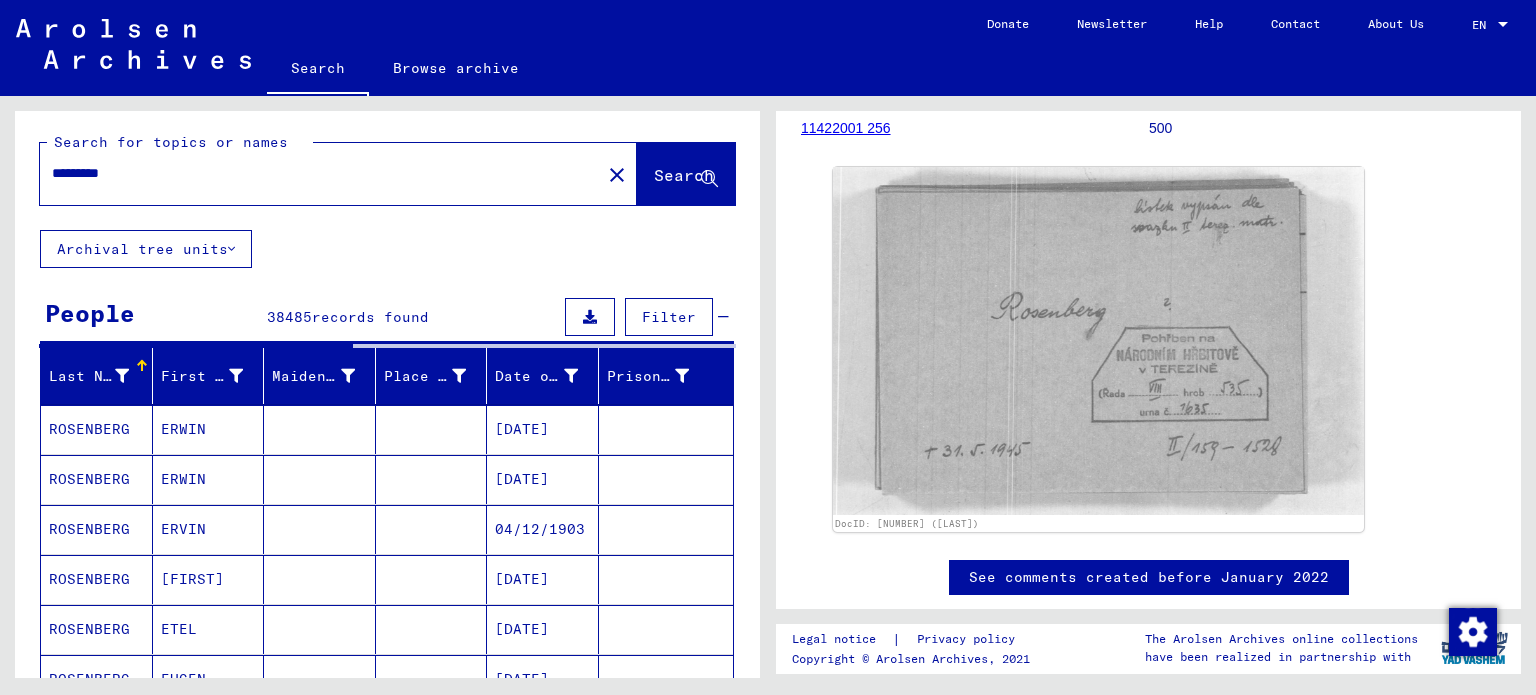 scroll, scrollTop: 804, scrollLeft: 0, axis: vertical 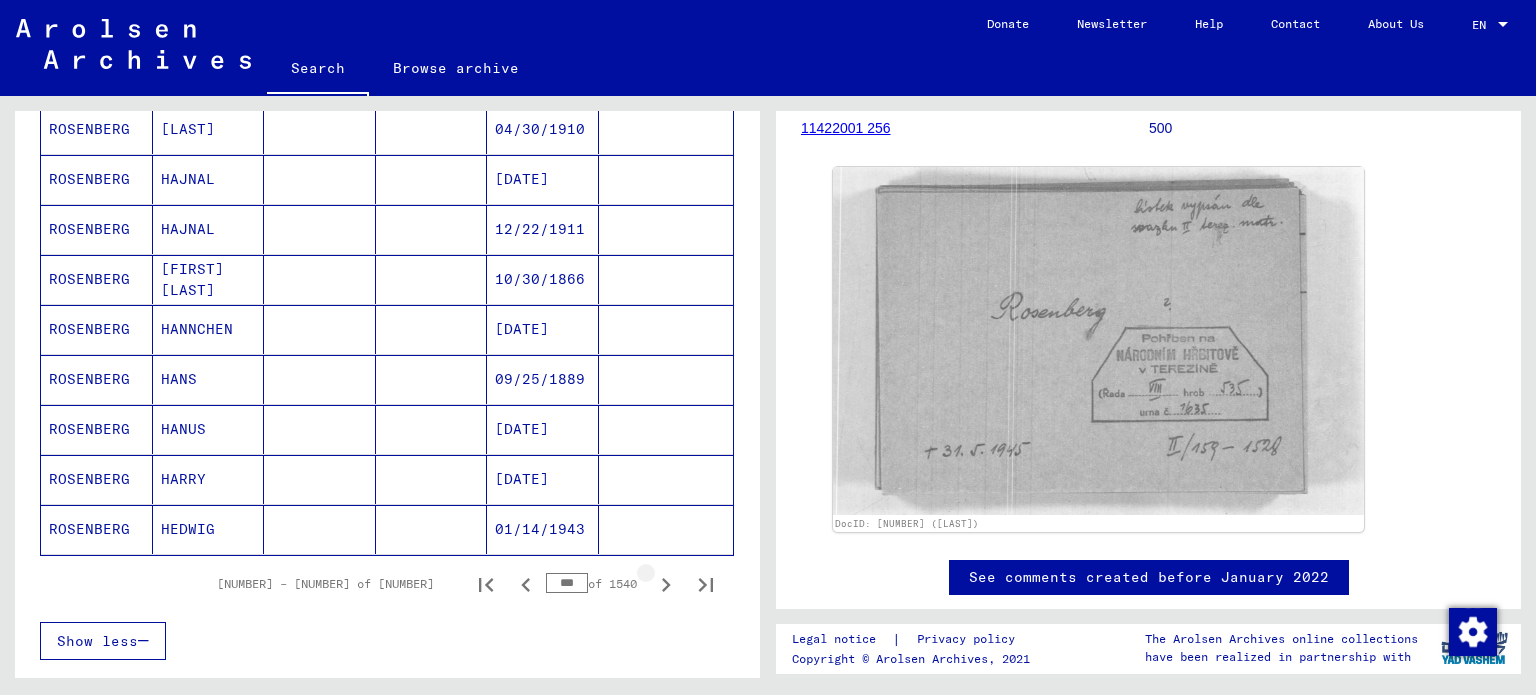 click 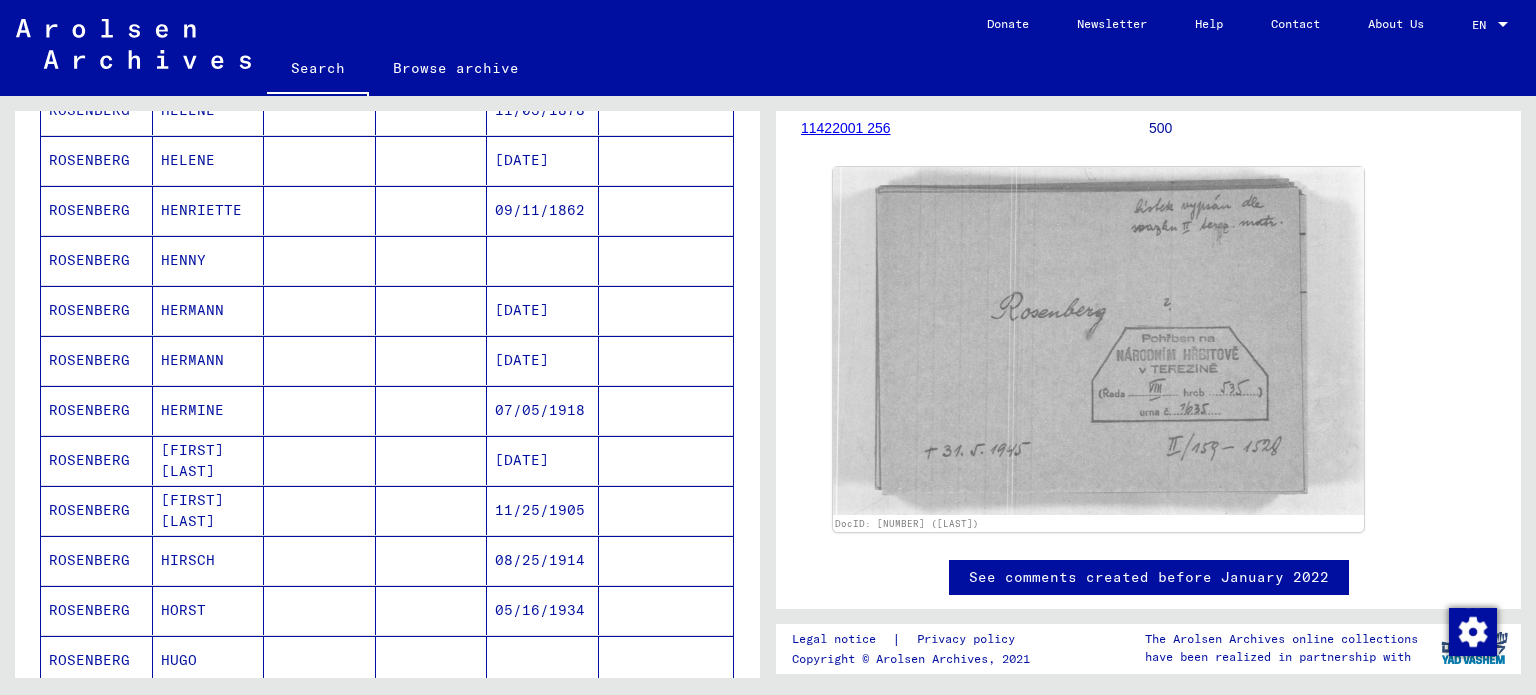 scroll, scrollTop: 1100, scrollLeft: 0, axis: vertical 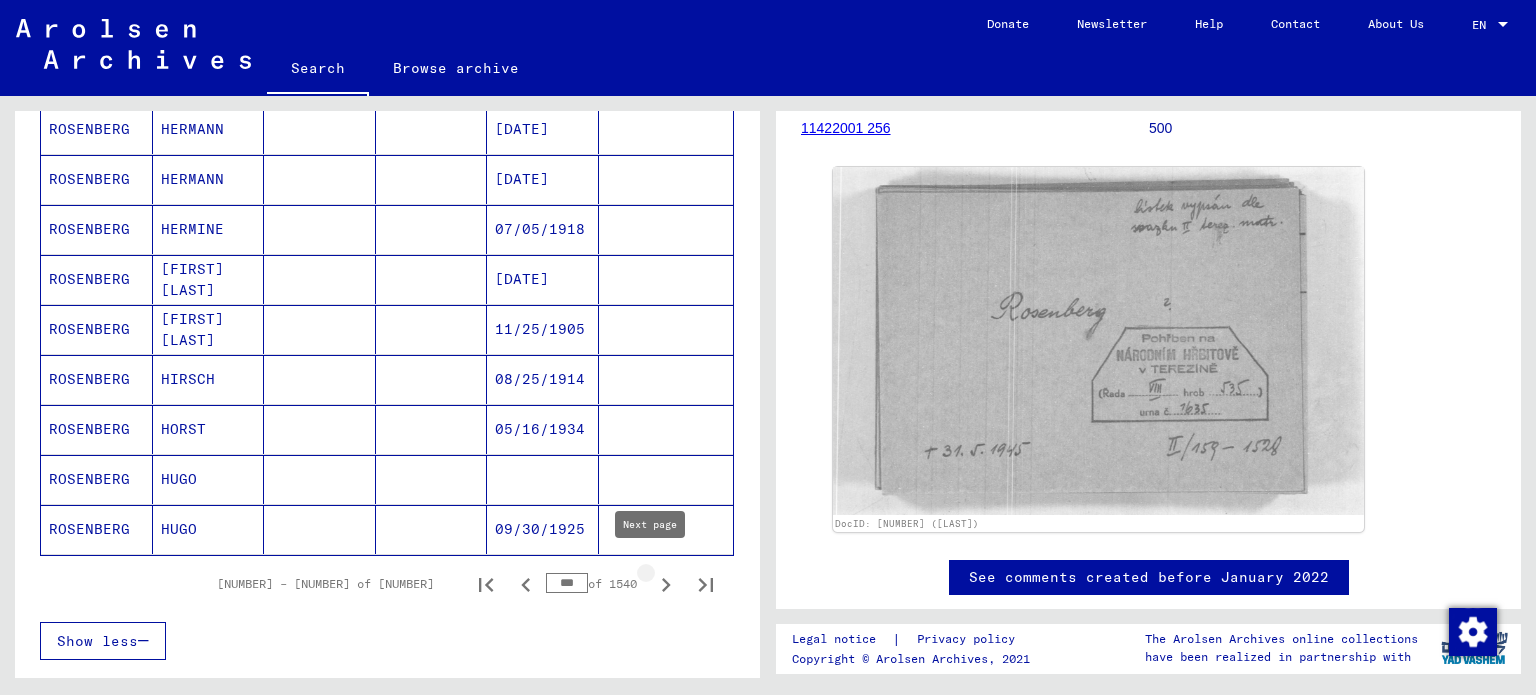 click 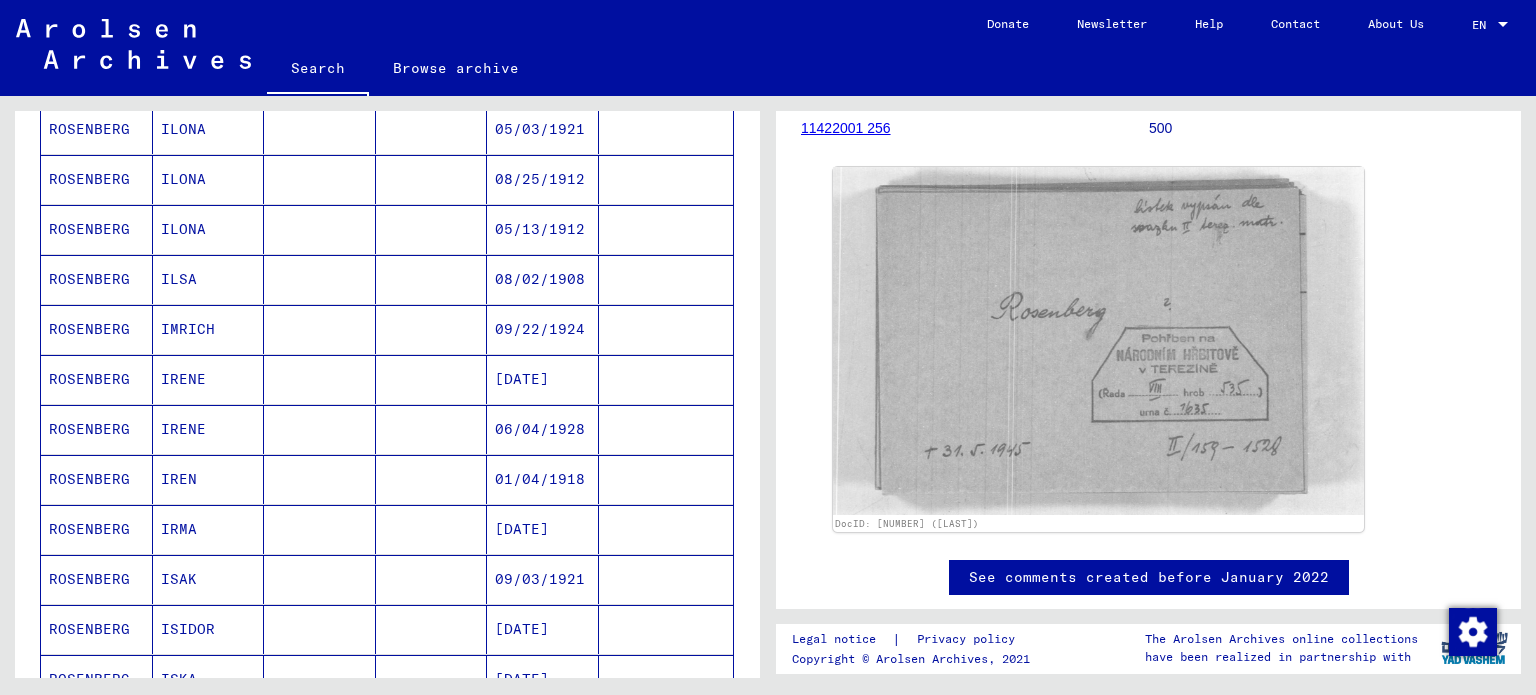 scroll, scrollTop: 1200, scrollLeft: 0, axis: vertical 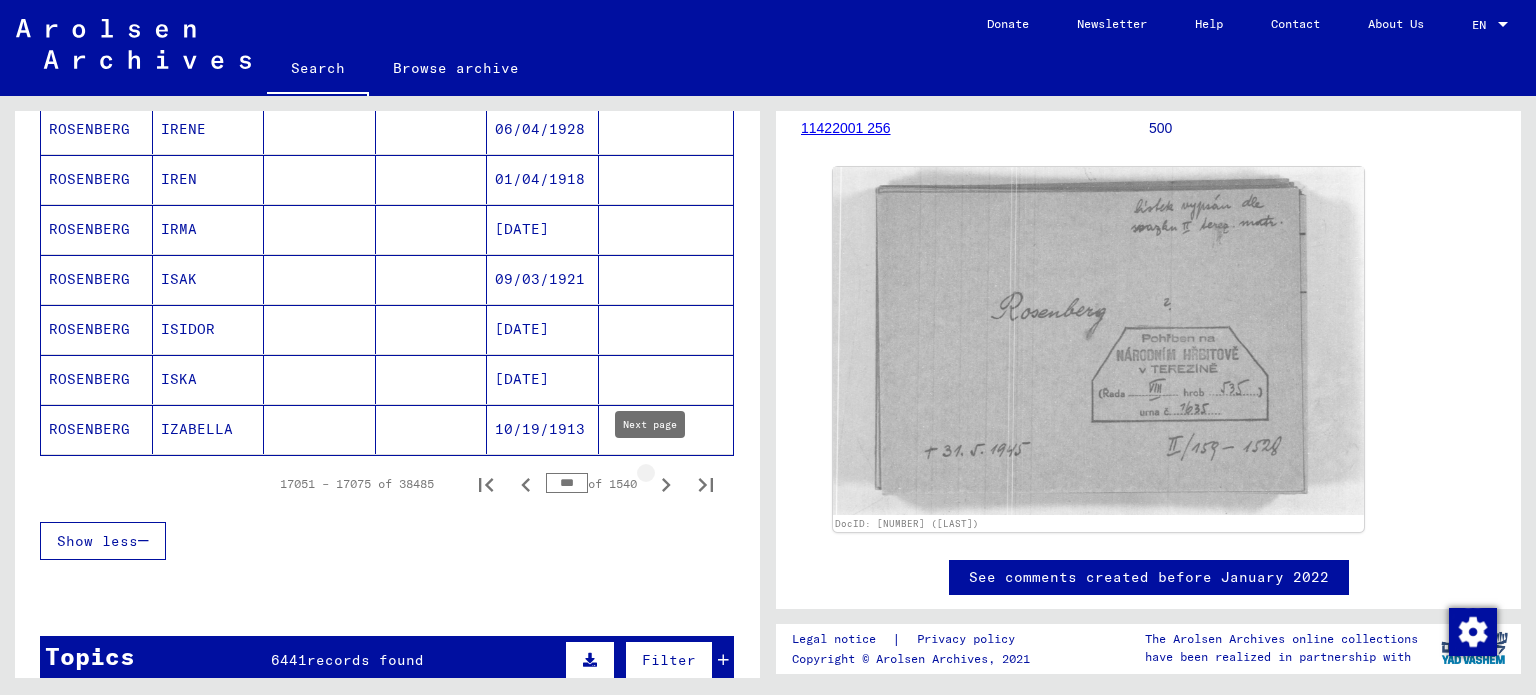 click 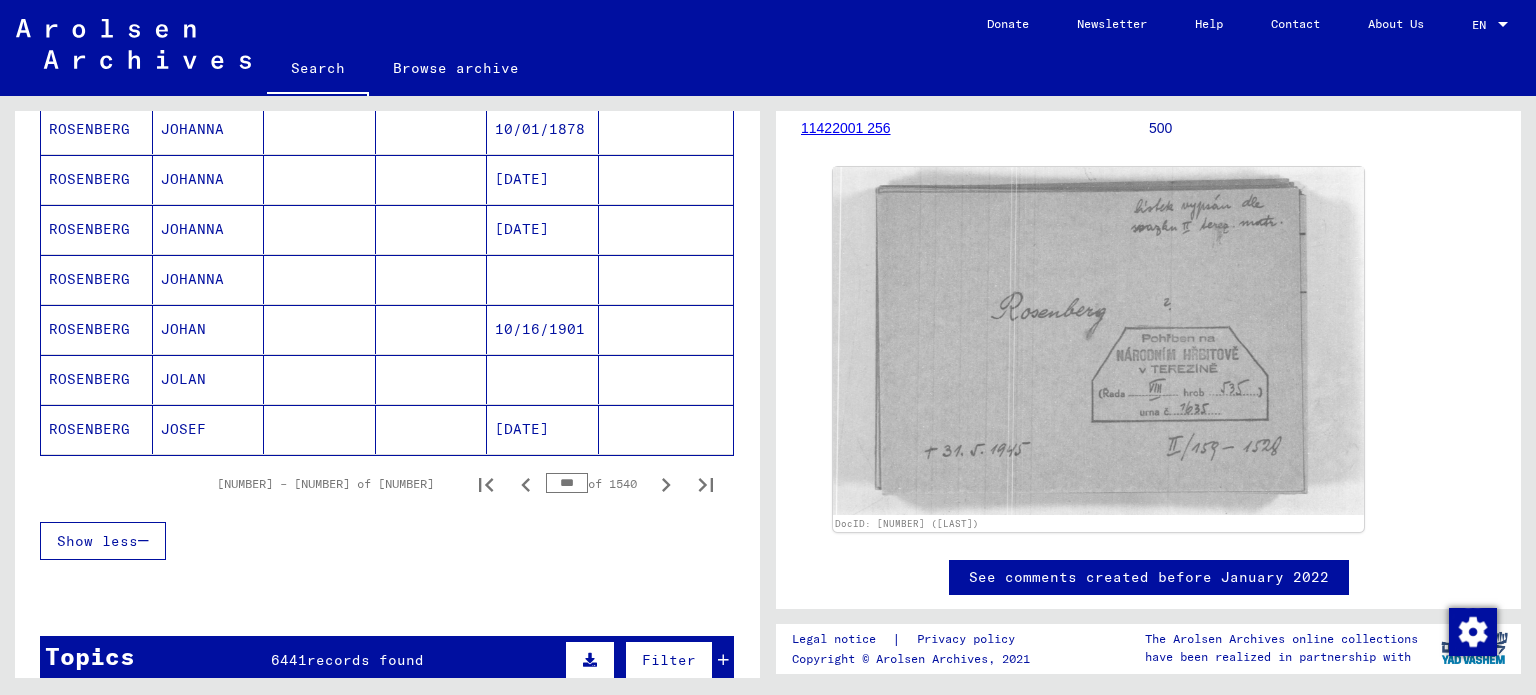 scroll, scrollTop: 1100, scrollLeft: 0, axis: vertical 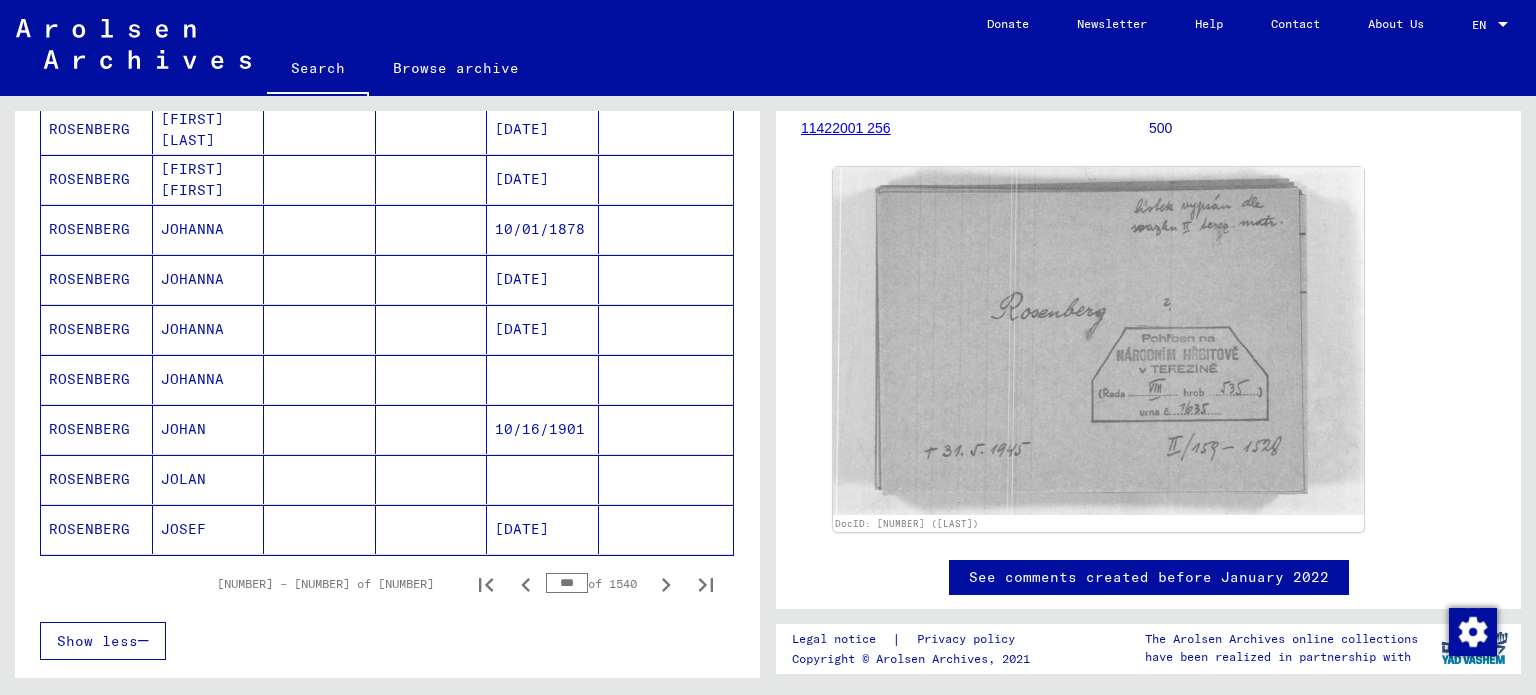 click on "JOHANNA" at bounding box center (209, 379) 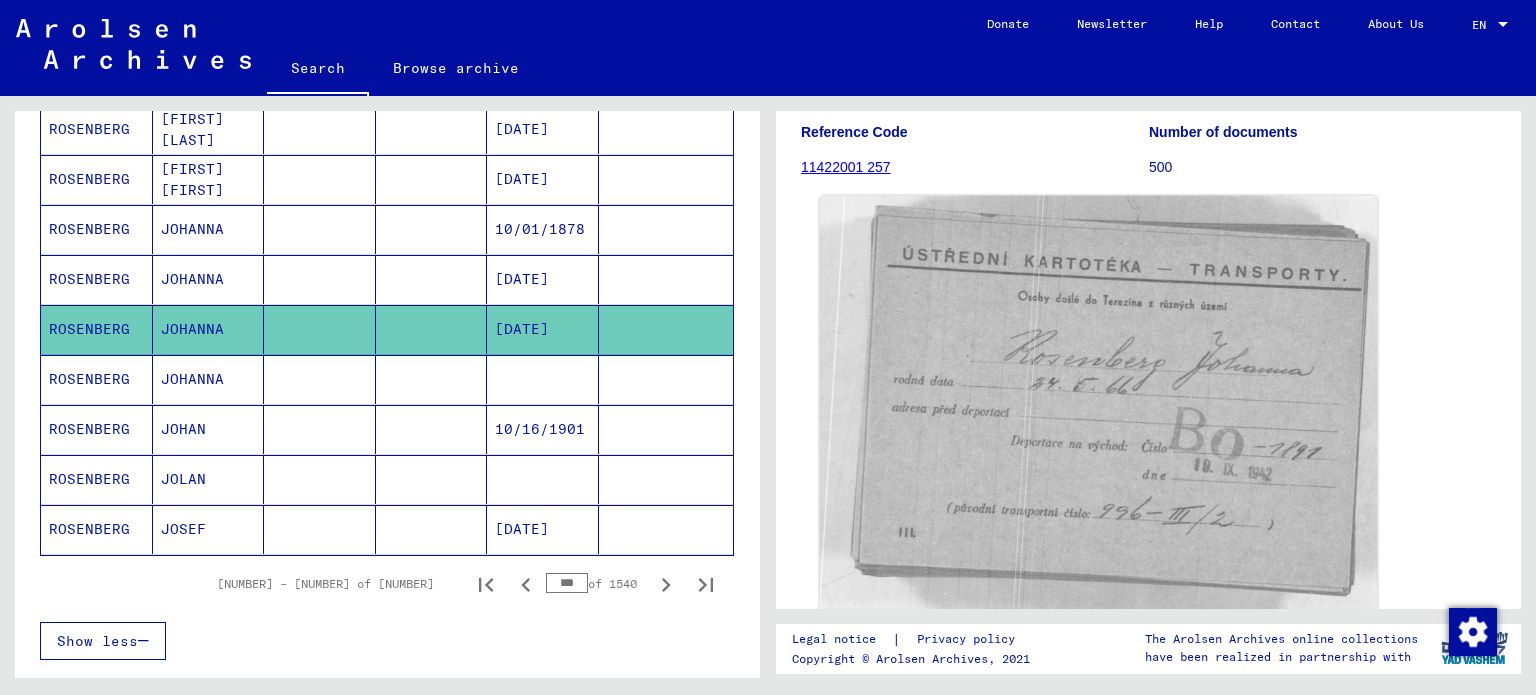 scroll, scrollTop: 292, scrollLeft: 0, axis: vertical 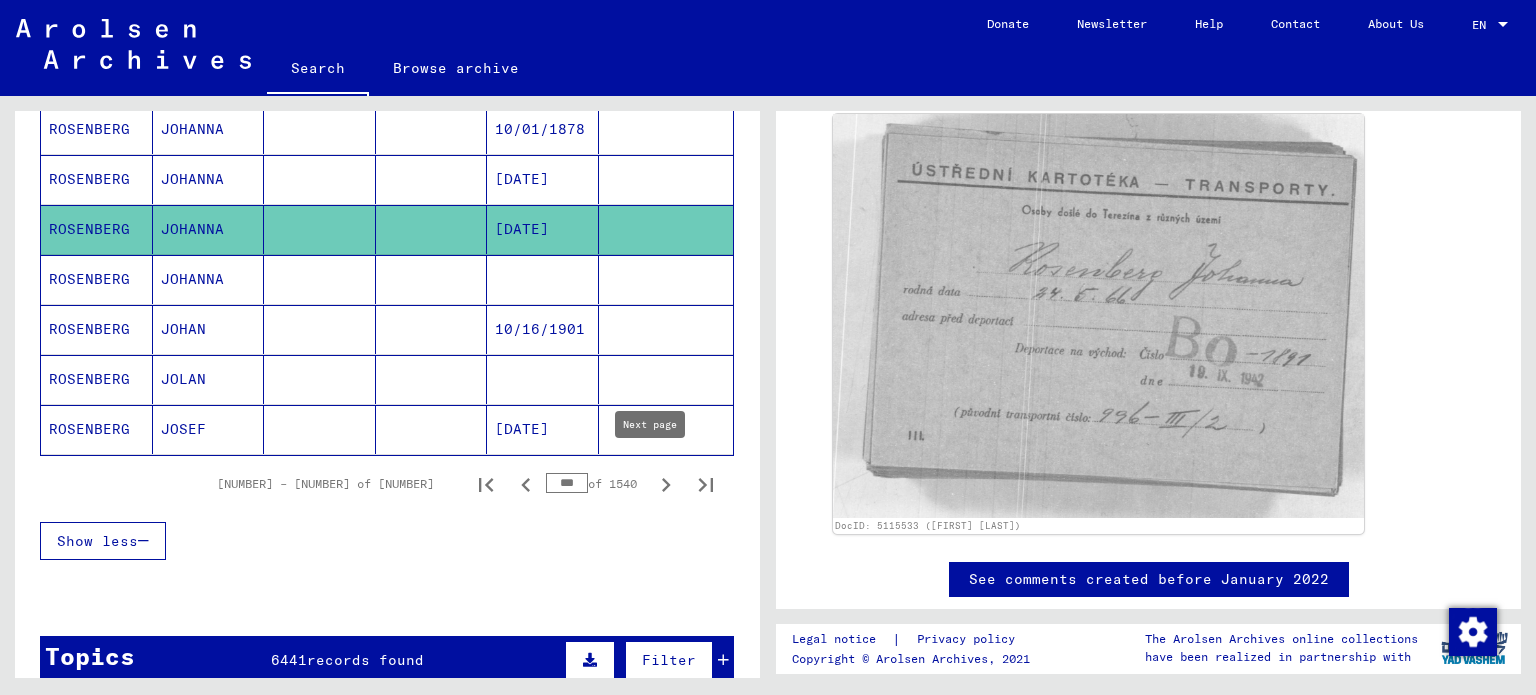 click 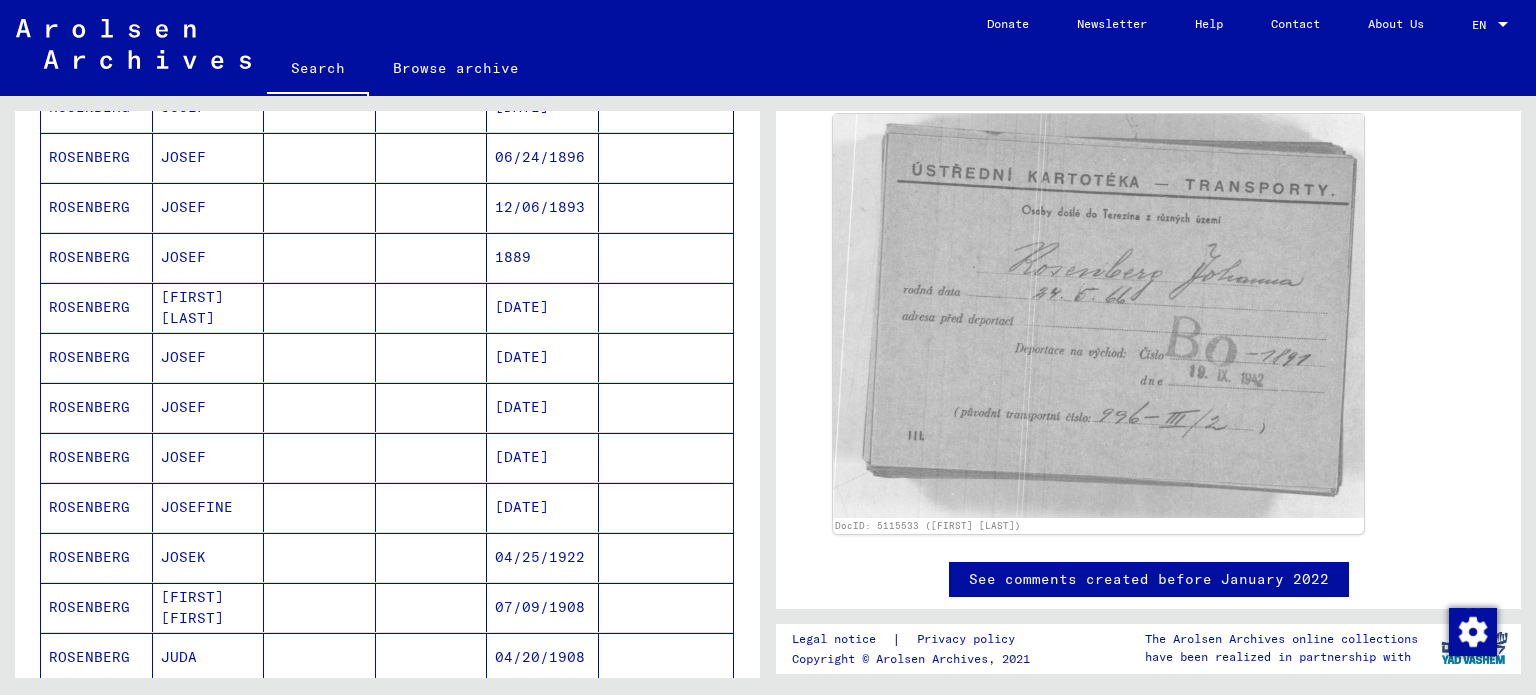 scroll, scrollTop: 100, scrollLeft: 0, axis: vertical 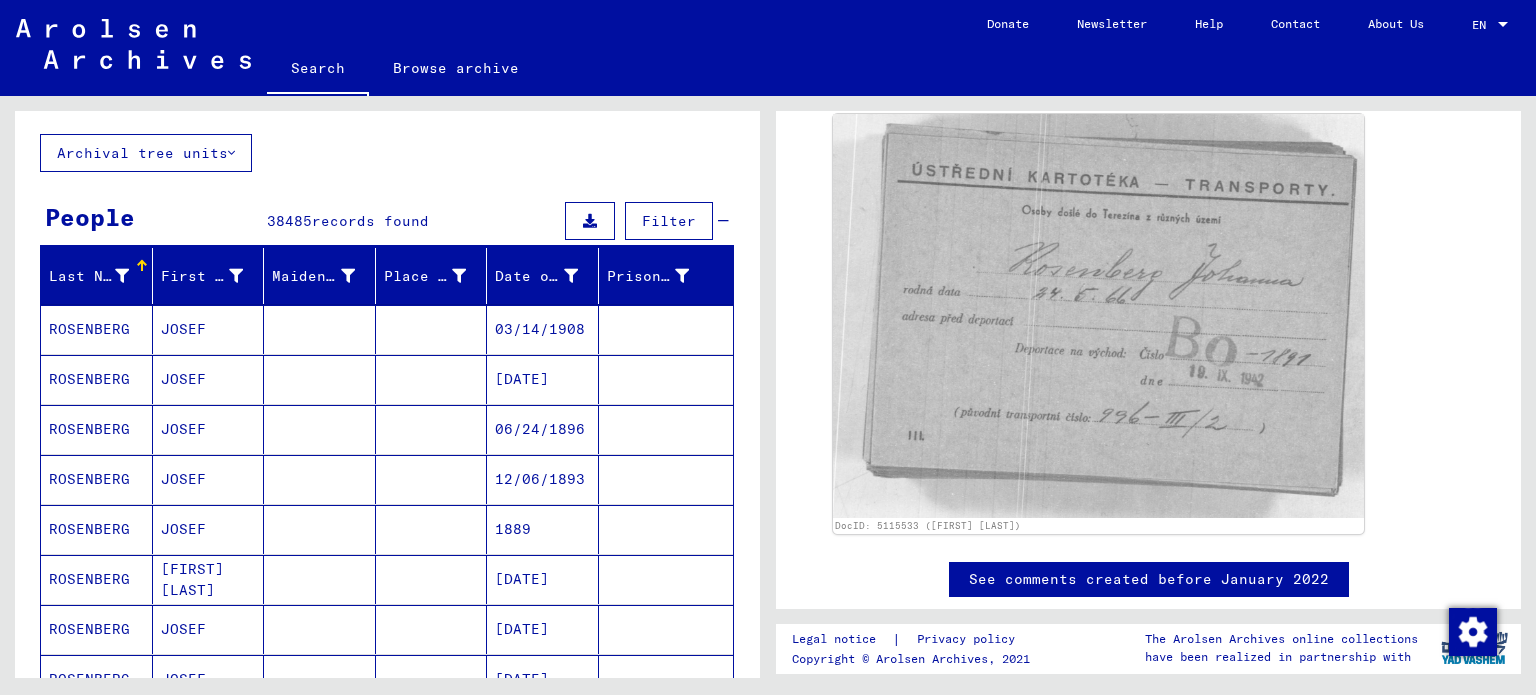 click on "1889" at bounding box center [543, 579] 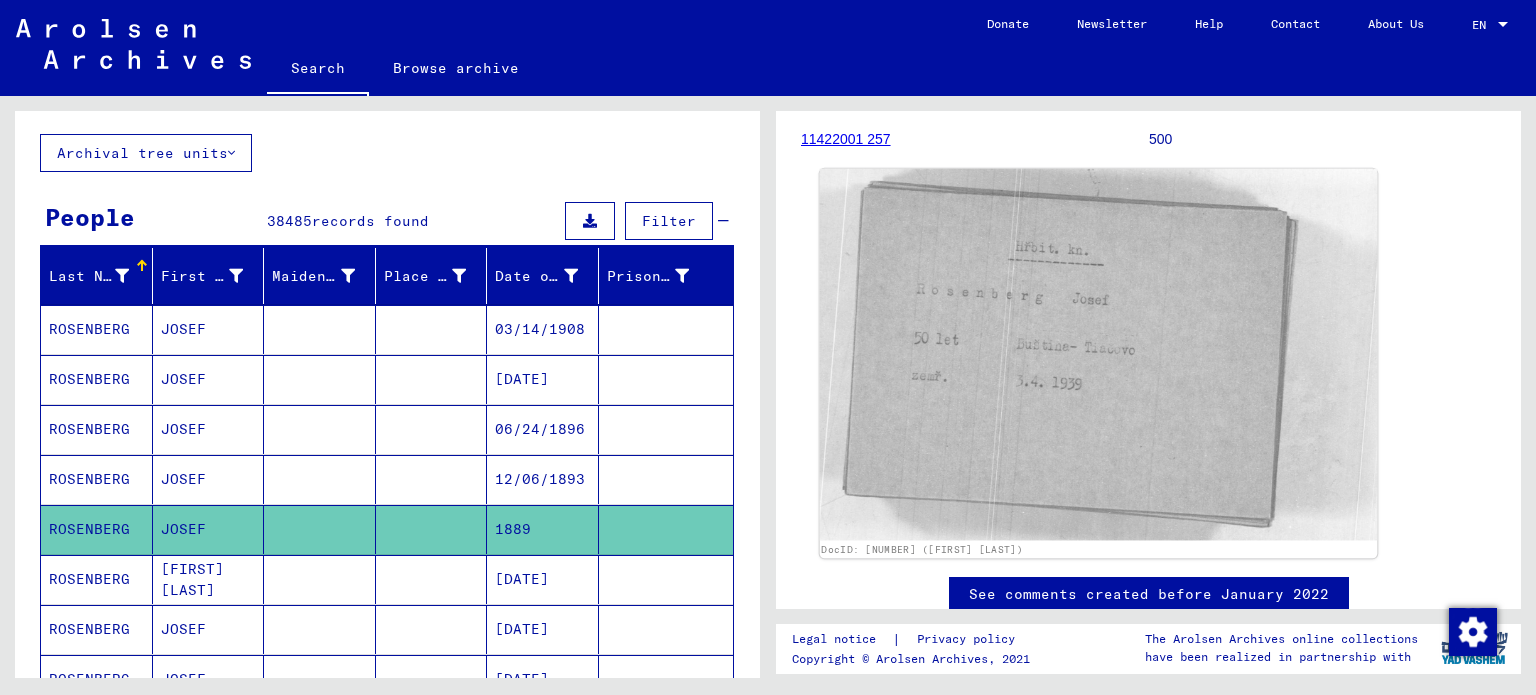 scroll, scrollTop: 244, scrollLeft: 0, axis: vertical 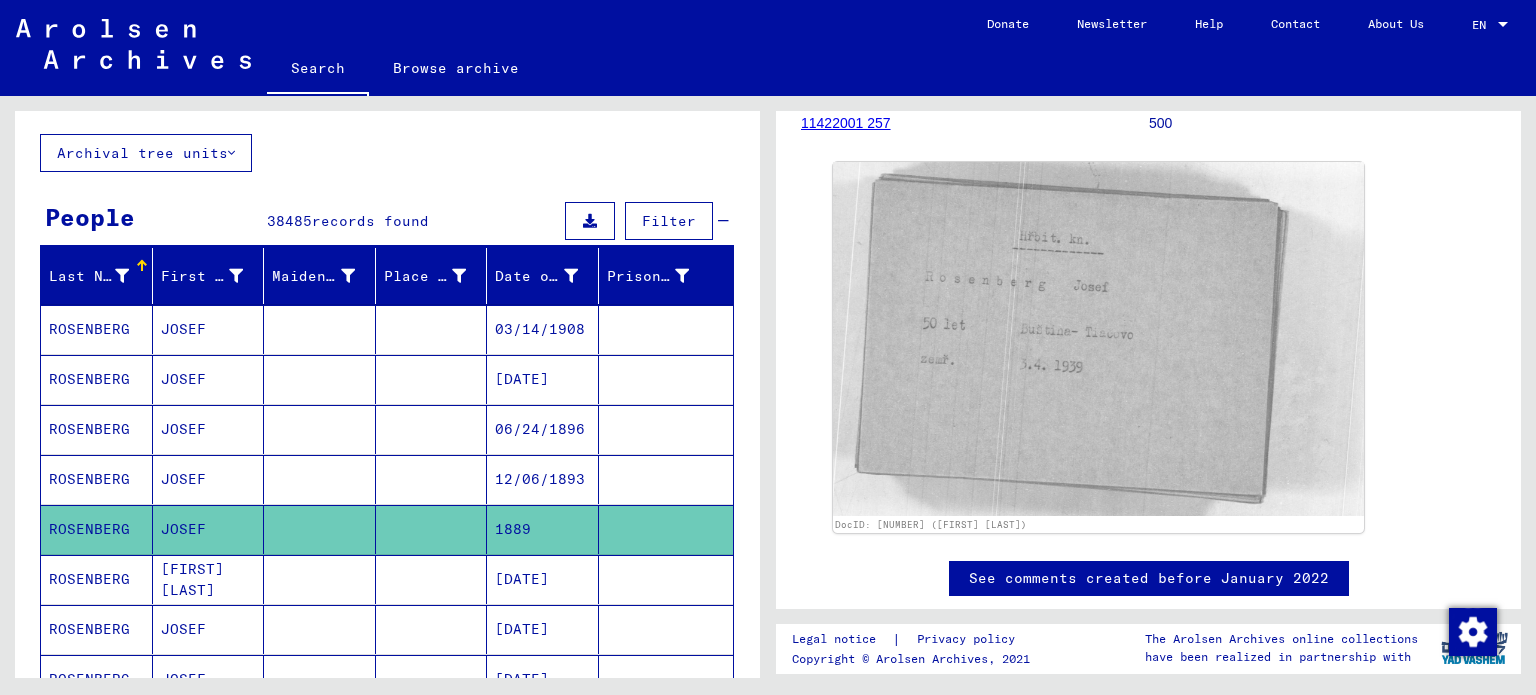 click on "06/24/1896" at bounding box center (543, 479) 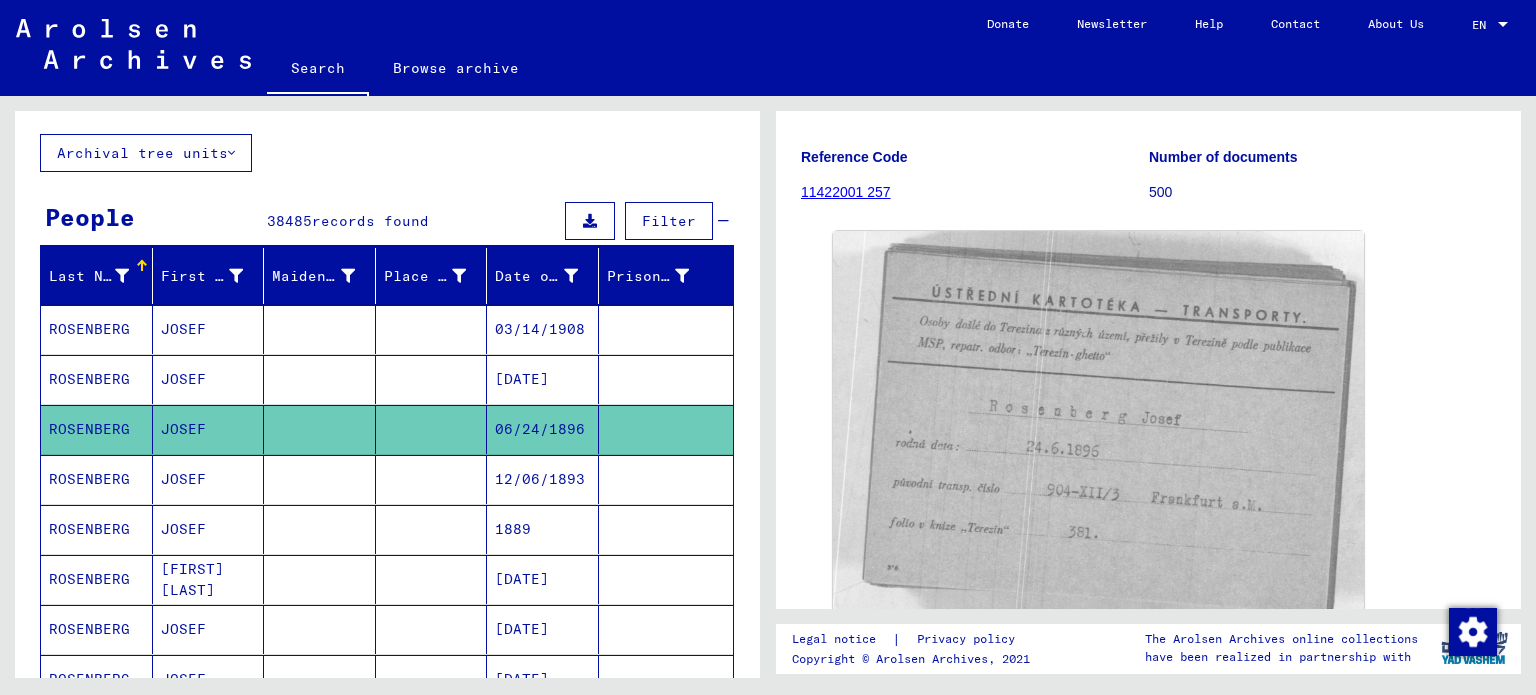 scroll, scrollTop: 200, scrollLeft: 0, axis: vertical 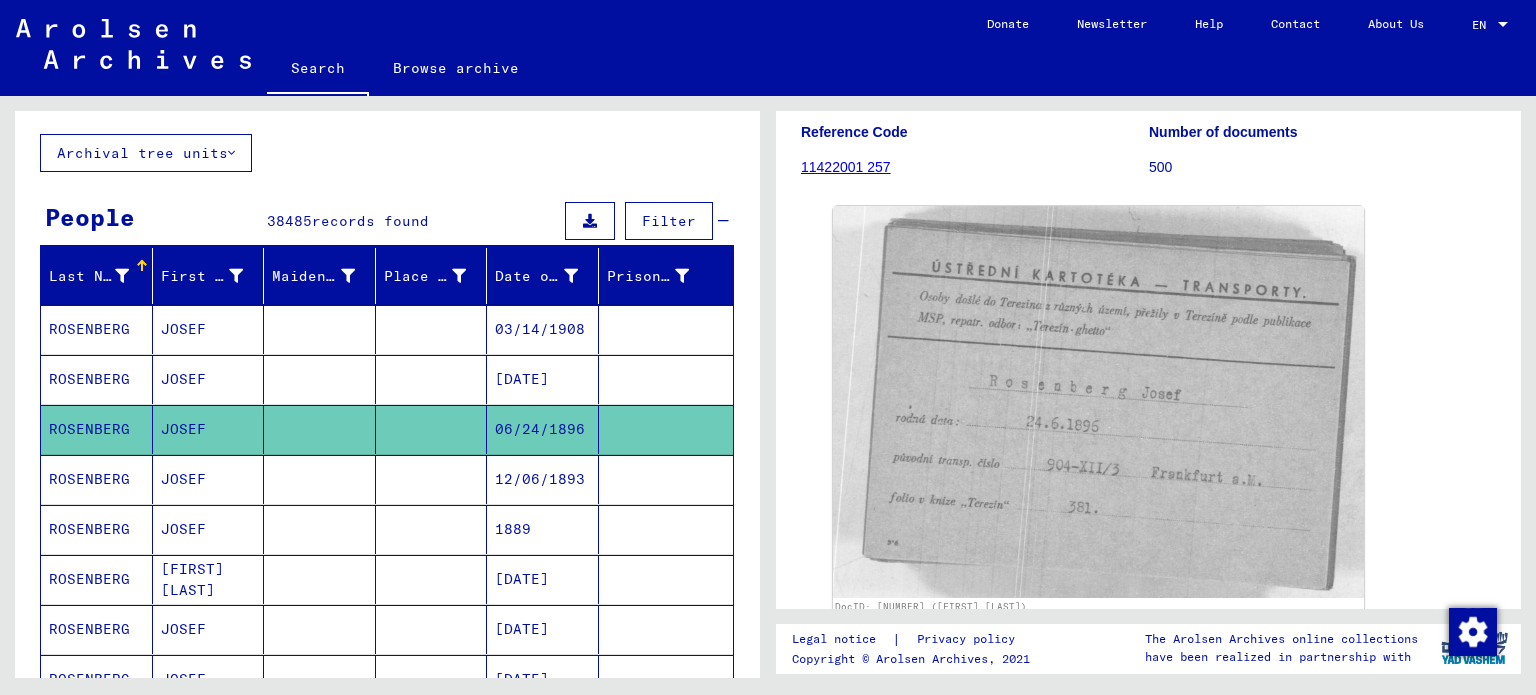 click on "[DATE]" at bounding box center [543, 429] 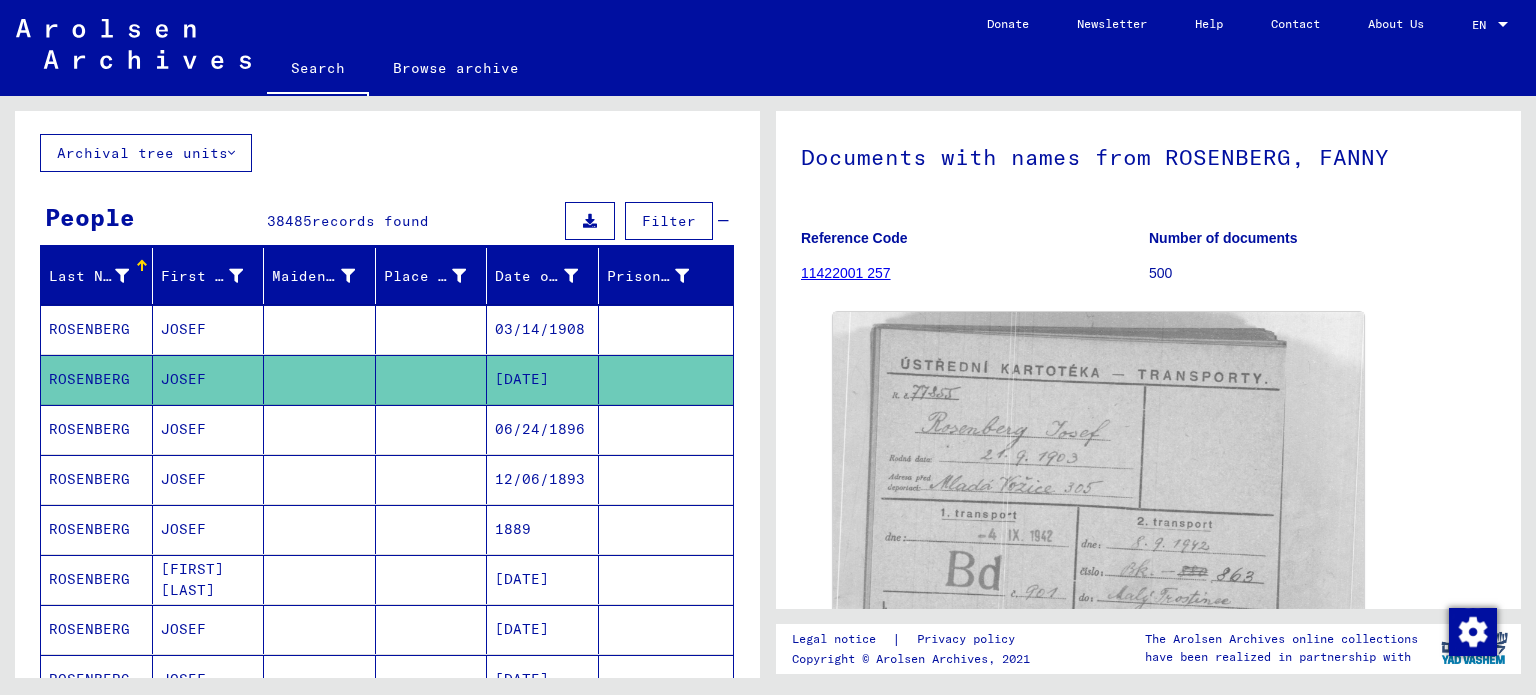 scroll, scrollTop: 200, scrollLeft: 0, axis: vertical 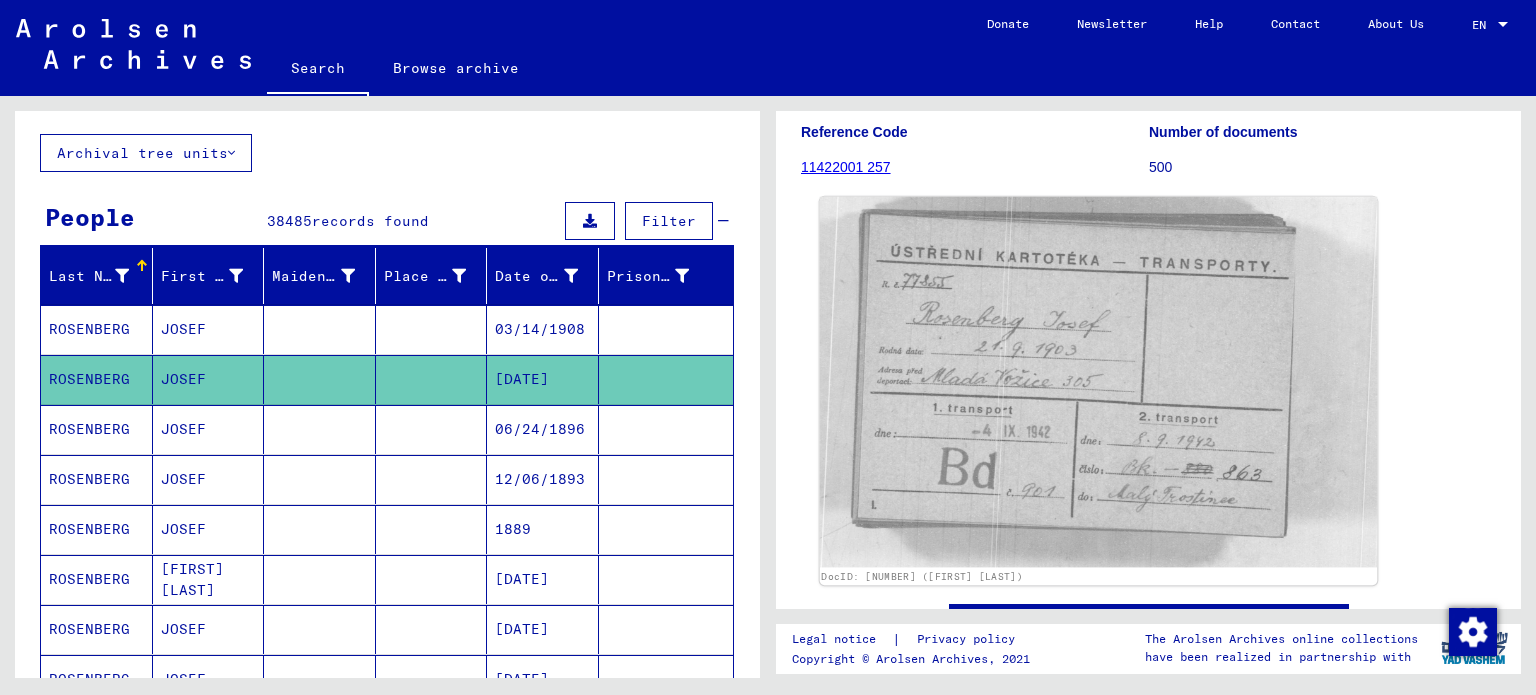 click 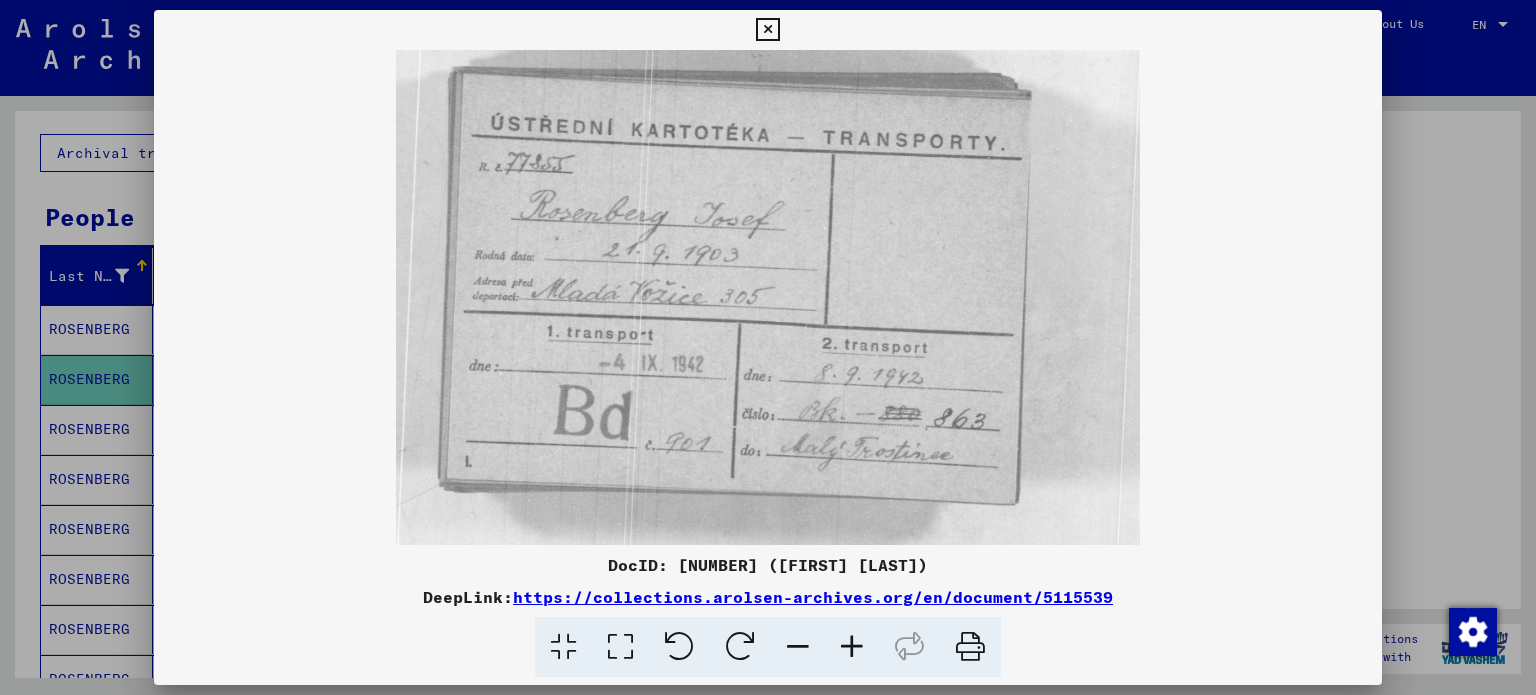 click at bounding box center (767, 30) 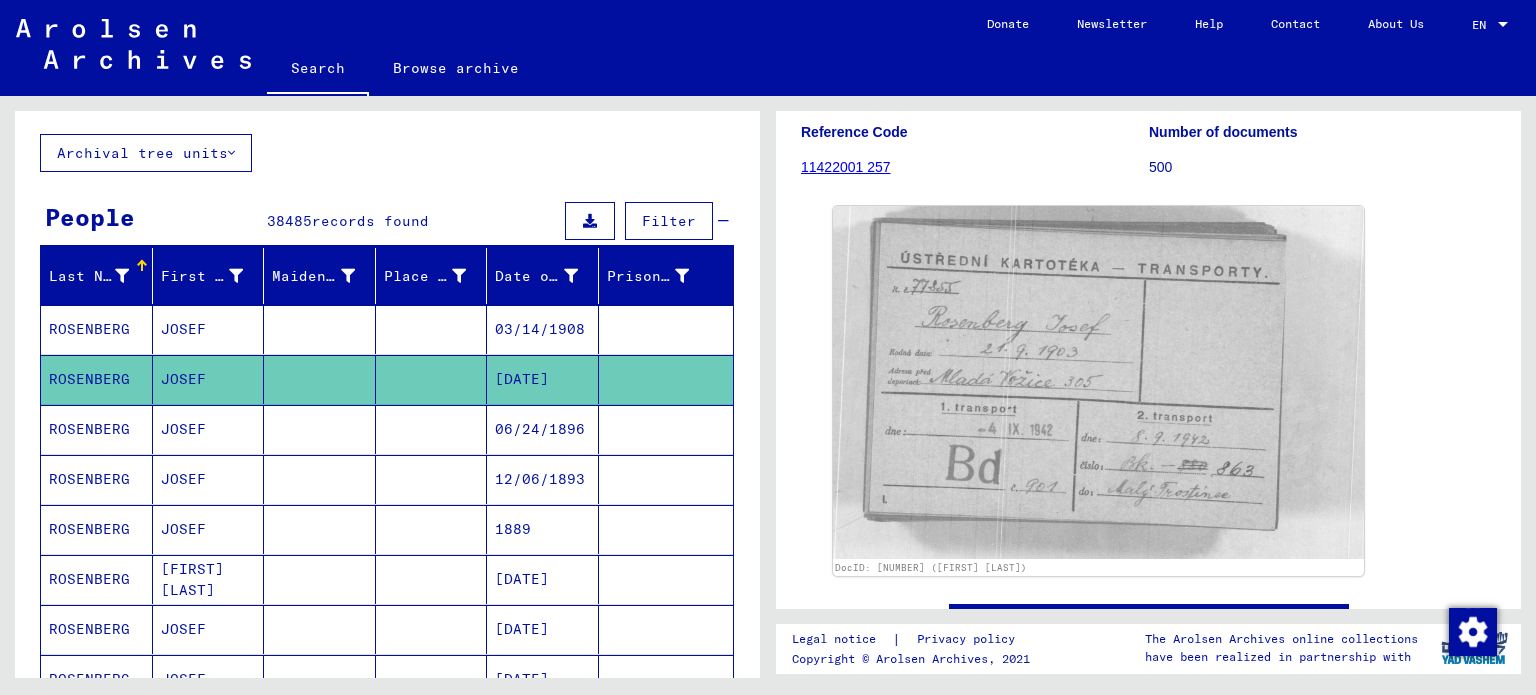 click on "03/14/1908" at bounding box center [543, 379] 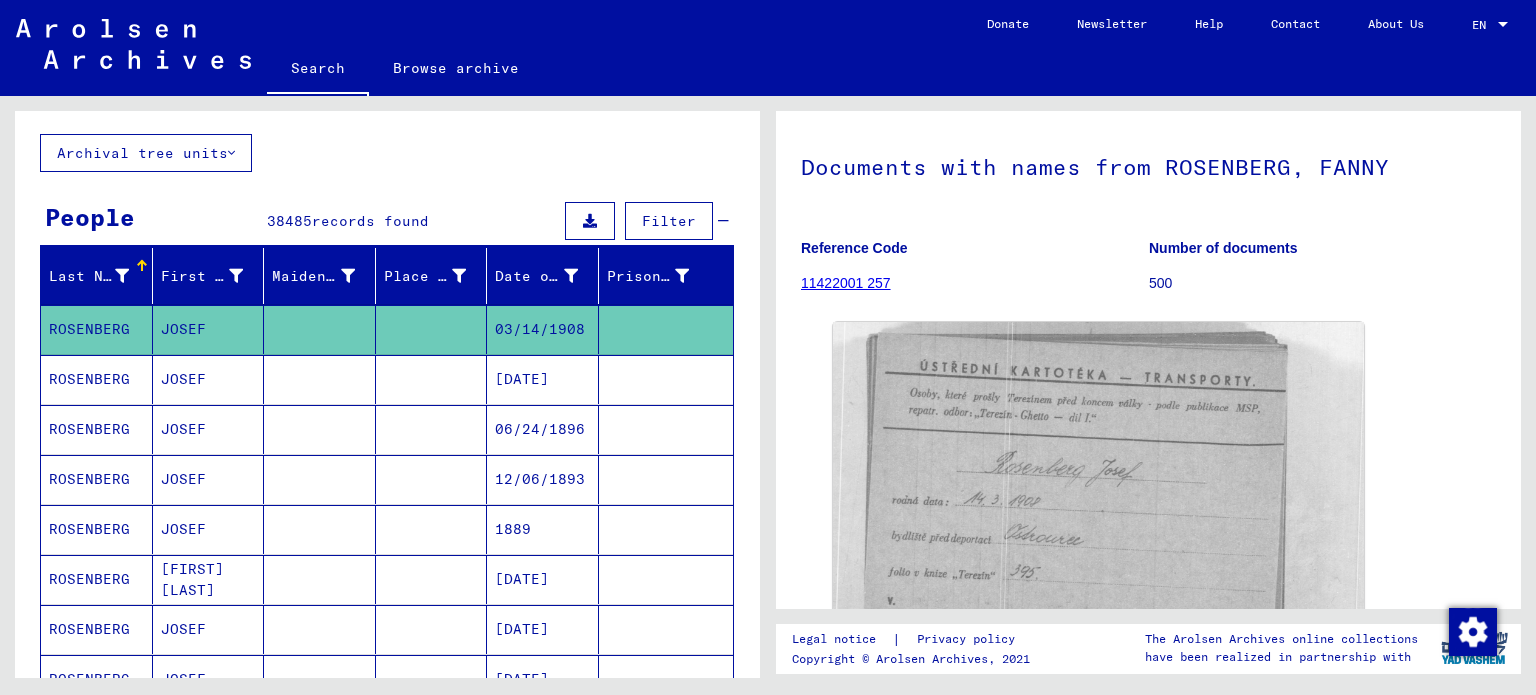 scroll, scrollTop: 200, scrollLeft: 0, axis: vertical 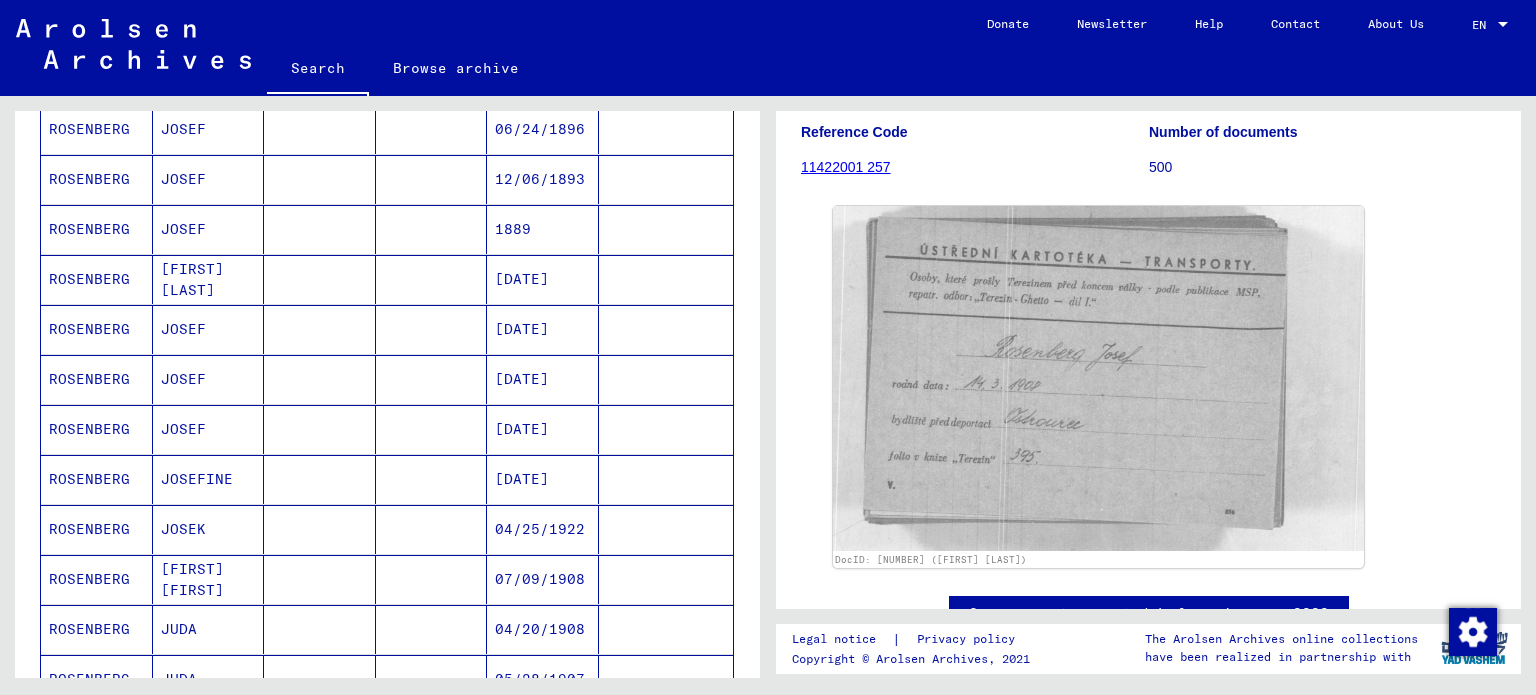 click on "[DATE]" at bounding box center [543, 429] 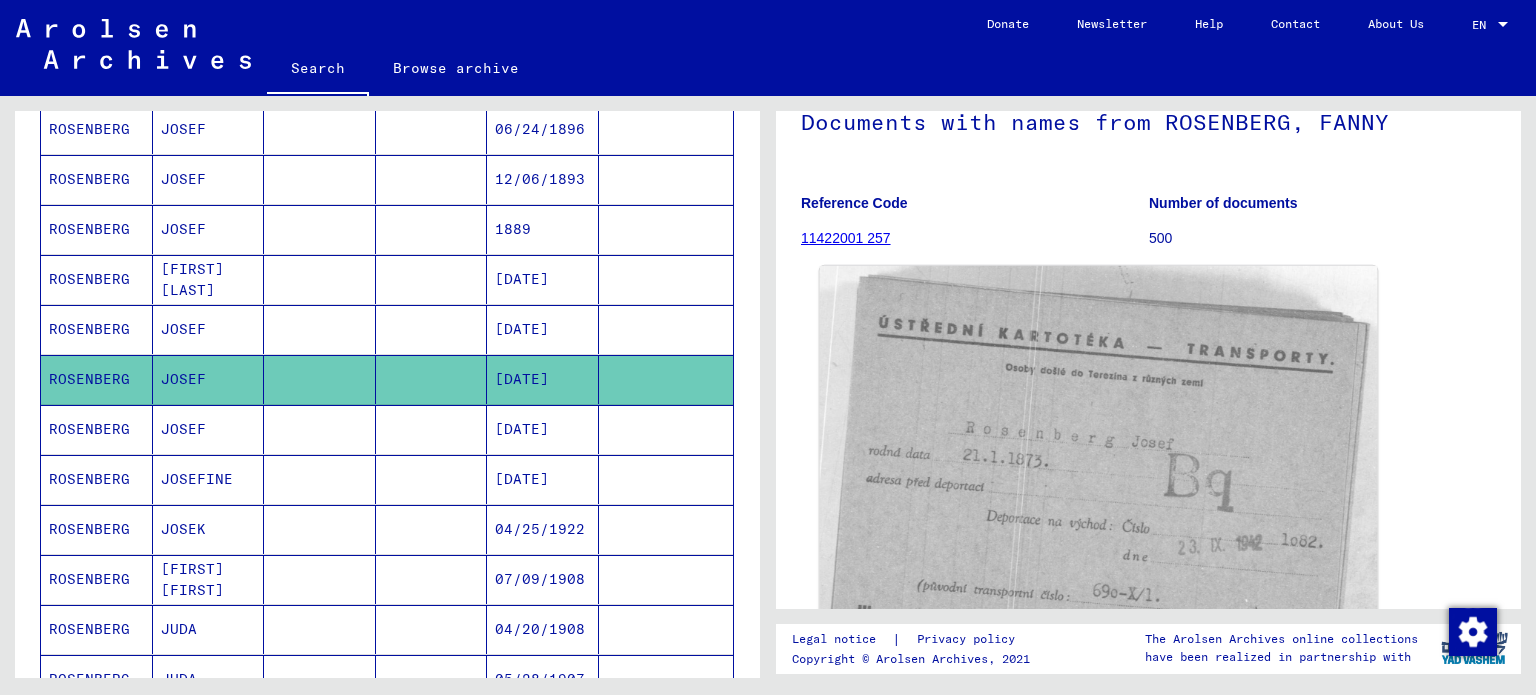scroll, scrollTop: 300, scrollLeft: 0, axis: vertical 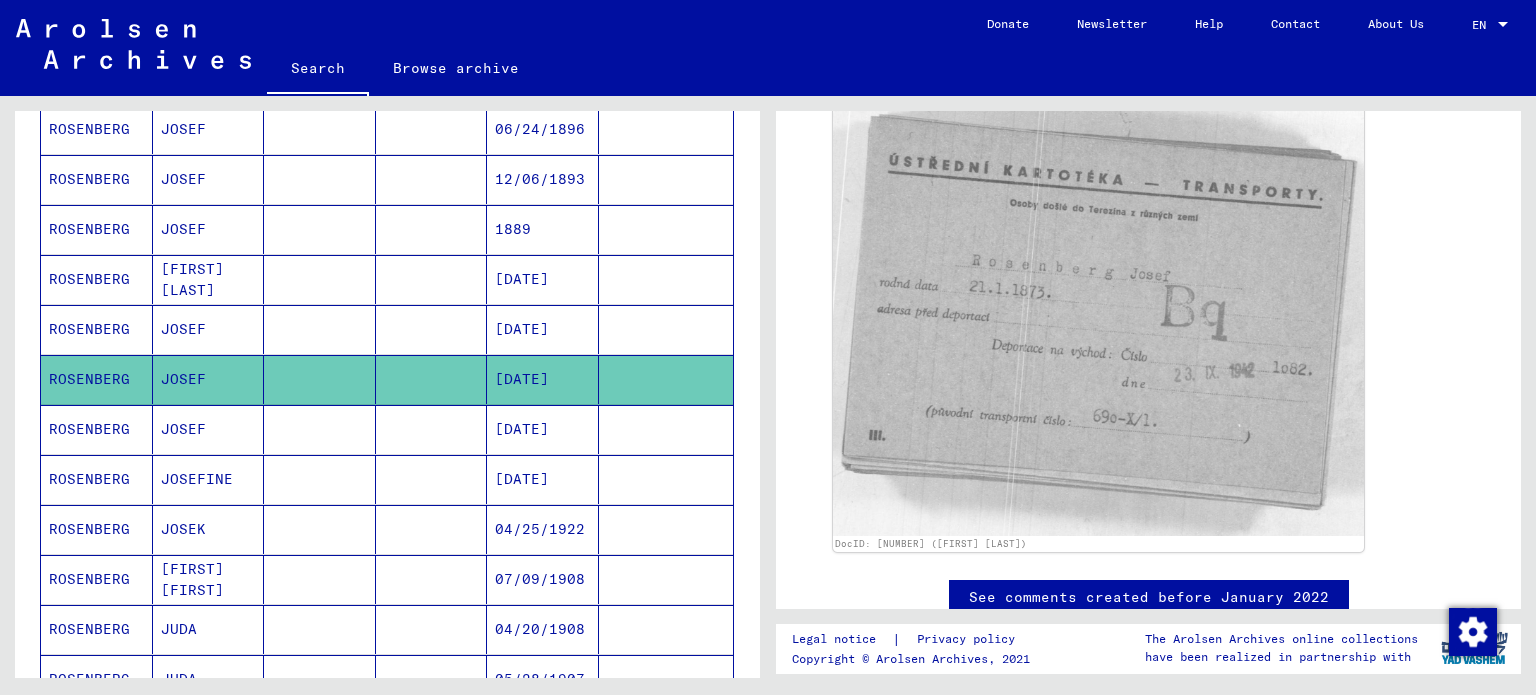 click on "[DATE]" at bounding box center (543, 479) 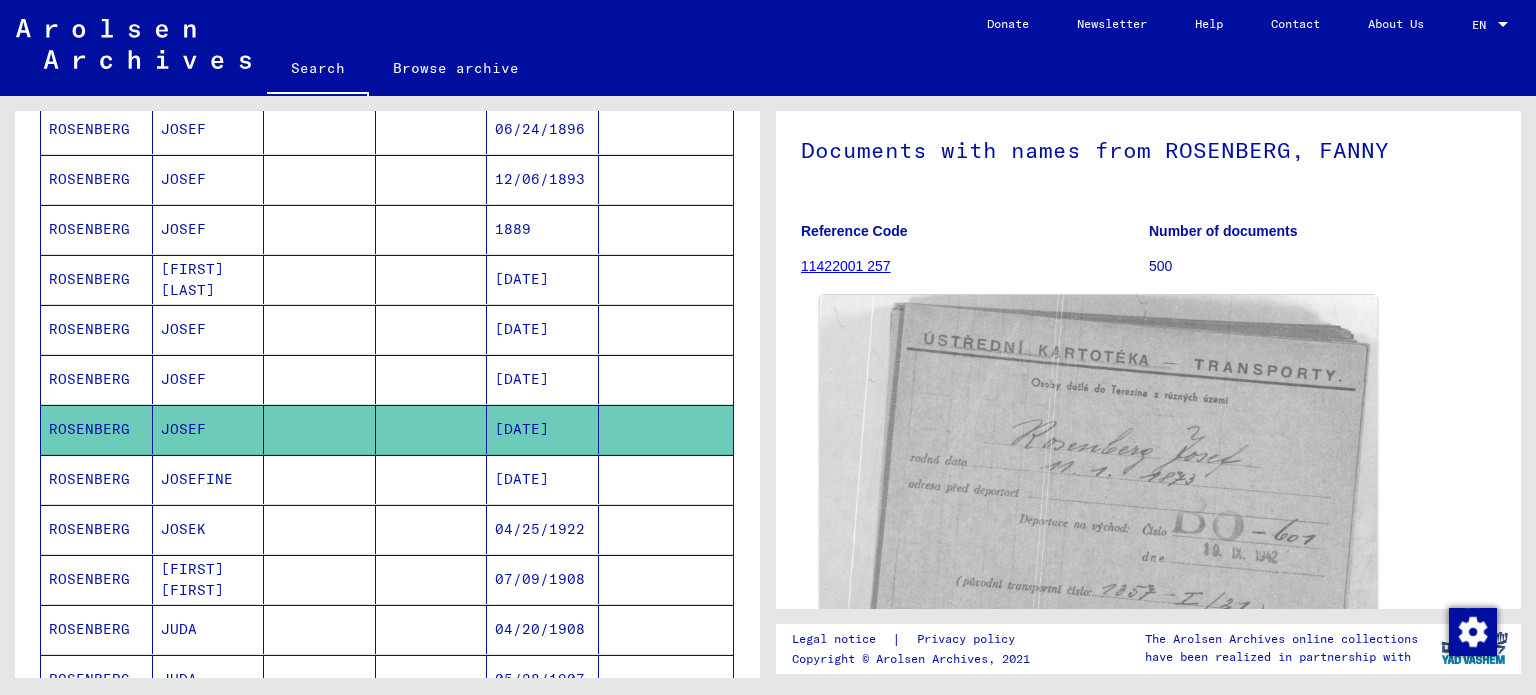 scroll, scrollTop: 275, scrollLeft: 0, axis: vertical 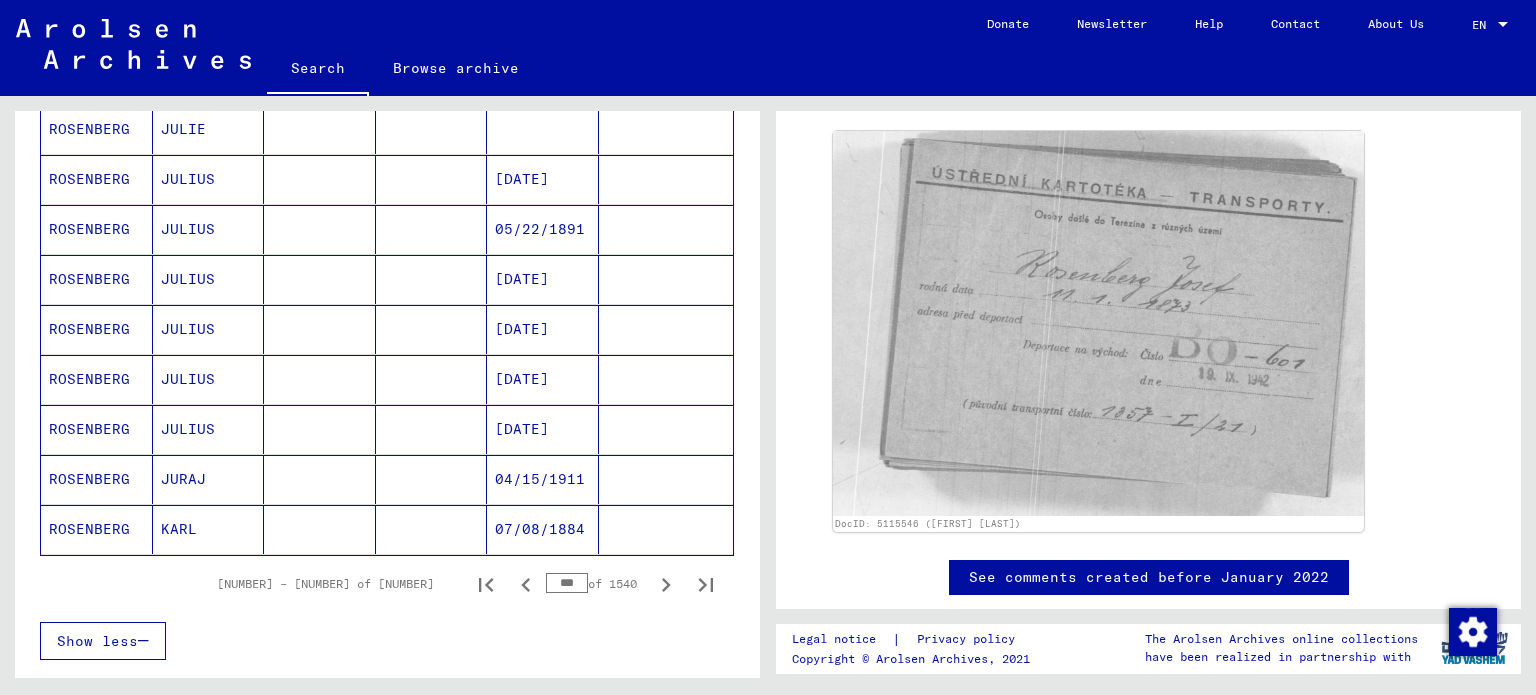 click on "07/08/1884" 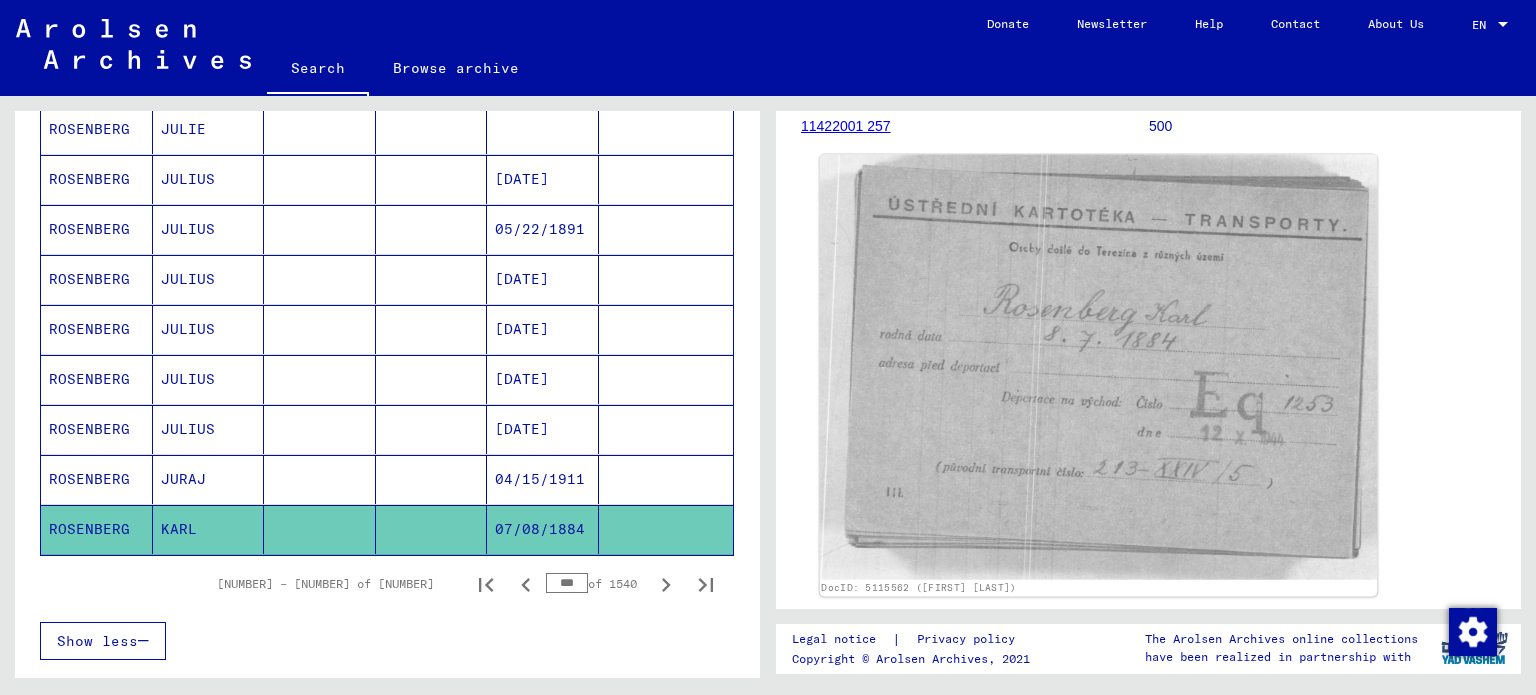 scroll, scrollTop: 294, scrollLeft: 0, axis: vertical 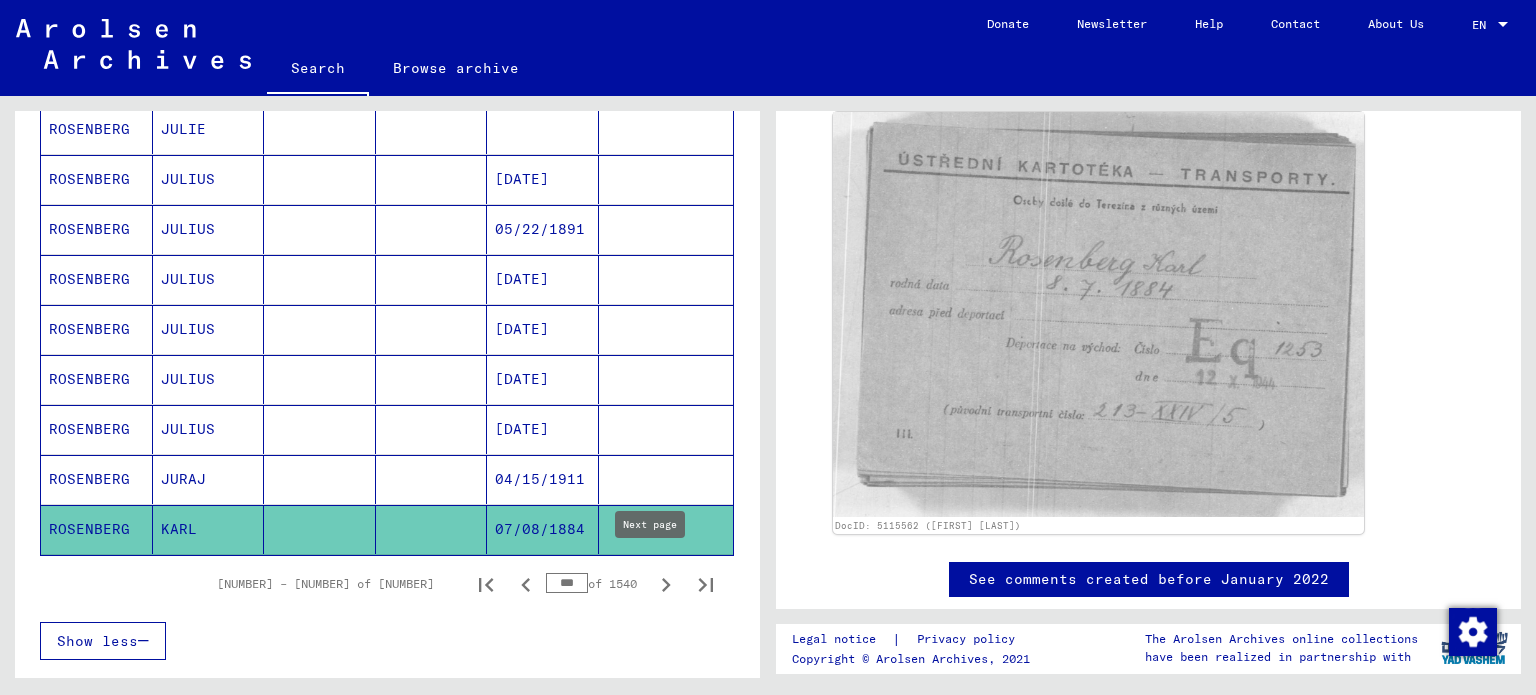 click 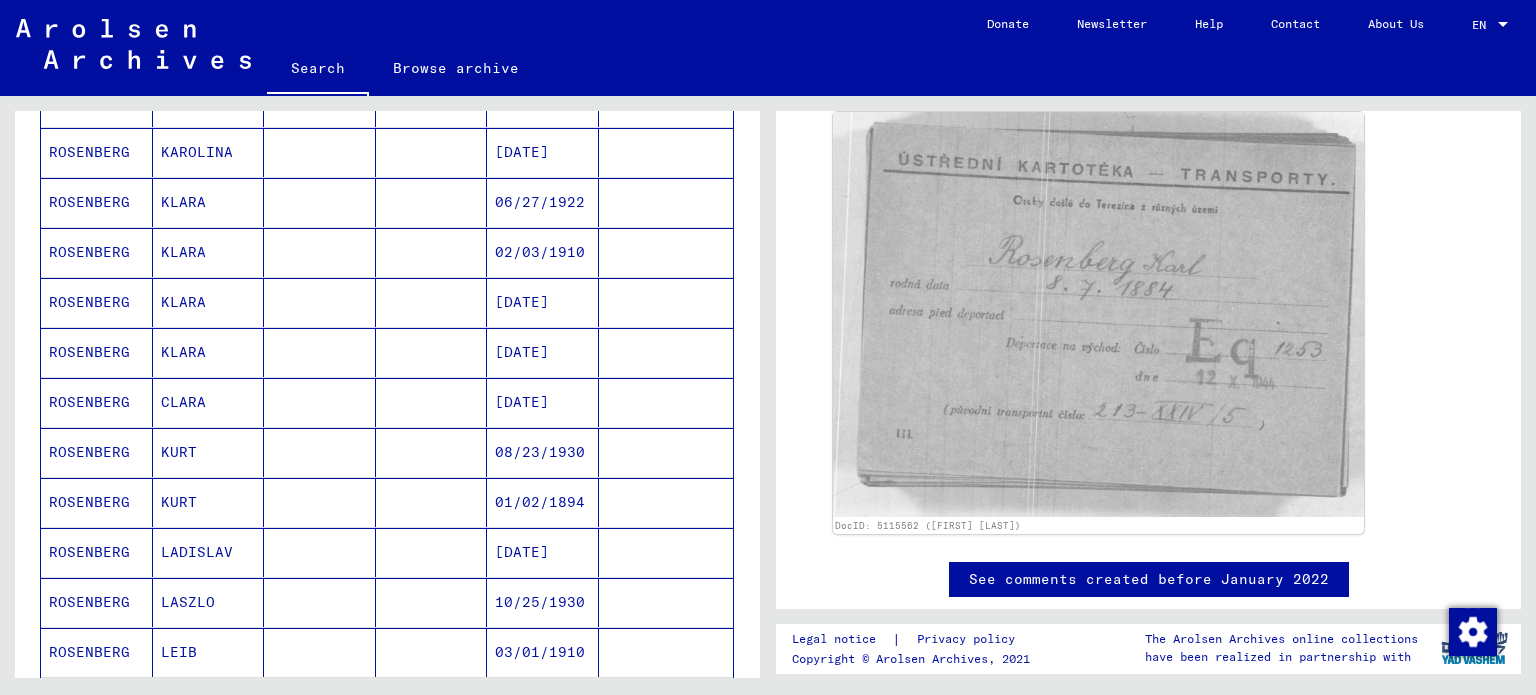 scroll, scrollTop: 200, scrollLeft: 0, axis: vertical 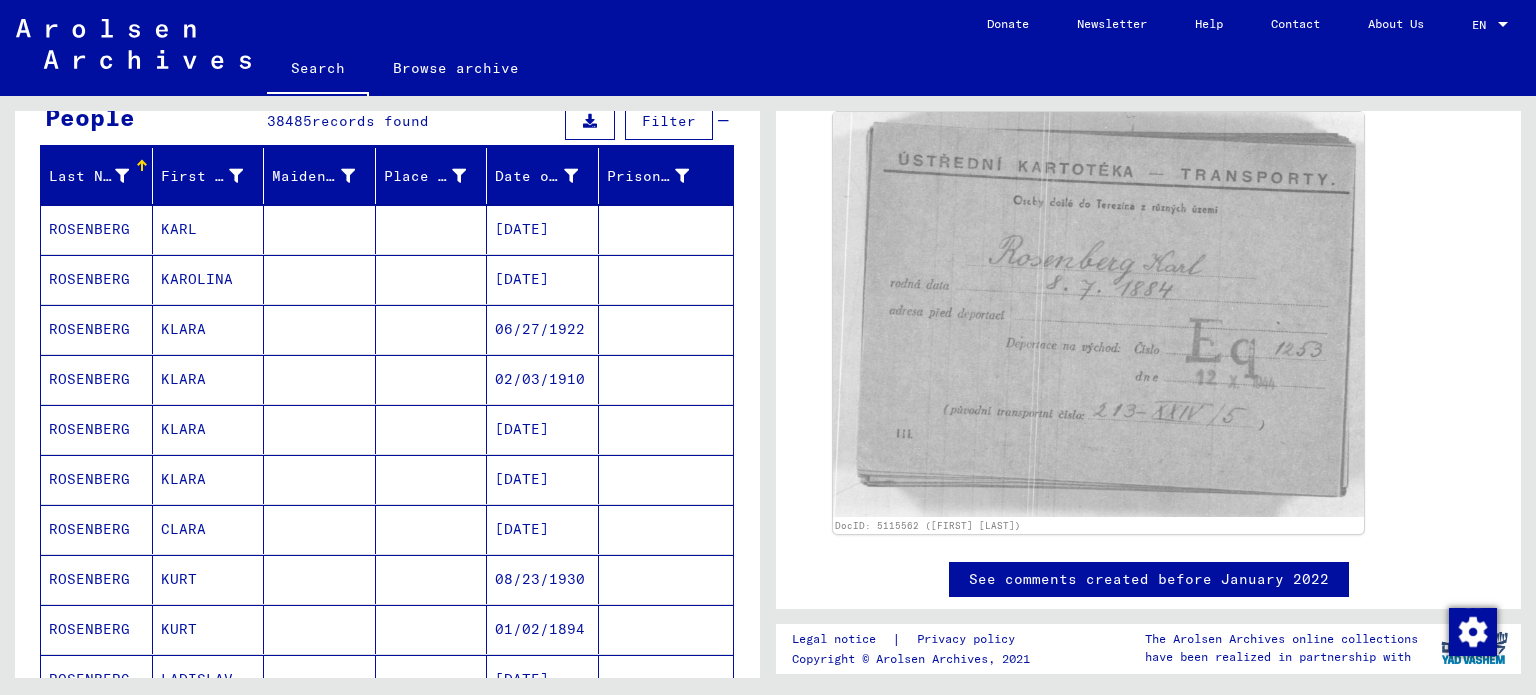 click on "[DATE]" at bounding box center (543, 279) 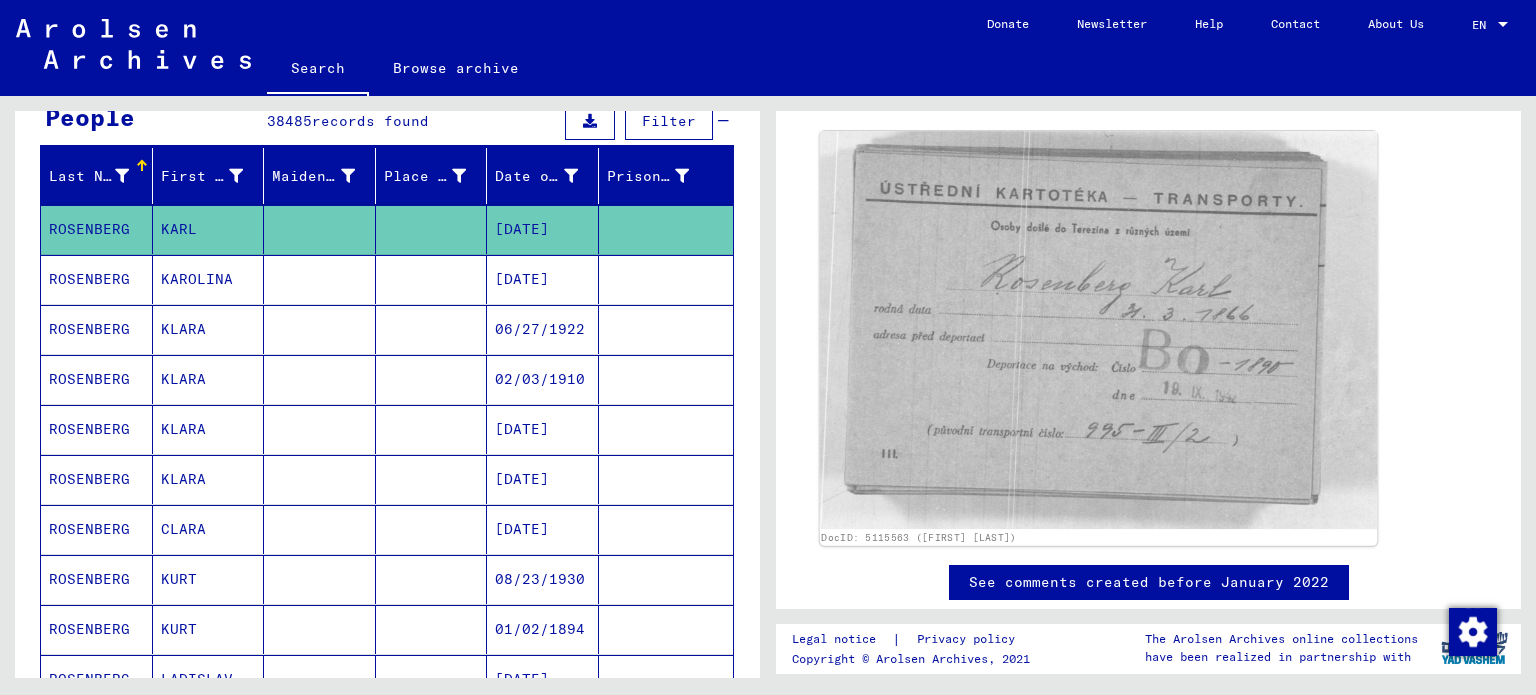 scroll, scrollTop: 269, scrollLeft: 0, axis: vertical 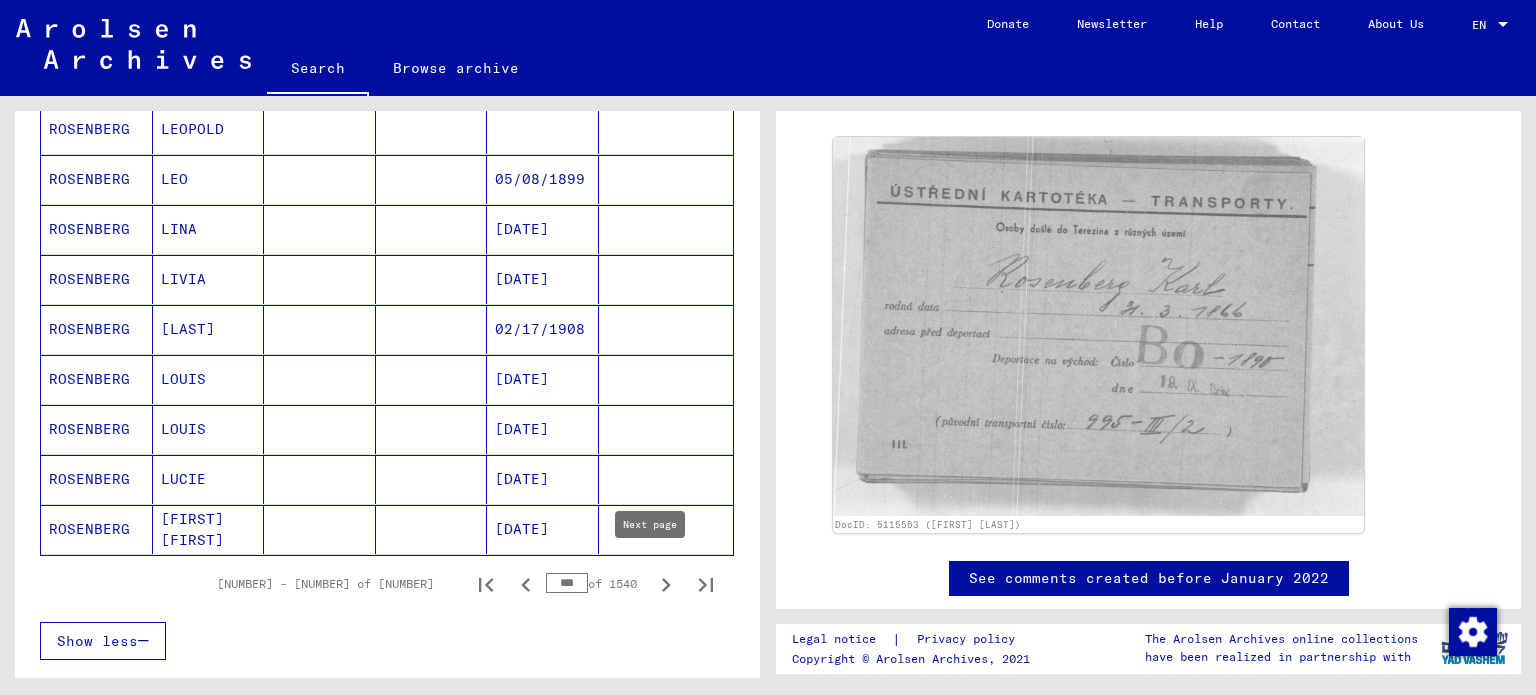 click 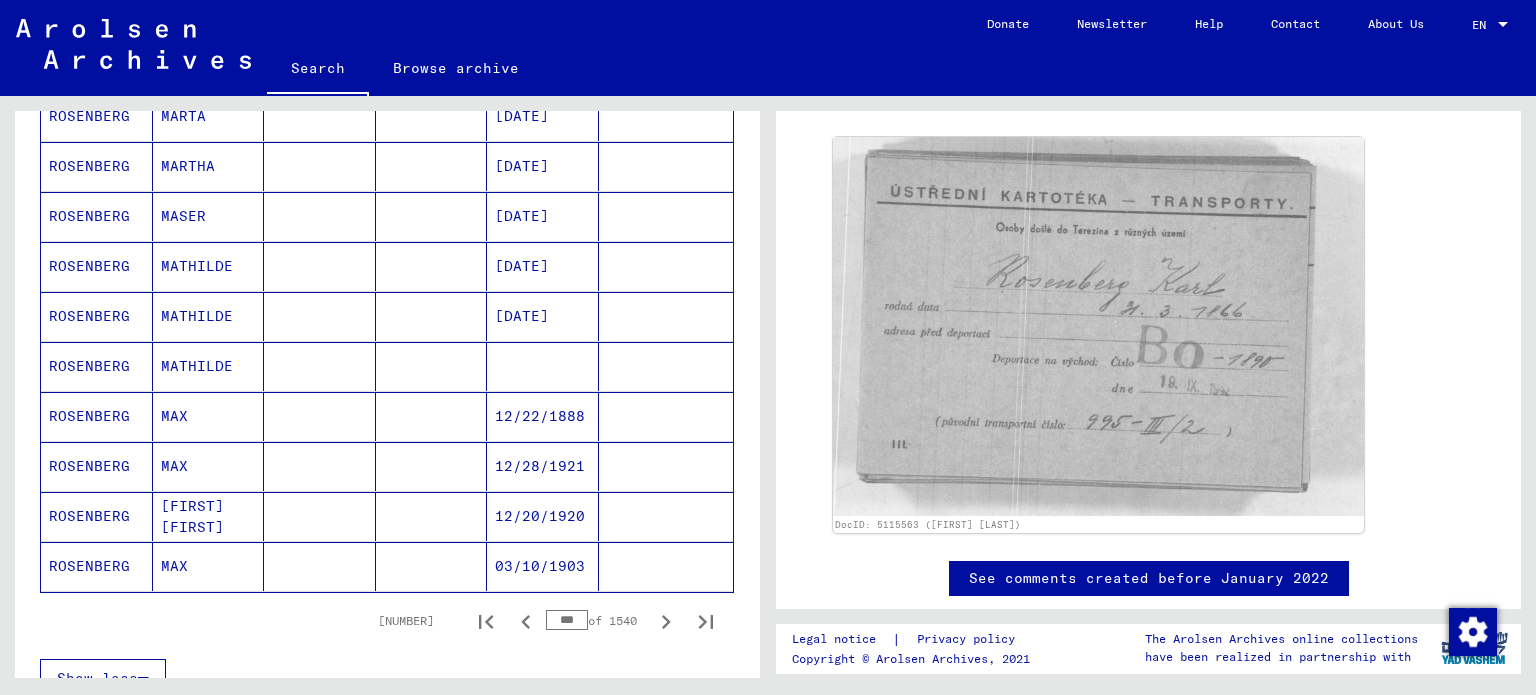 scroll, scrollTop: 1300, scrollLeft: 0, axis: vertical 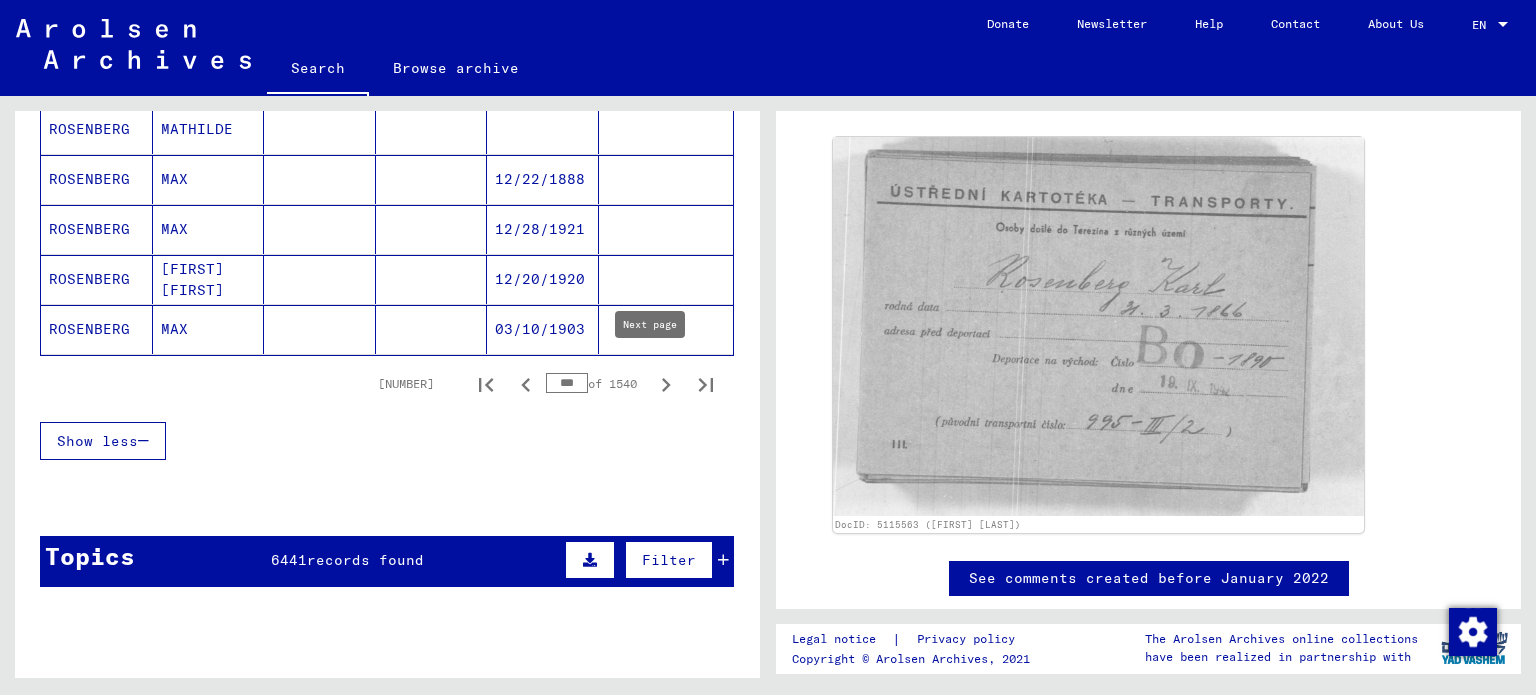 click 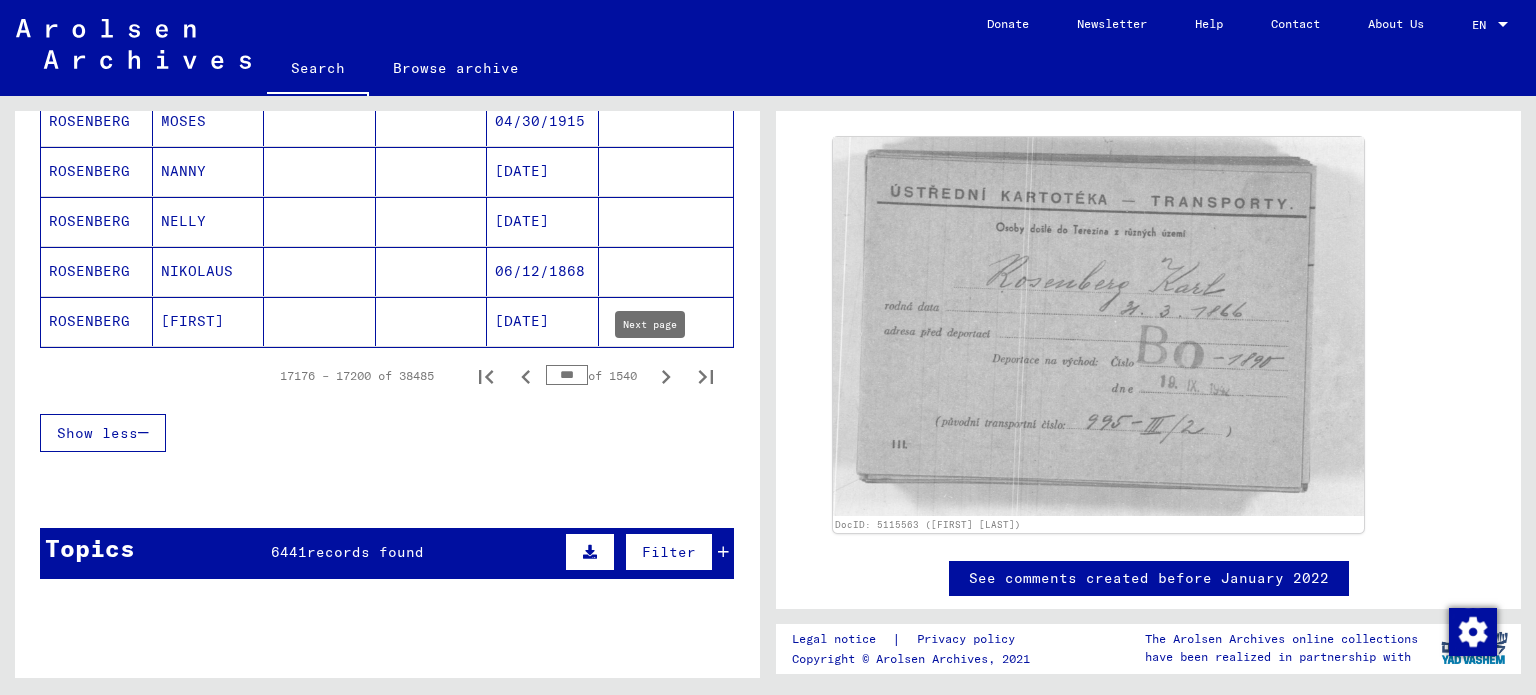 scroll, scrollTop: 1300, scrollLeft: 0, axis: vertical 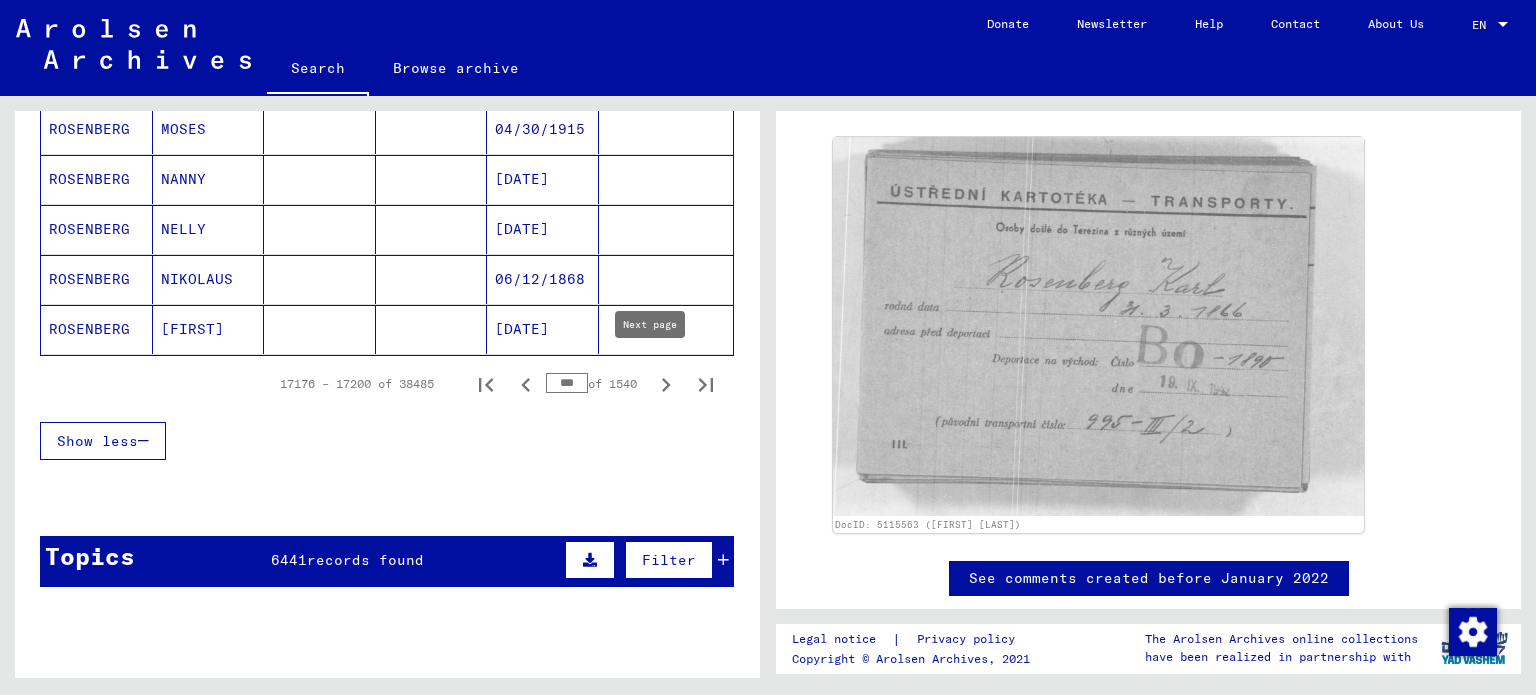 click 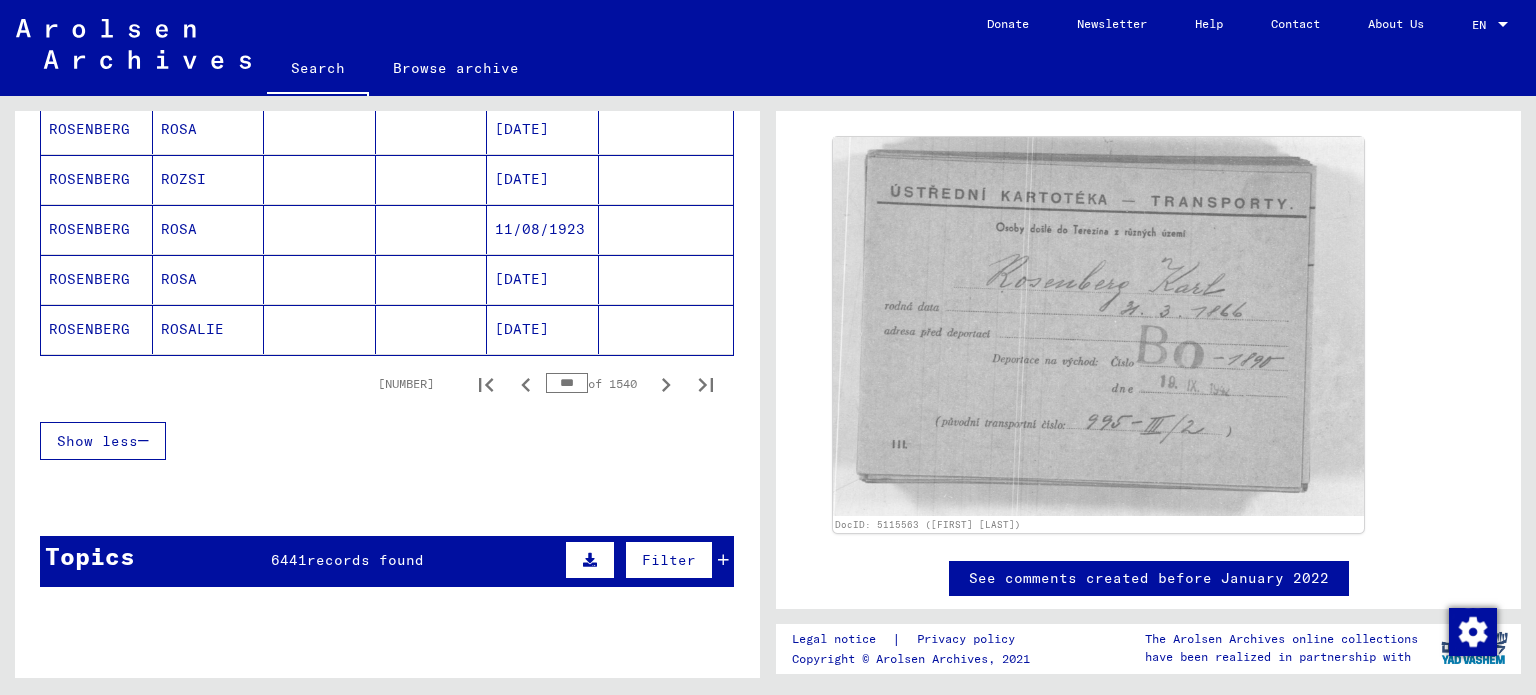 scroll, scrollTop: 1100, scrollLeft: 0, axis: vertical 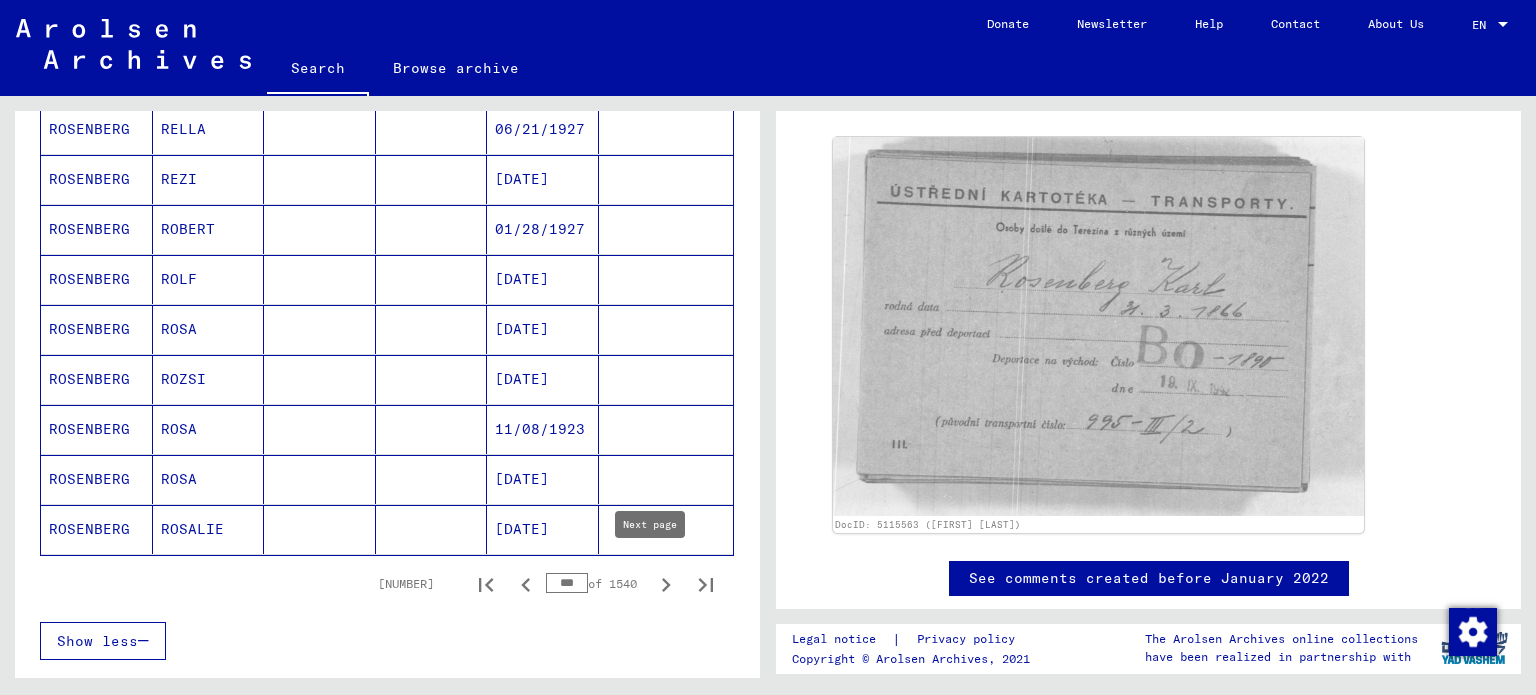 click 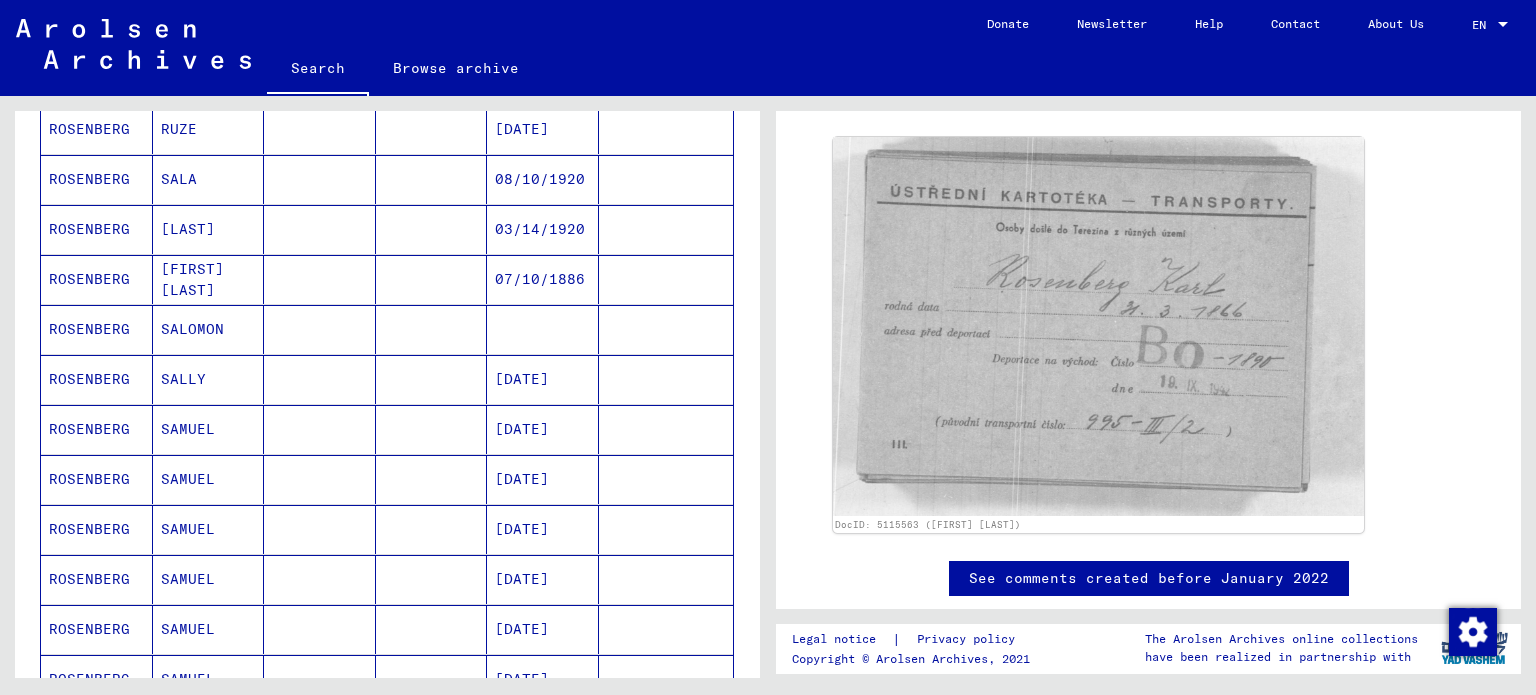 scroll, scrollTop: 0, scrollLeft: 0, axis: both 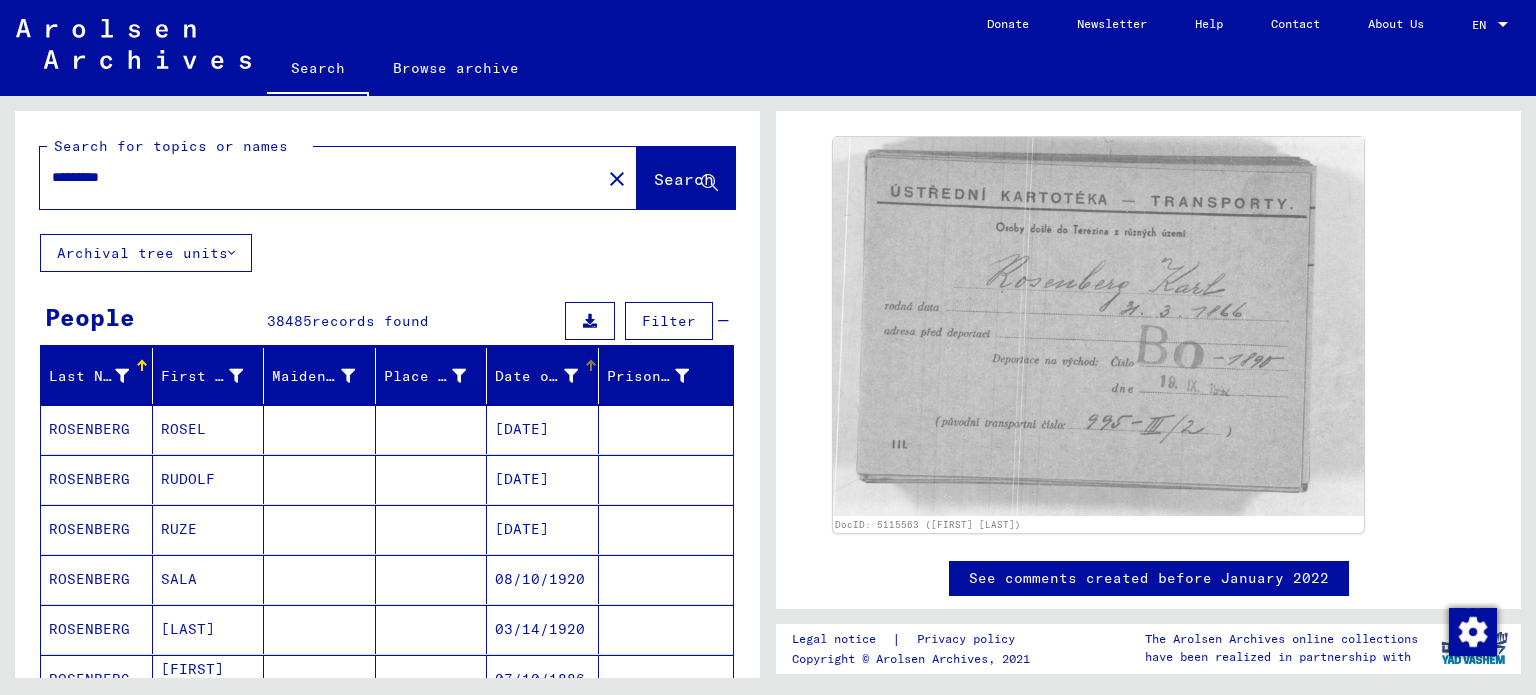 click at bounding box center (571, 376) 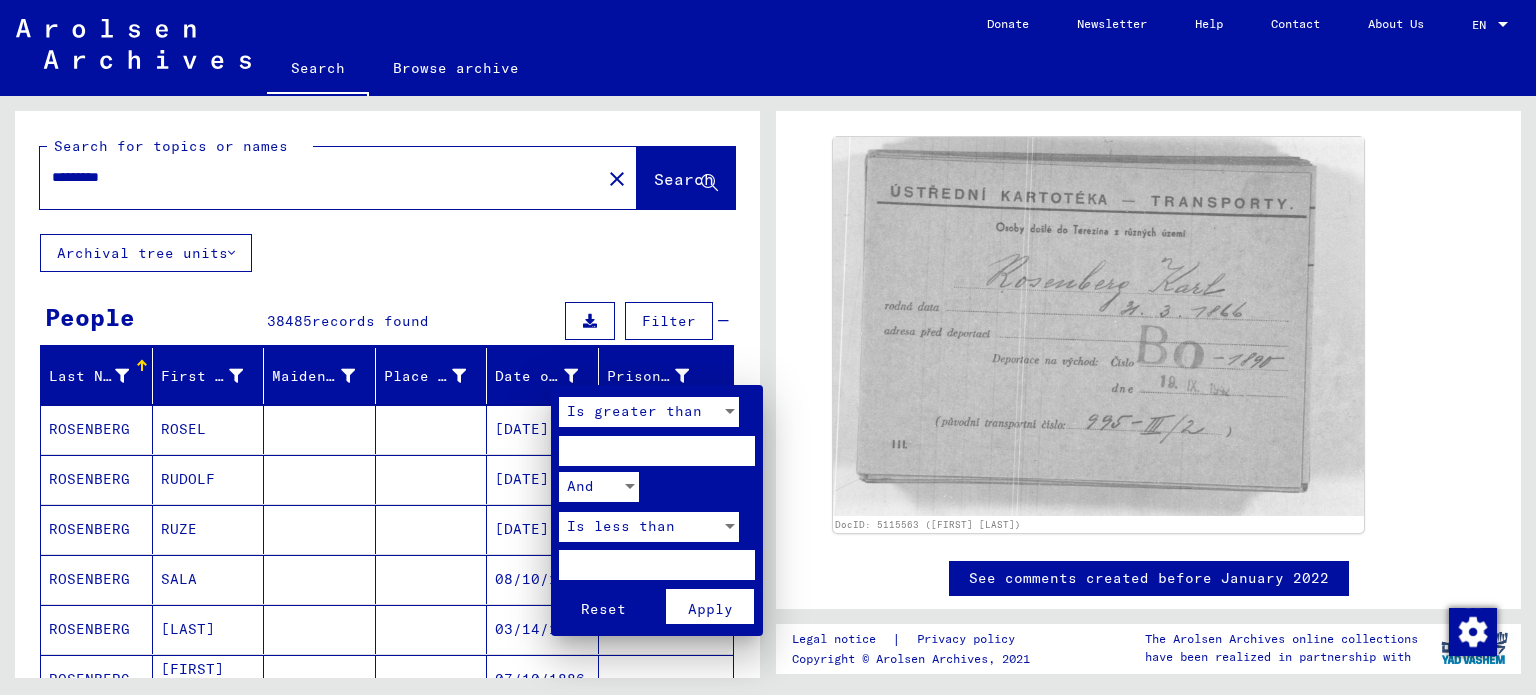 click at bounding box center [657, 451] 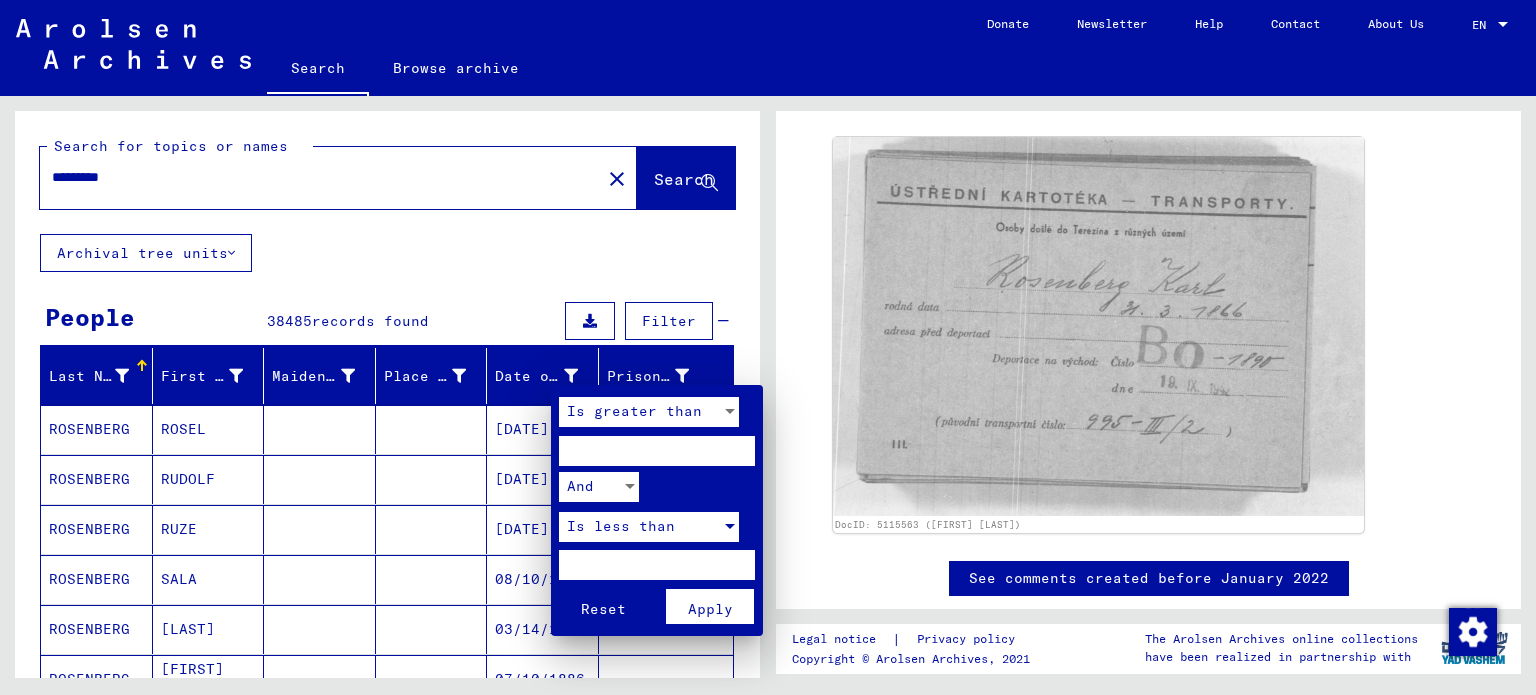 click at bounding box center [657, 565] 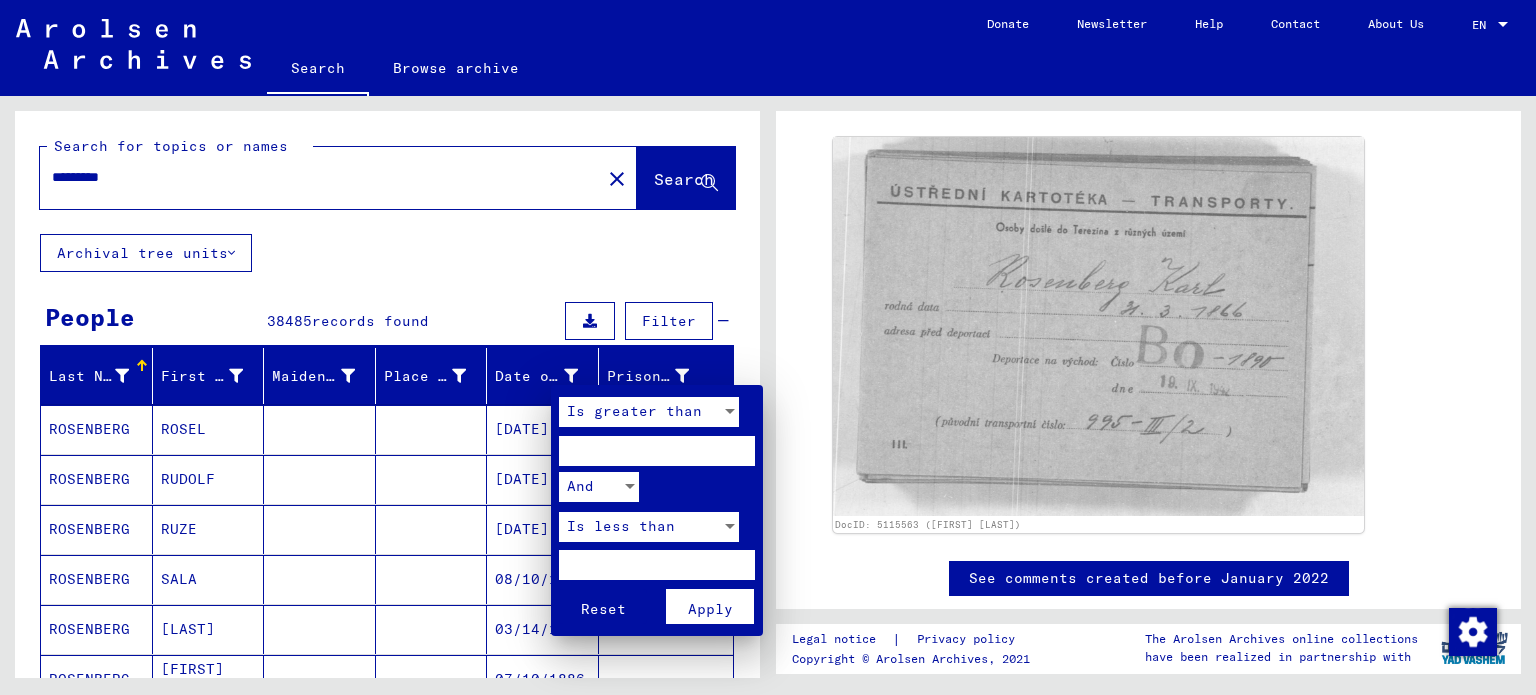 type on "****" 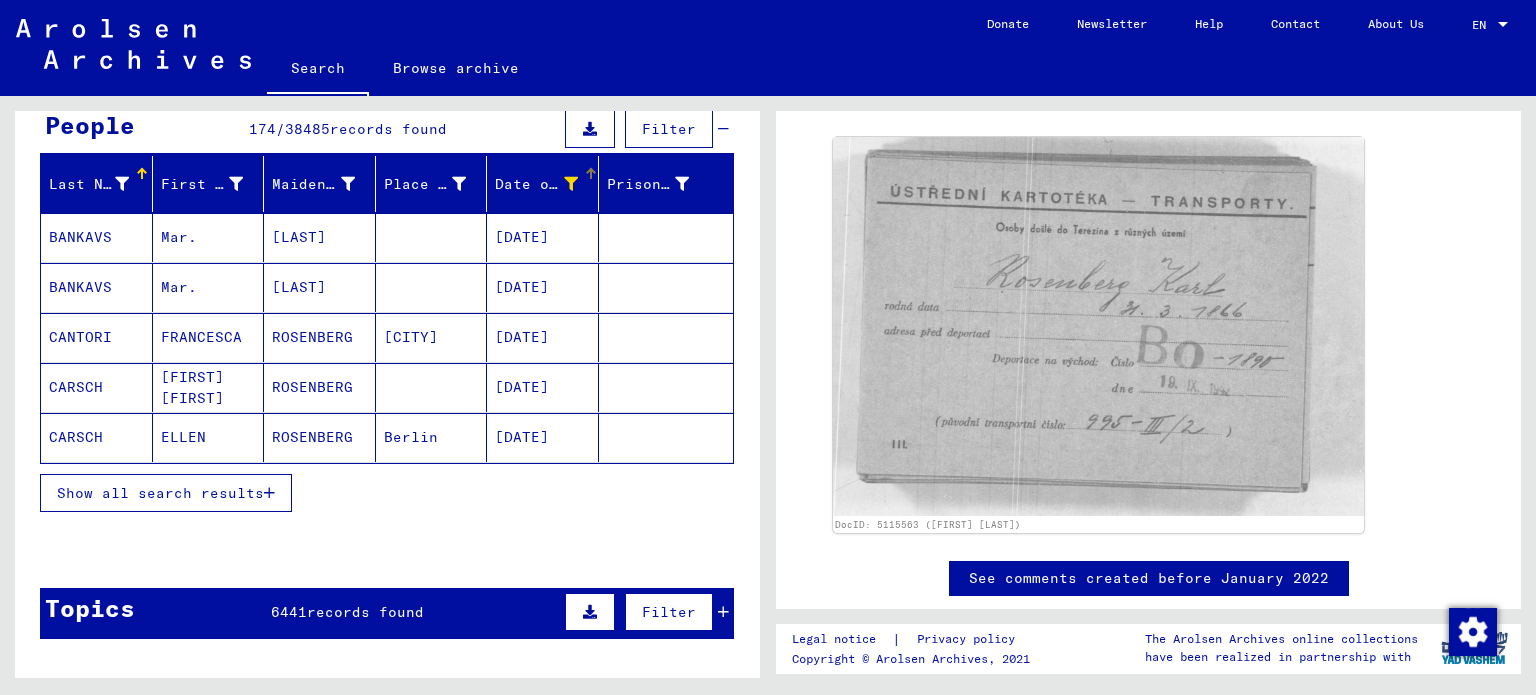 scroll, scrollTop: 200, scrollLeft: 0, axis: vertical 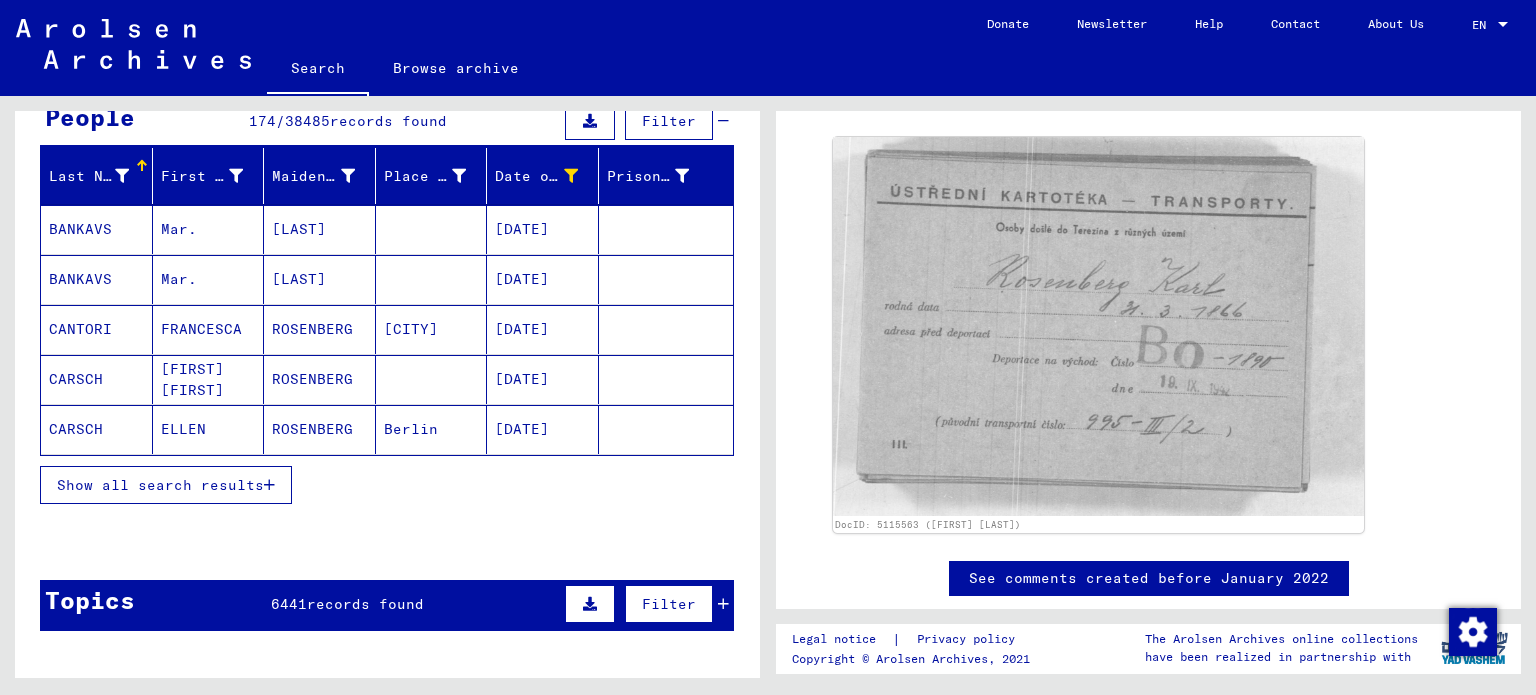 click at bounding box center [269, 485] 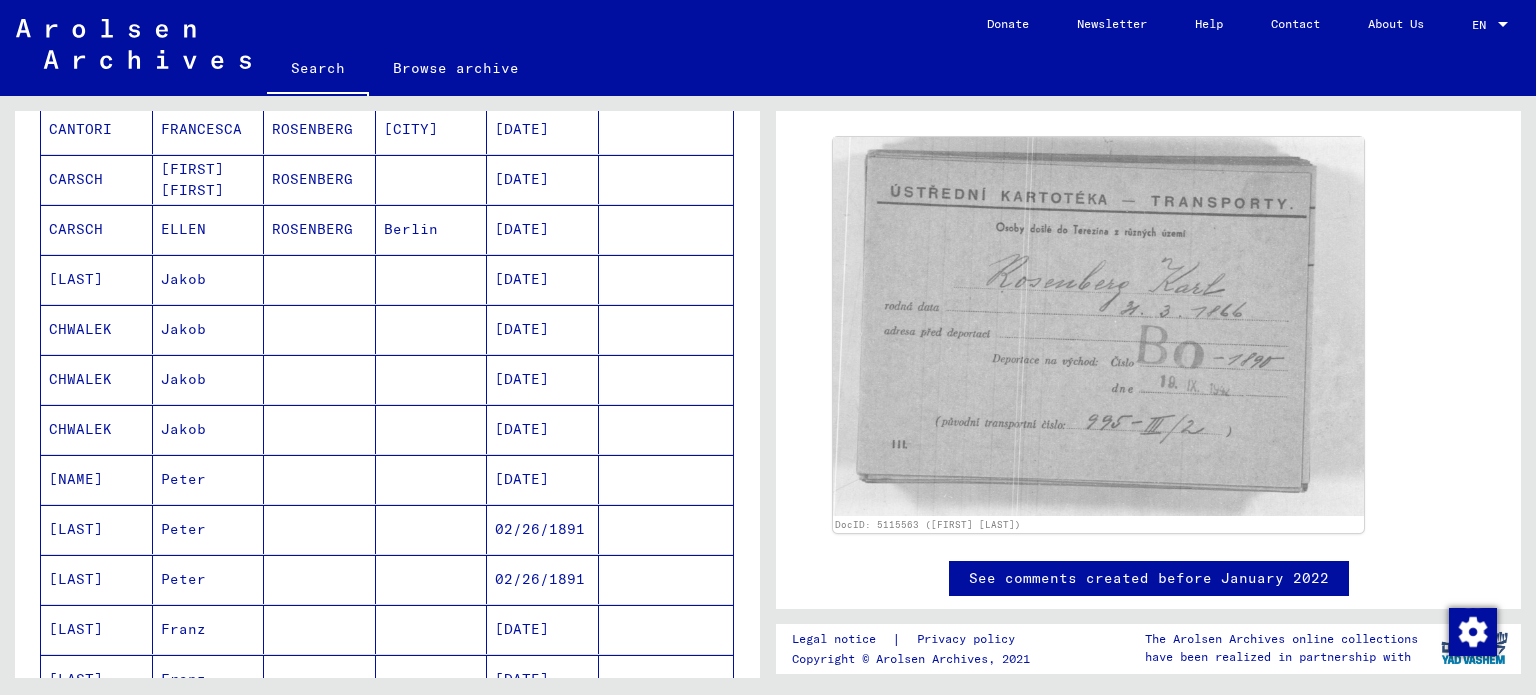 scroll, scrollTop: 200, scrollLeft: 0, axis: vertical 